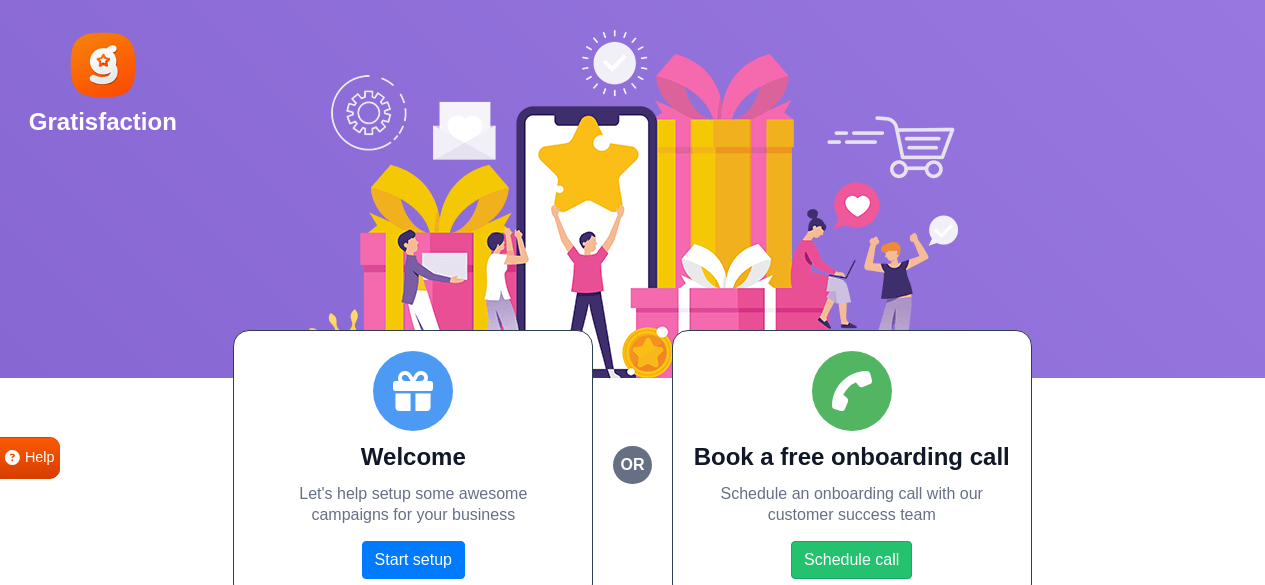 scroll, scrollTop: 0, scrollLeft: 0, axis: both 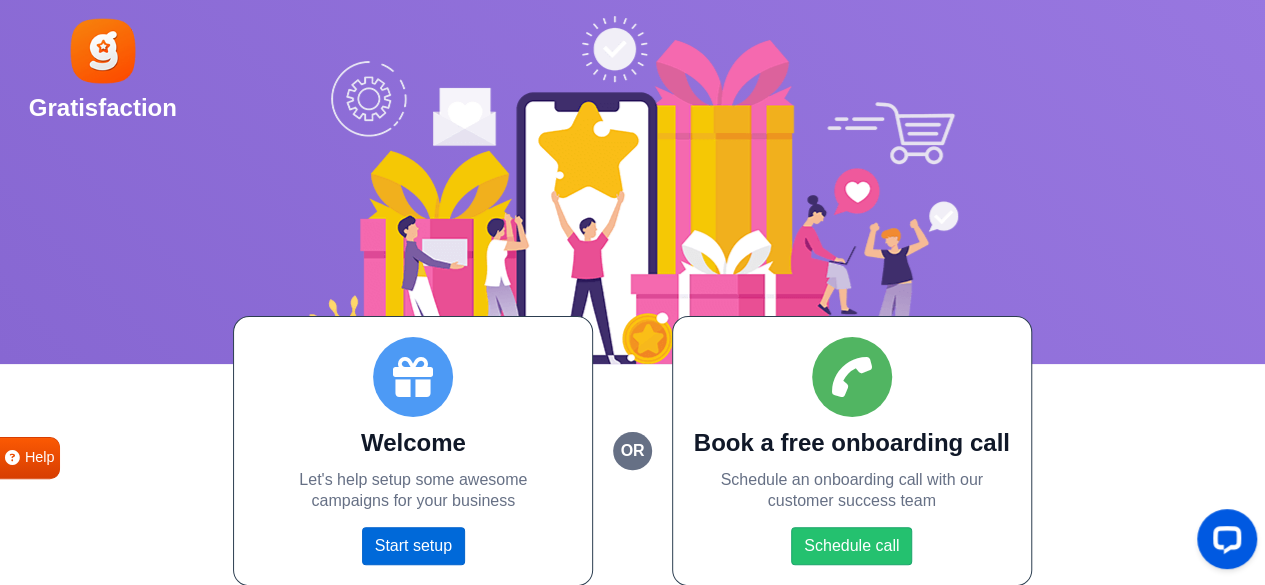click on "Start setup" at bounding box center (413, 546) 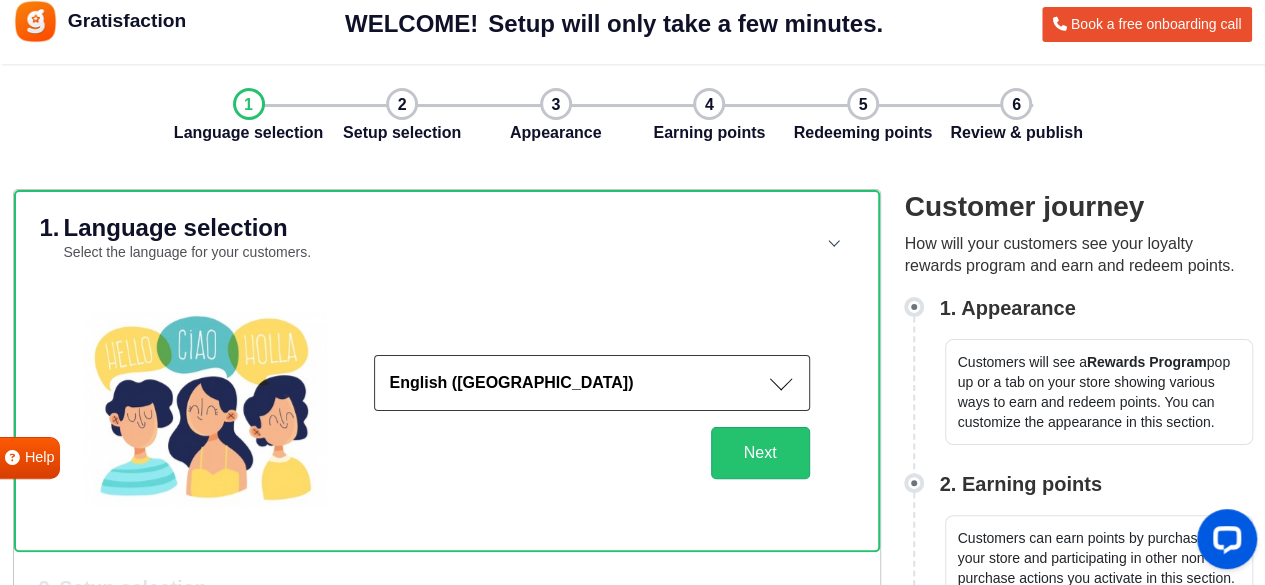click on "English ([GEOGRAPHIC_DATA])" at bounding box center [592, 383] 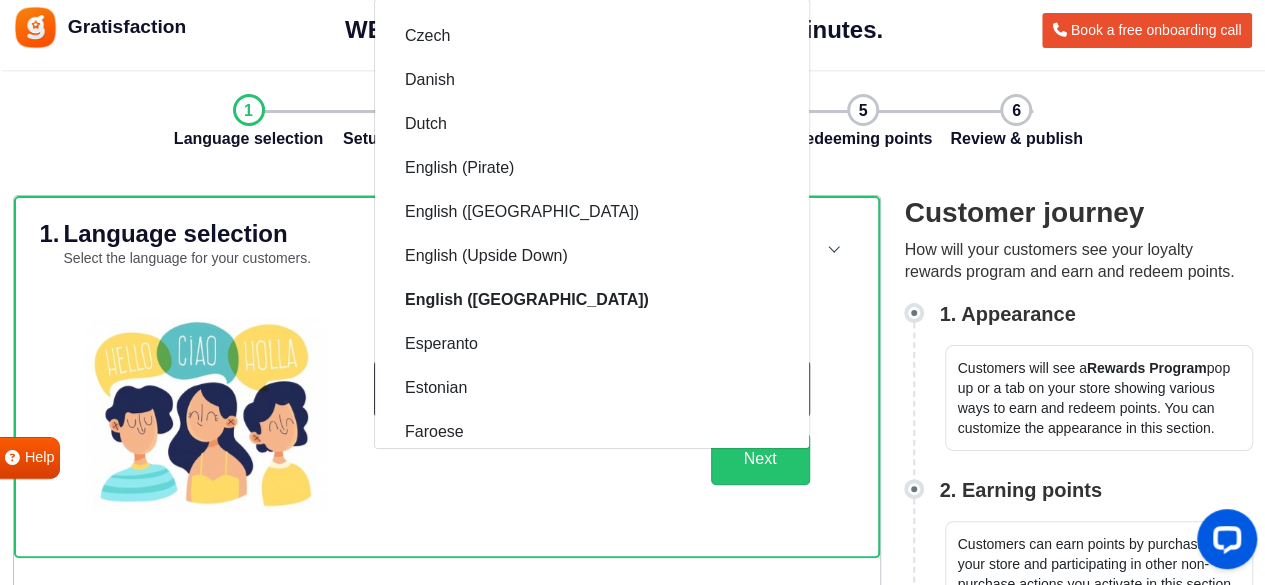 scroll, scrollTop: 600, scrollLeft: 0, axis: vertical 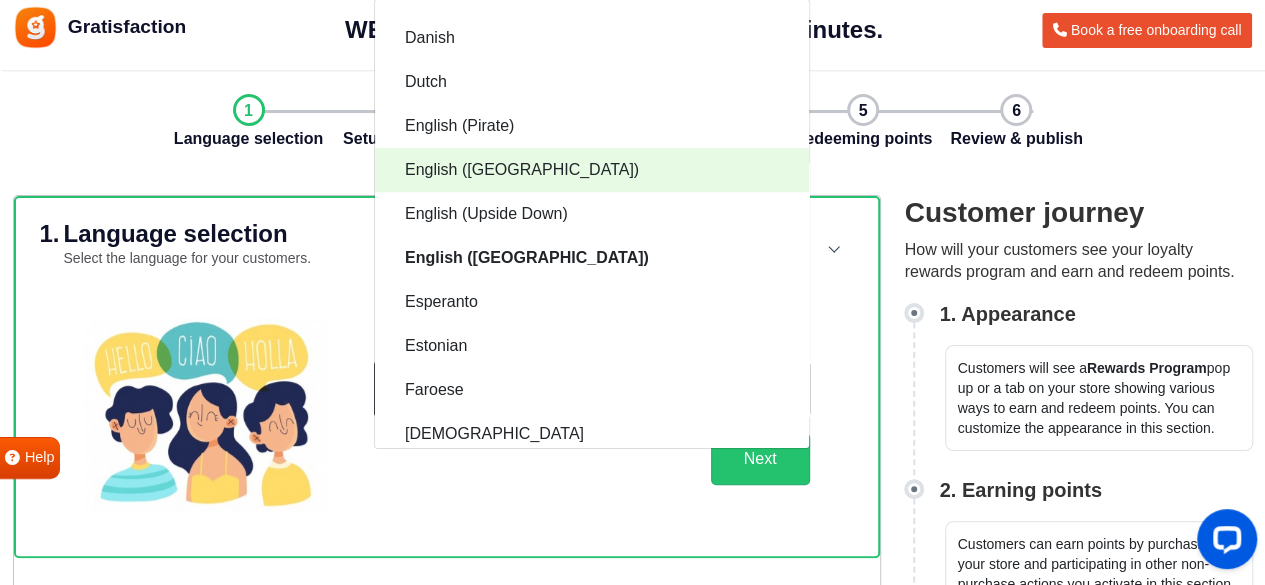 click on "English (UK)" at bounding box center [592, 170] 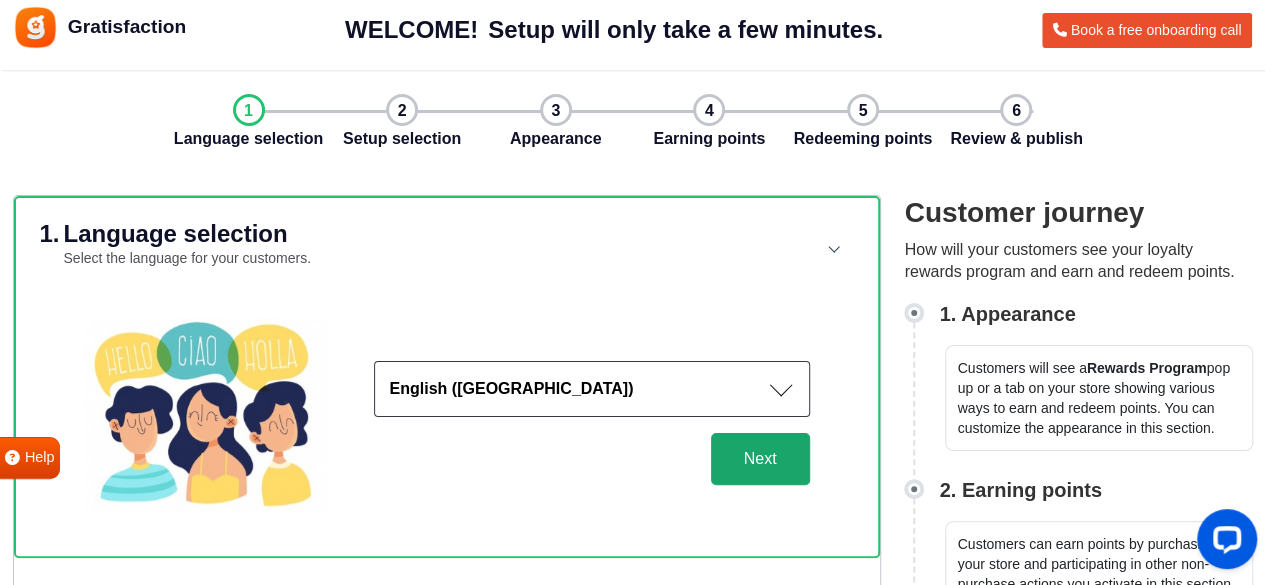 click on "Next" at bounding box center [760, 459] 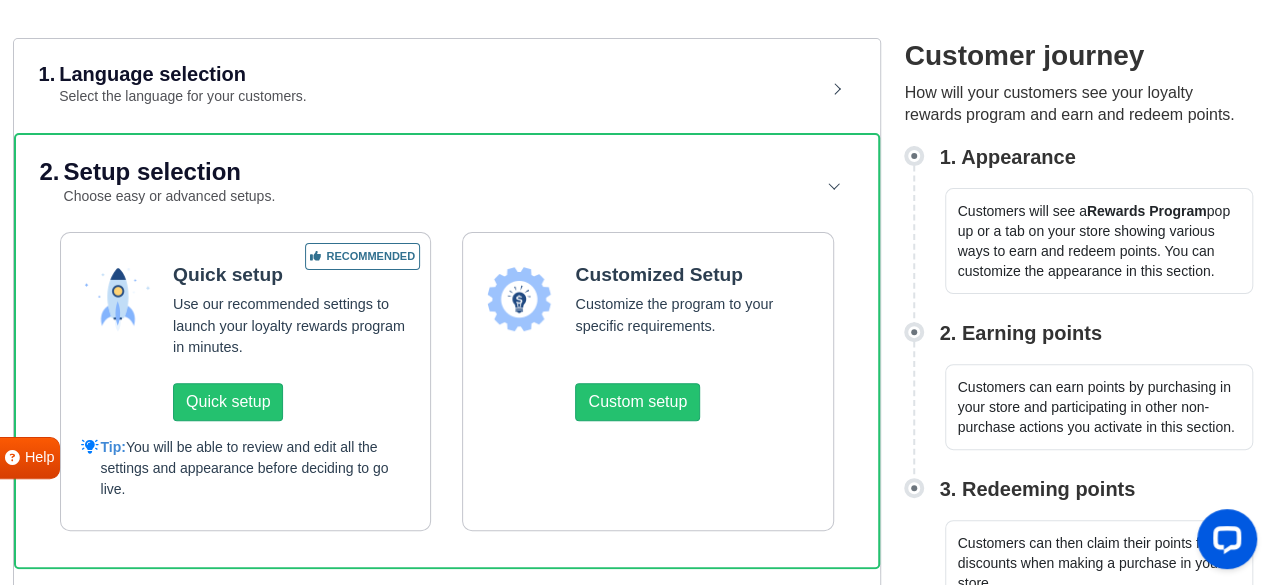 scroll, scrollTop: 208, scrollLeft: 0, axis: vertical 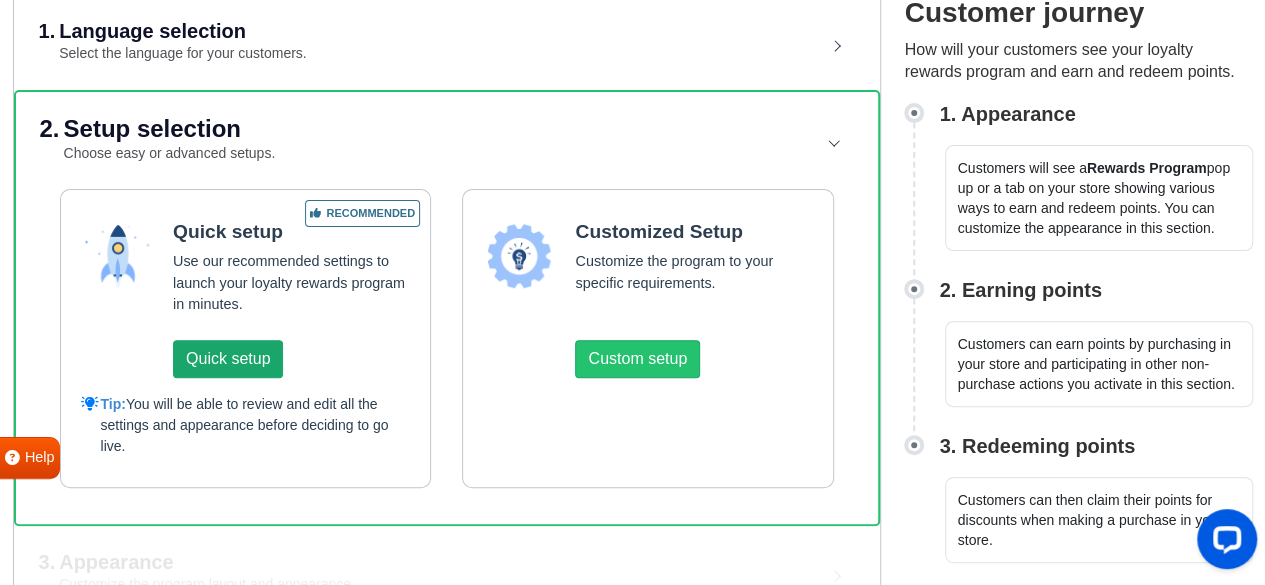 click on "Quick setup" at bounding box center (228, 359) 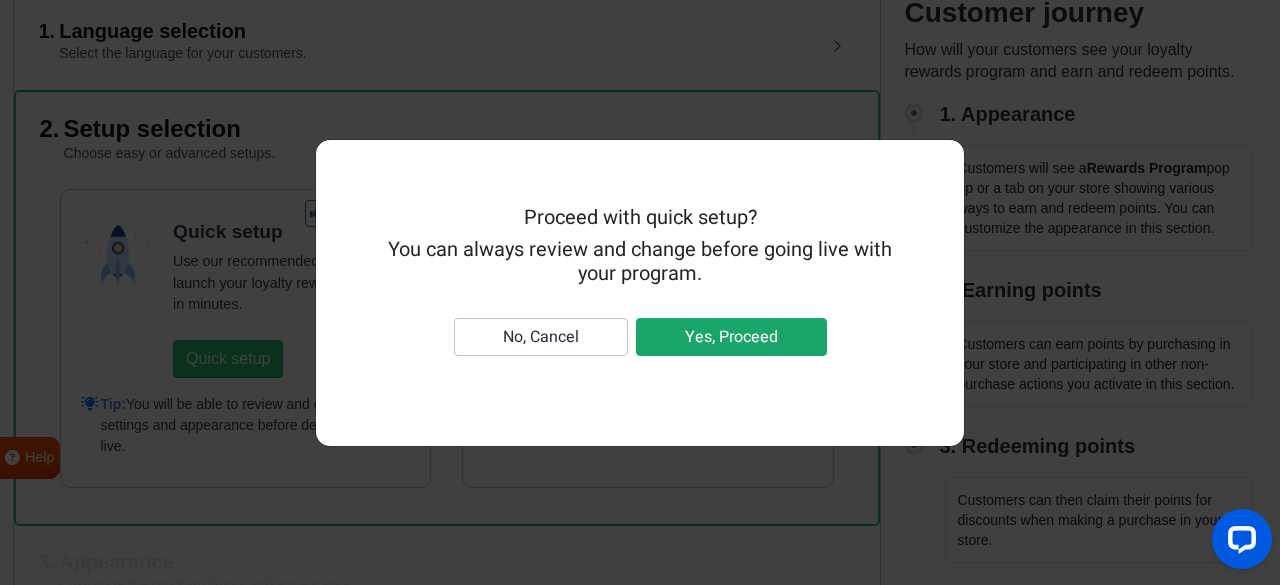 click on "Yes, Proceed" at bounding box center [731, 337] 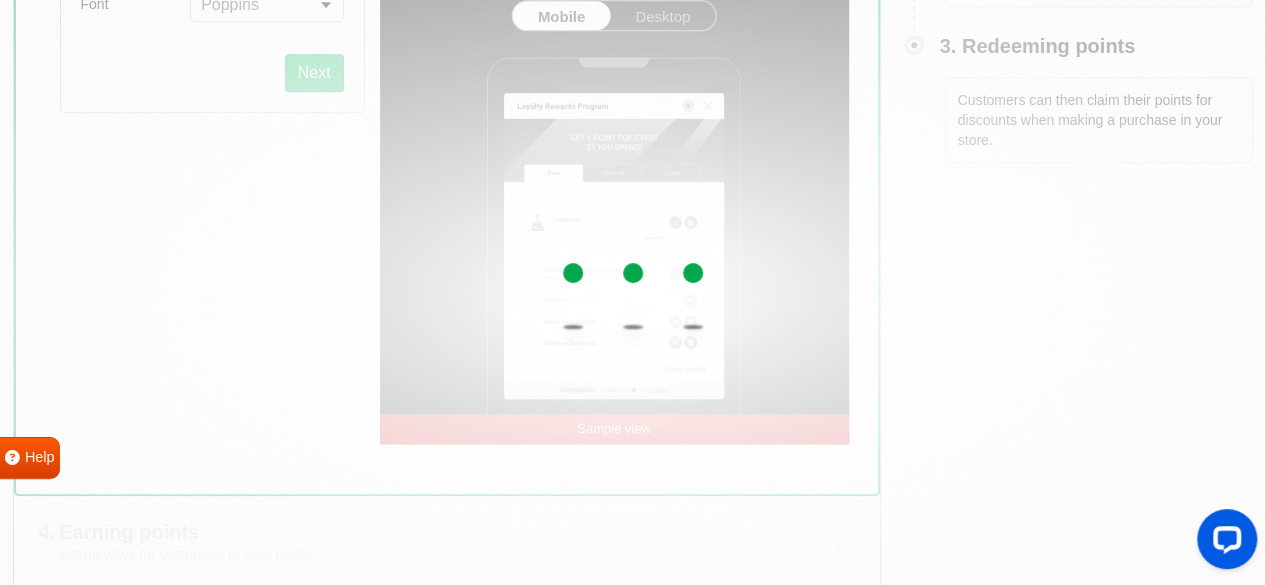 scroll, scrollTop: 341, scrollLeft: 0, axis: vertical 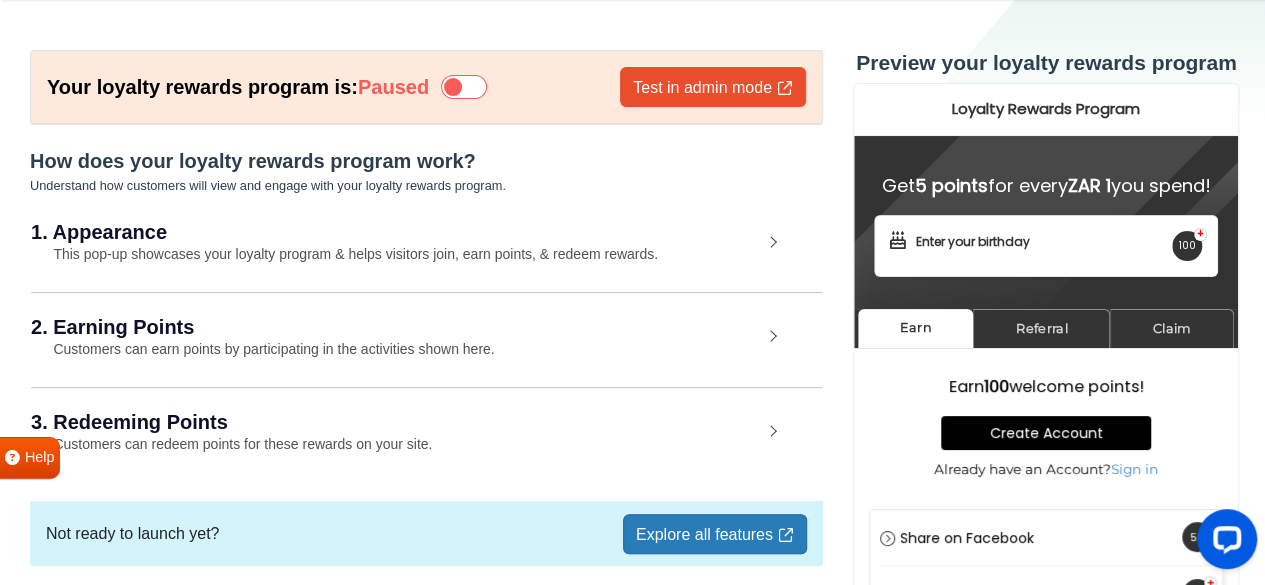 click on "1. Appearance This pop-up showcases your loyalty program & helps visitors join, earn points, & redeem rewards." at bounding box center [426, 244] 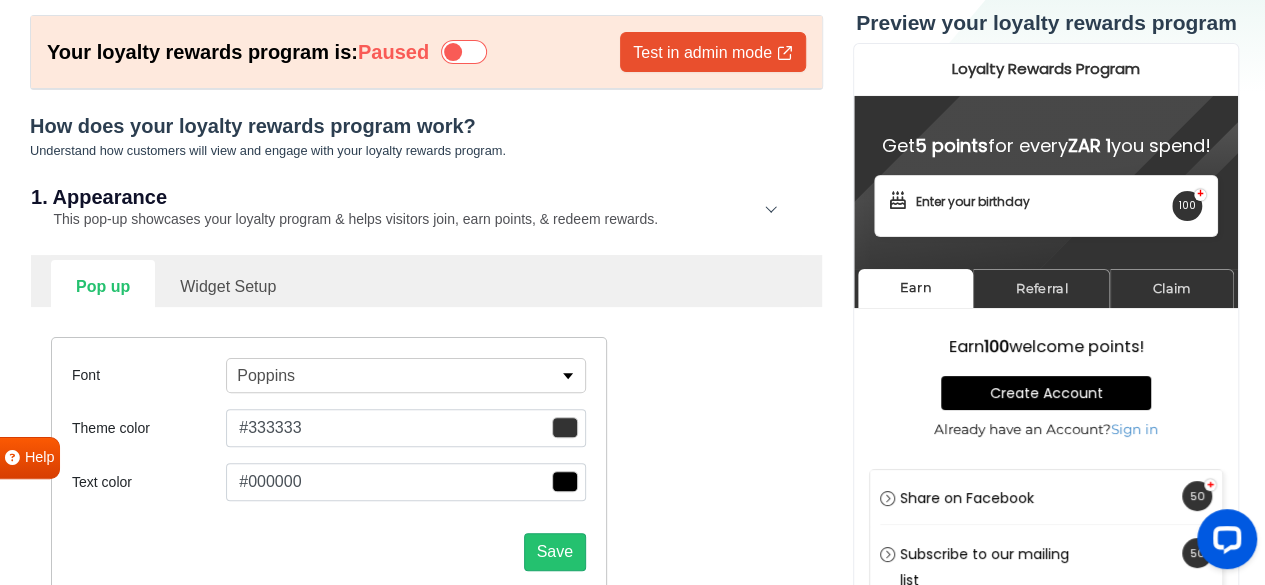 scroll, scrollTop: 142, scrollLeft: 0, axis: vertical 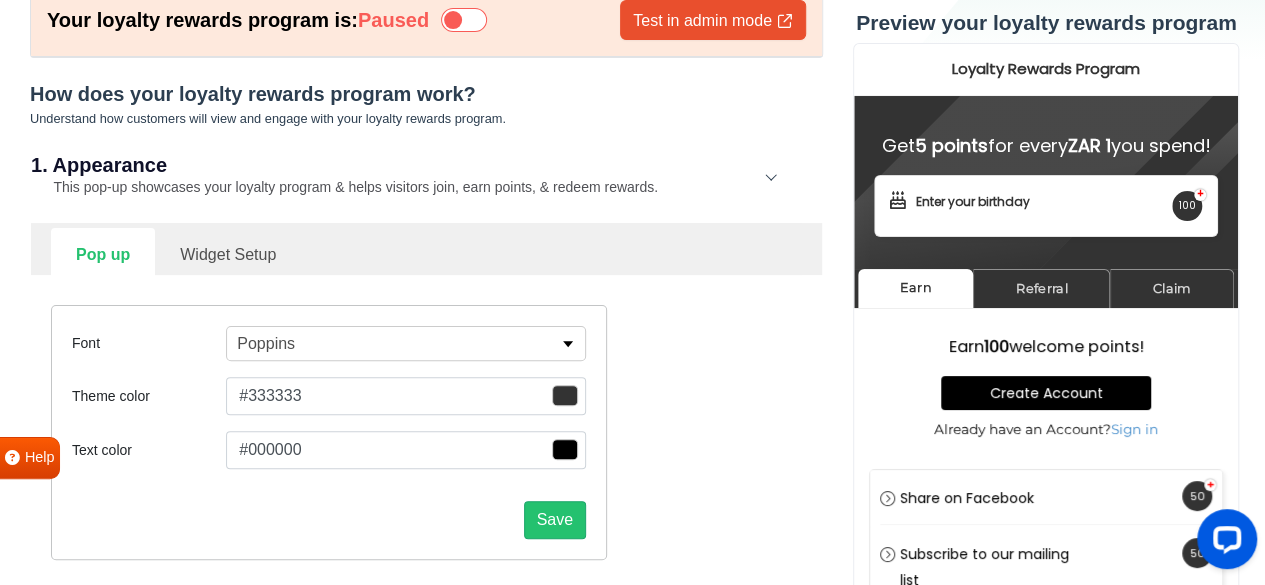 click on "Widget Setup" at bounding box center (228, 252) 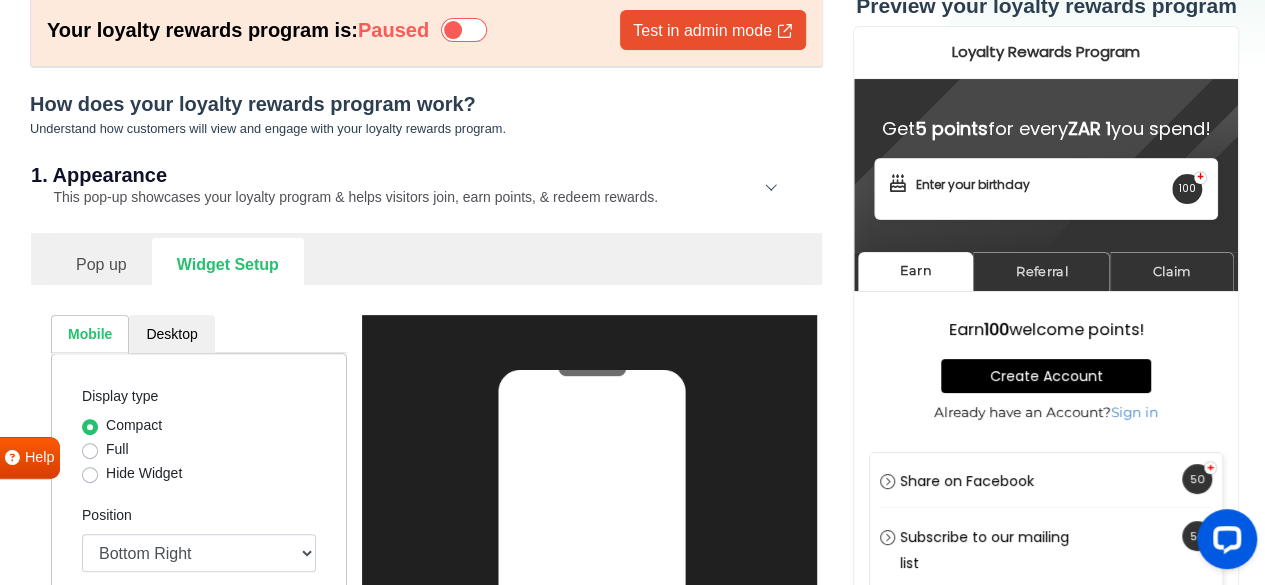 scroll, scrollTop: 75, scrollLeft: 0, axis: vertical 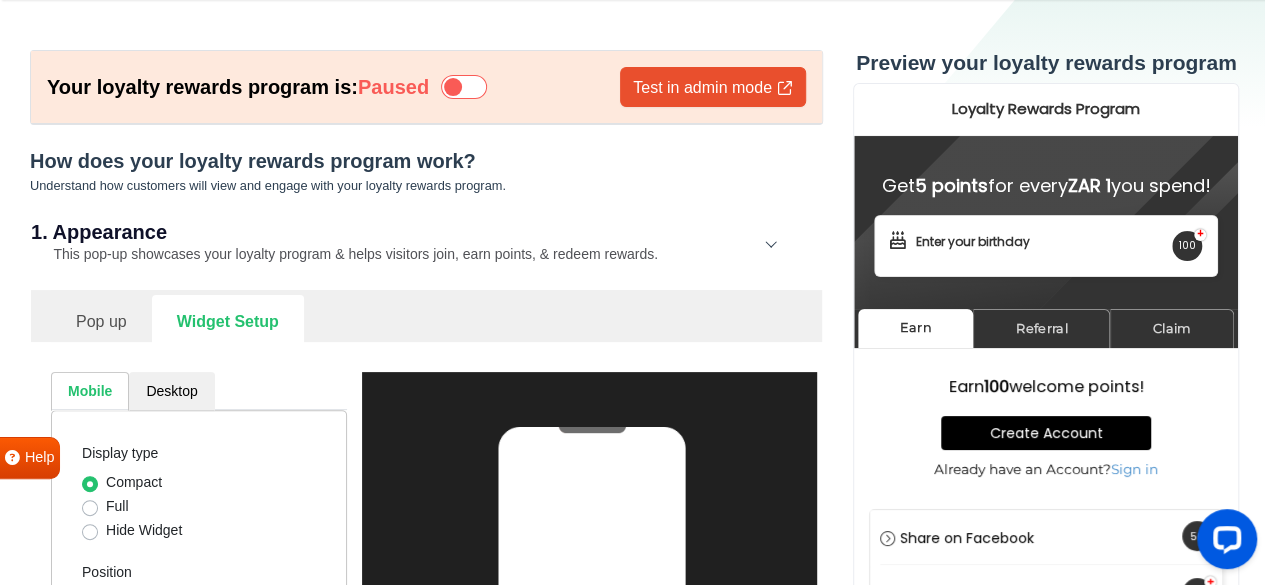 click on "Pop up" at bounding box center (101, 319) 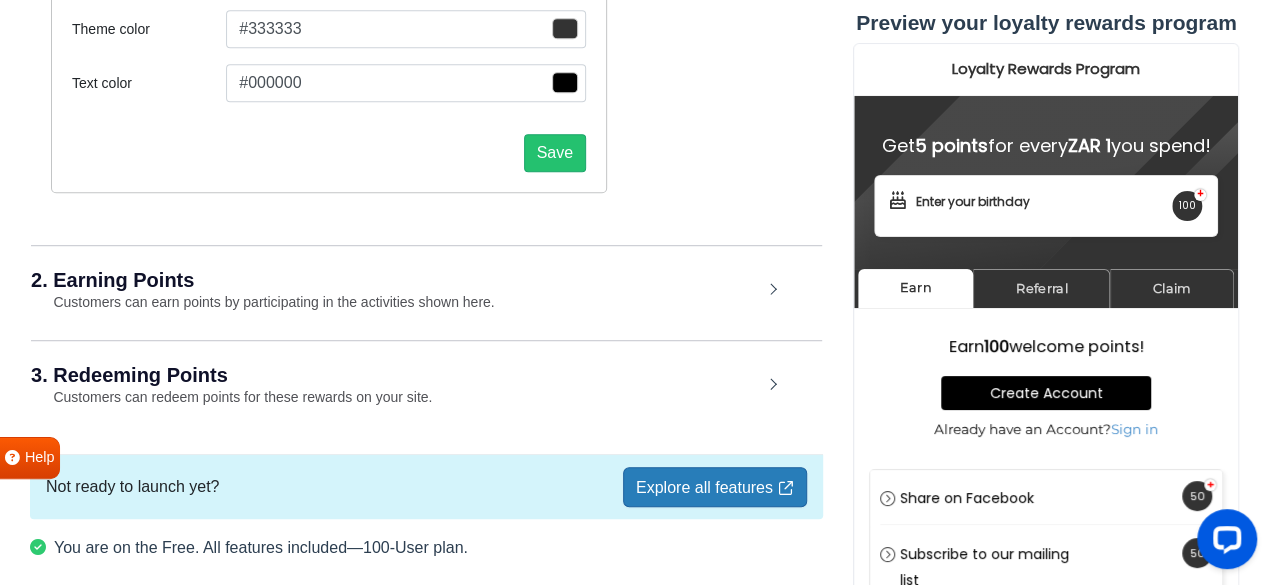 scroll, scrollTop: 542, scrollLeft: 0, axis: vertical 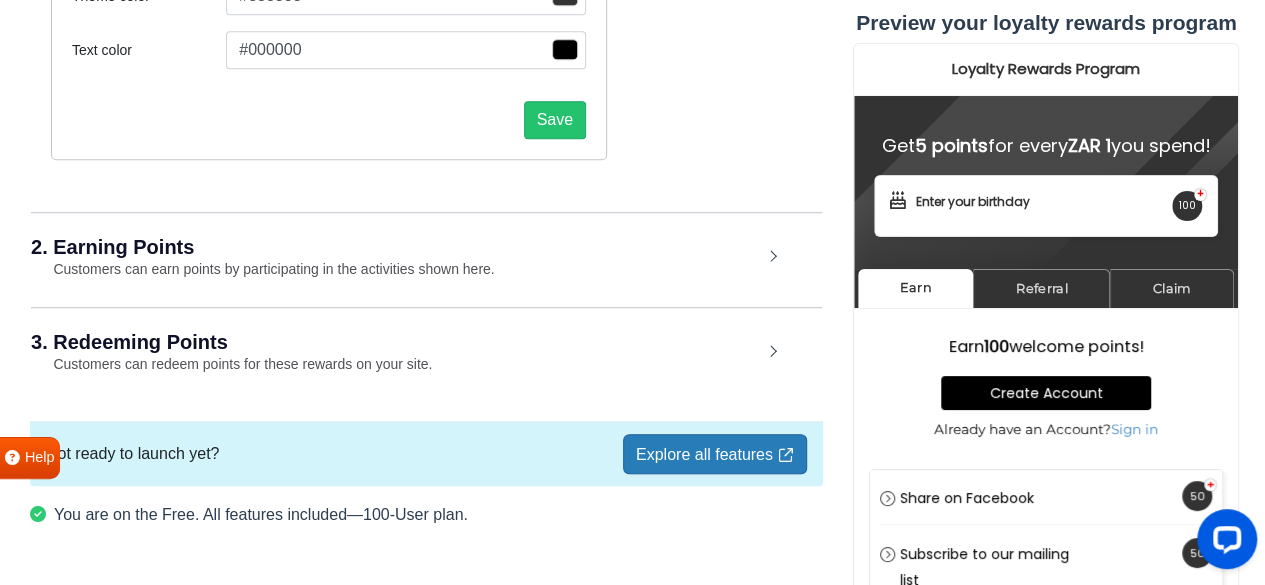 click on "Customers can earn points by participating in the activities shown here." at bounding box center (263, 269) 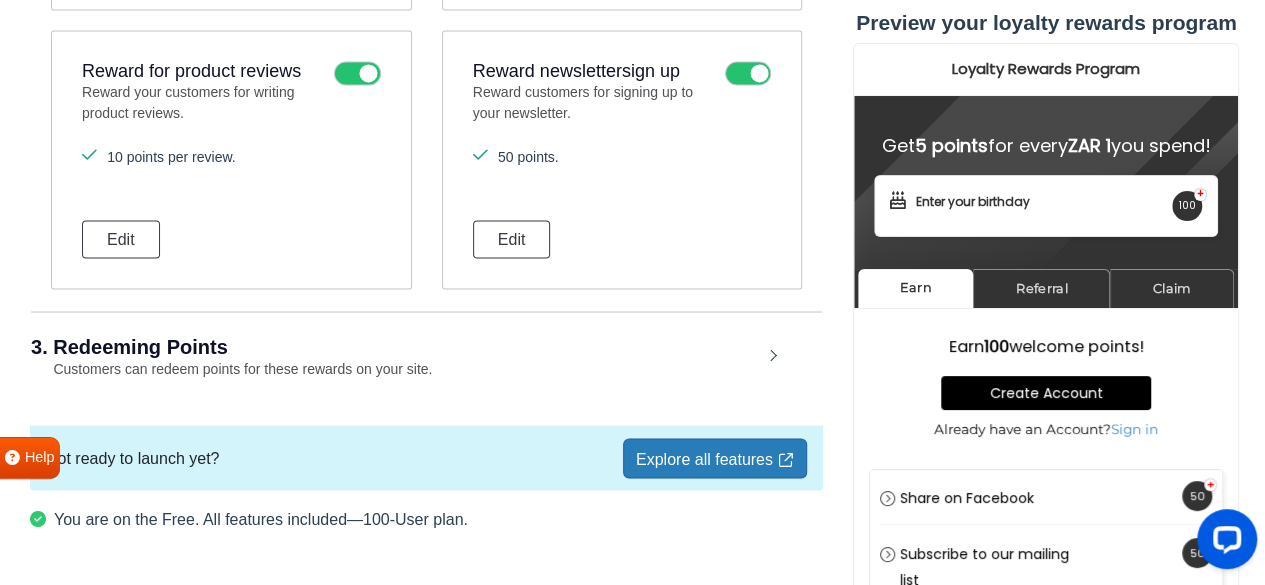 scroll, scrollTop: 1675, scrollLeft: 0, axis: vertical 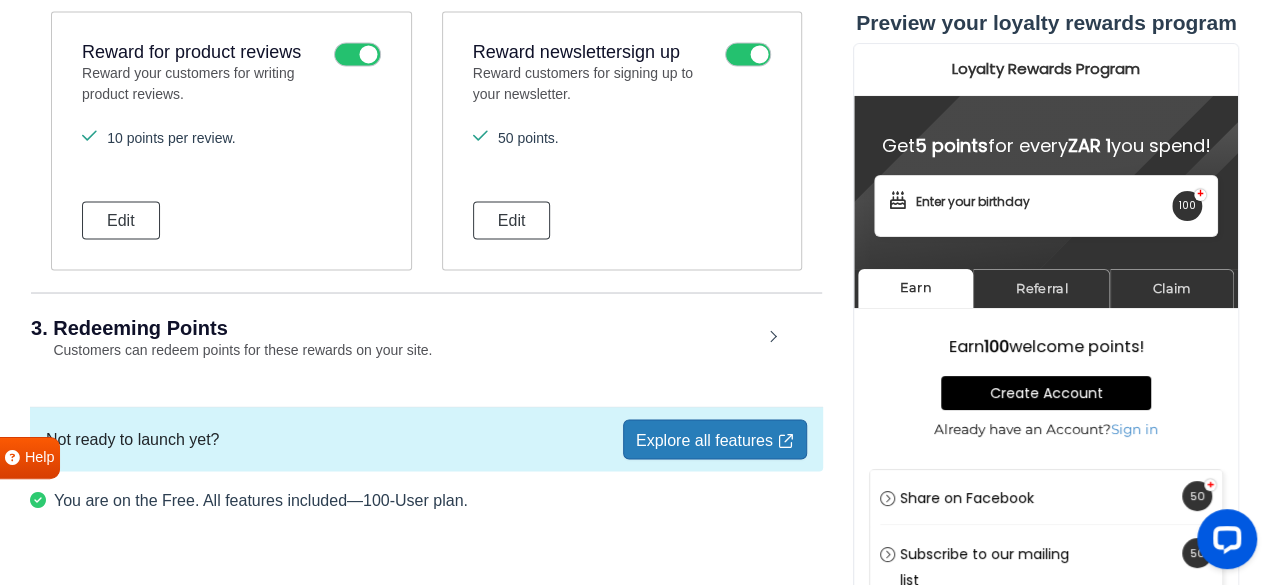 click on "3. Redeeming Points  Customers can redeem points for these rewards on your site." at bounding box center [426, 338] 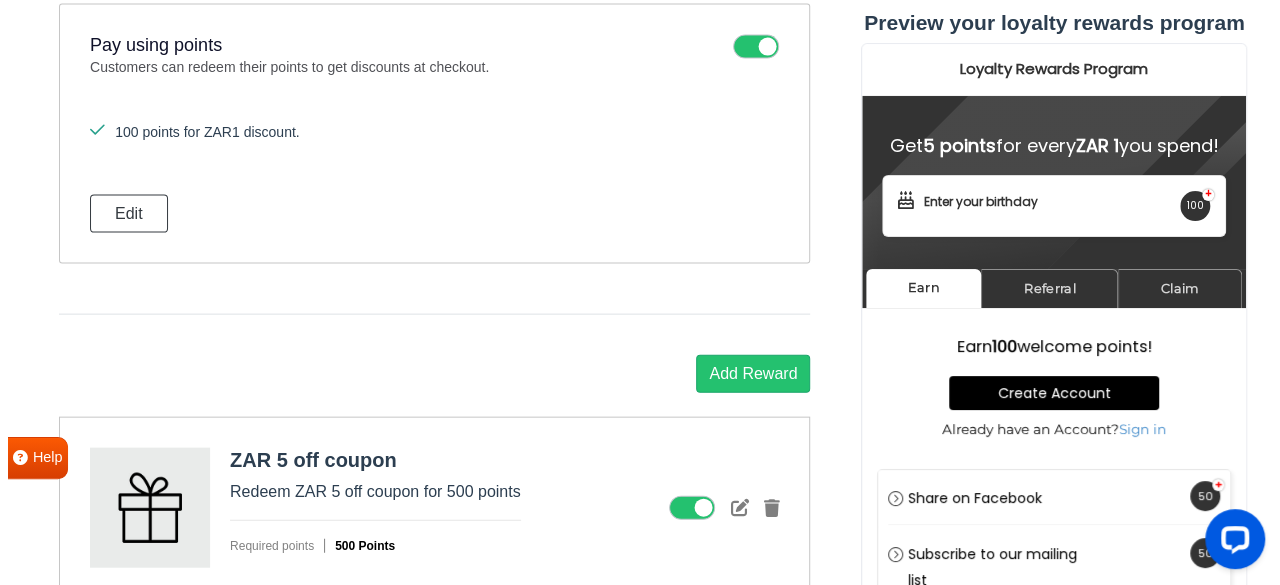 scroll, scrollTop: 2061, scrollLeft: 0, axis: vertical 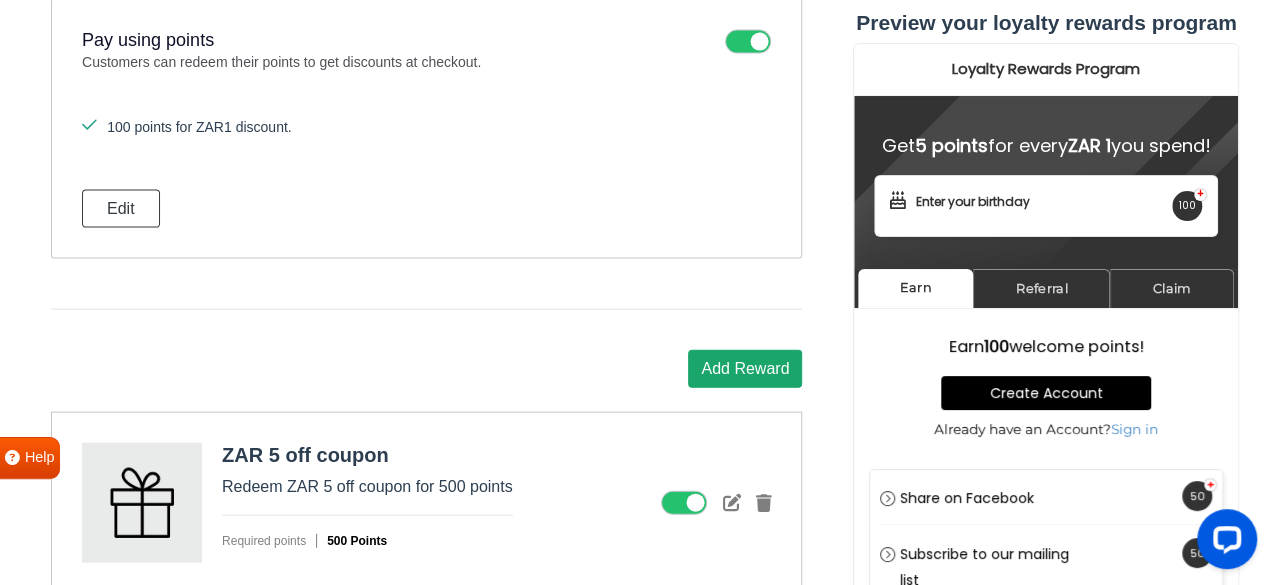 click on "Add Reward" at bounding box center [745, 369] 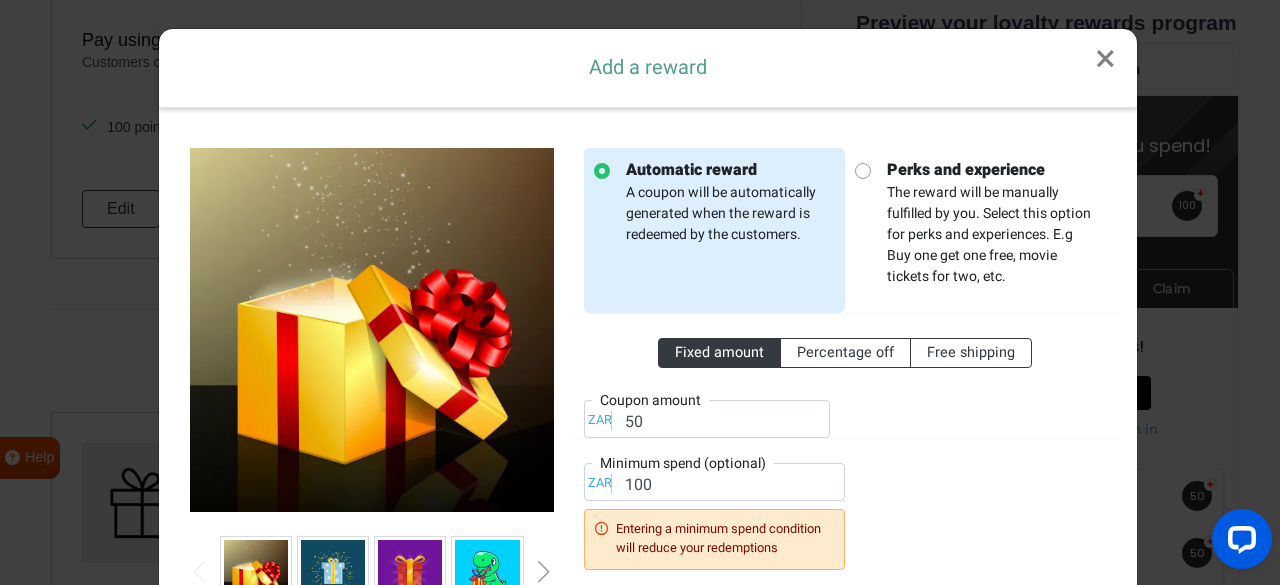 scroll, scrollTop: 0, scrollLeft: 0, axis: both 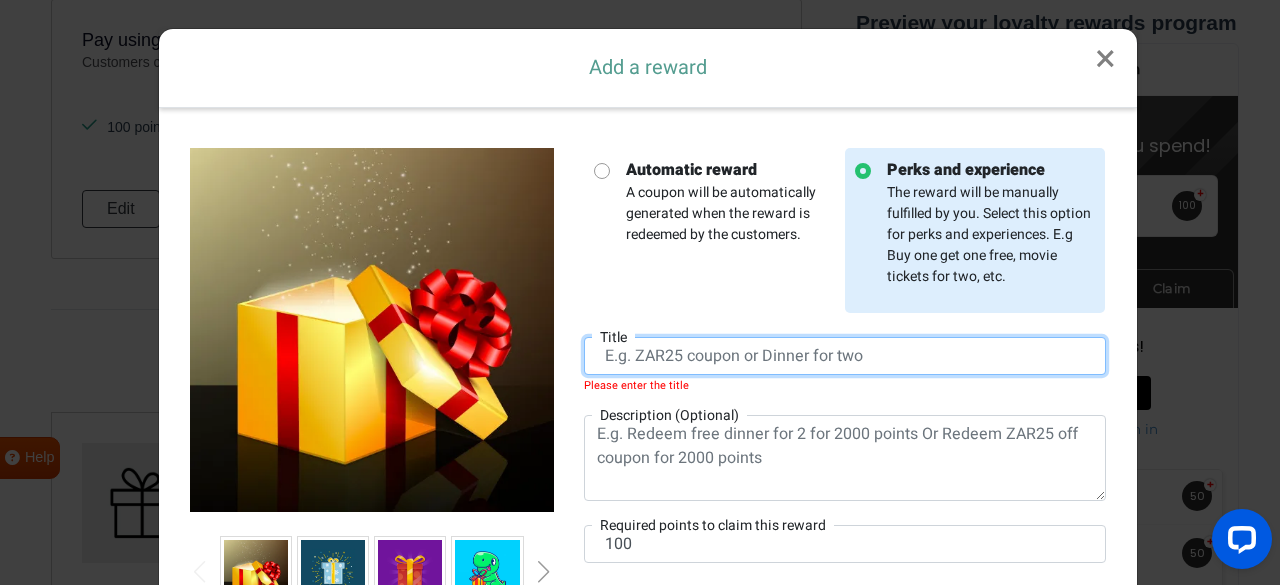 click at bounding box center (845, 356) 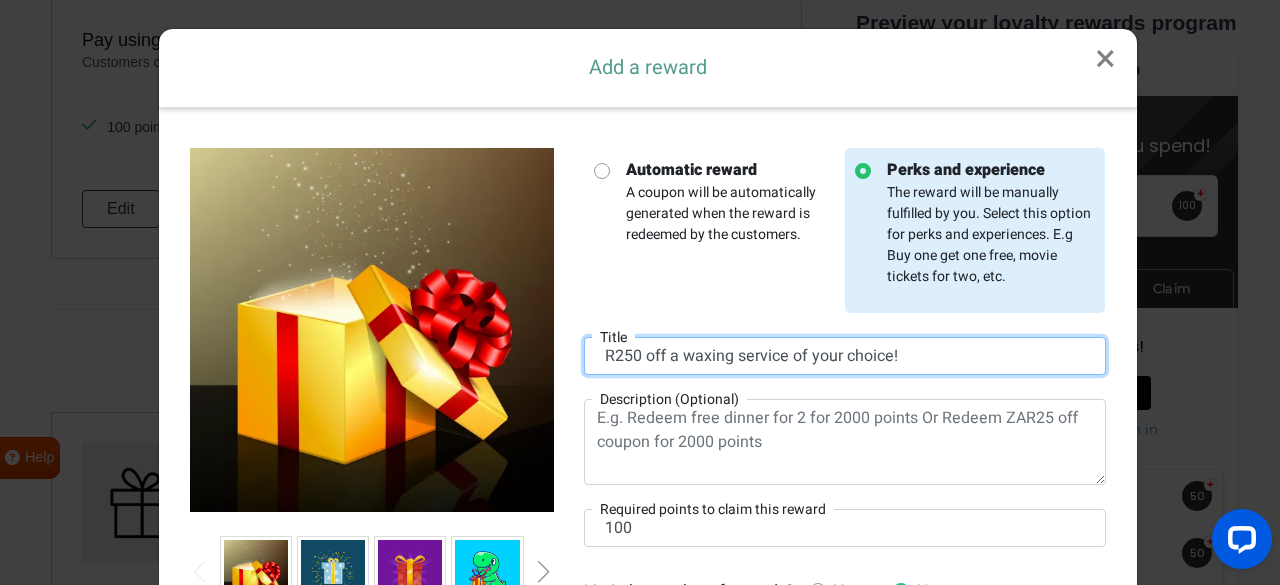 type on "R250 off a waxing service of your choice!" 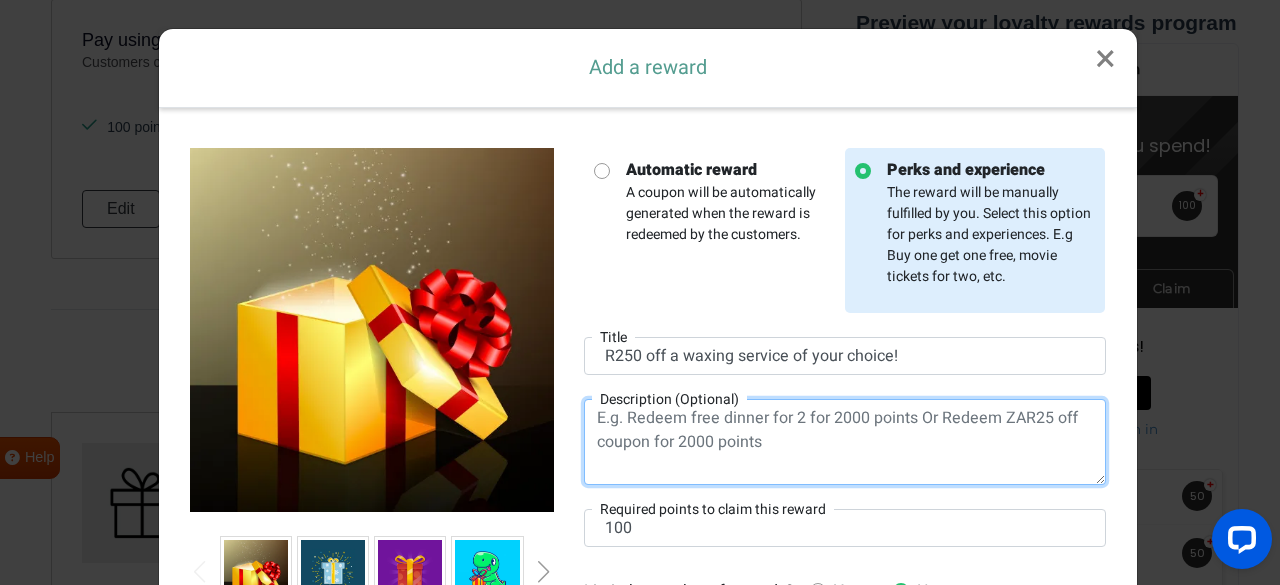 click at bounding box center (845, 442) 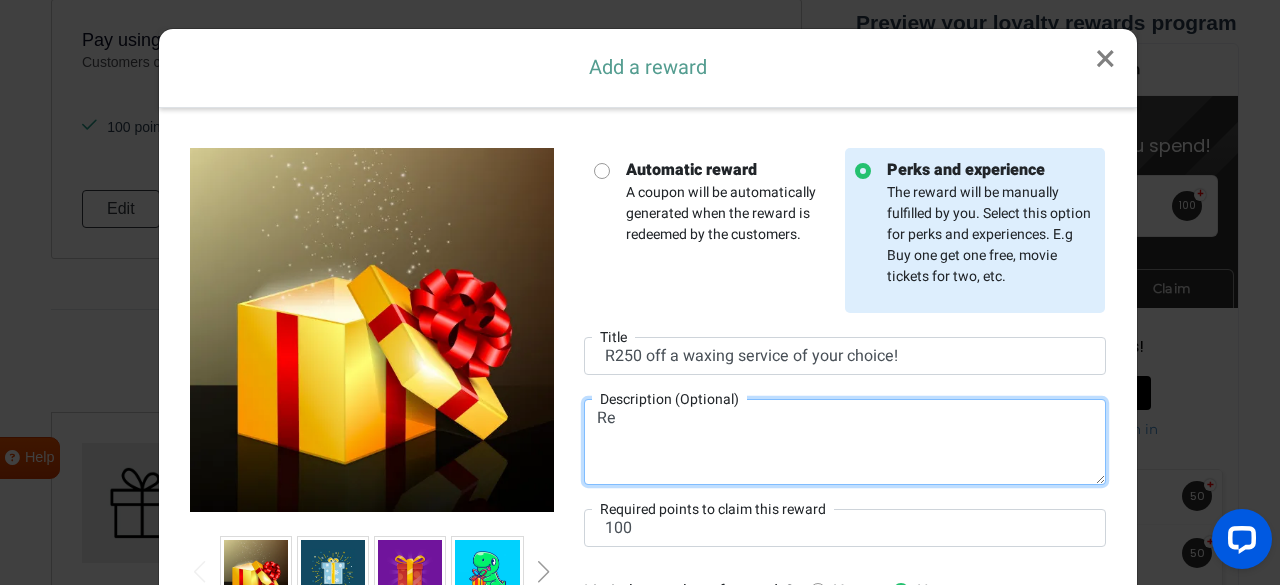 type on "R" 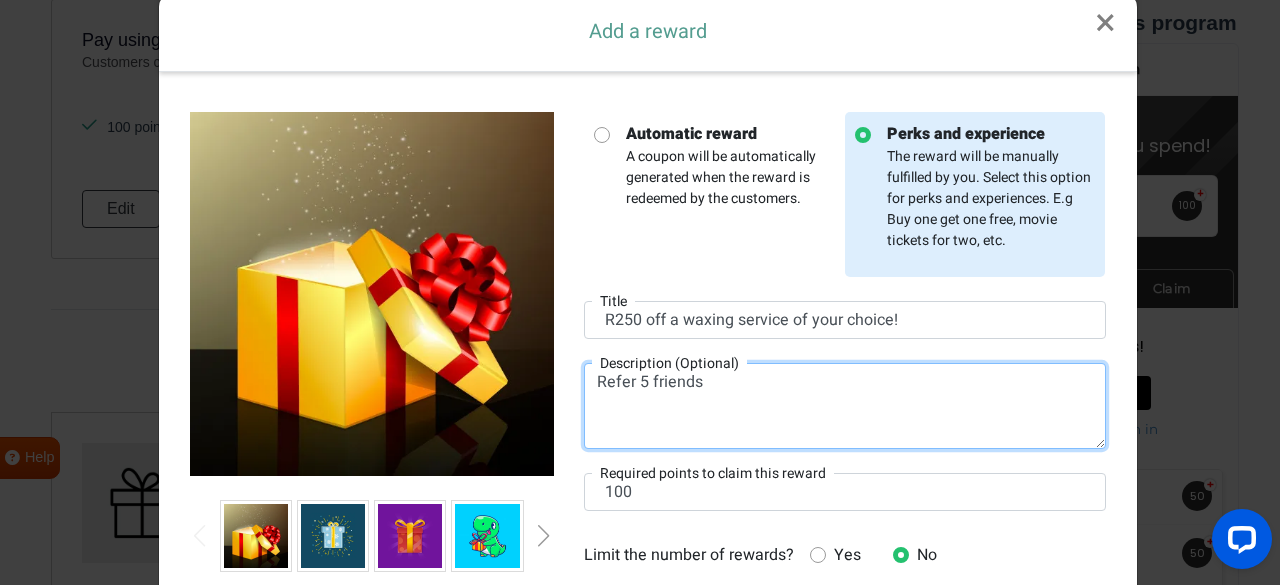 scroll, scrollTop: 66, scrollLeft: 0, axis: vertical 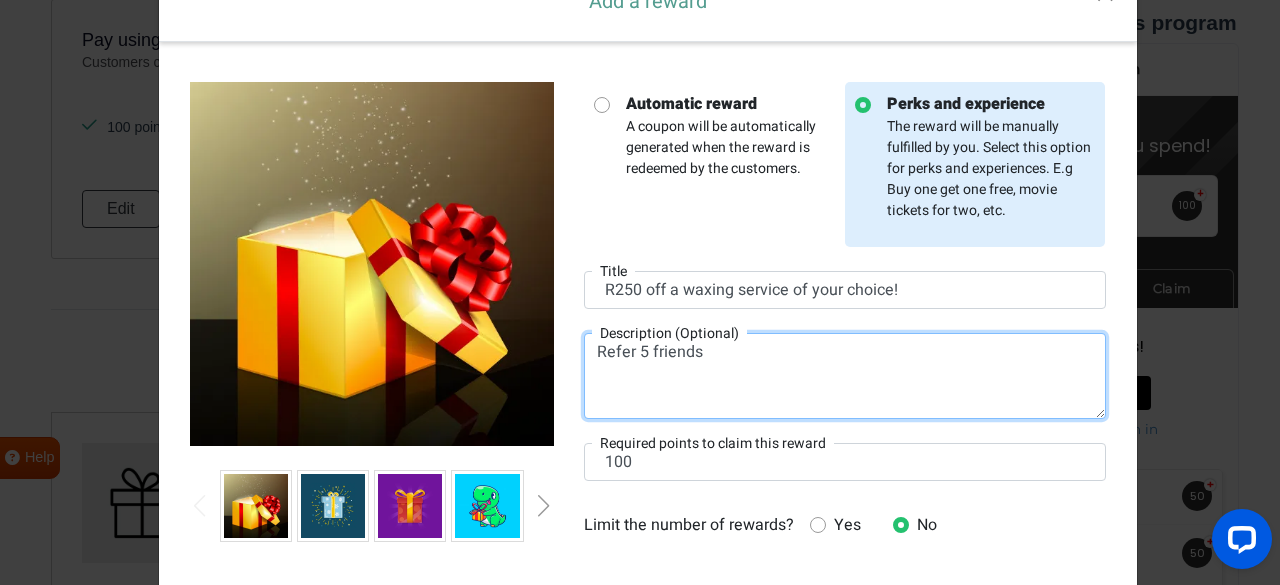 type on "Refer 5 friends" 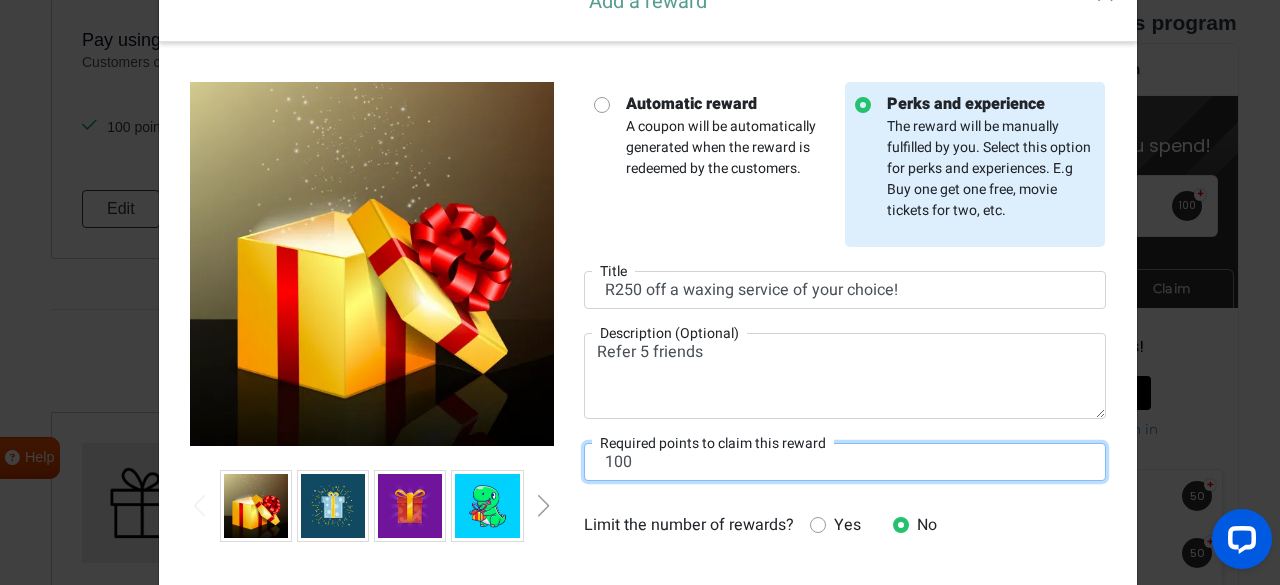 click on "100" at bounding box center [845, 462] 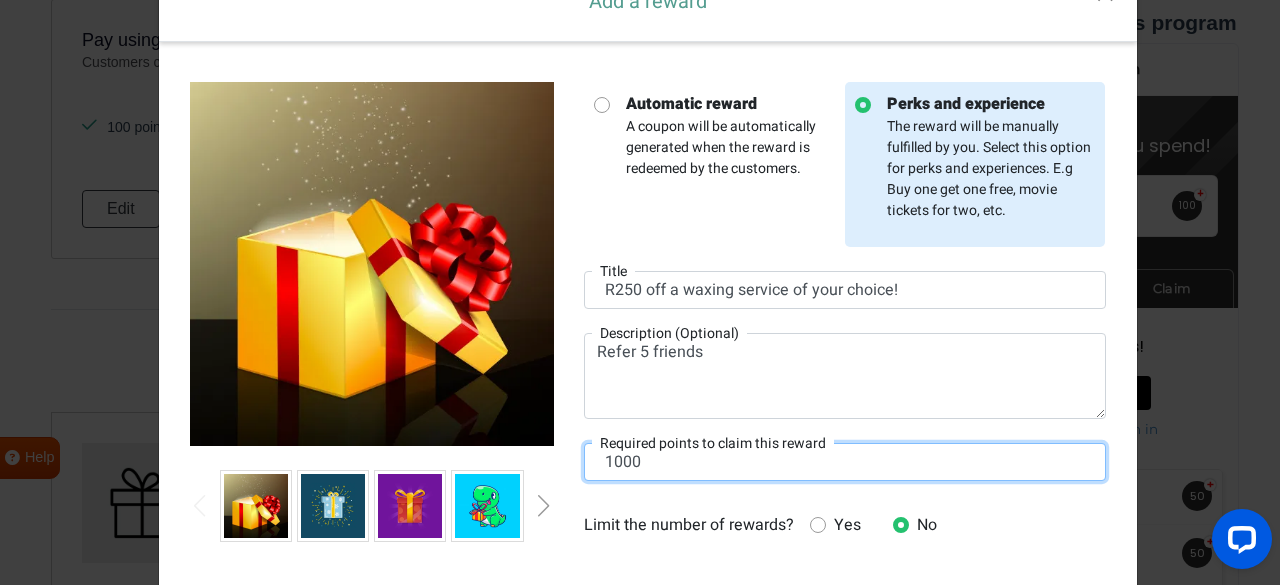 type on "1000" 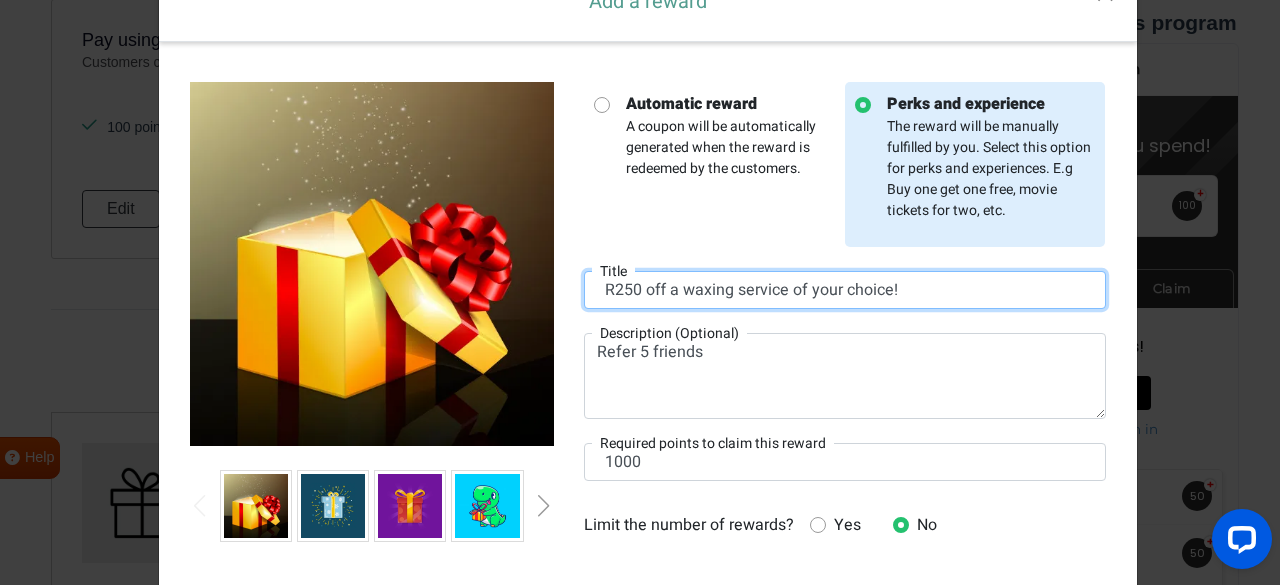 drag, startPoint x: 624, startPoint y: 287, endPoint x: 606, endPoint y: 293, distance: 18.973665 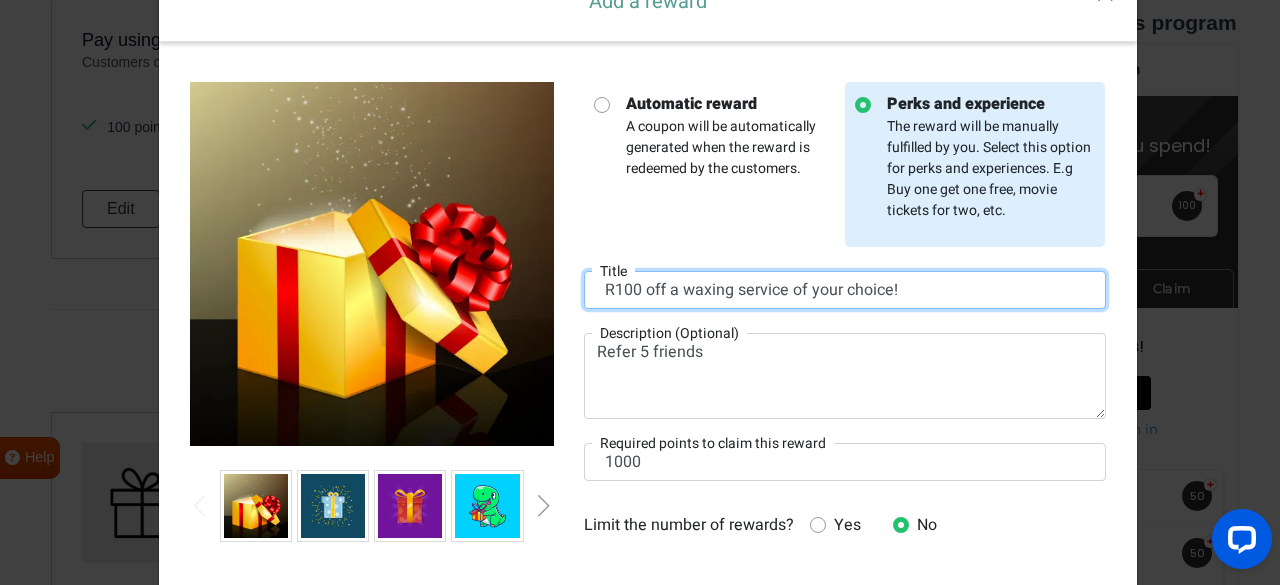 type on "R100 off a waxing service of your choice!" 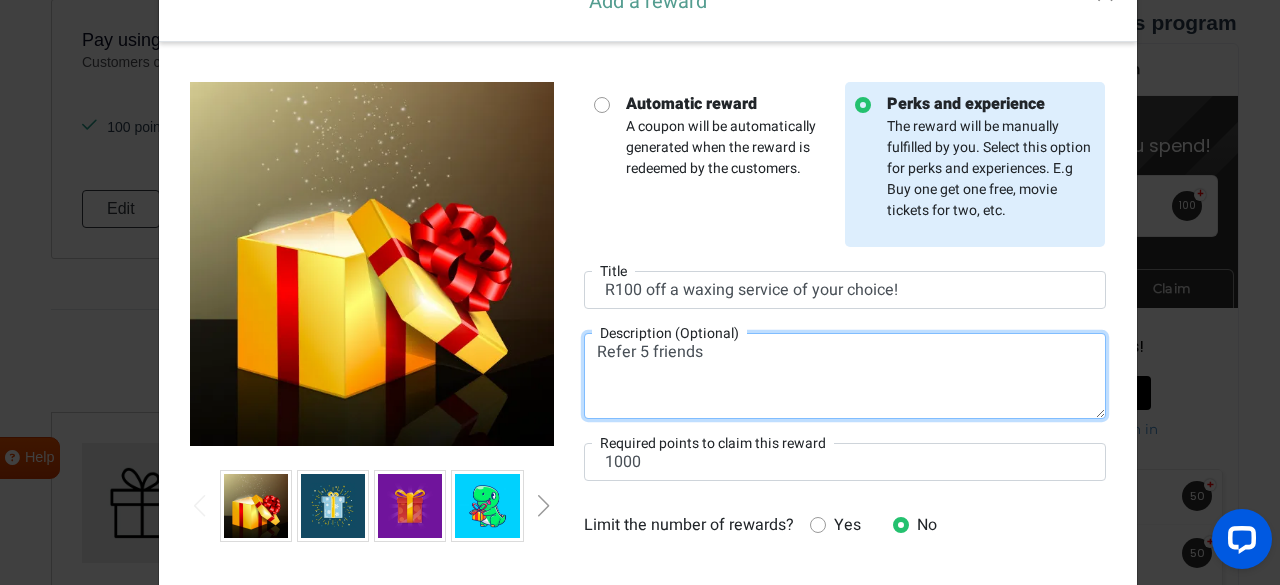click on "Refer 5 friends" at bounding box center [845, 376] 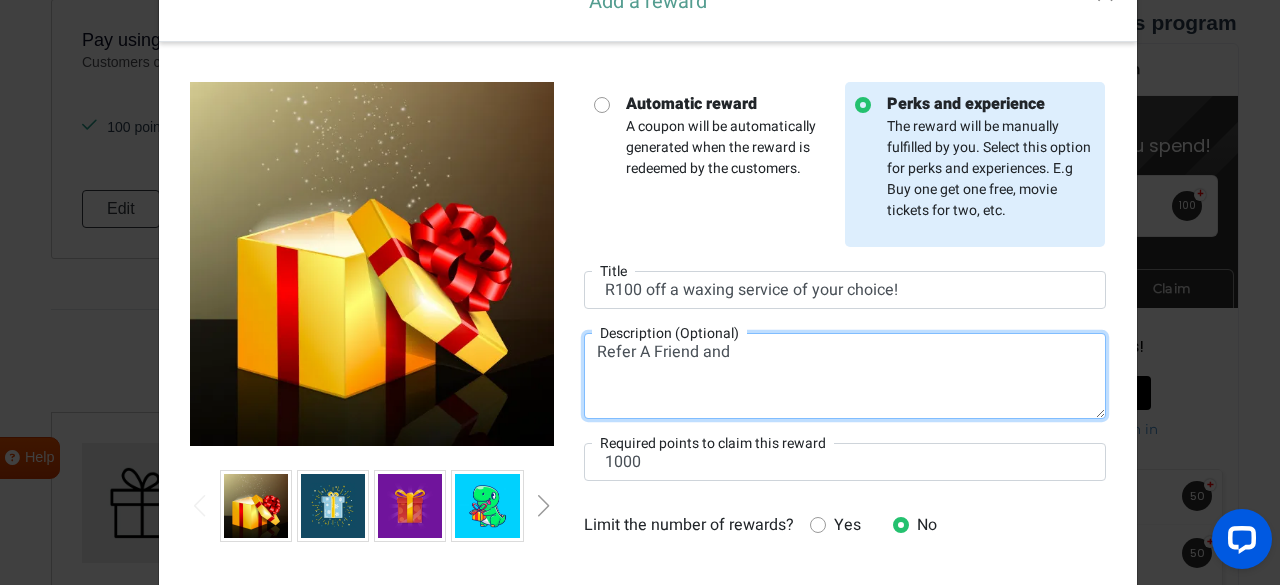 type on "Refer A Friend and" 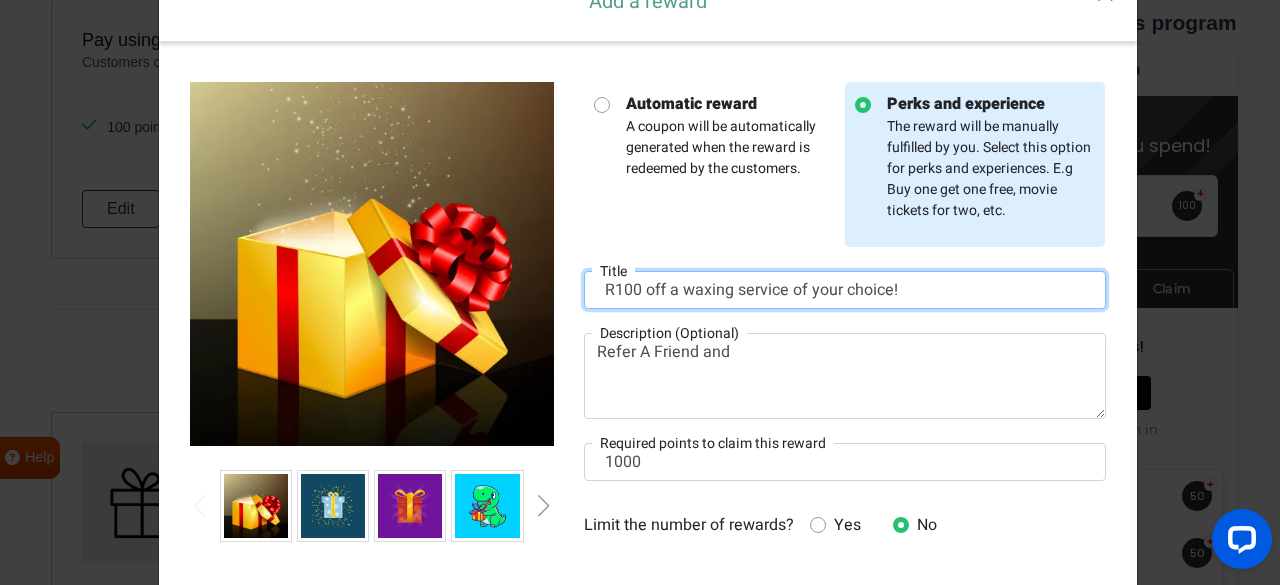 drag, startPoint x: 604, startPoint y: 288, endPoint x: 626, endPoint y: 283, distance: 22.561028 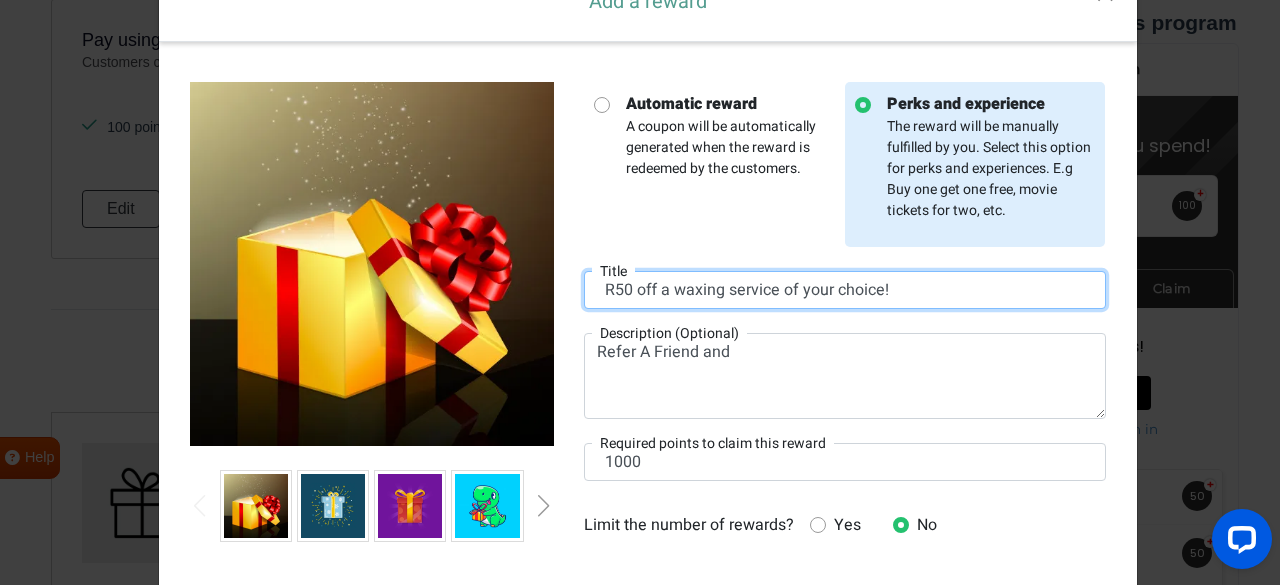 type on "R50 off a waxing service of your choice!" 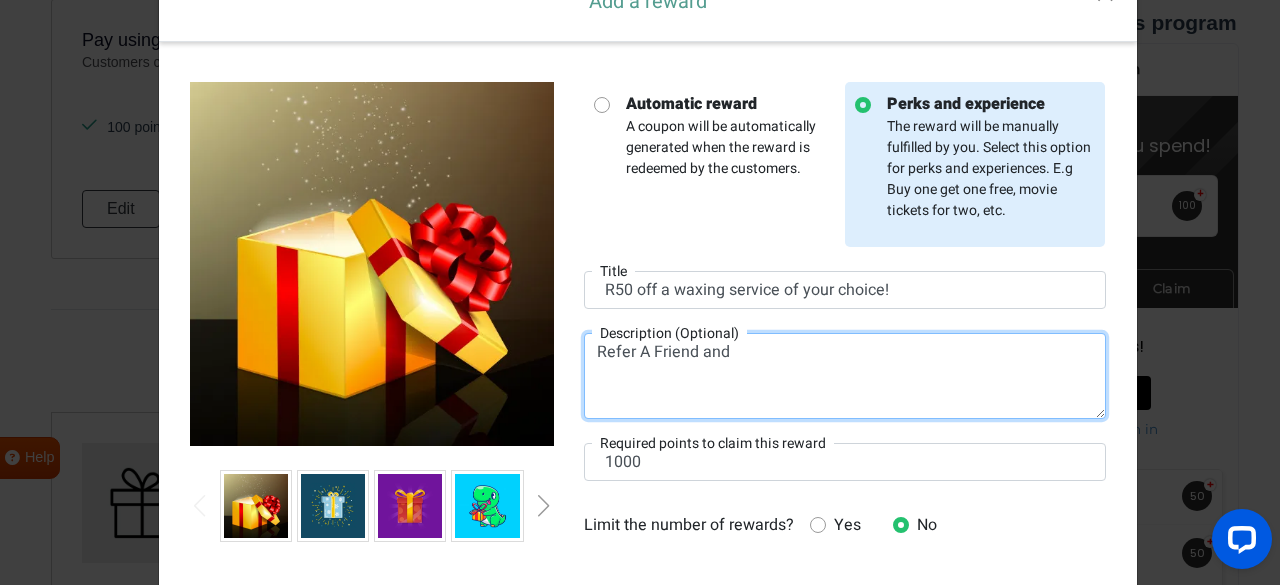 click on "Refer A Friend and" at bounding box center [845, 376] 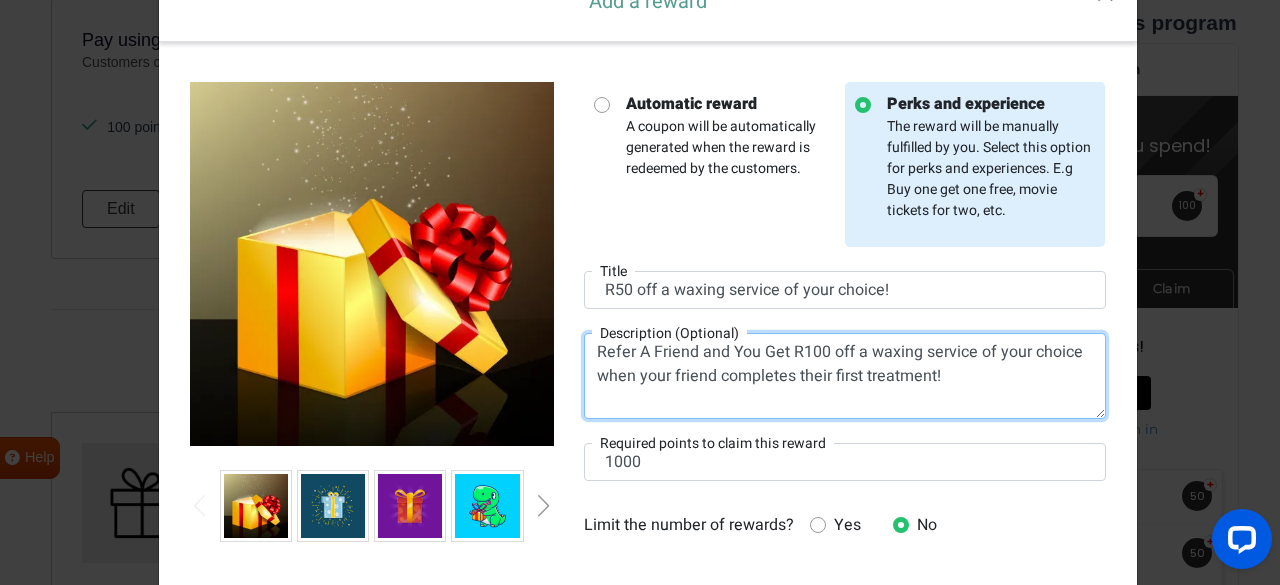 type on "Refer A Friend and You Get R100 off a waxing service of your choice when your friend completes their first treatment!" 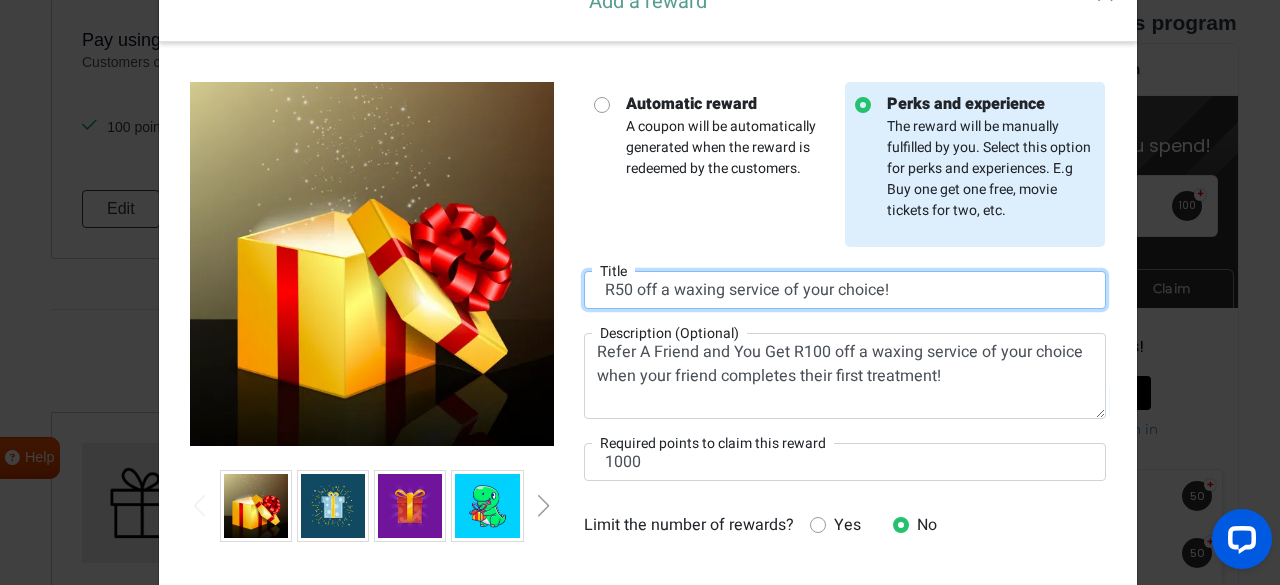 click on "R50 off a waxing service of your choice!" at bounding box center [845, 290] 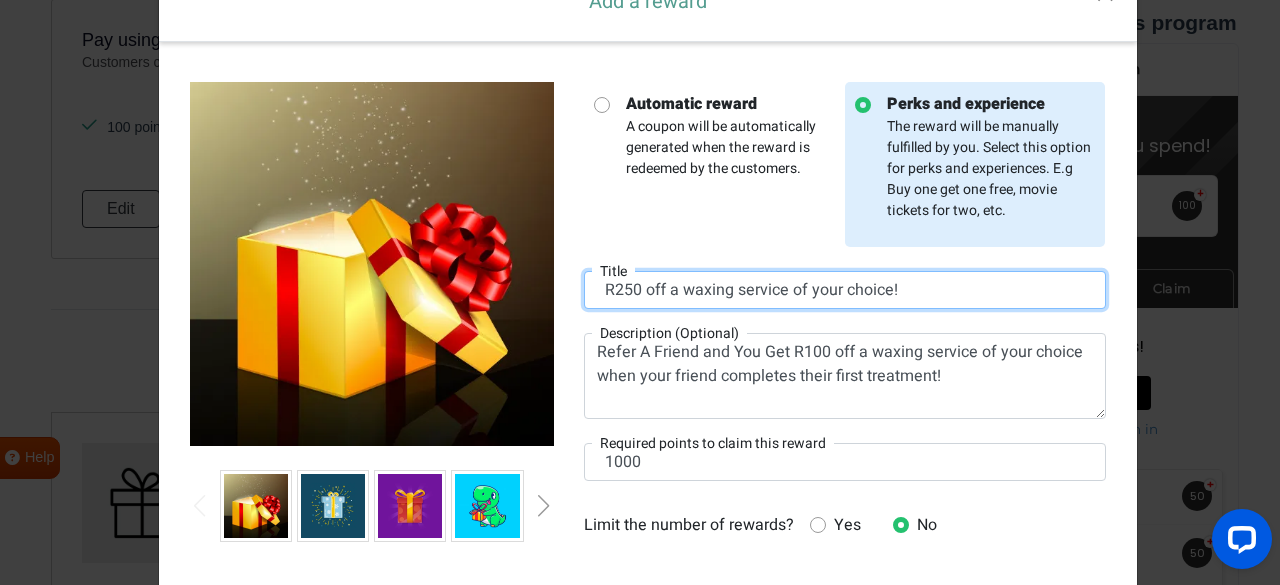 type on "R250 off a waxing service of your choice!" 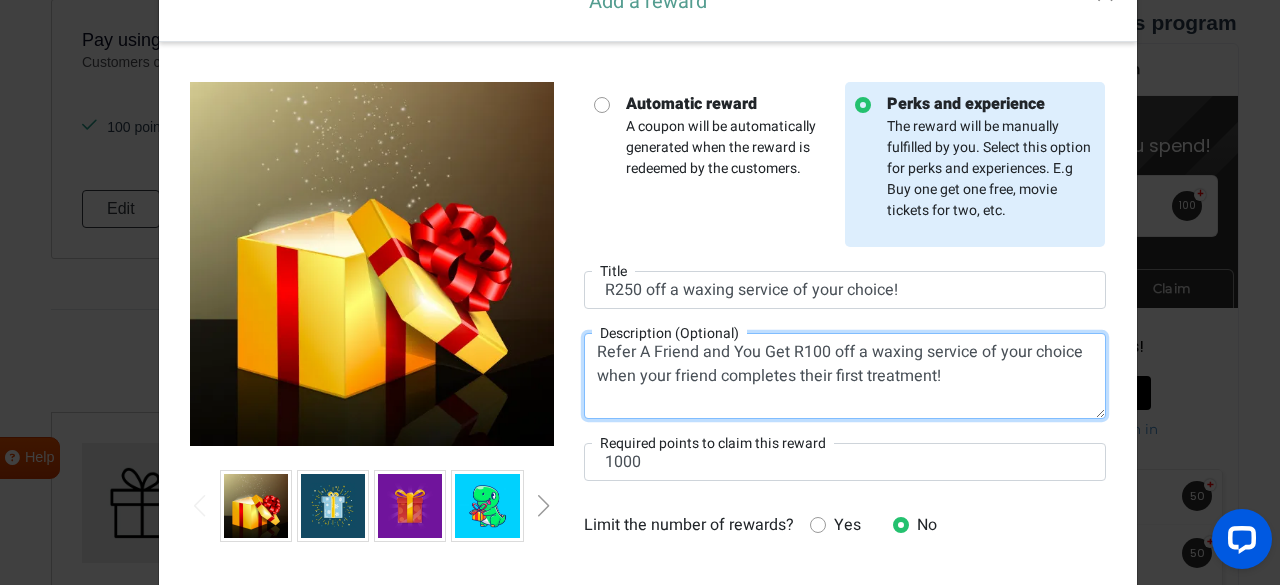 drag, startPoint x: 794, startPoint y: 348, endPoint x: 808, endPoint y: 347, distance: 14.035668 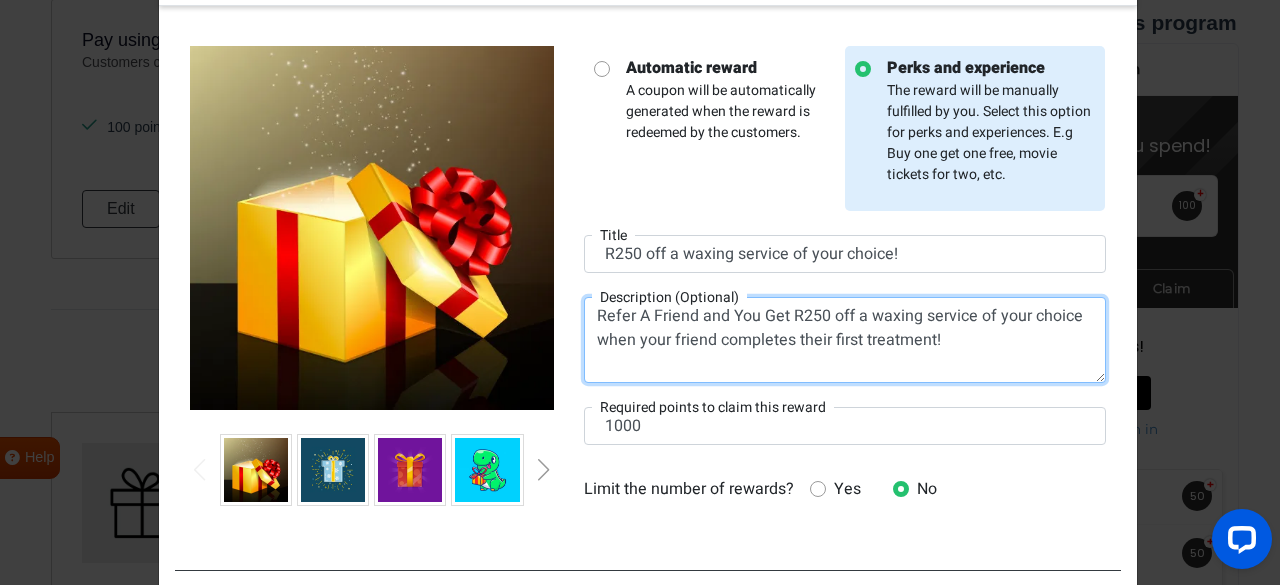 scroll, scrollTop: 133, scrollLeft: 0, axis: vertical 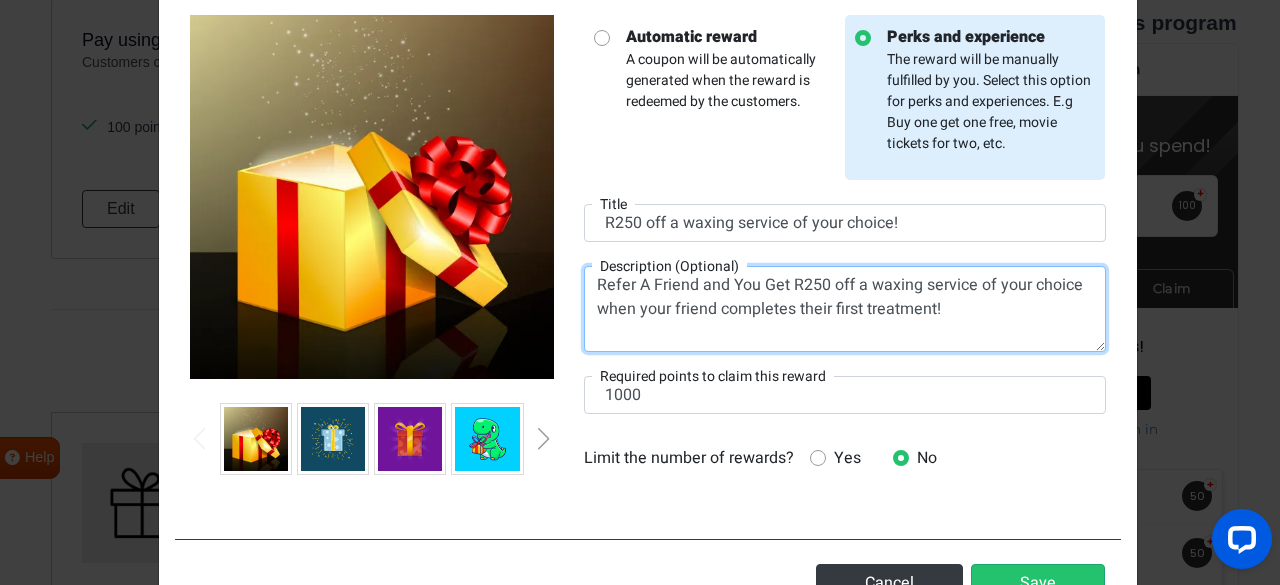 type on "Refer A Friend and You Get R250 off a waxing service of your choice when your friend completes their first treatment!" 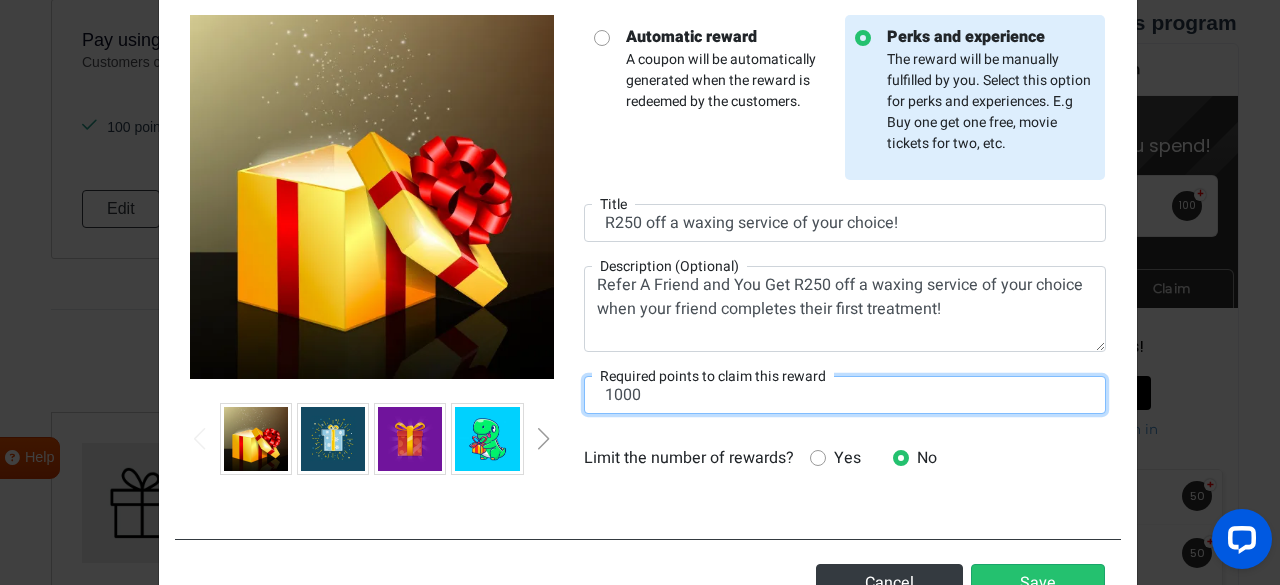 drag, startPoint x: 662, startPoint y: 398, endPoint x: 570, endPoint y: 394, distance: 92.086914 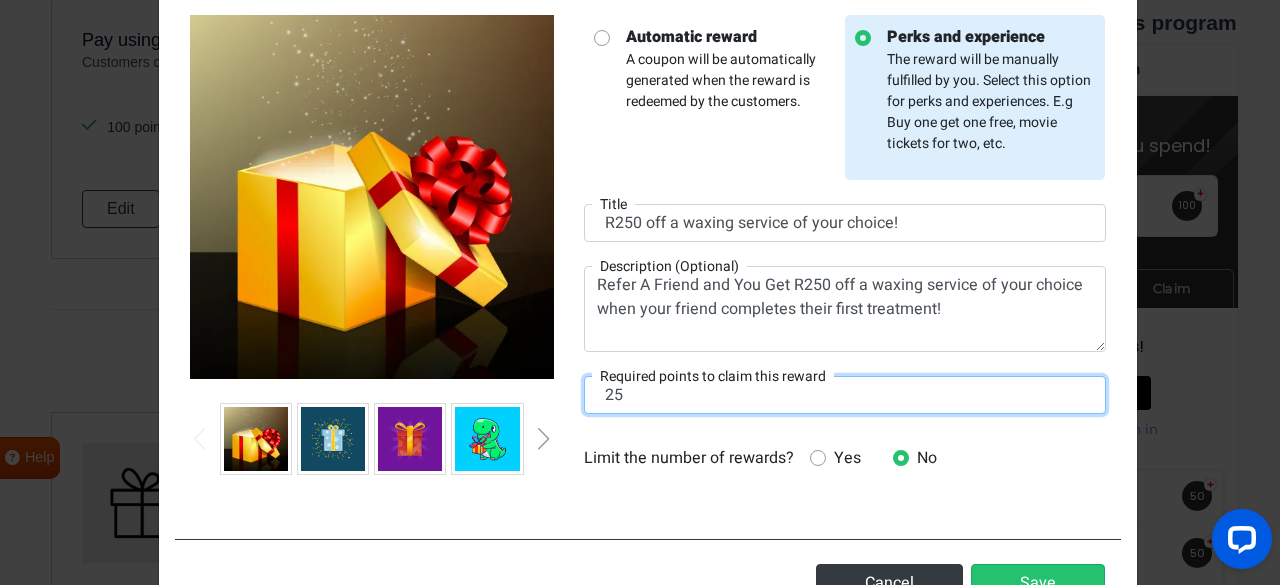 type on "2" 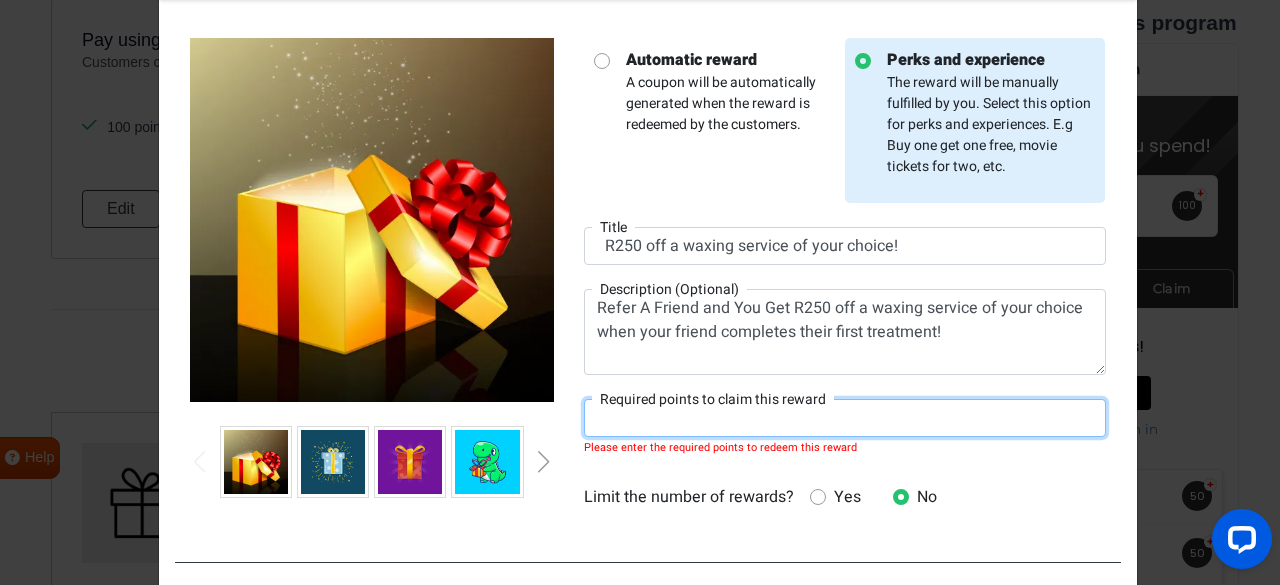 scroll, scrollTop: 133, scrollLeft: 0, axis: vertical 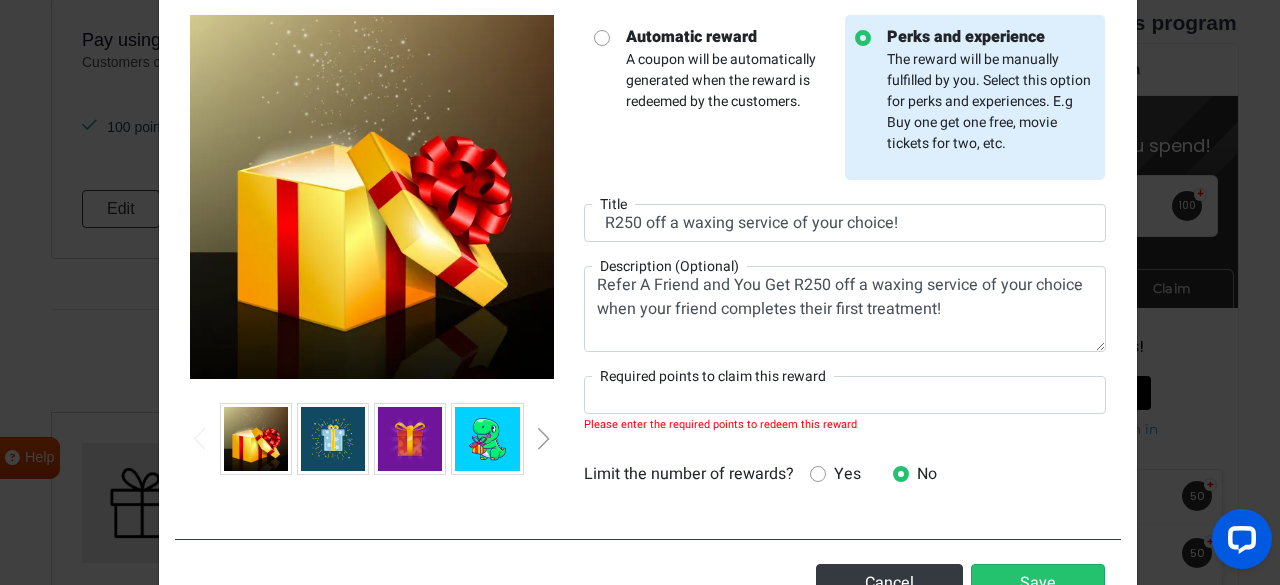 click at bounding box center [333, 439] 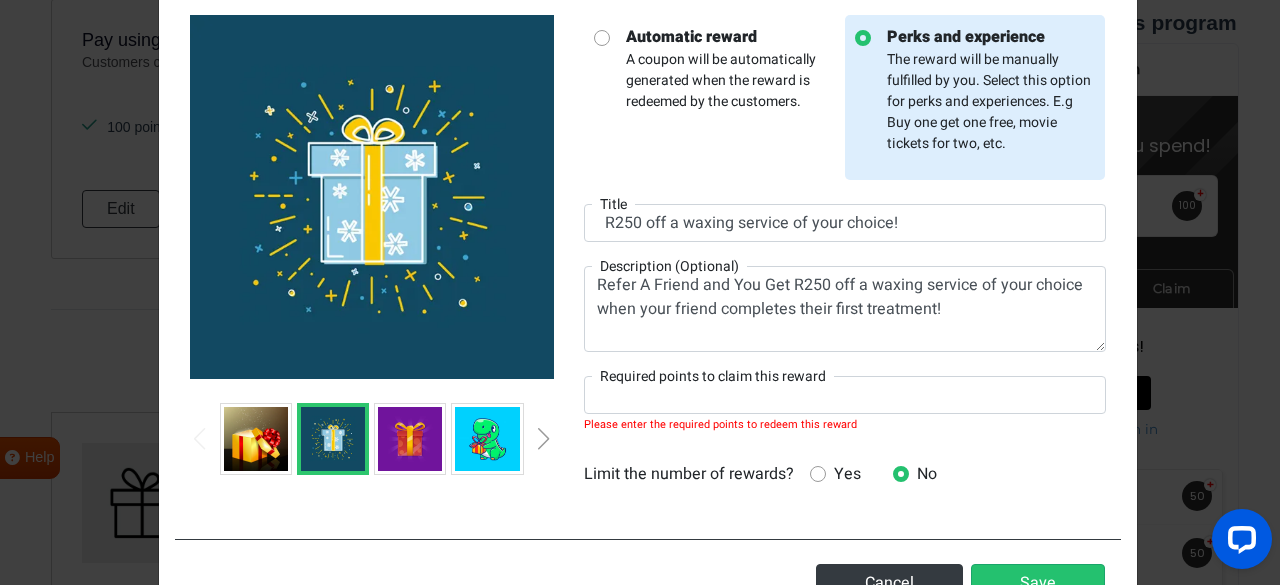 click at bounding box center (410, 439) 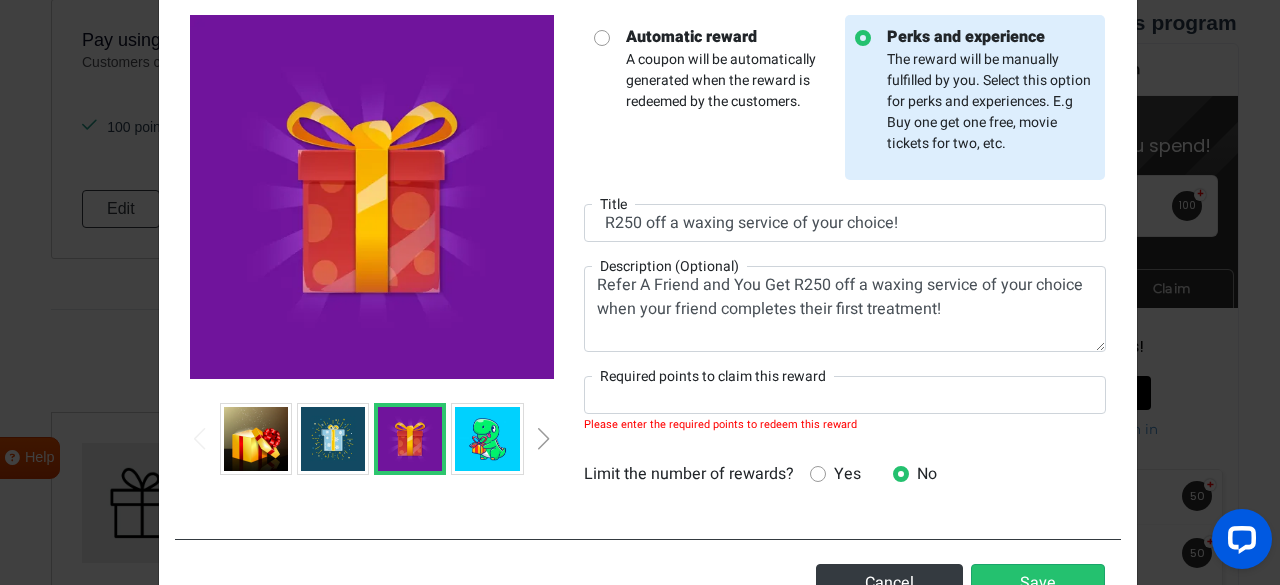 click at bounding box center [544, 439] 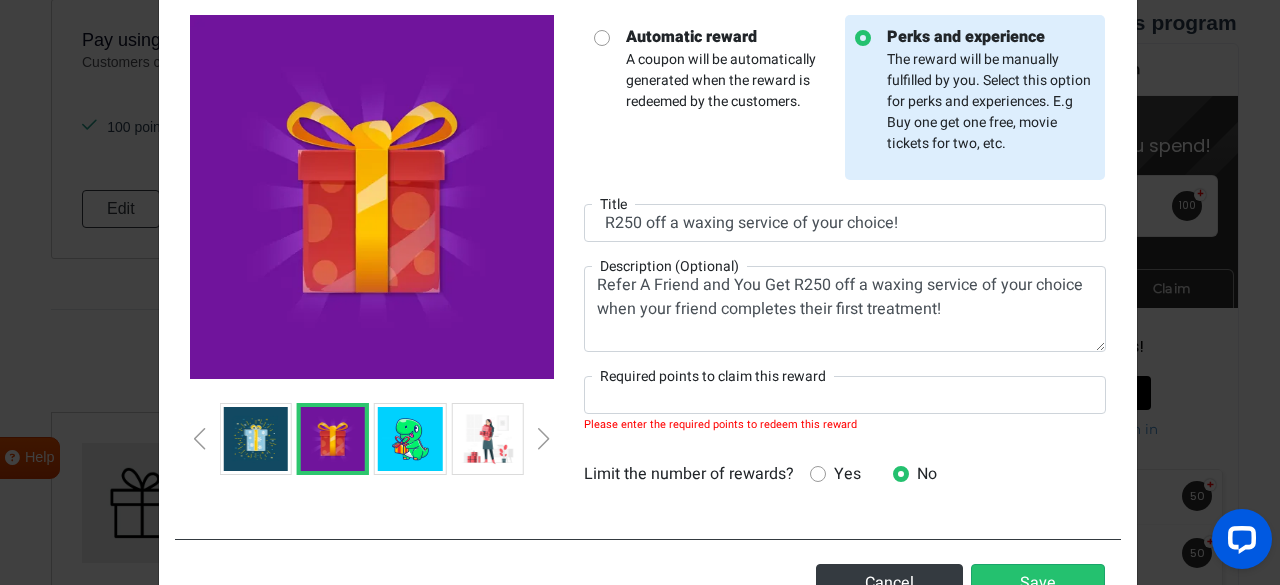 click at bounding box center (544, 439) 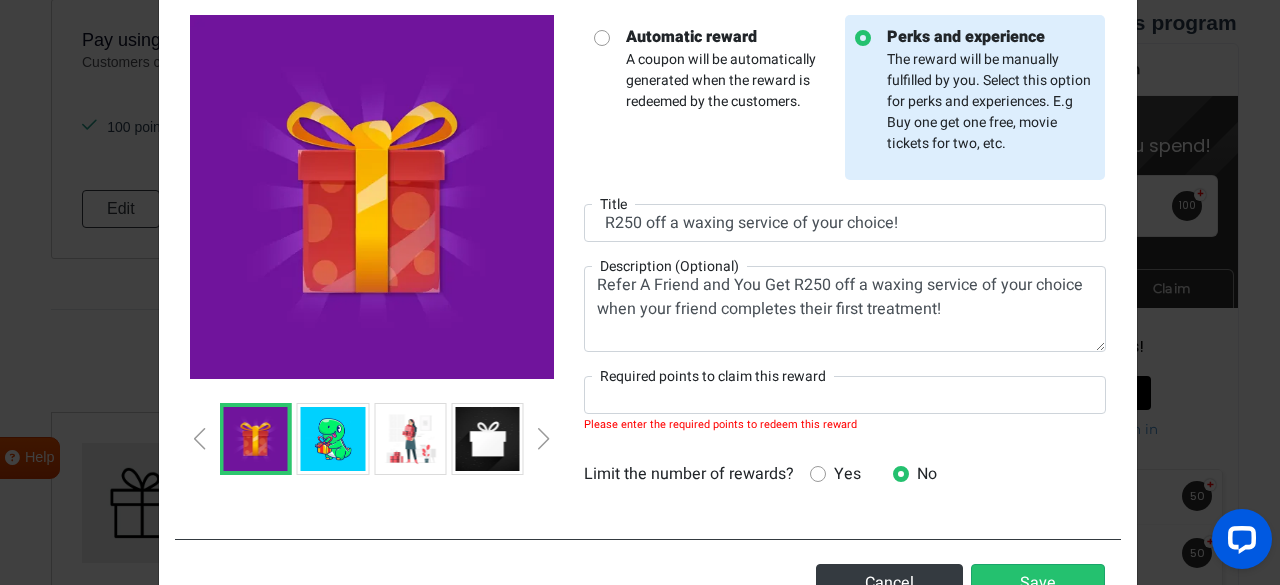 click at bounding box center (544, 439) 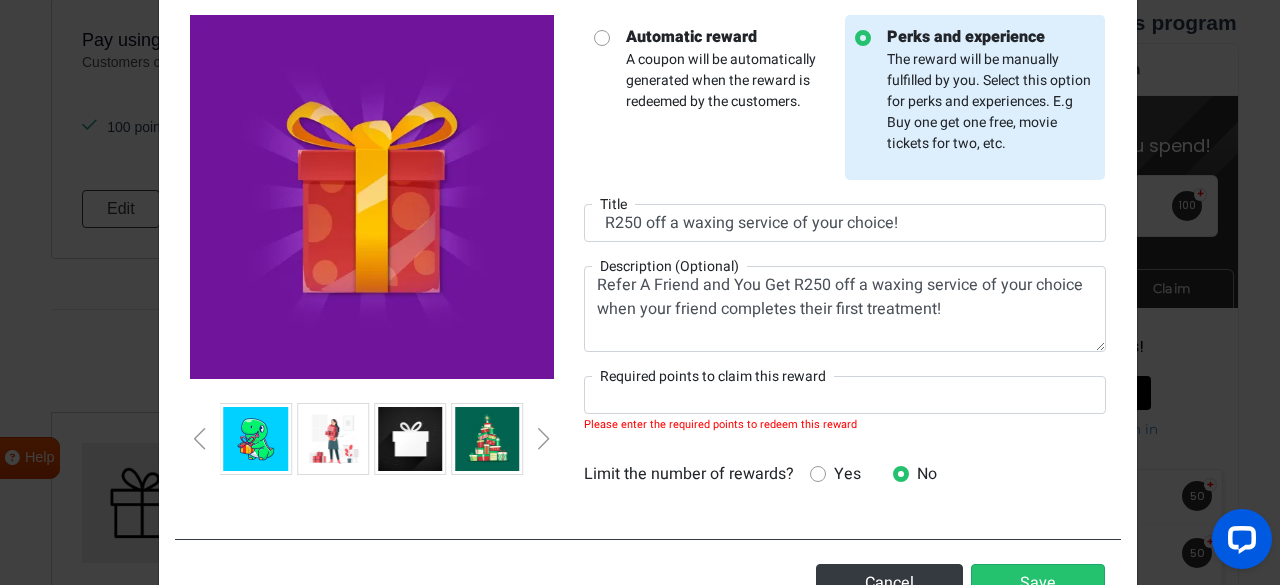 click at bounding box center [544, 439] 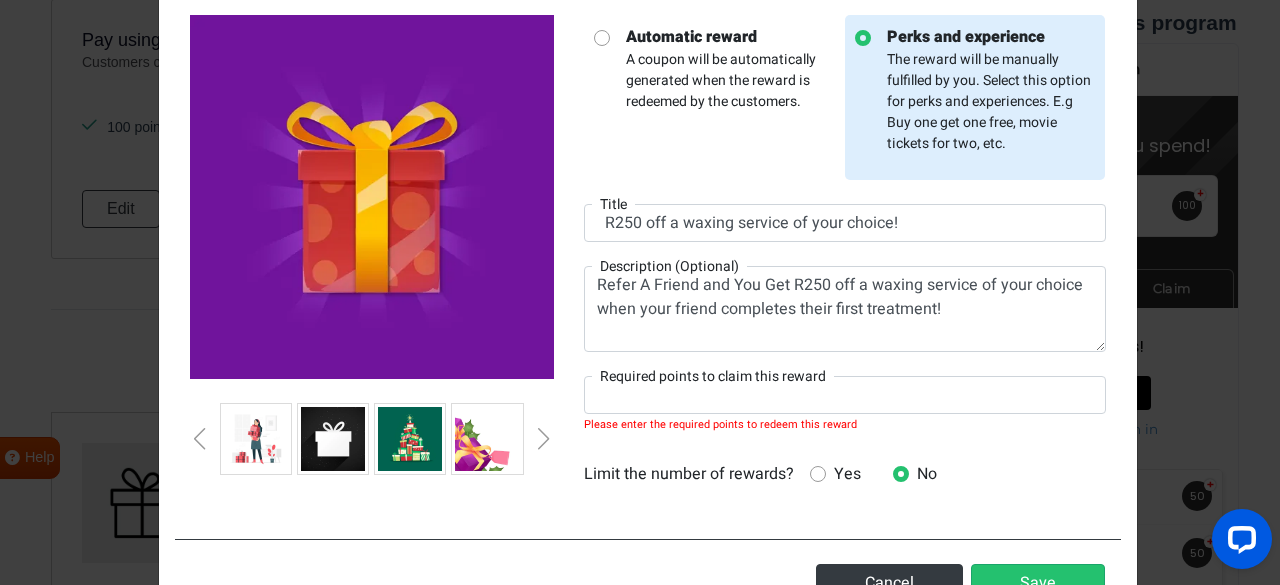 click at bounding box center (544, 439) 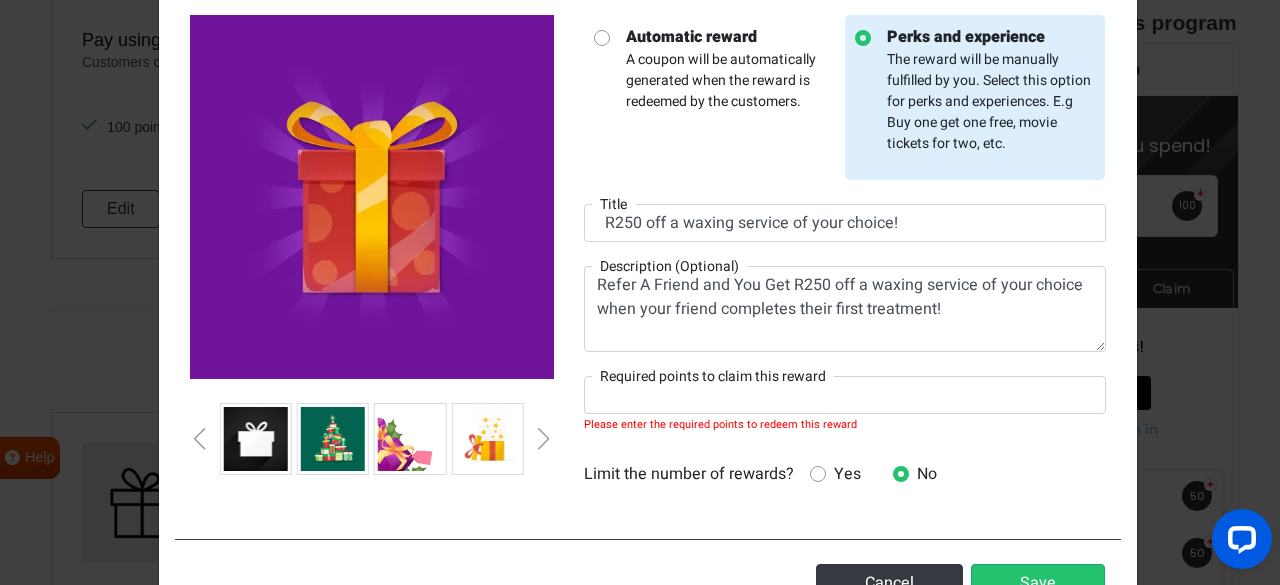 click at bounding box center [544, 439] 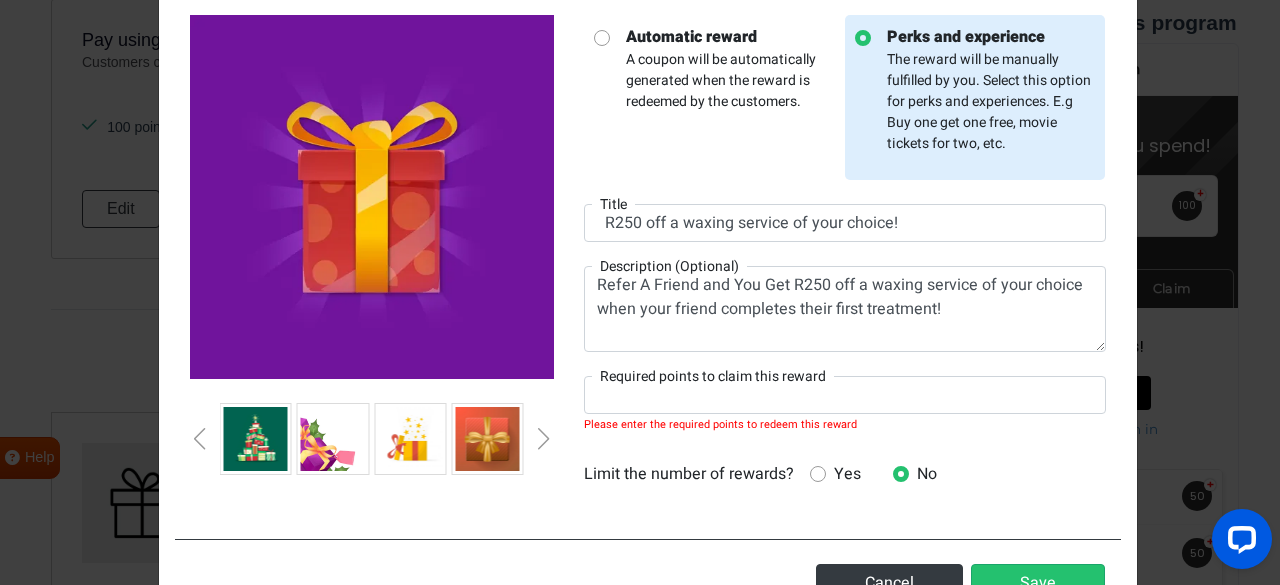 click at bounding box center [544, 439] 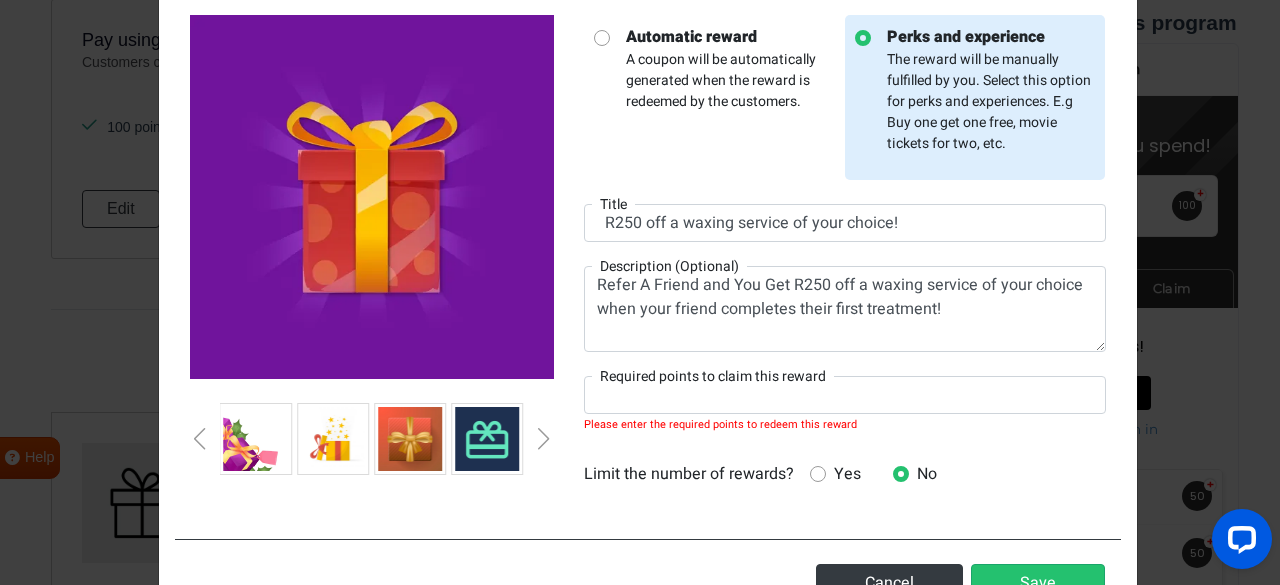 click at bounding box center (544, 439) 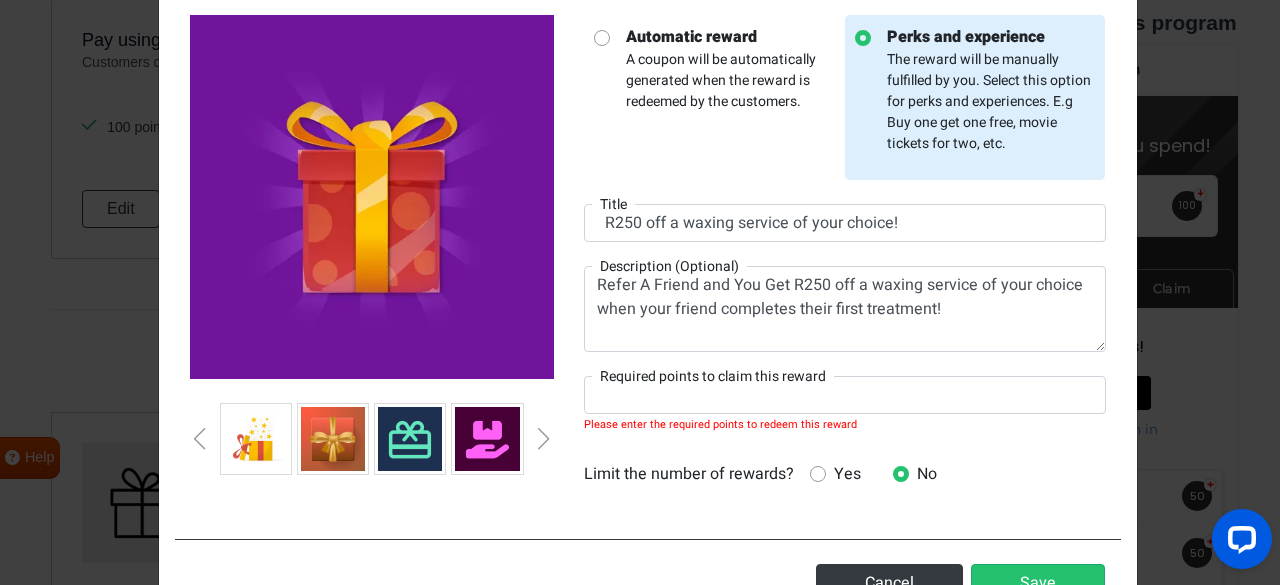 click at bounding box center (544, 439) 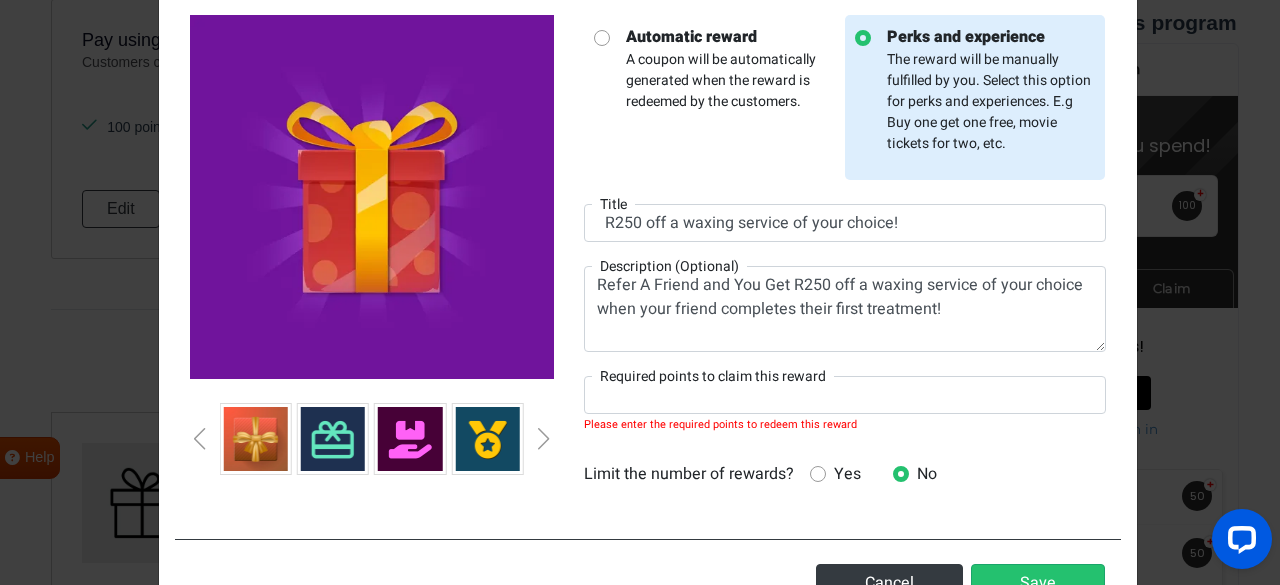 click at bounding box center (333, 439) 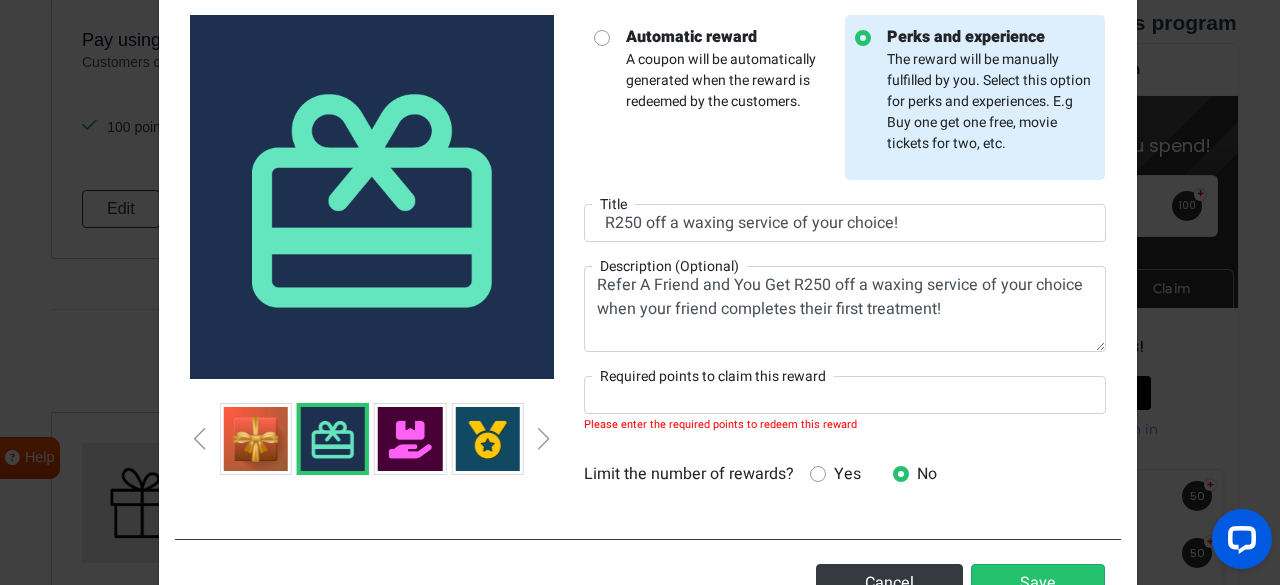 click at bounding box center (544, 439) 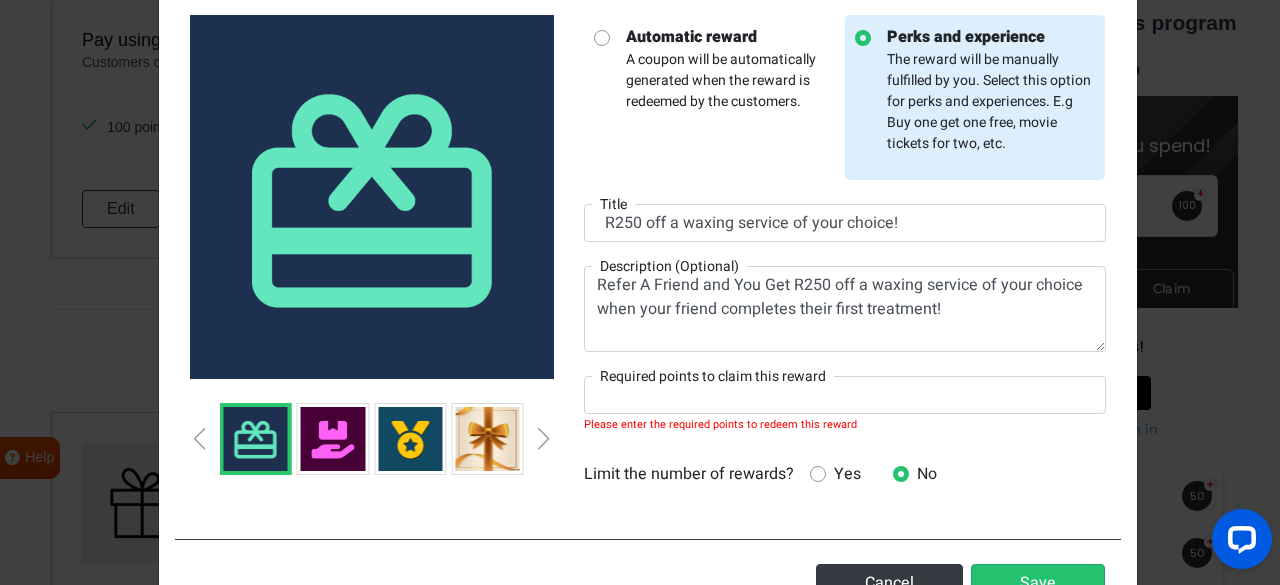 click at bounding box center [544, 439] 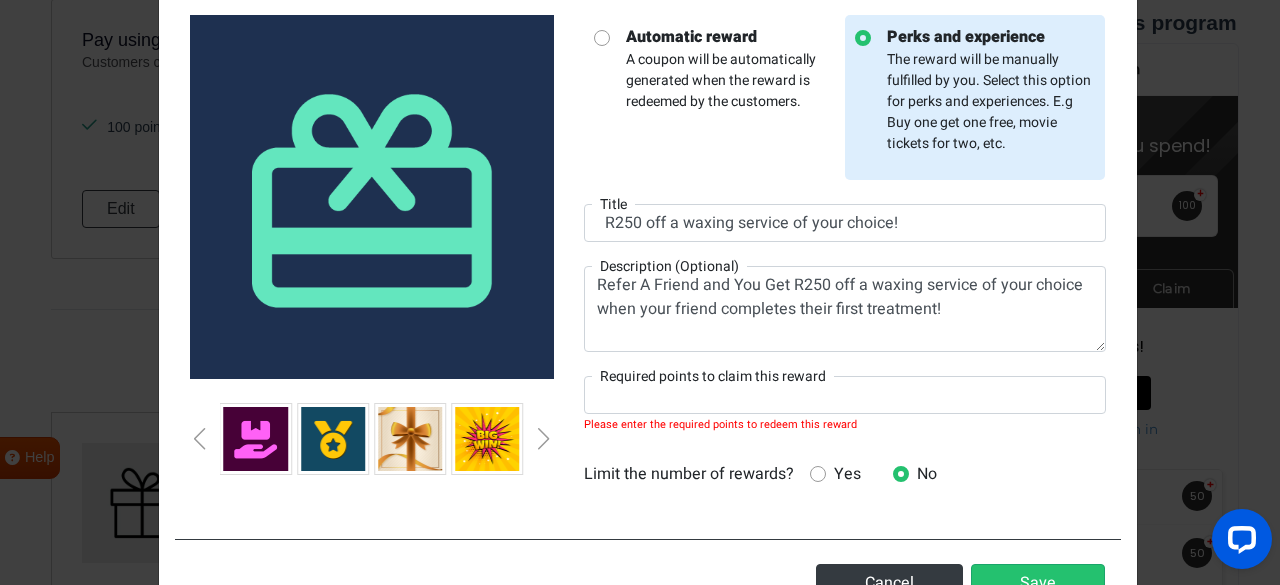 click at bounding box center (544, 439) 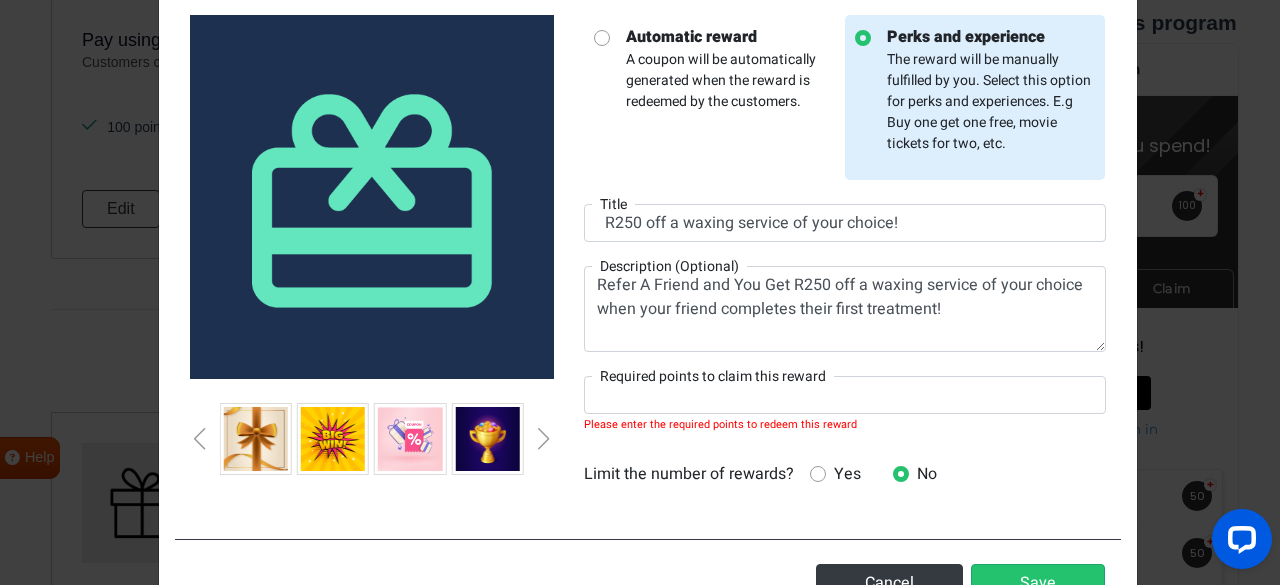 click at bounding box center (544, 439) 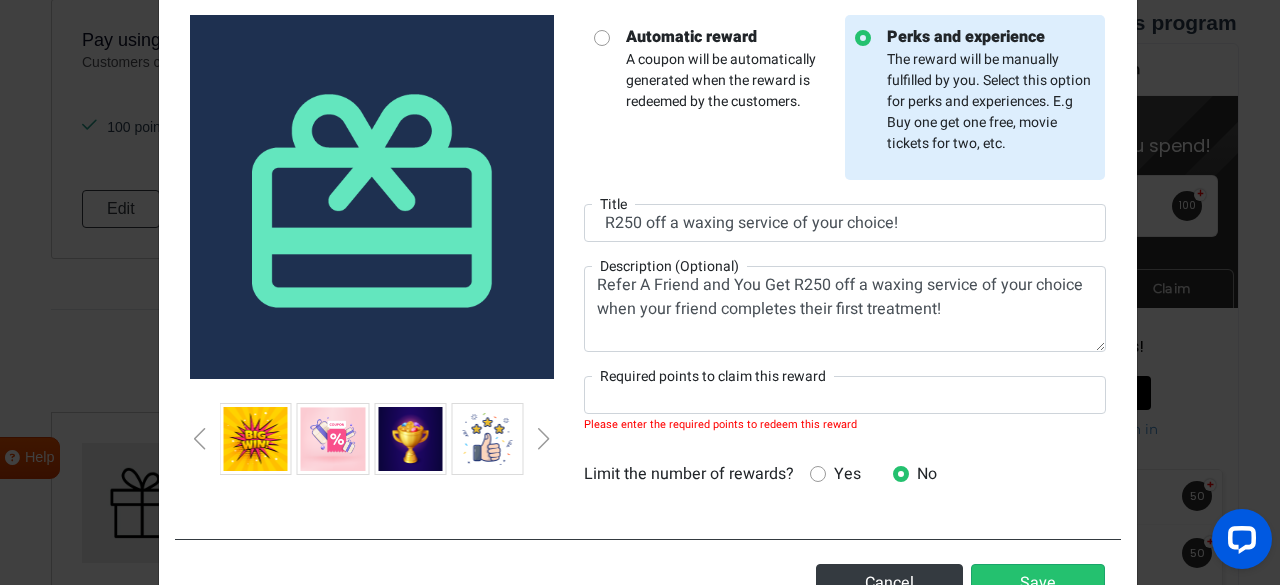 click at bounding box center [544, 439] 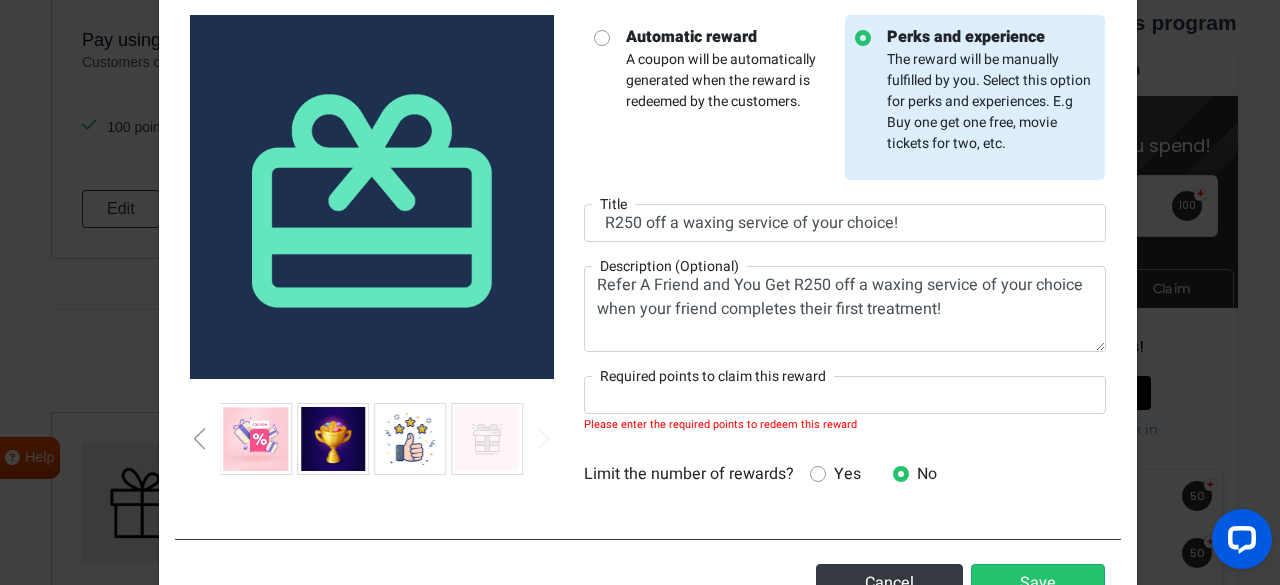 click at bounding box center [544, 439] 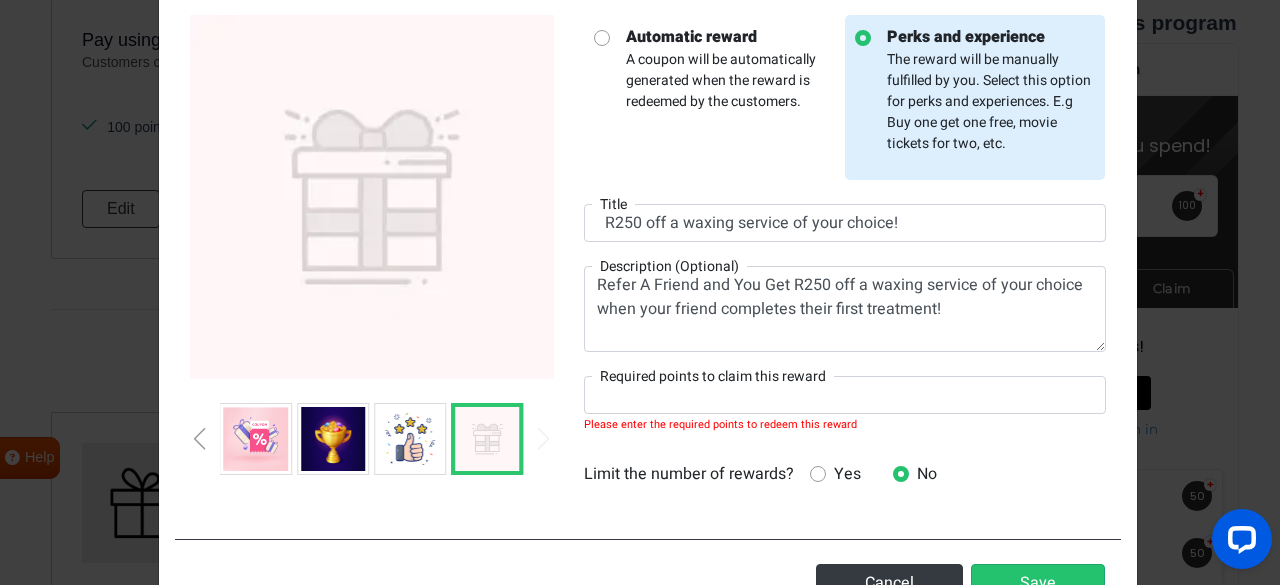 click at bounding box center (372, 439) 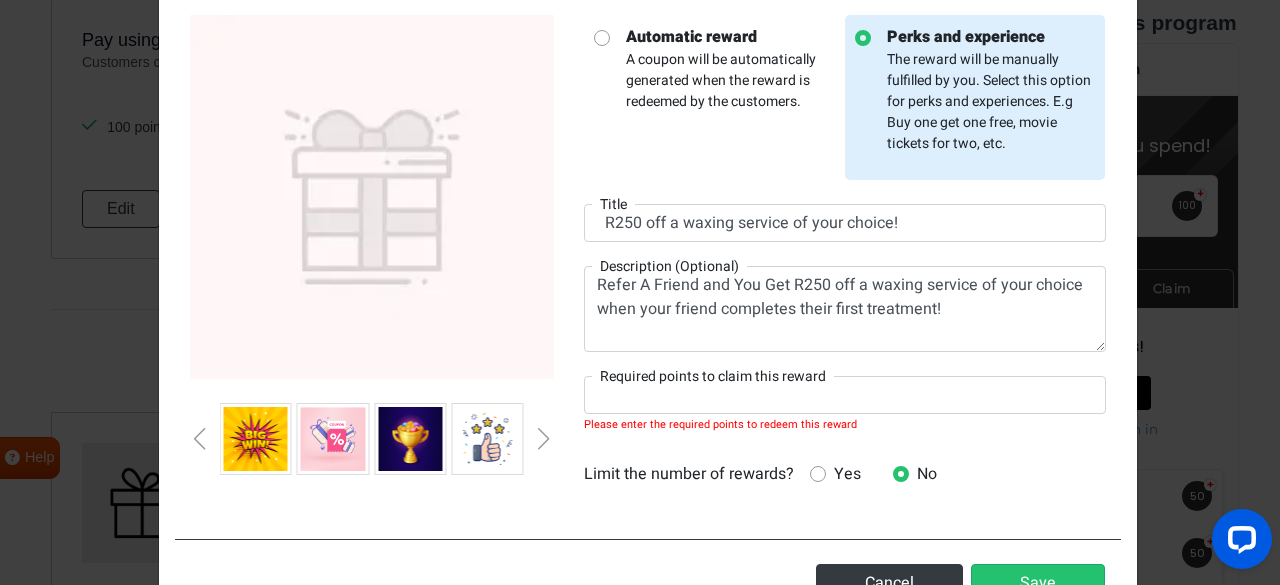 click at bounding box center [200, 439] 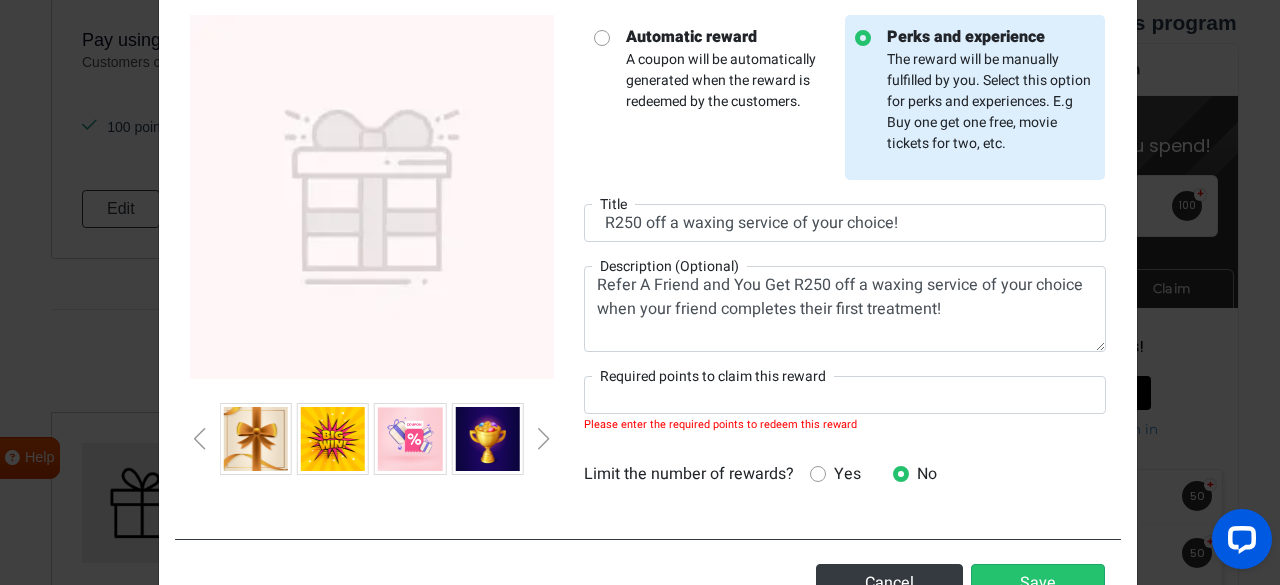 click at bounding box center (200, 439) 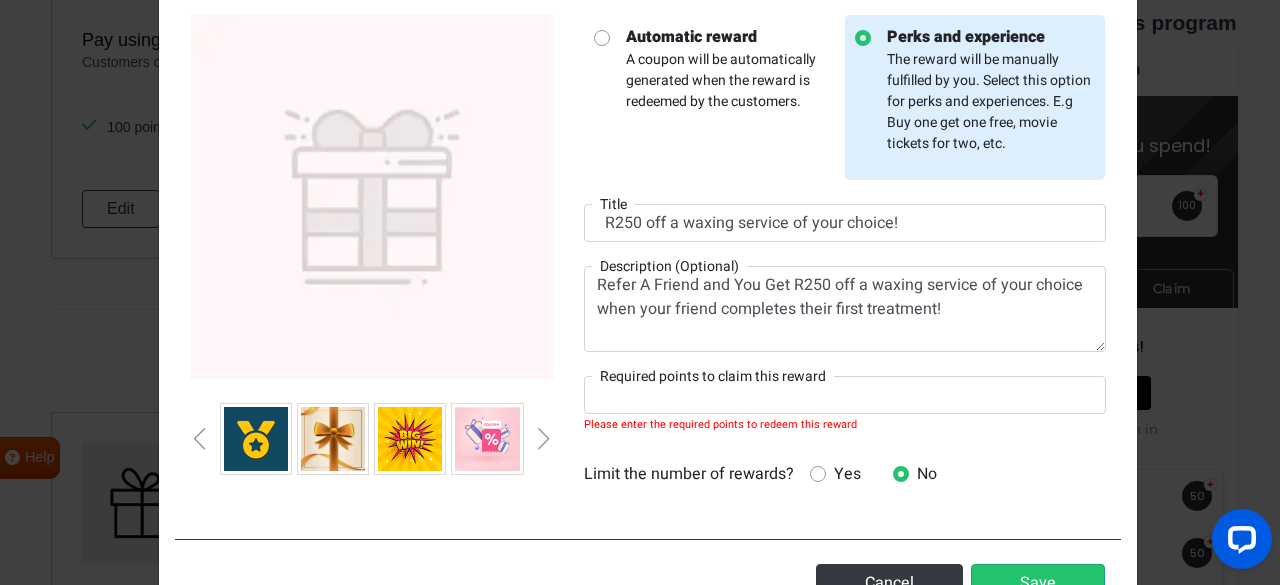 click at bounding box center (487, 439) 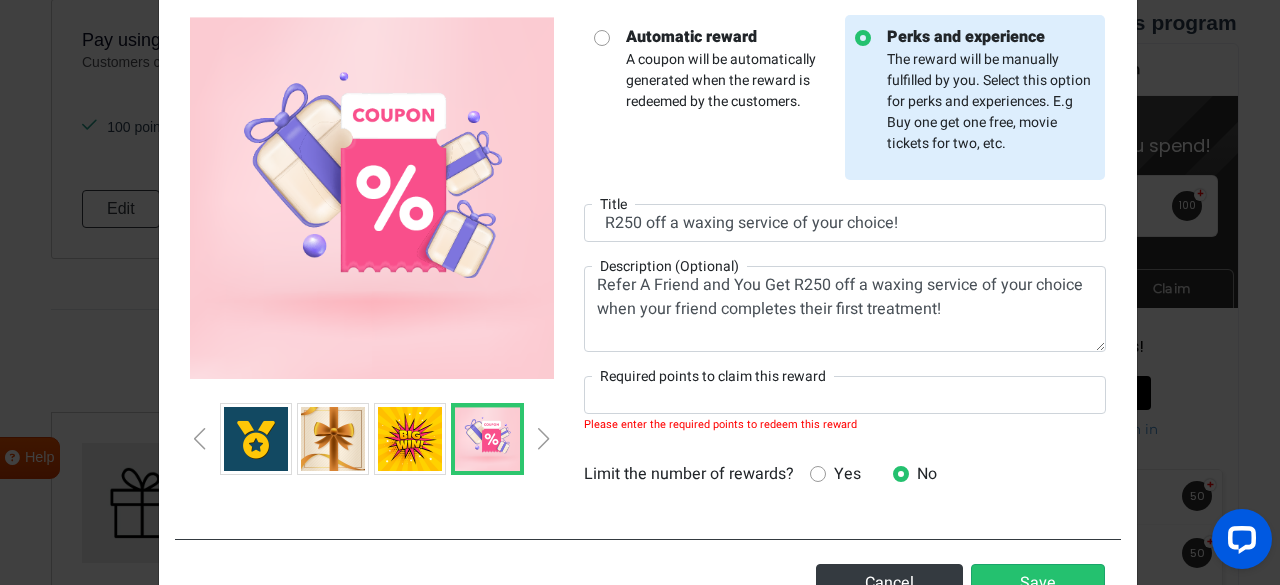 click at bounding box center (200, 439) 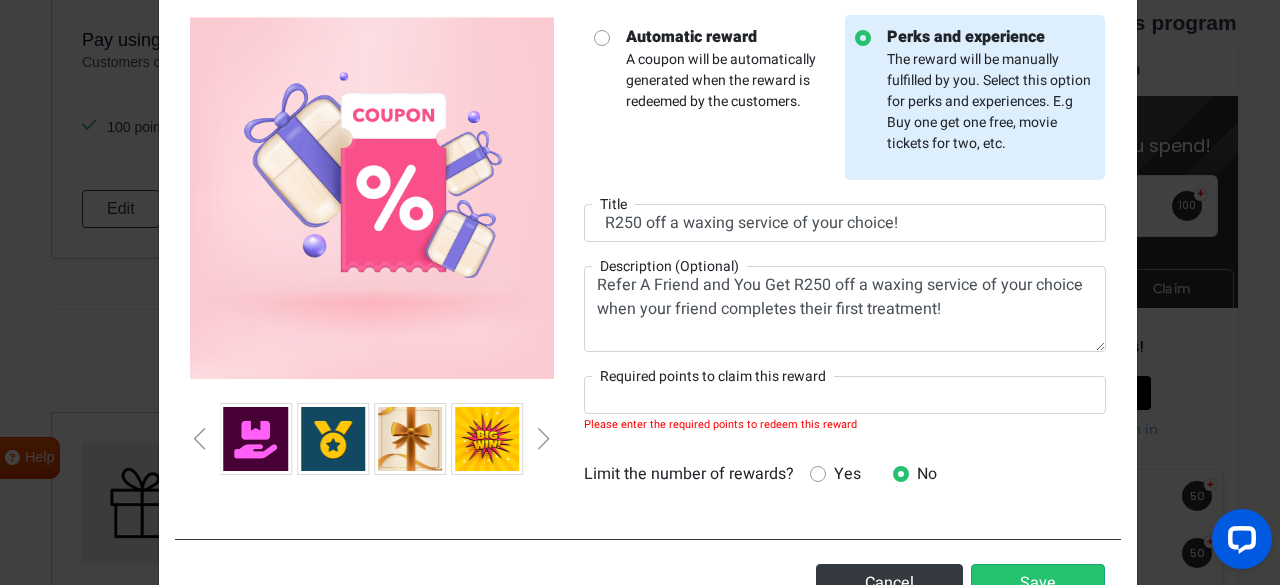 click at bounding box center [200, 439] 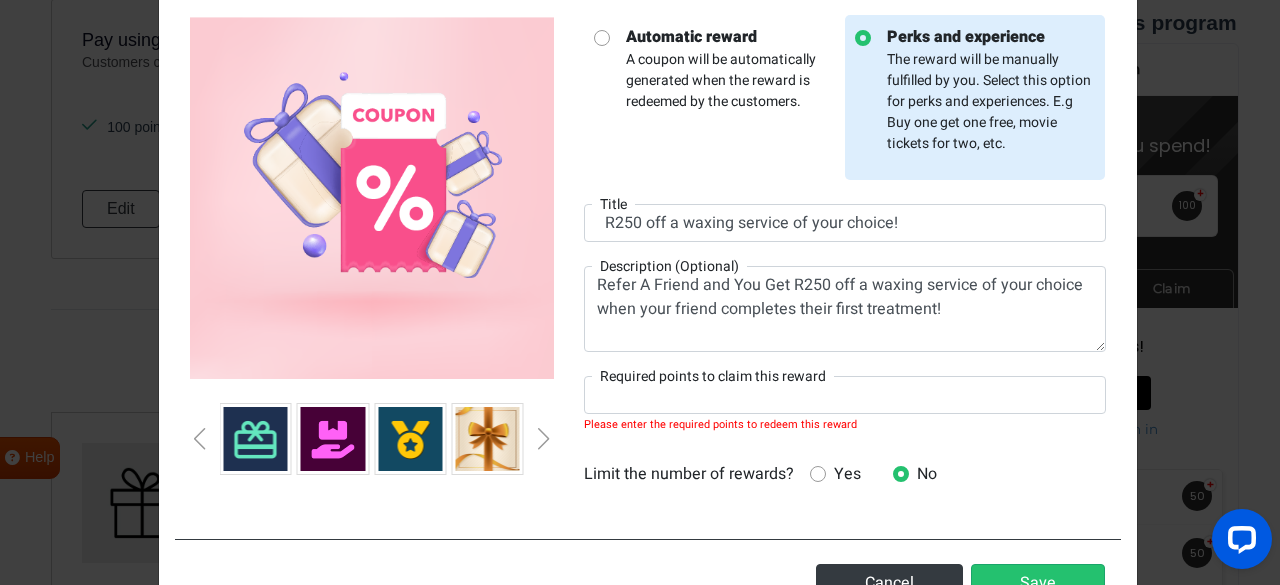 click at bounding box center (200, 439) 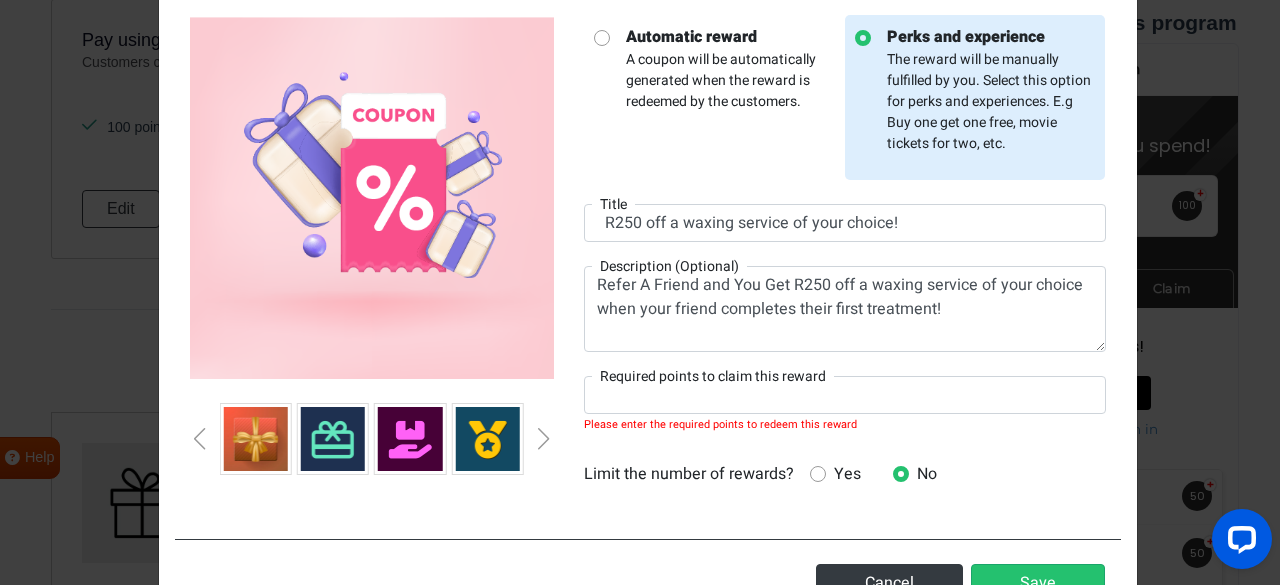 click at bounding box center [200, 439] 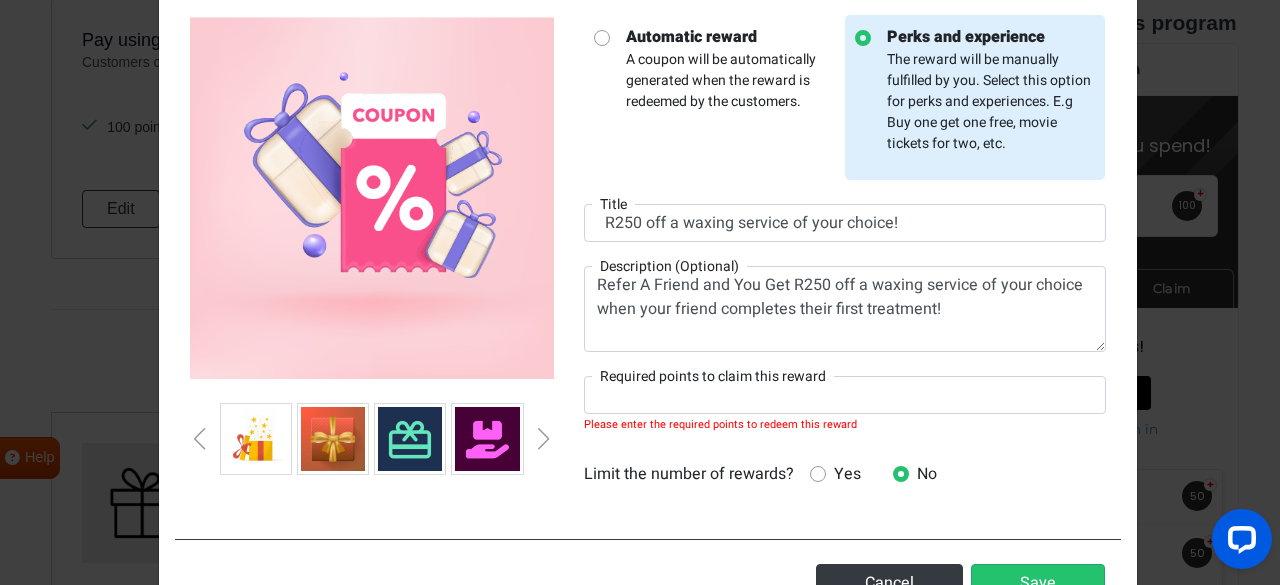 click at bounding box center [200, 439] 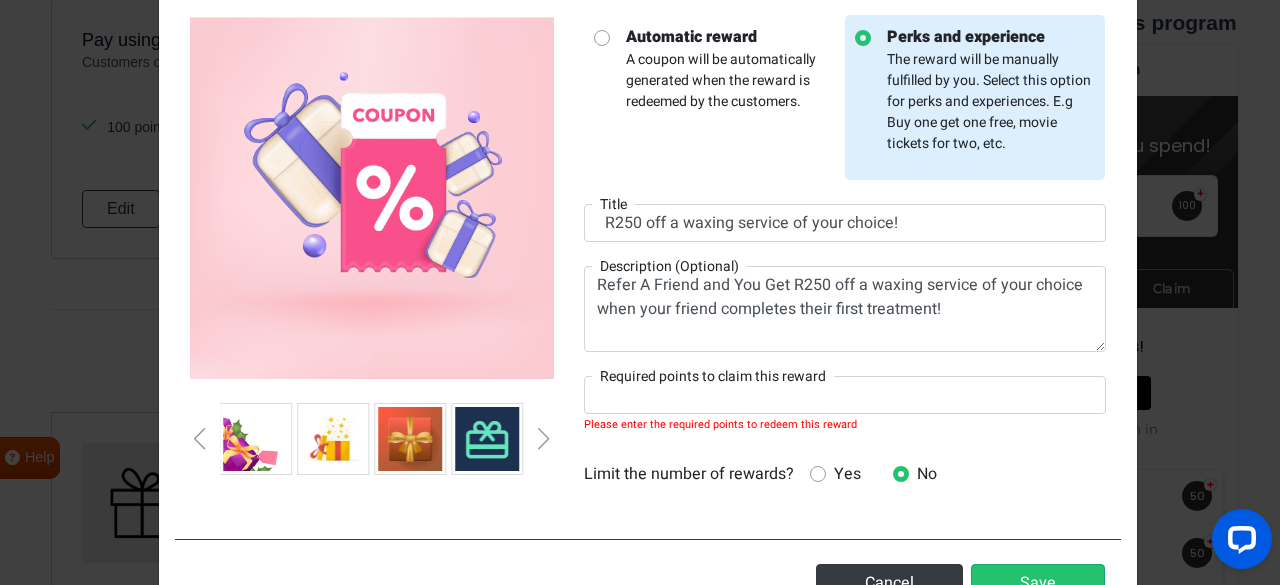 click at bounding box center (200, 439) 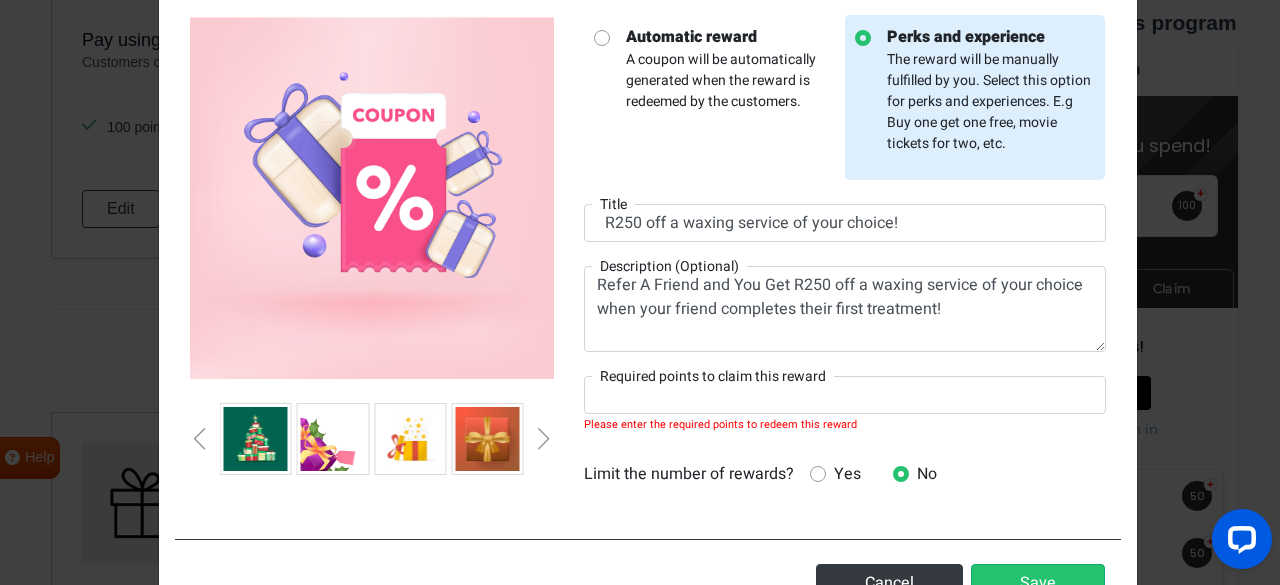 click at bounding box center (200, 439) 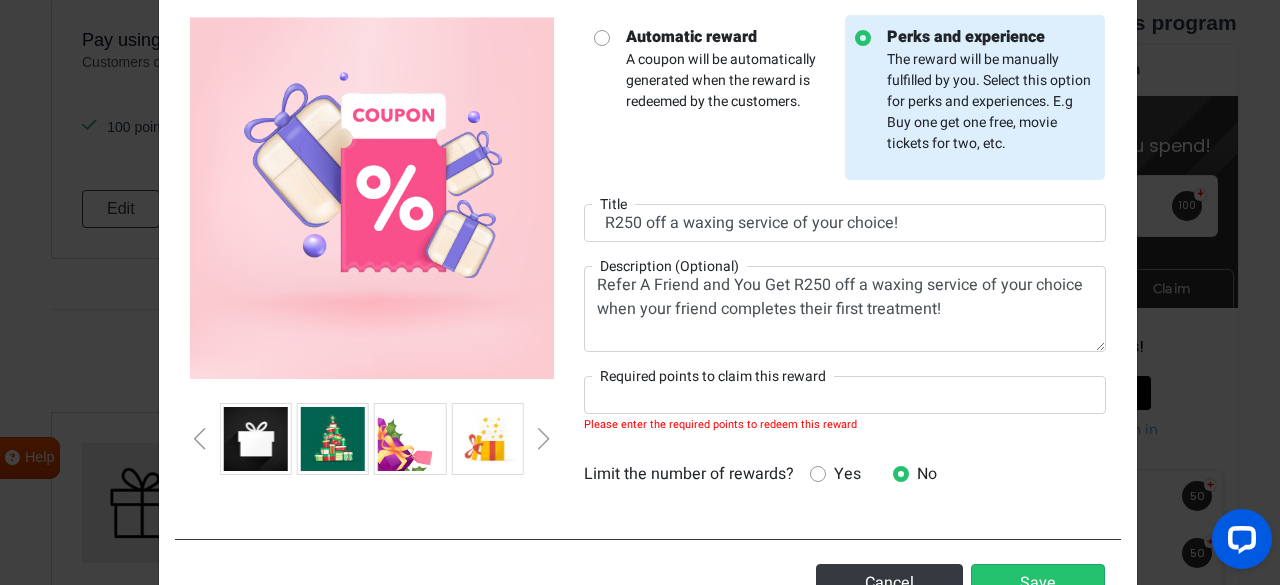 click at bounding box center [200, 439] 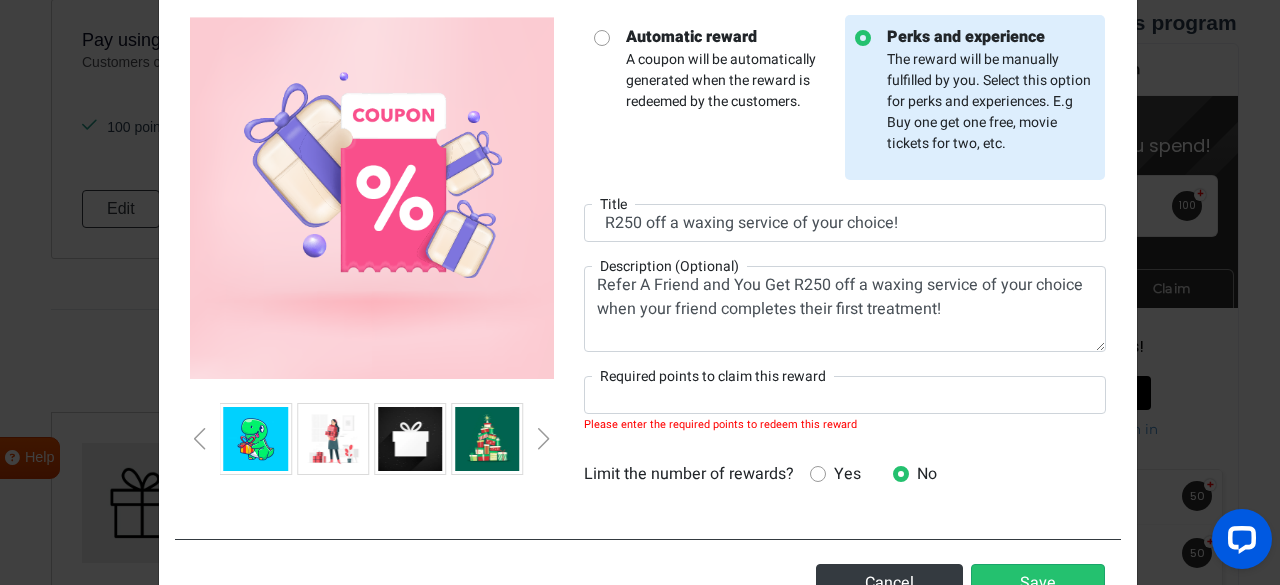 click at bounding box center (200, 439) 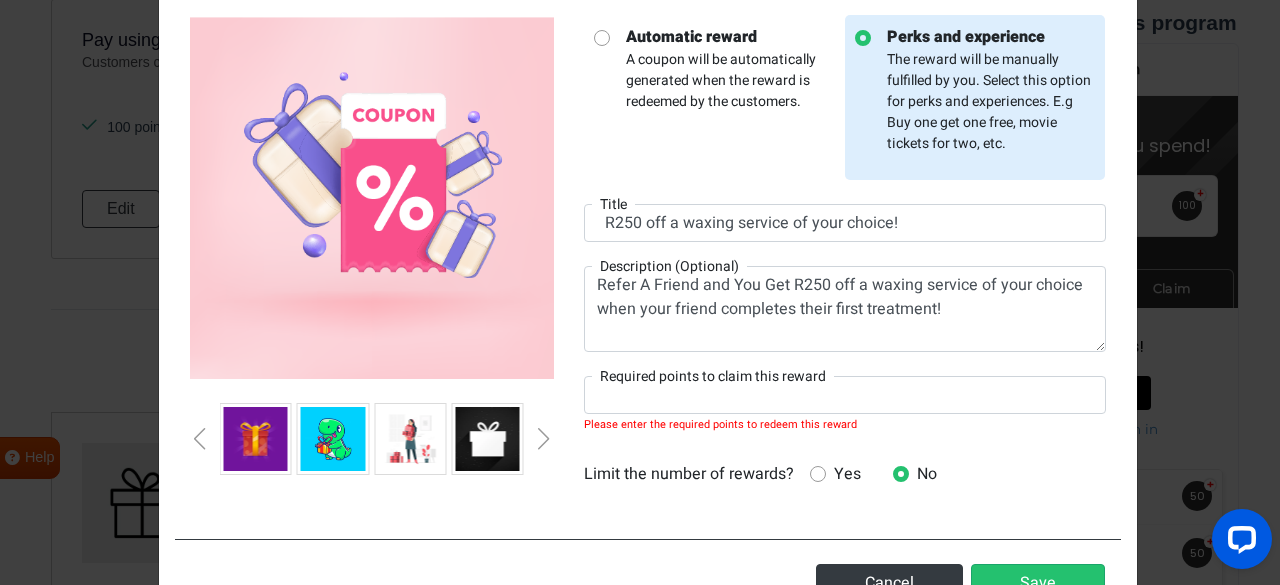click at bounding box center [200, 439] 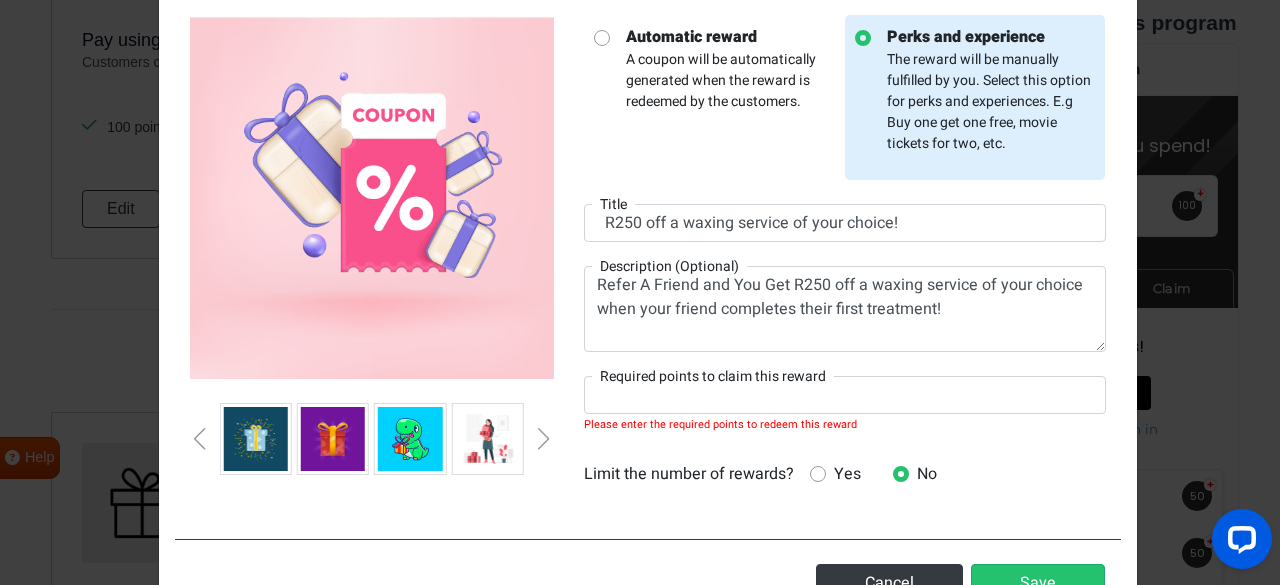 click at bounding box center (200, 439) 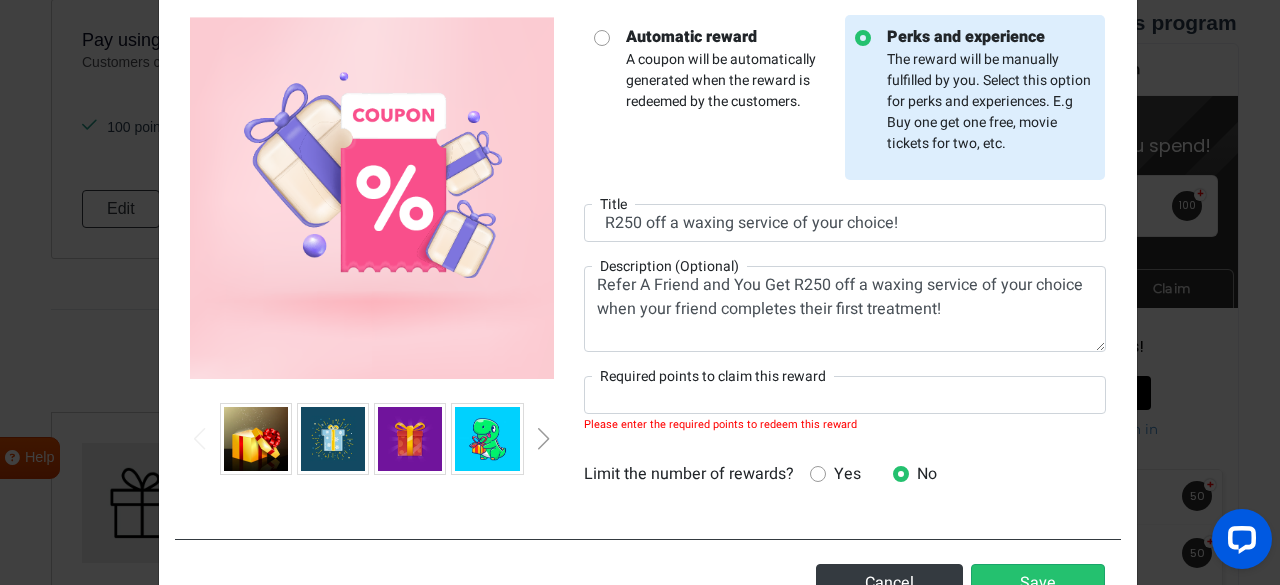 click at bounding box center (200, 439) 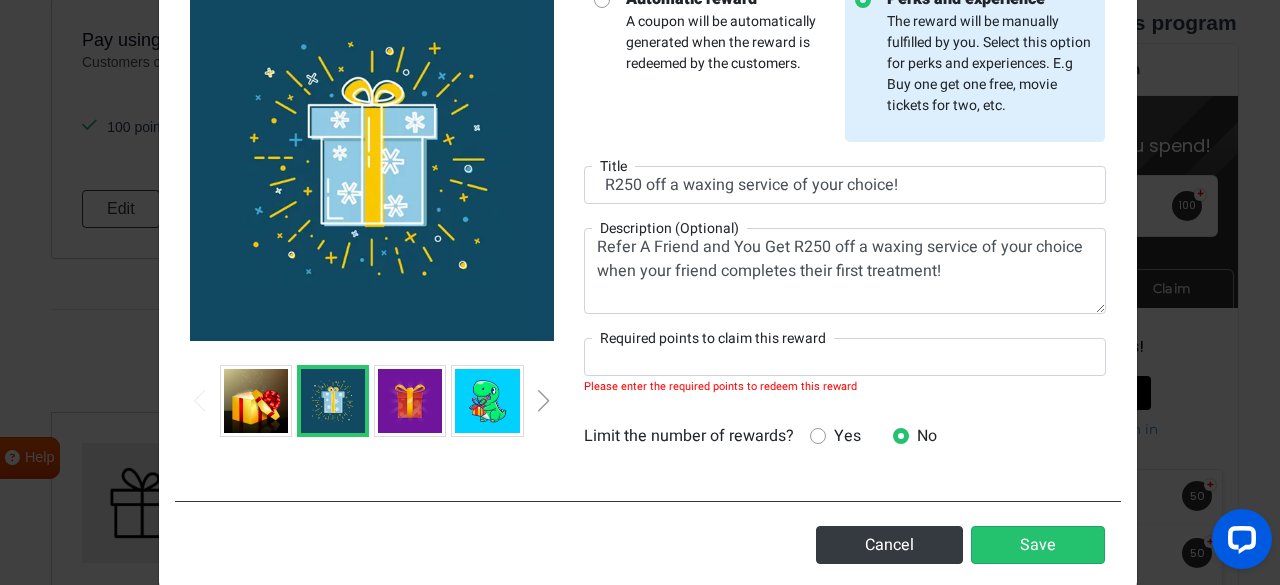 scroll, scrollTop: 209, scrollLeft: 0, axis: vertical 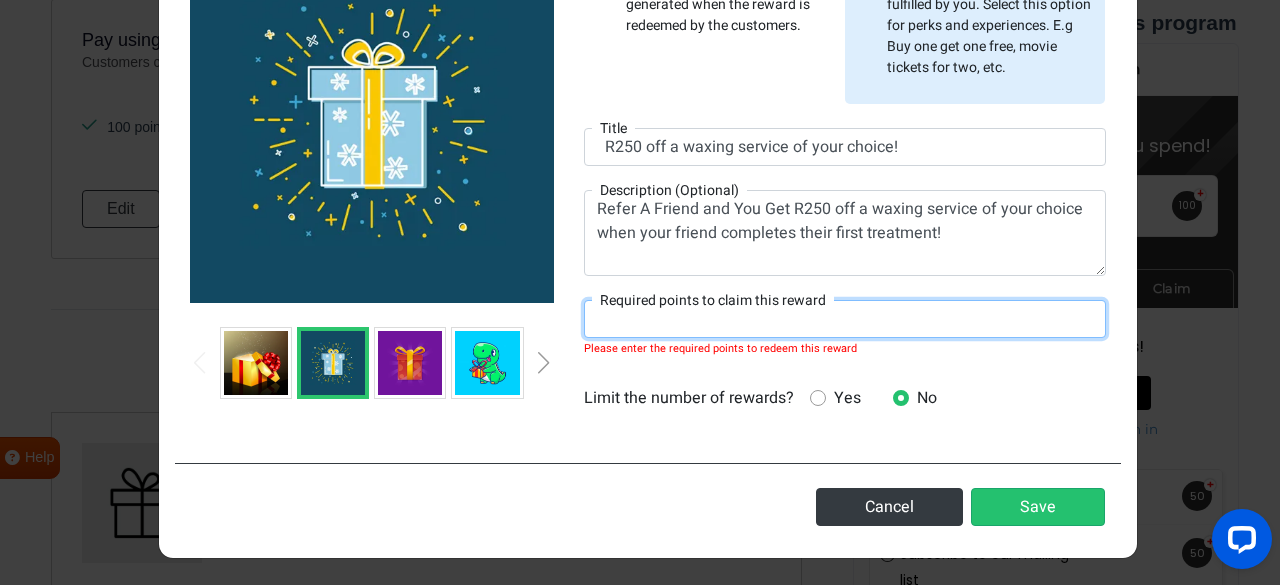 click on "Required points to claim this reward" at bounding box center [845, 319] 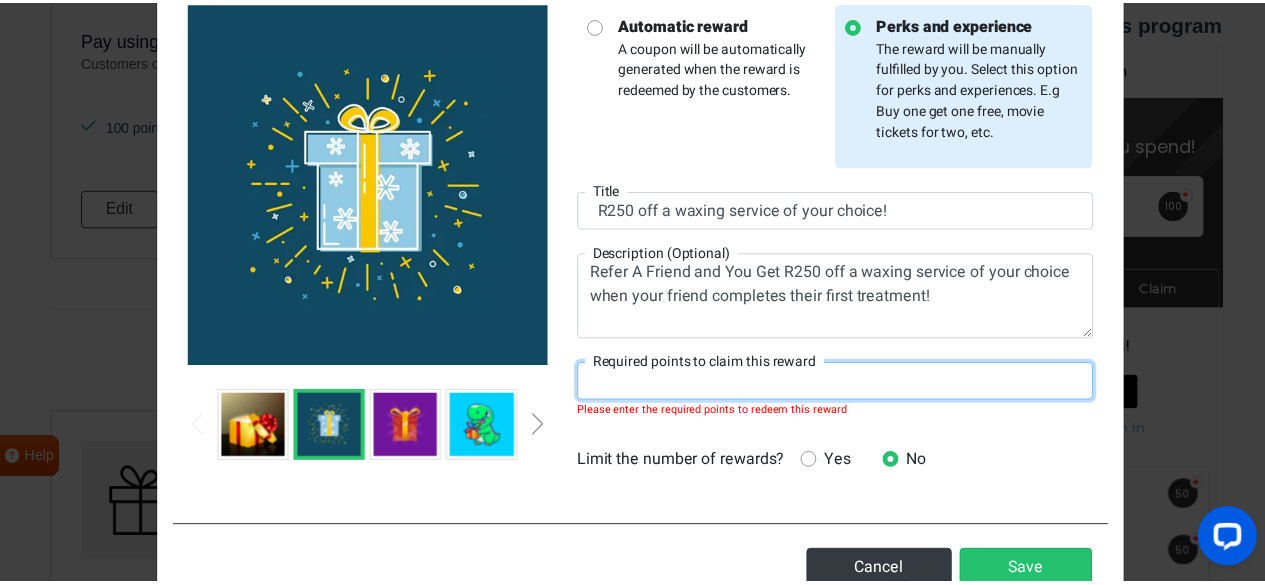 scroll, scrollTop: 209, scrollLeft: 0, axis: vertical 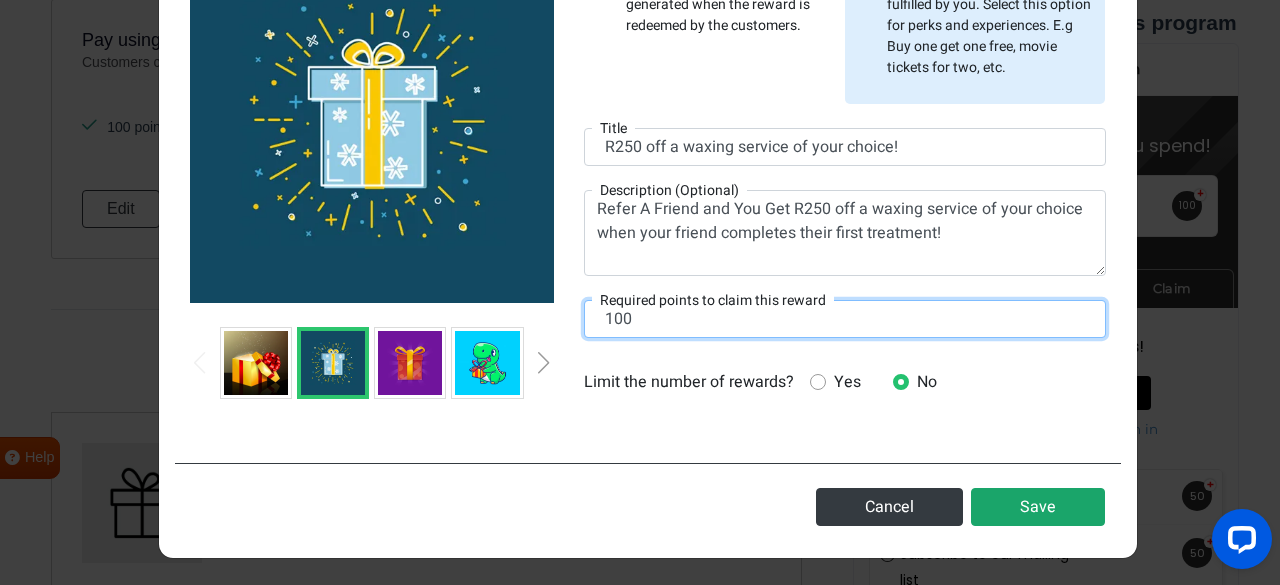 type on "100" 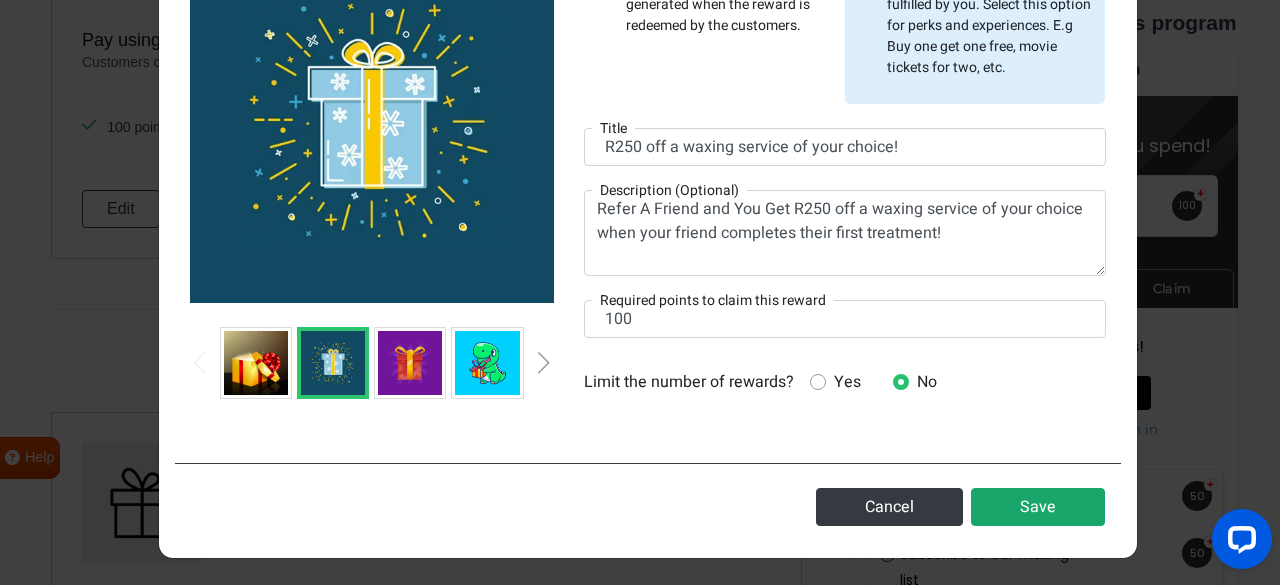 click on "Save" at bounding box center (1038, 507) 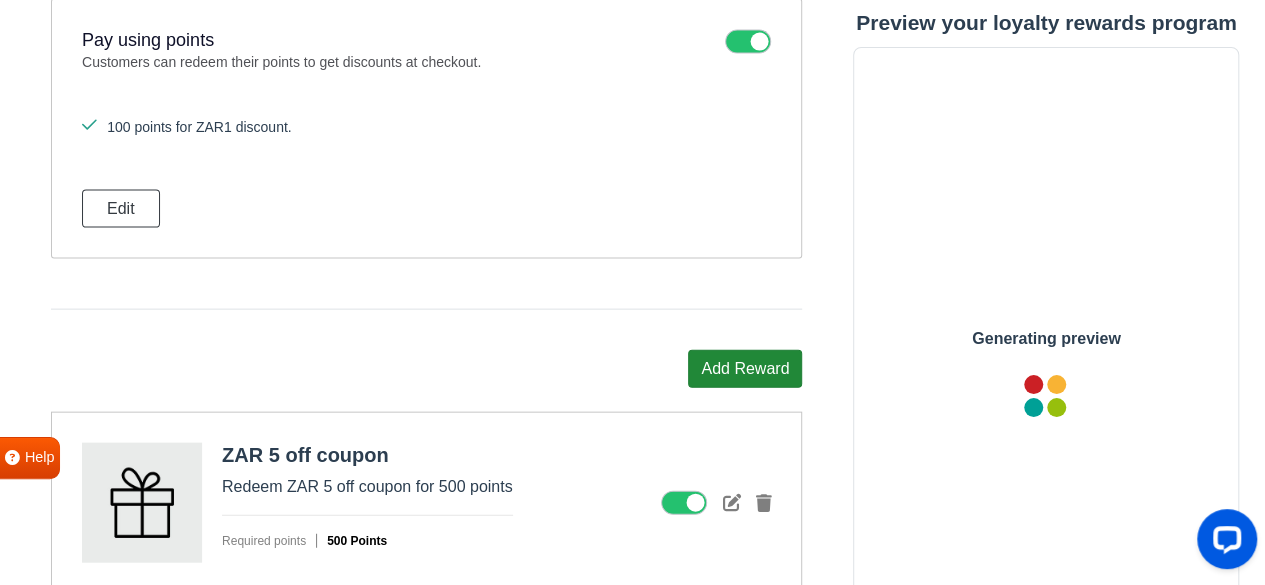 scroll, scrollTop: 0, scrollLeft: 0, axis: both 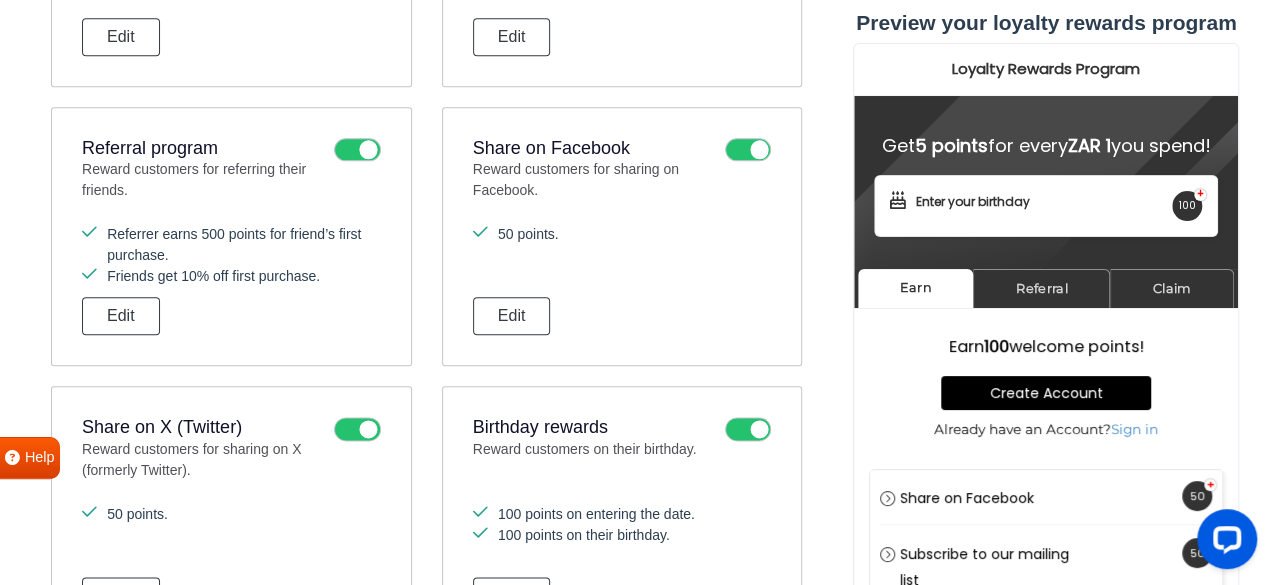 click at bounding box center [357, 429] 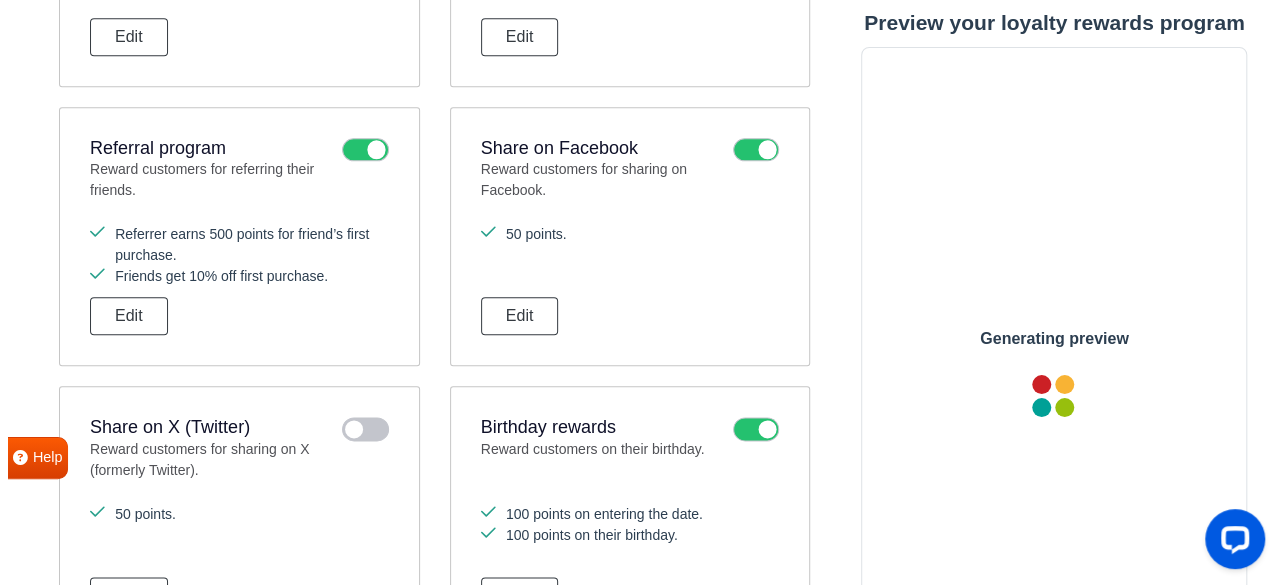 scroll, scrollTop: 0, scrollLeft: 0, axis: both 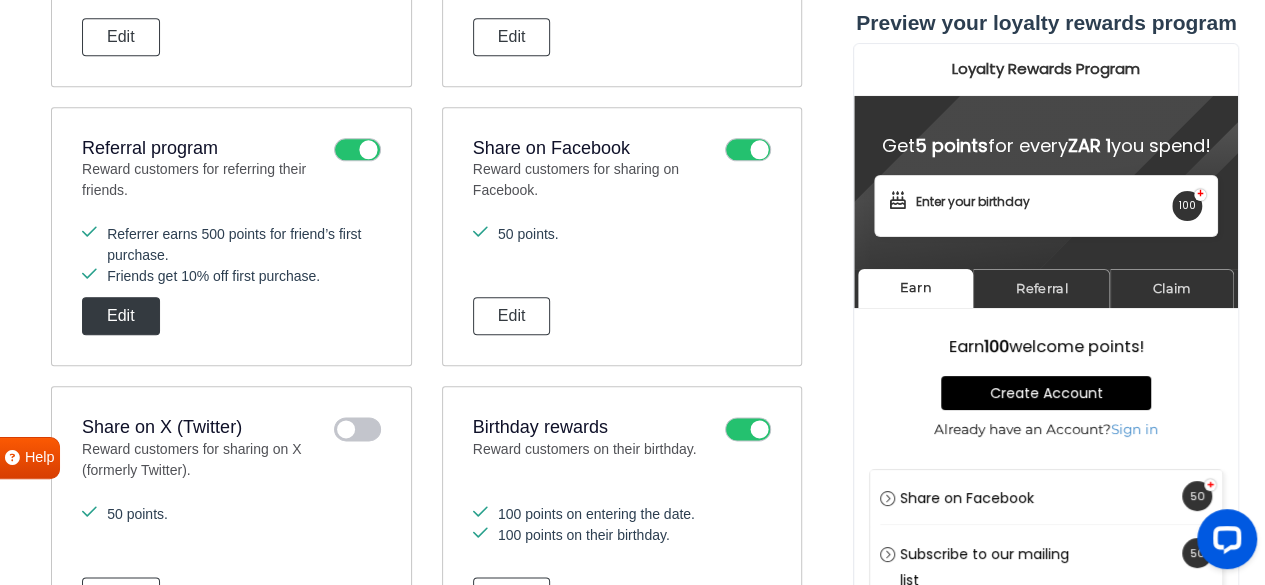 click on "Edit" at bounding box center (121, 316) 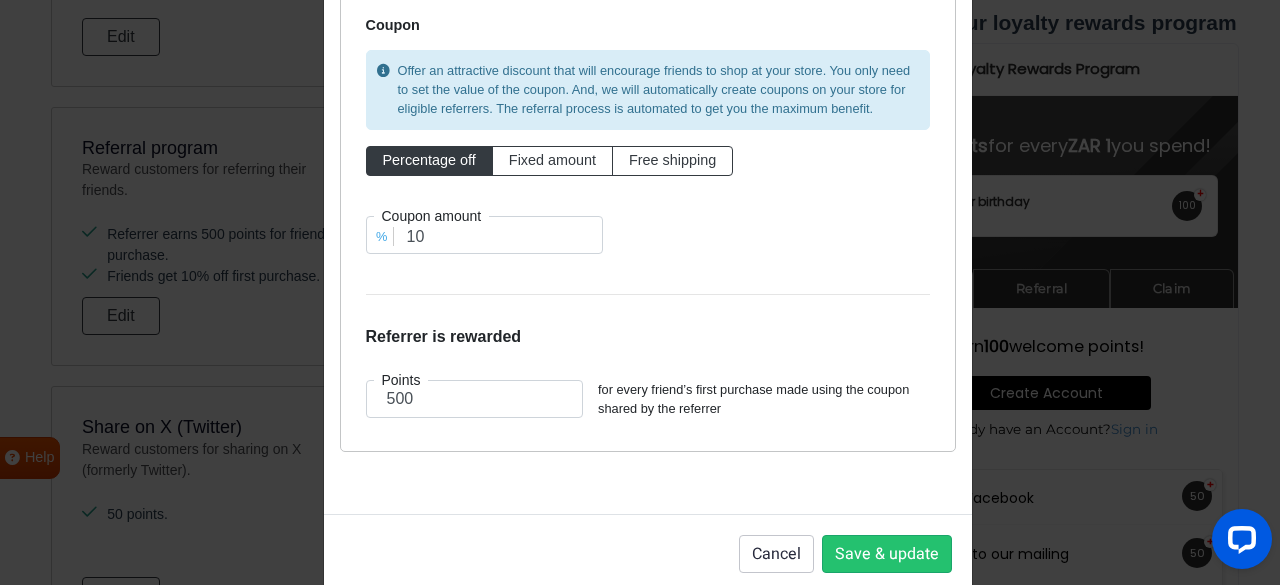 scroll, scrollTop: 291, scrollLeft: 0, axis: vertical 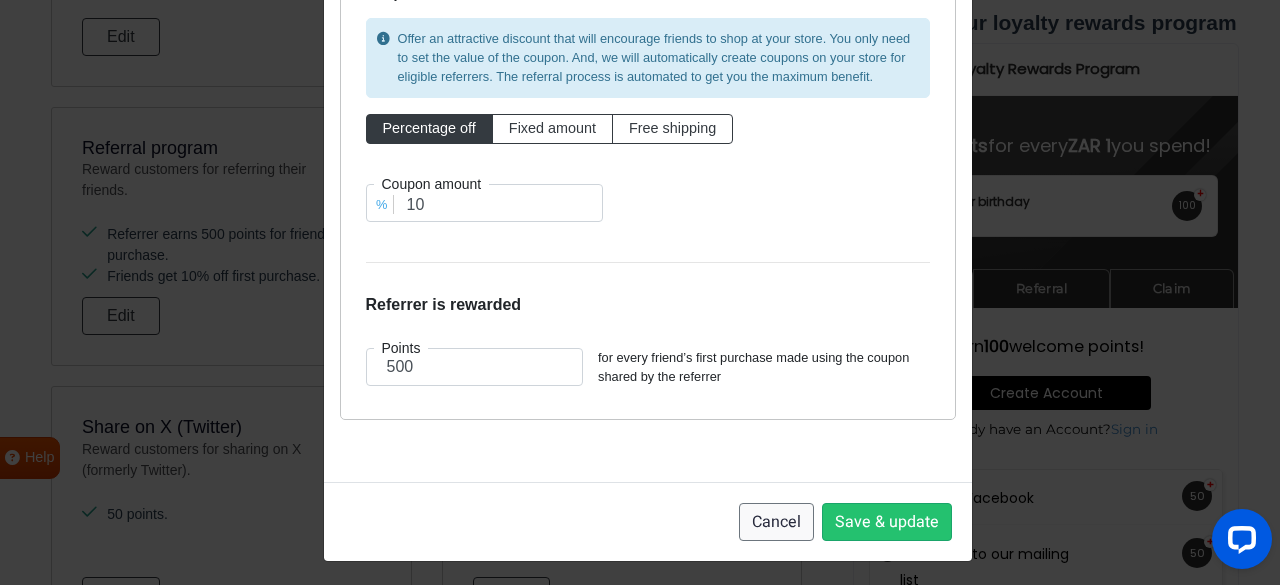 click on "Cancel" at bounding box center [776, 522] 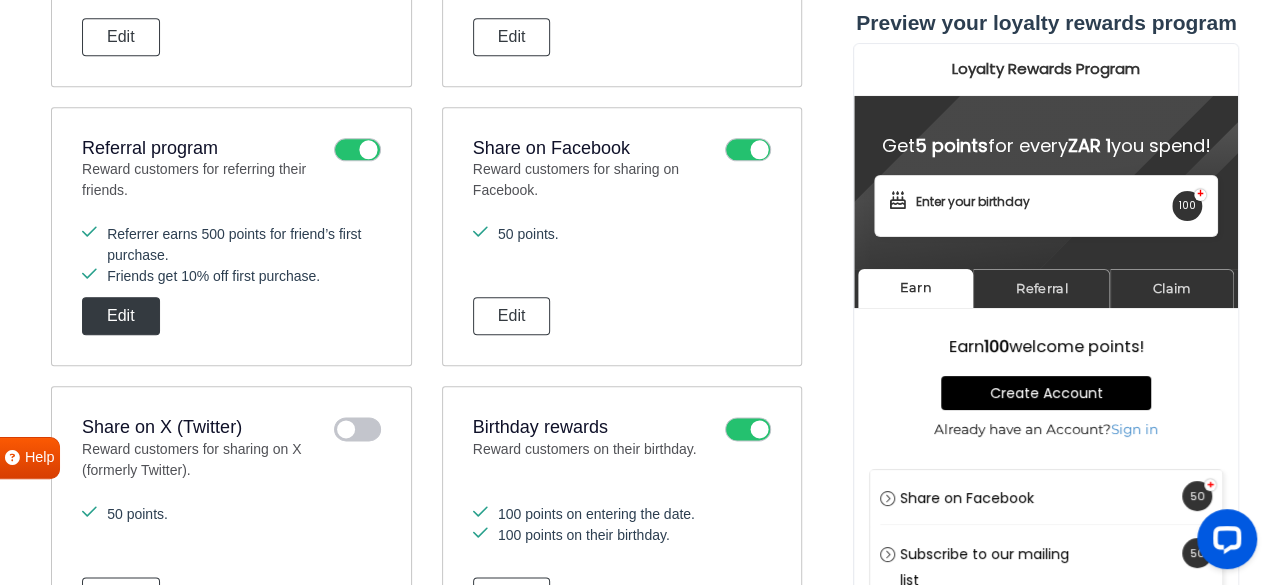 click on "Edit" at bounding box center (121, 316) 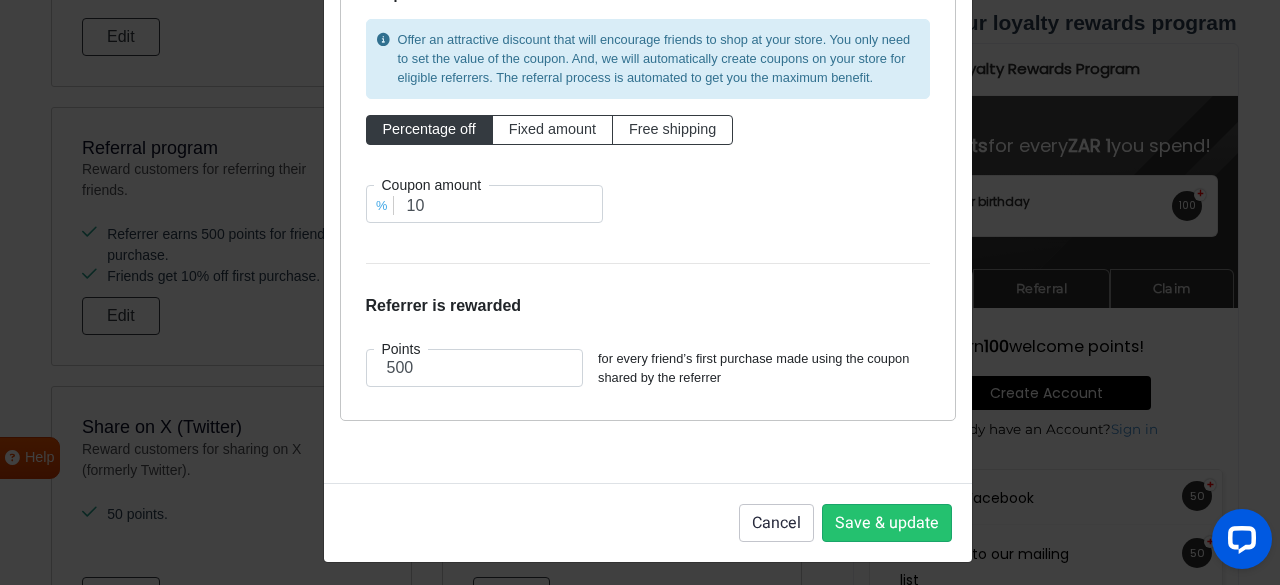 scroll, scrollTop: 291, scrollLeft: 0, axis: vertical 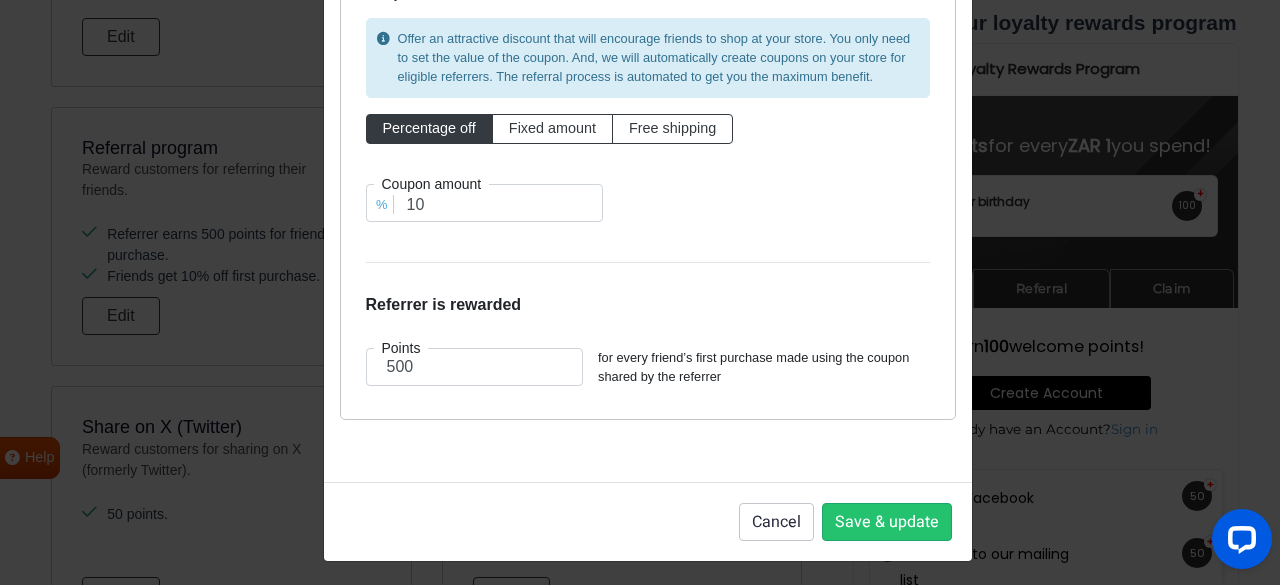 click on "for every friend’s first purchase made using the coupon shared by the referrer" at bounding box center [771, 367] 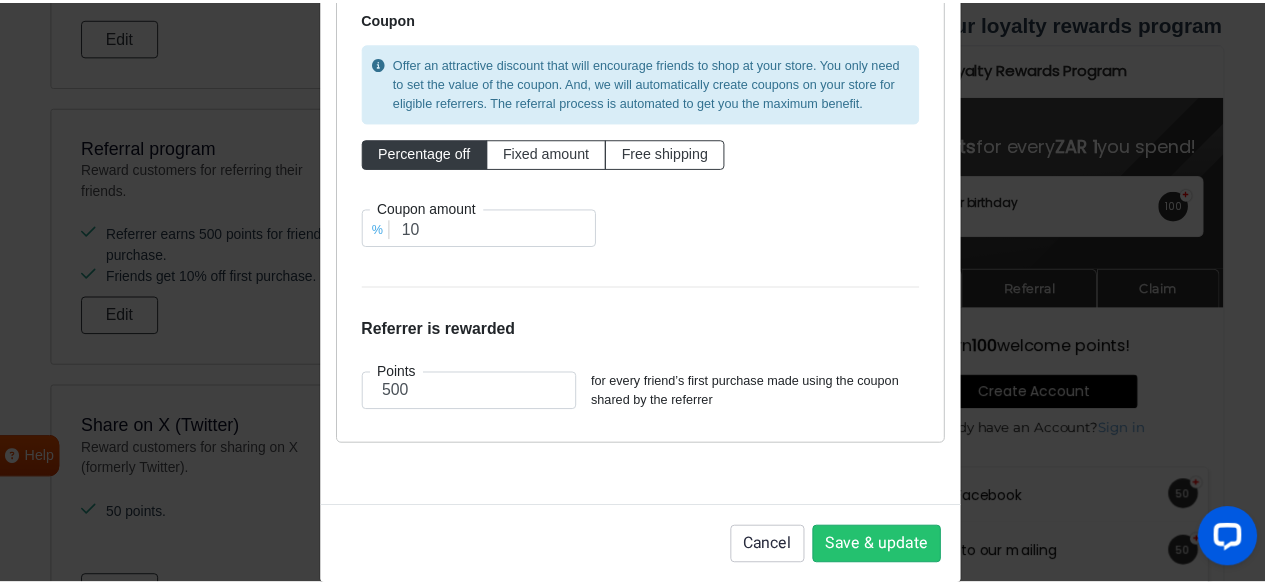 scroll, scrollTop: 291, scrollLeft: 0, axis: vertical 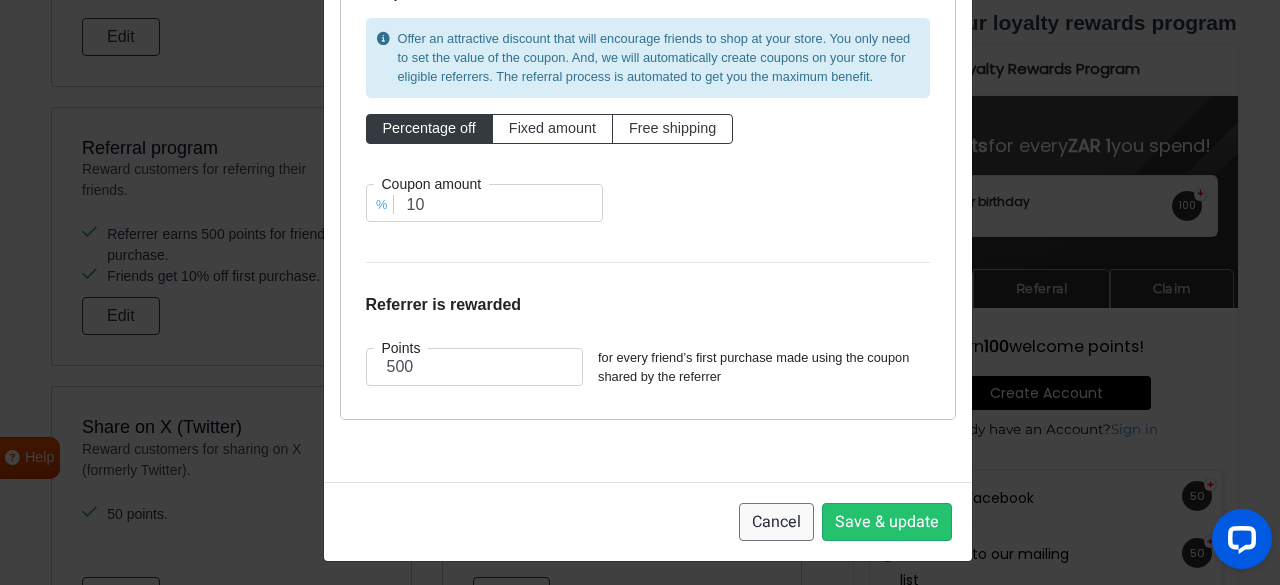 click on "Cancel" at bounding box center (776, 522) 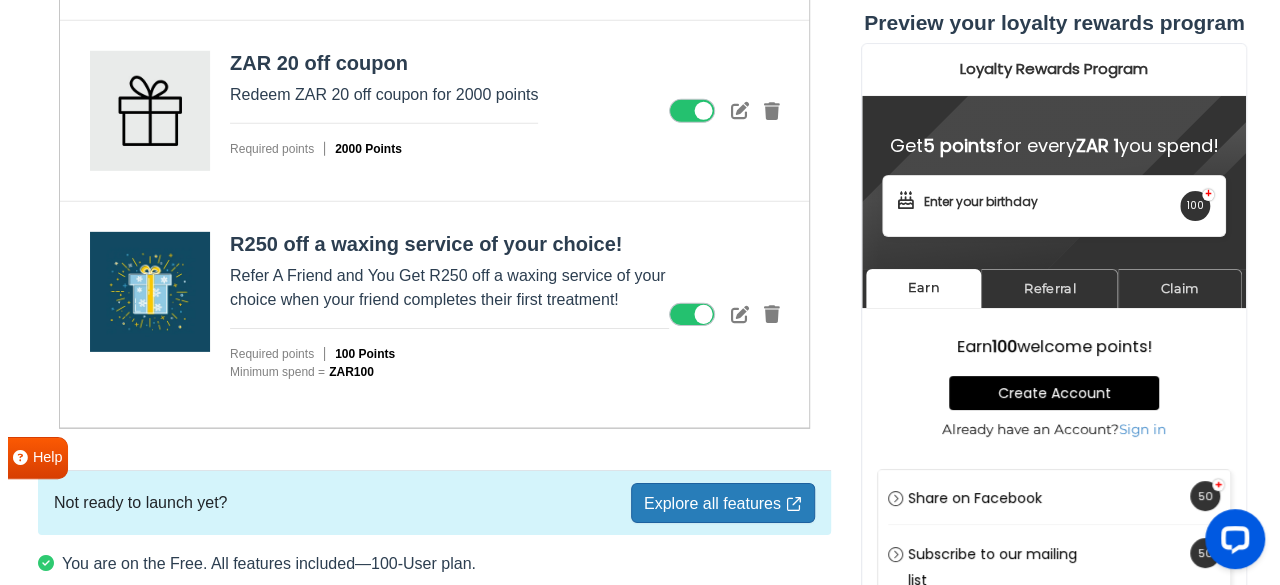 scroll, scrollTop: 2886, scrollLeft: 0, axis: vertical 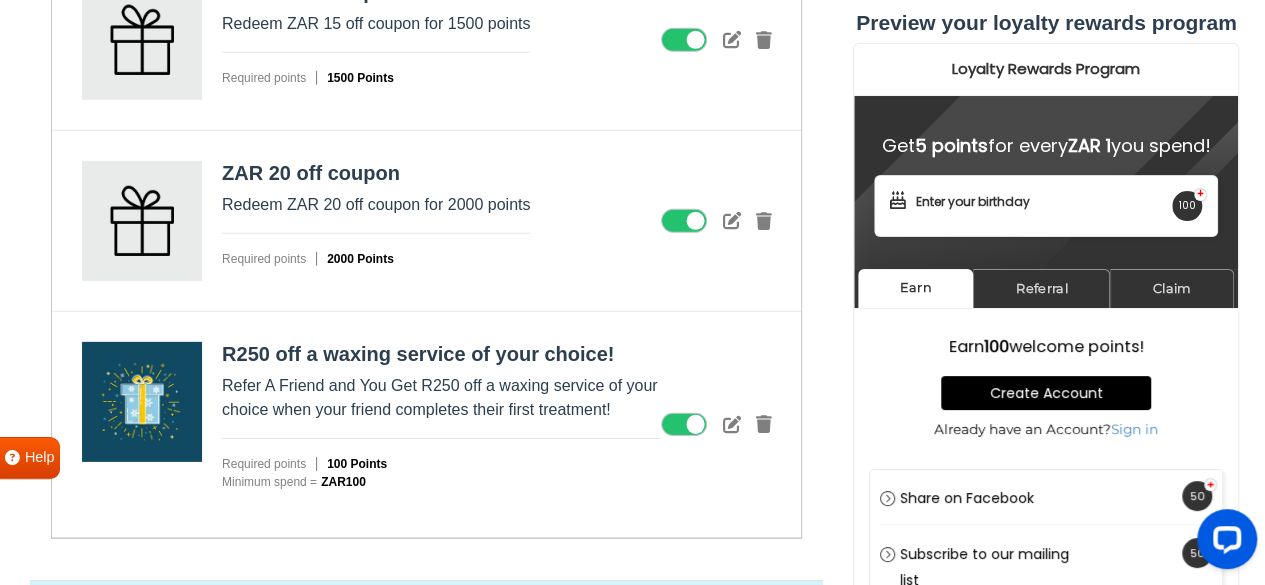 click on "Refer A Friend and You Get R250 off a waxing service of your choice when your friend completes their first treatment!" at bounding box center (441, 398) 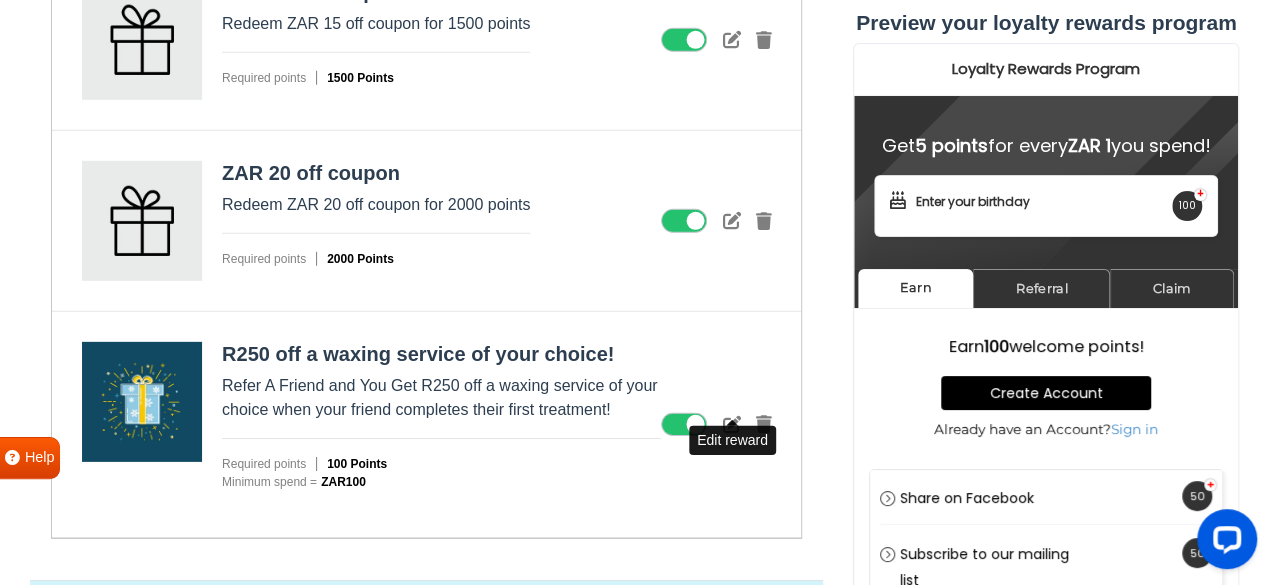 click at bounding box center (731, 424) 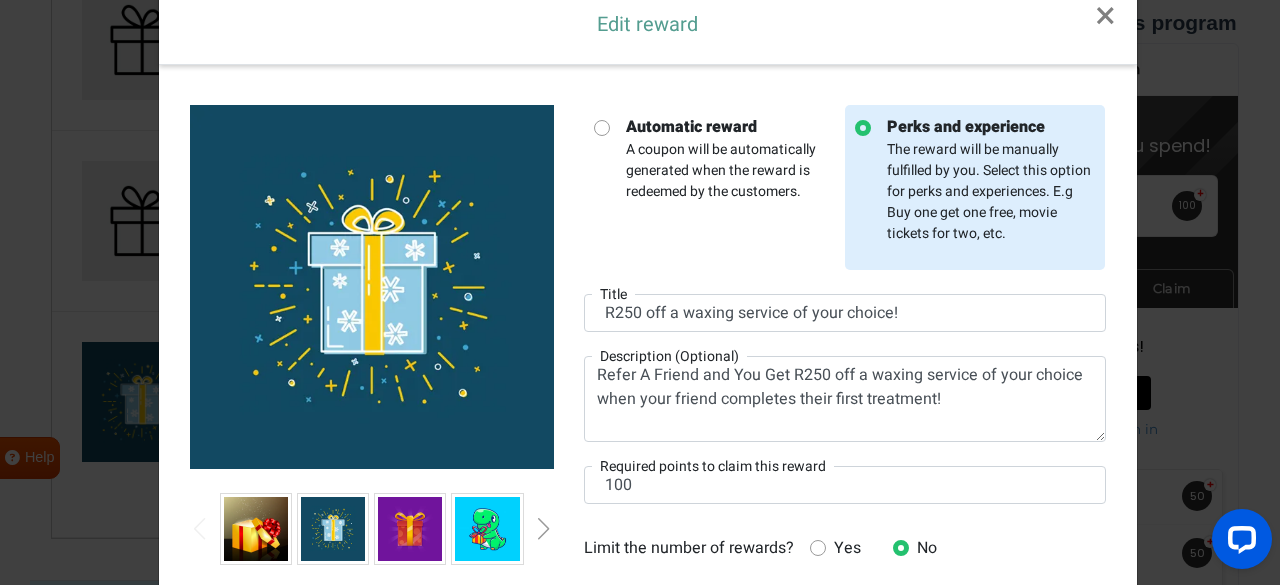 scroll, scrollTop: 66, scrollLeft: 0, axis: vertical 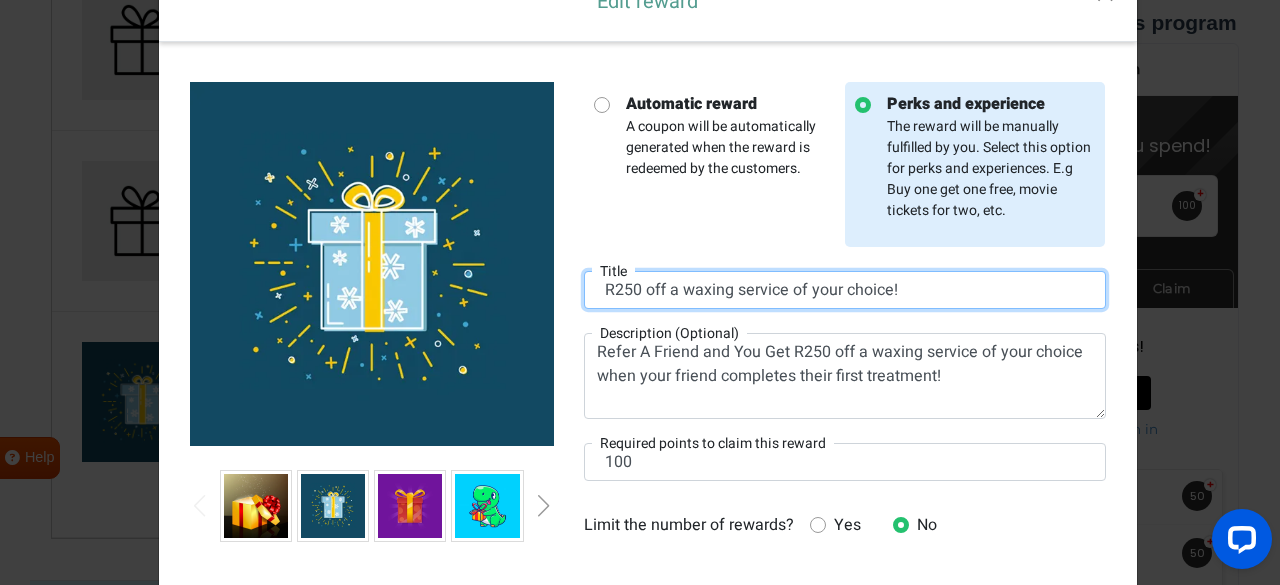 click on "R250 off a waxing service of your choice!" at bounding box center [845, 290] 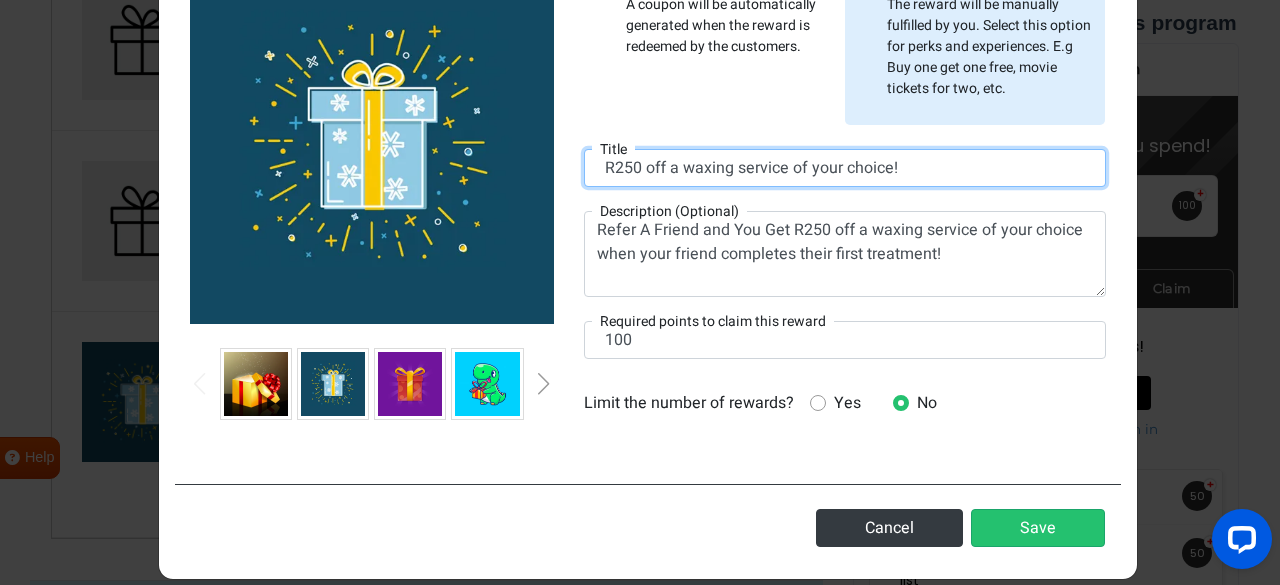 scroll, scrollTop: 200, scrollLeft: 0, axis: vertical 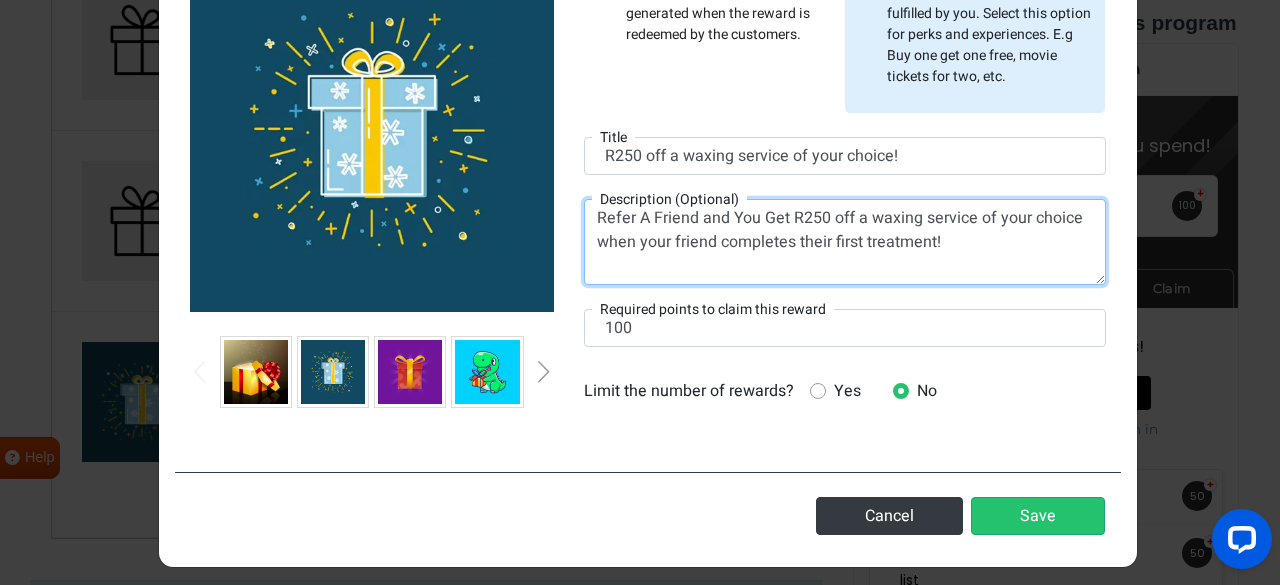 click on "Refer A Friend and You Get R250 off a waxing service of your choice when your friend completes their first treatment!" at bounding box center [845, 242] 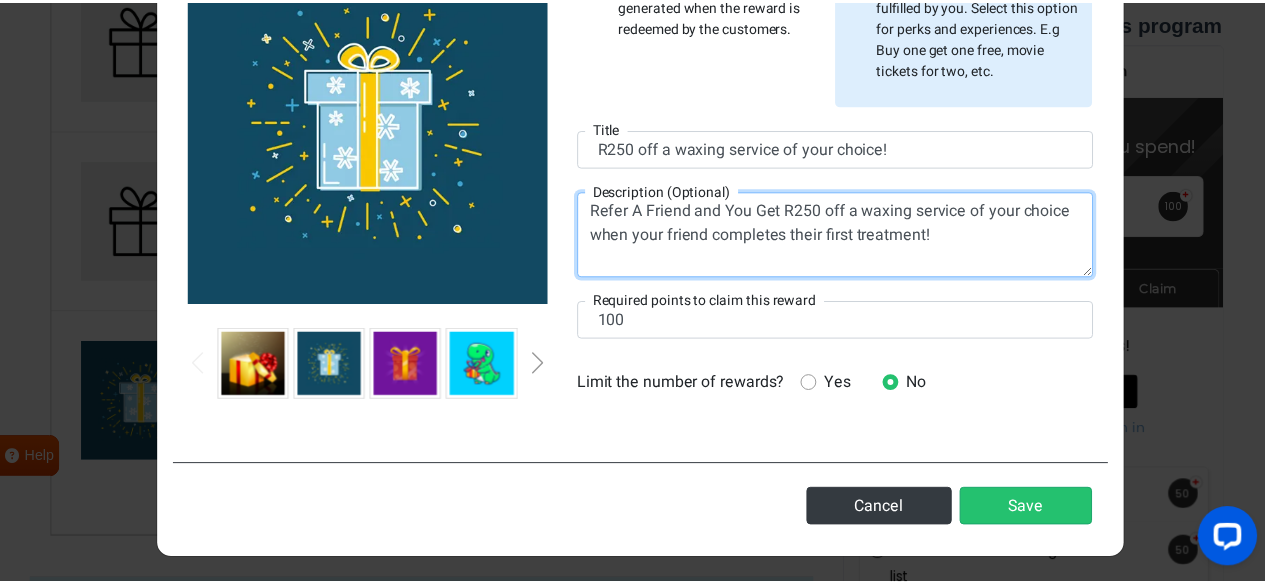 scroll, scrollTop: 209, scrollLeft: 0, axis: vertical 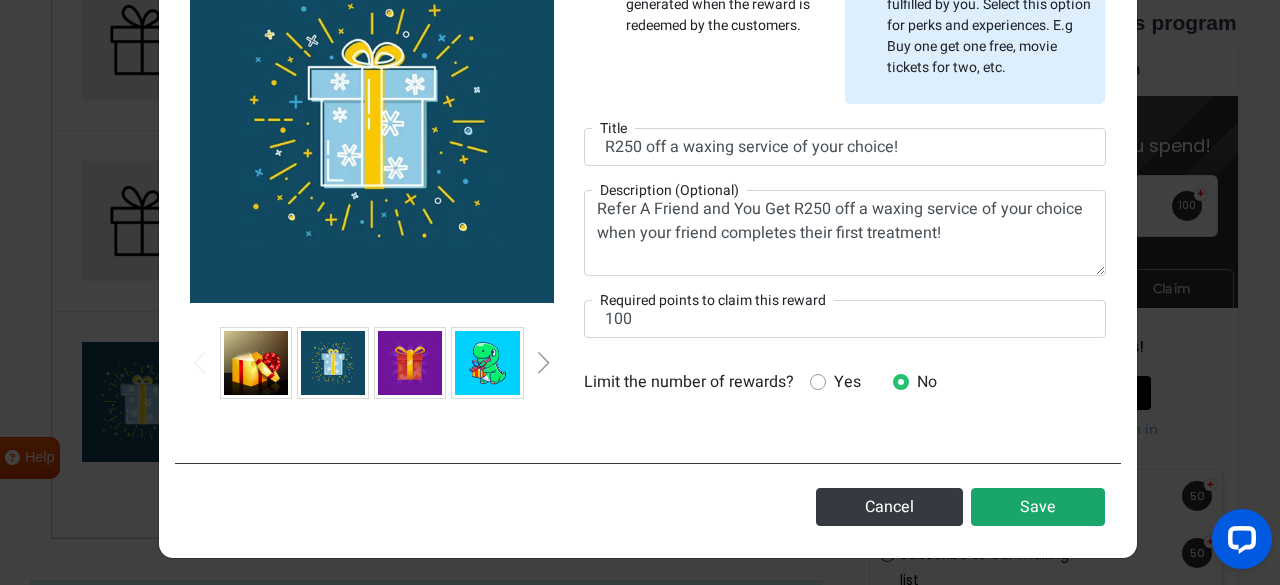 click on "Save" at bounding box center [1038, 507] 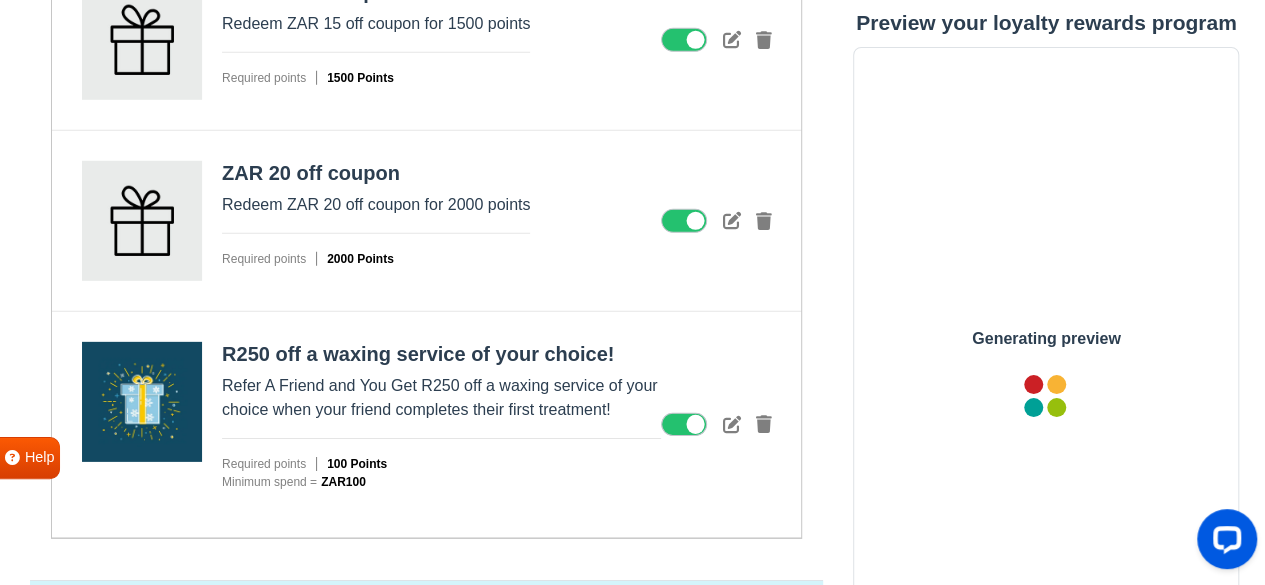 scroll, scrollTop: 0, scrollLeft: 0, axis: both 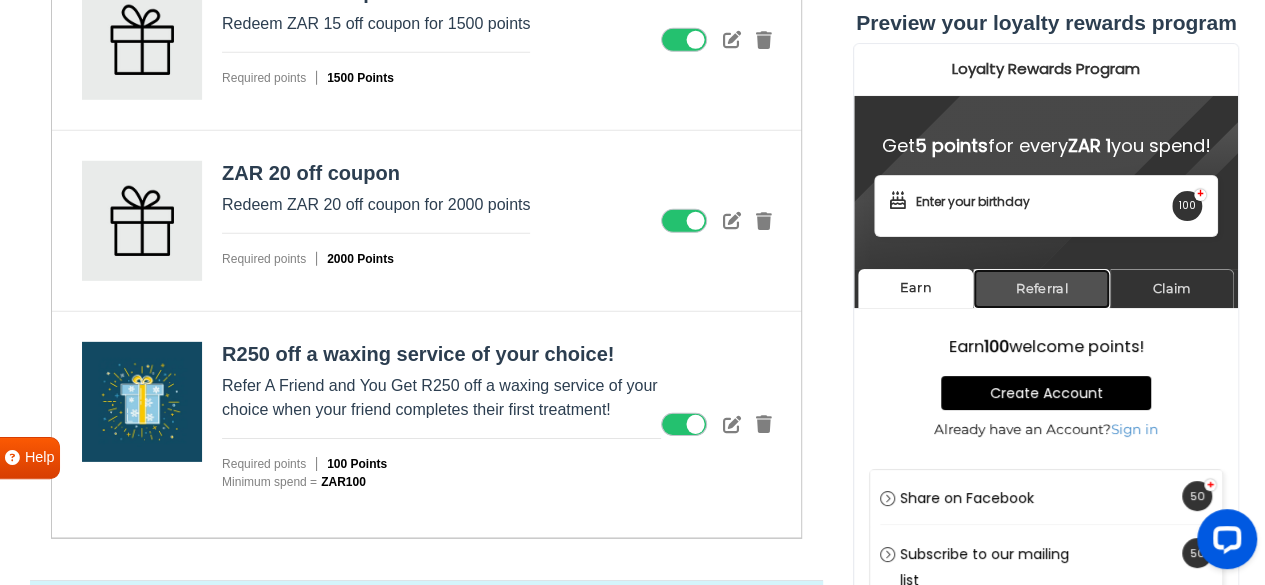 click on "Referral" at bounding box center [1041, 288] 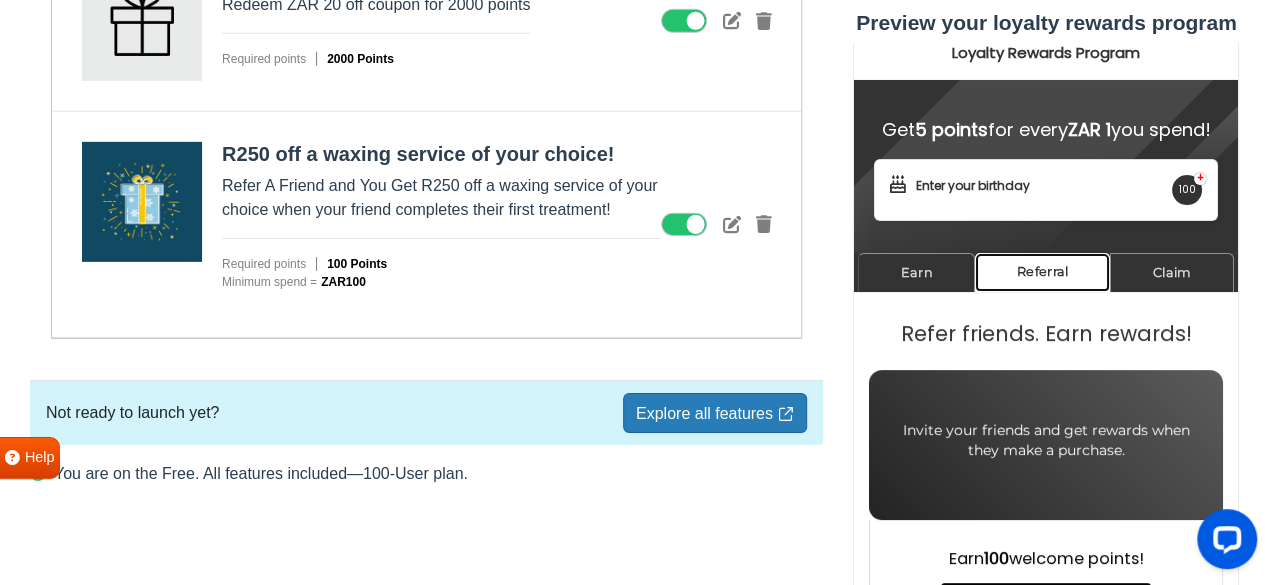 scroll, scrollTop: 0, scrollLeft: 0, axis: both 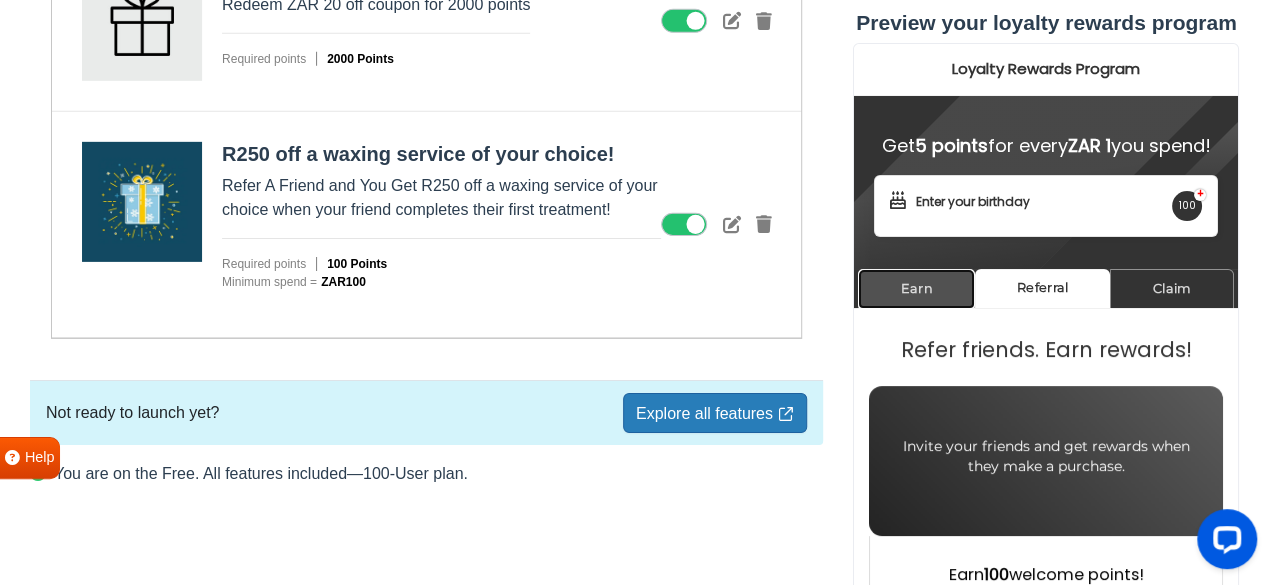 click on "Earn" at bounding box center [916, 288] 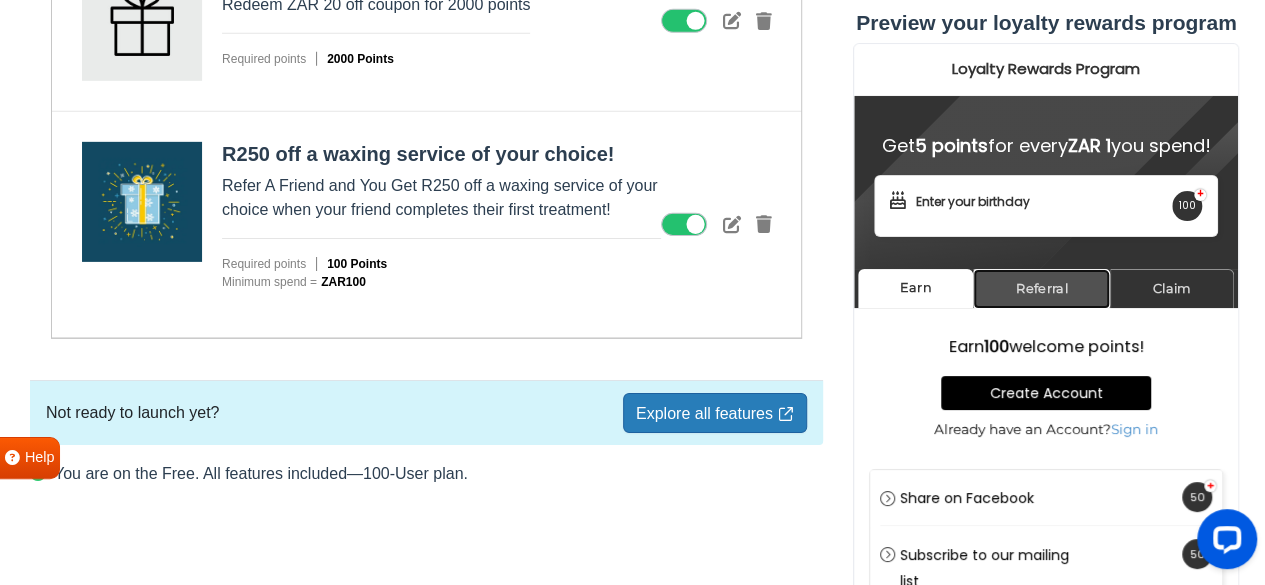 click on "Referral" at bounding box center (1041, 288) 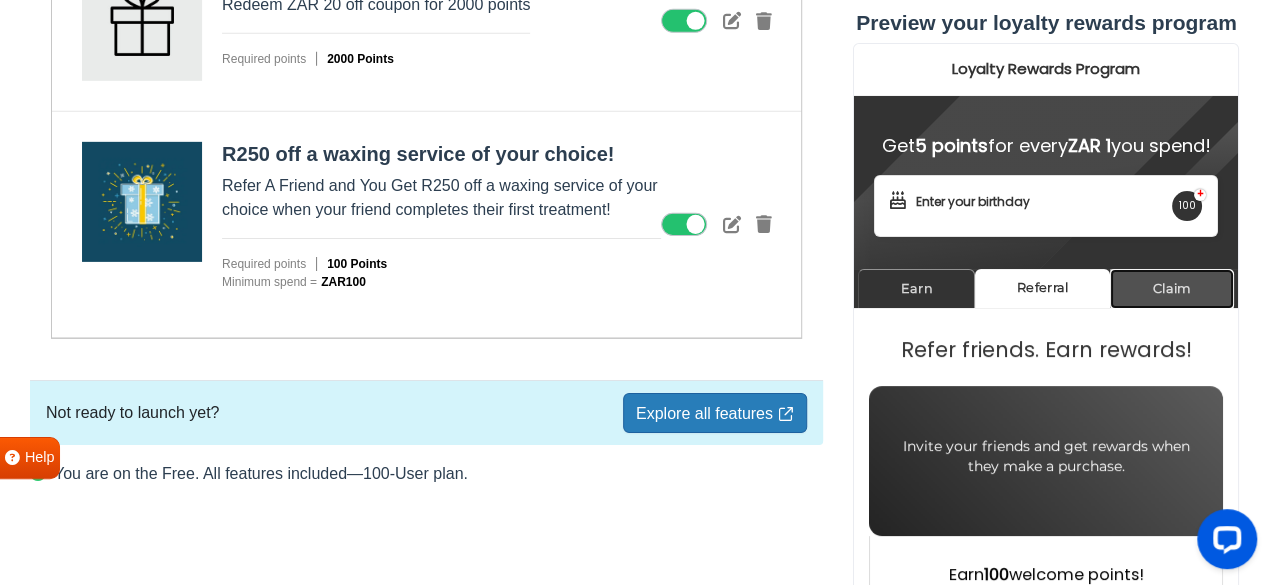 click on "Claim" at bounding box center (1172, 288) 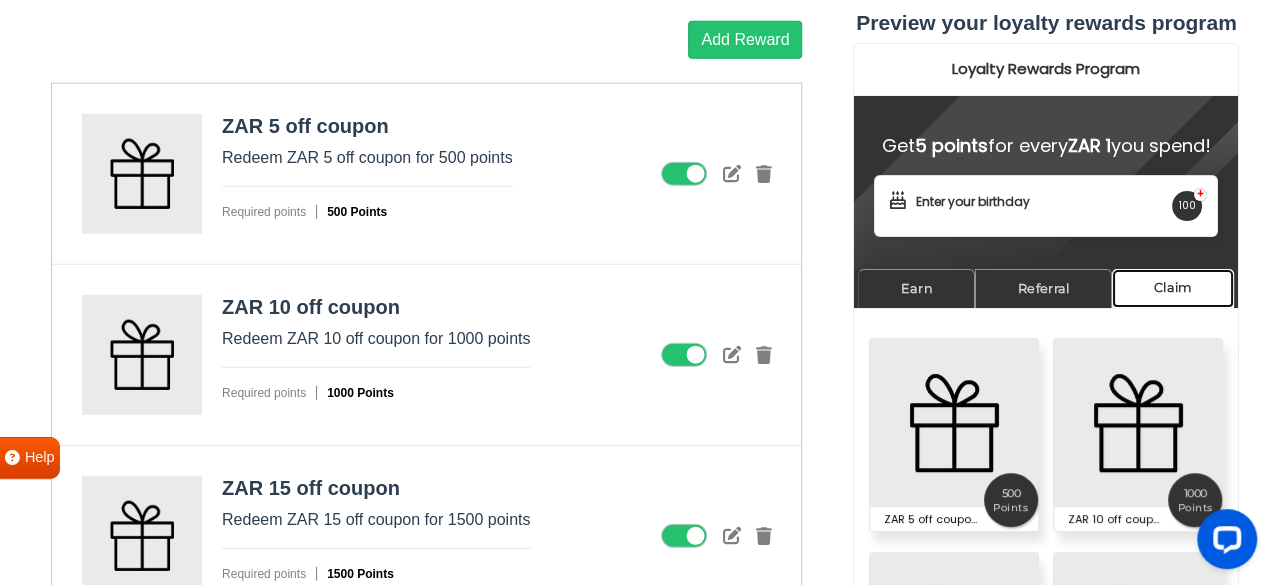 scroll, scrollTop: 2353, scrollLeft: 0, axis: vertical 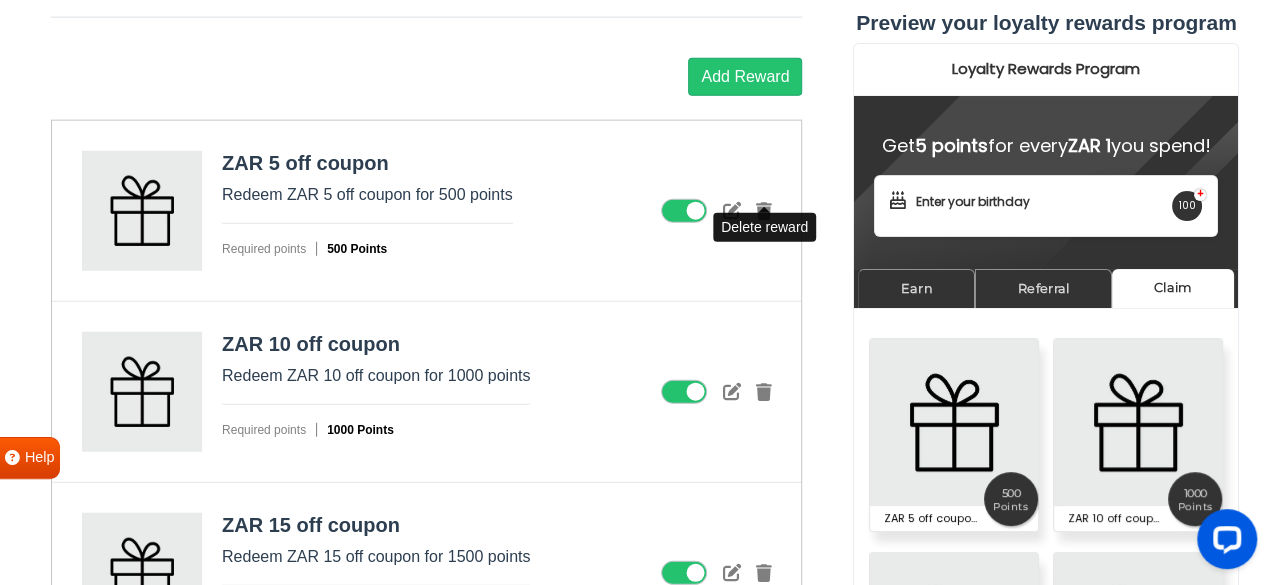 click at bounding box center [763, 211] 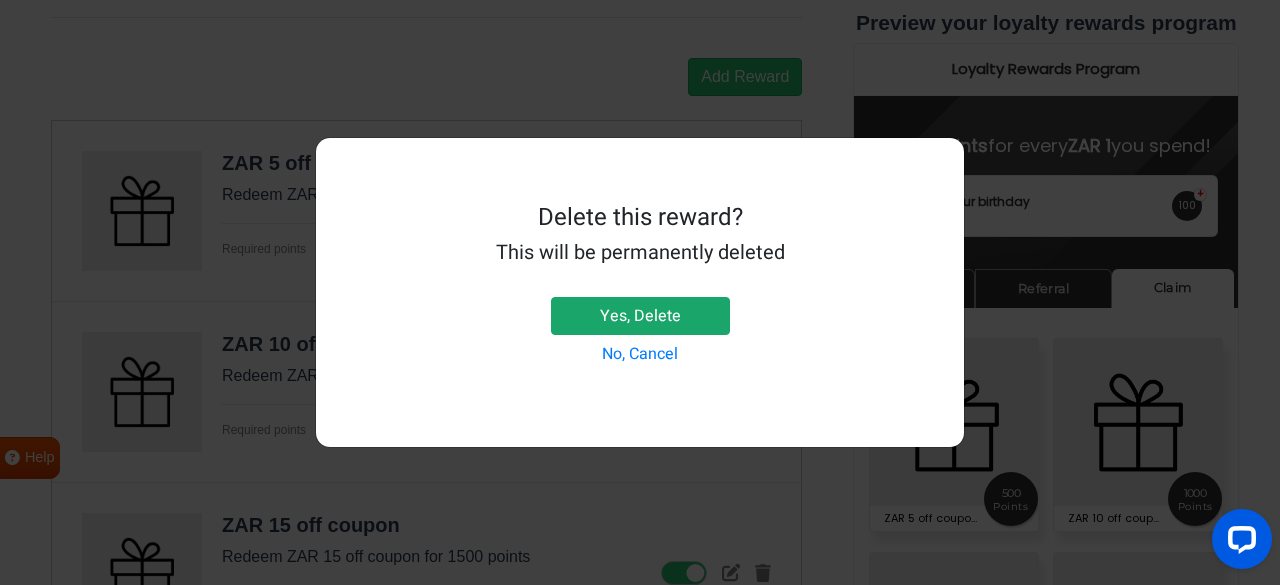 click on "Yes, Delete" at bounding box center [640, 316] 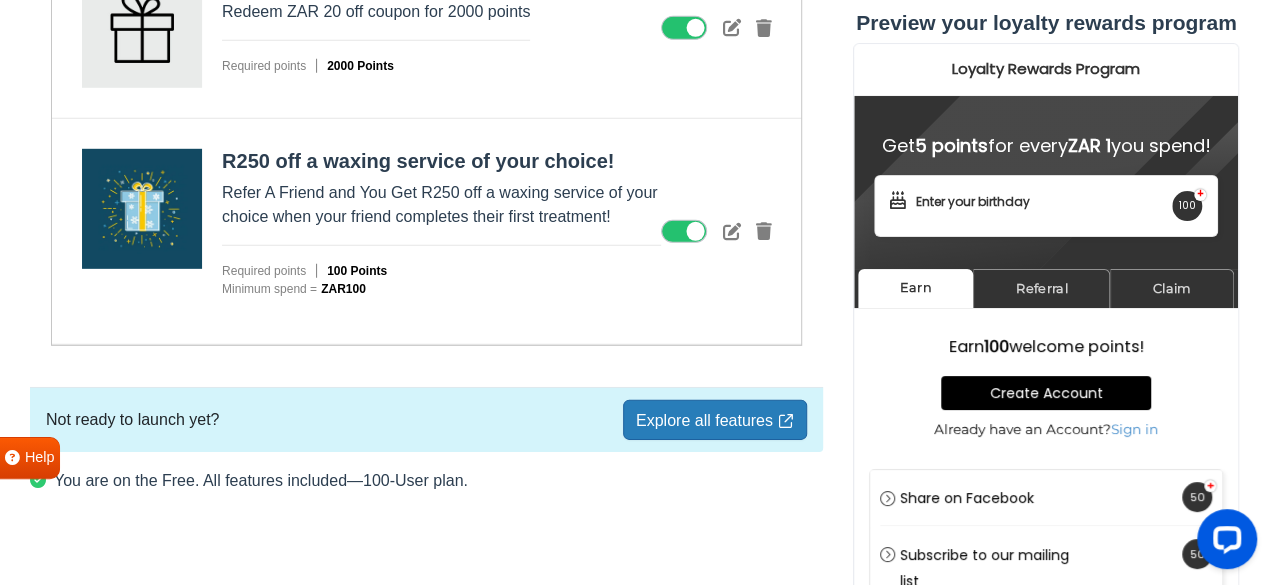 scroll, scrollTop: 2906, scrollLeft: 0, axis: vertical 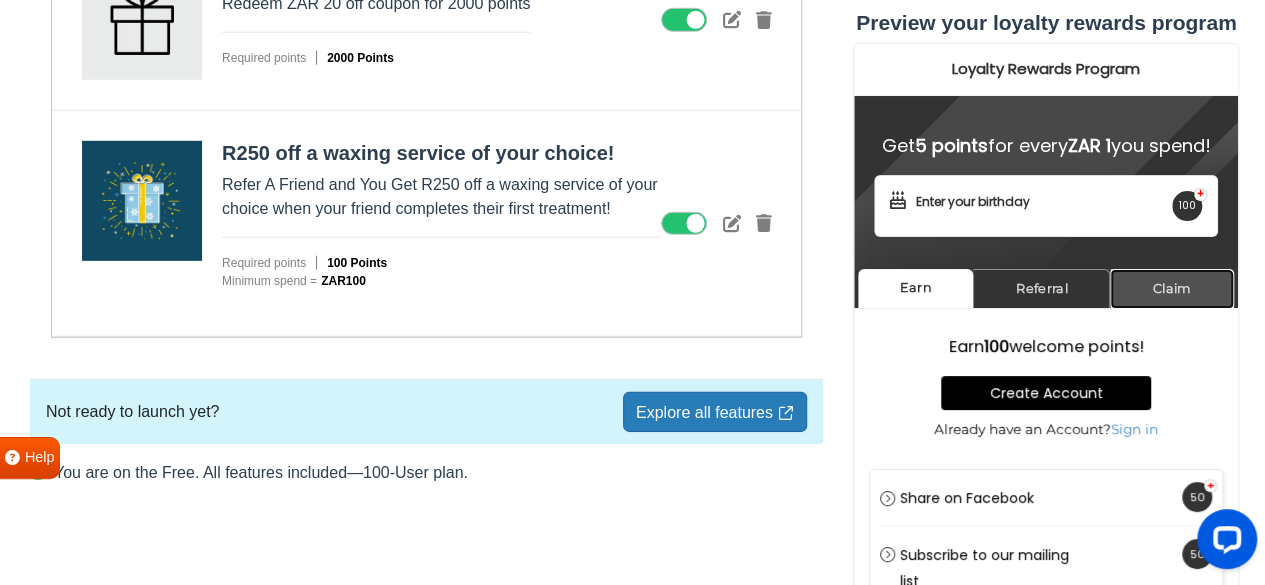 click on "Claim" at bounding box center [1172, 288] 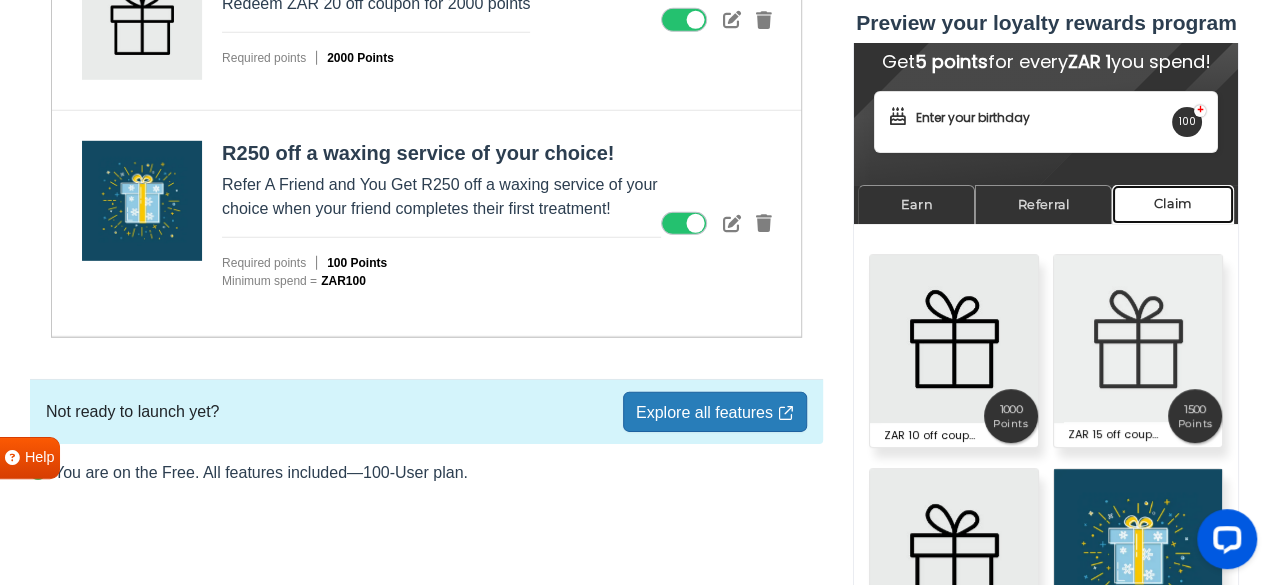 scroll, scrollTop: 86, scrollLeft: 0, axis: vertical 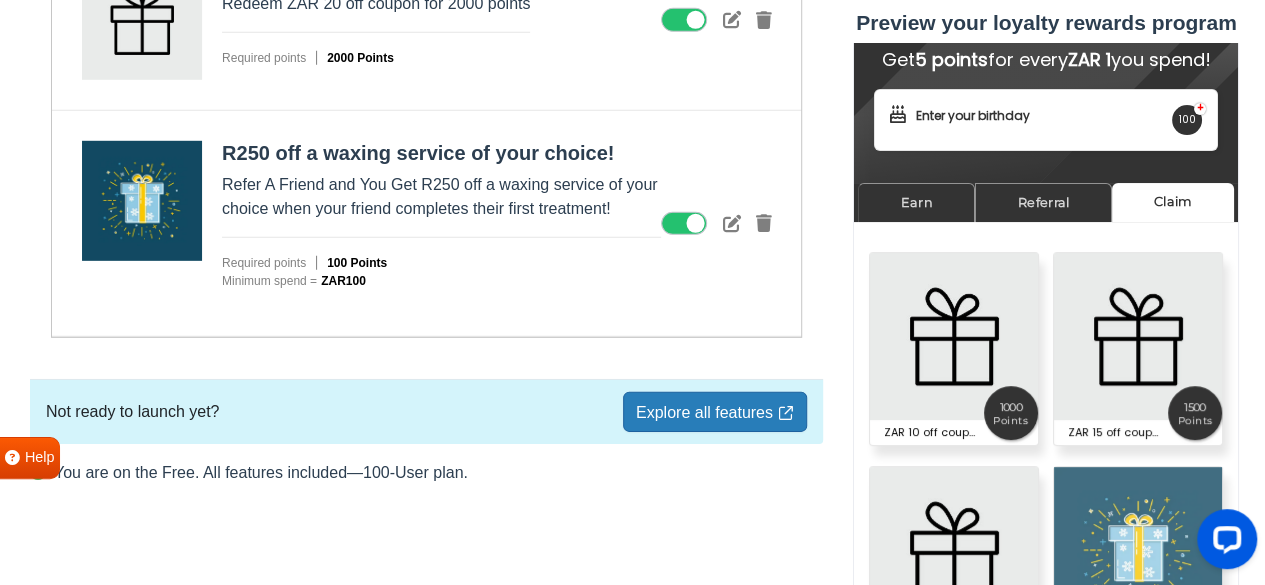 click at bounding box center (1138, 551) 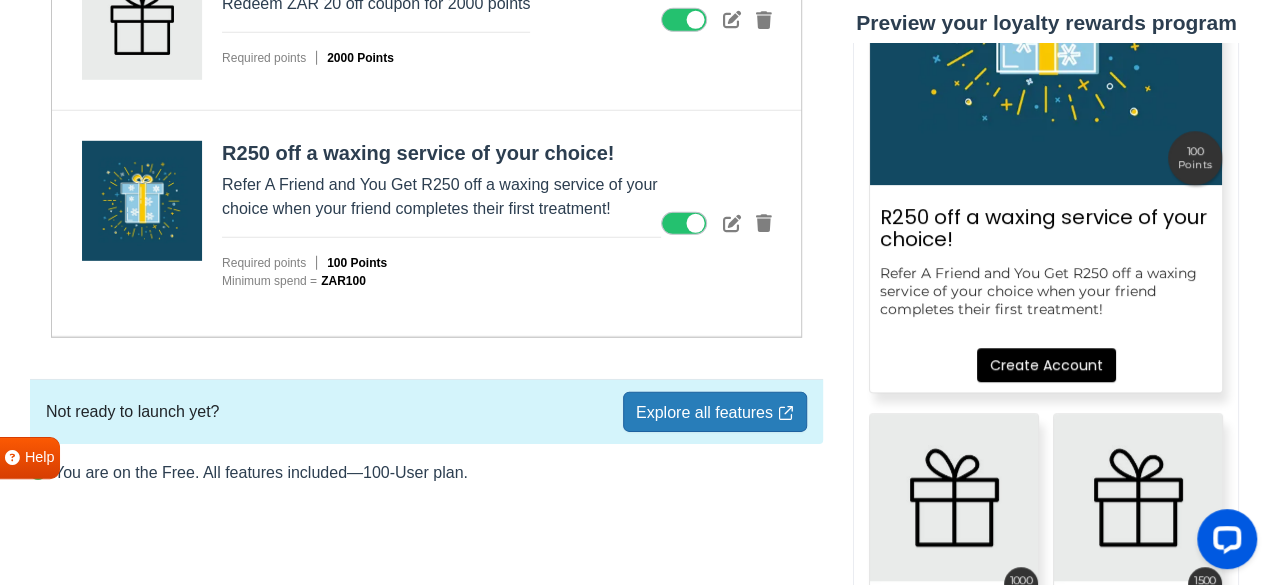scroll, scrollTop: 552, scrollLeft: 0, axis: vertical 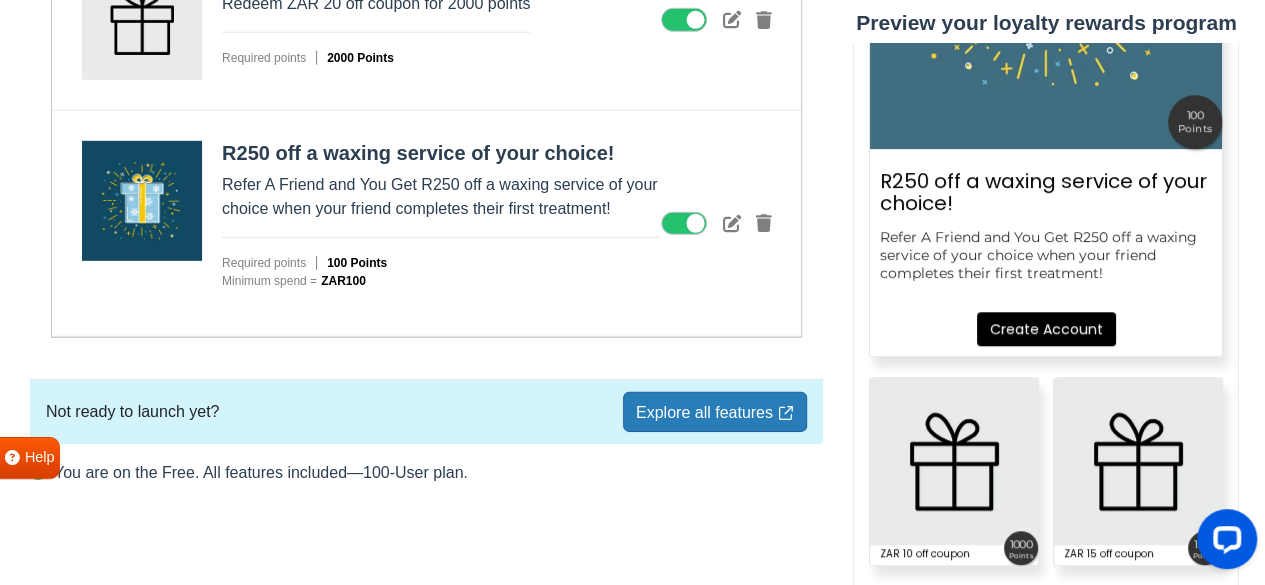 click on "Create Account" at bounding box center [1046, 324] 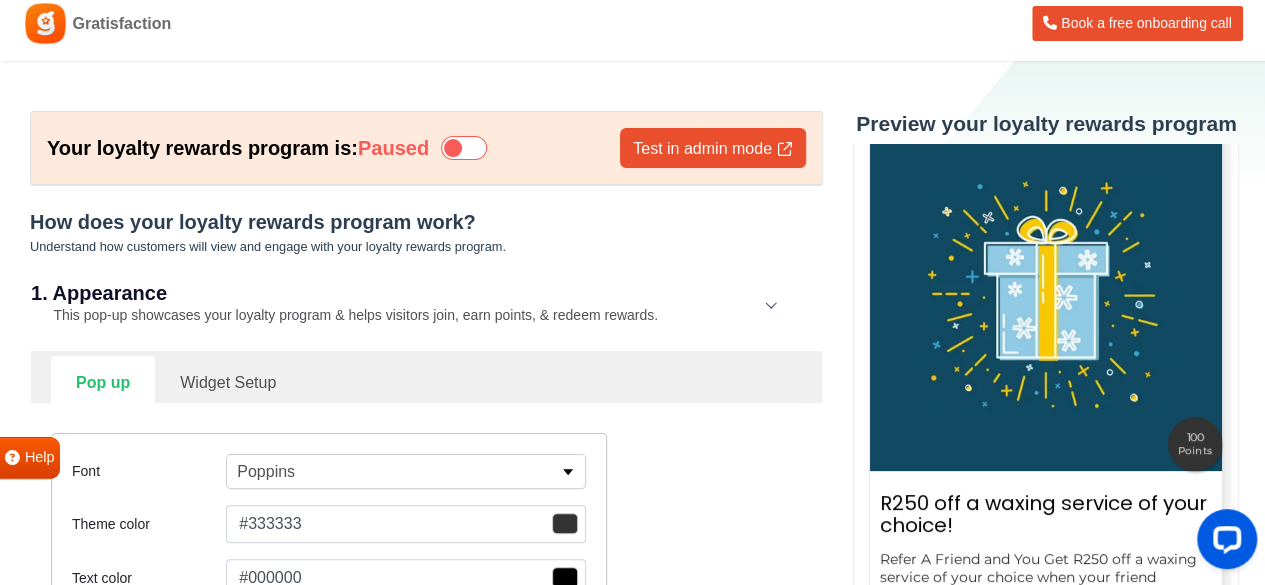 scroll, scrollTop: 0, scrollLeft: 0, axis: both 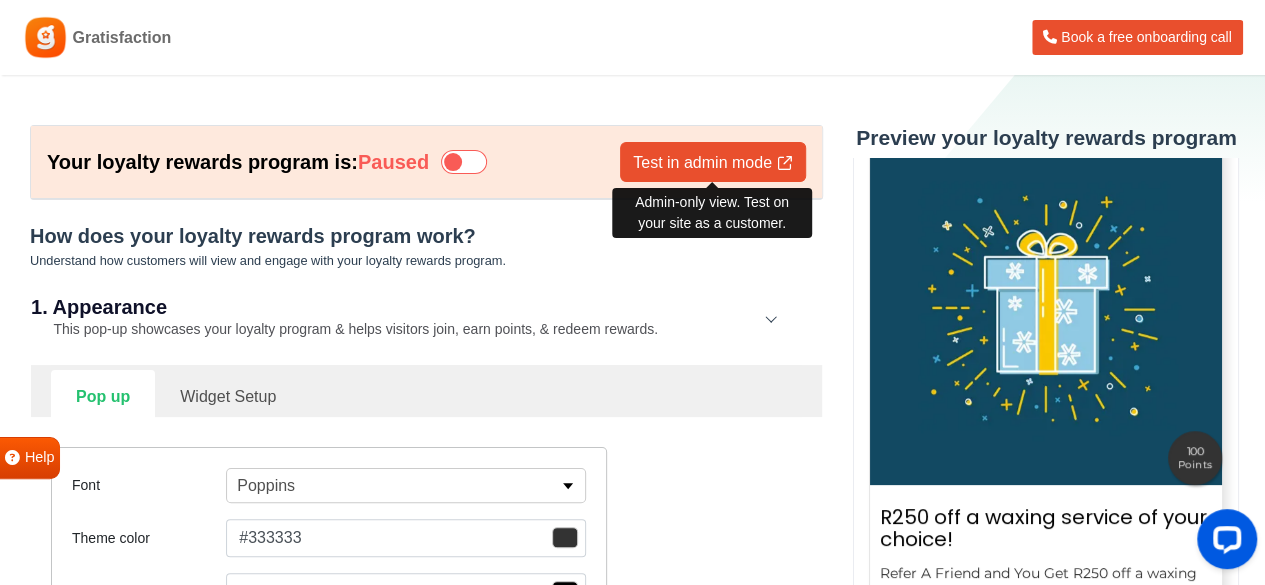 click on "Test in admin mode" at bounding box center [713, 162] 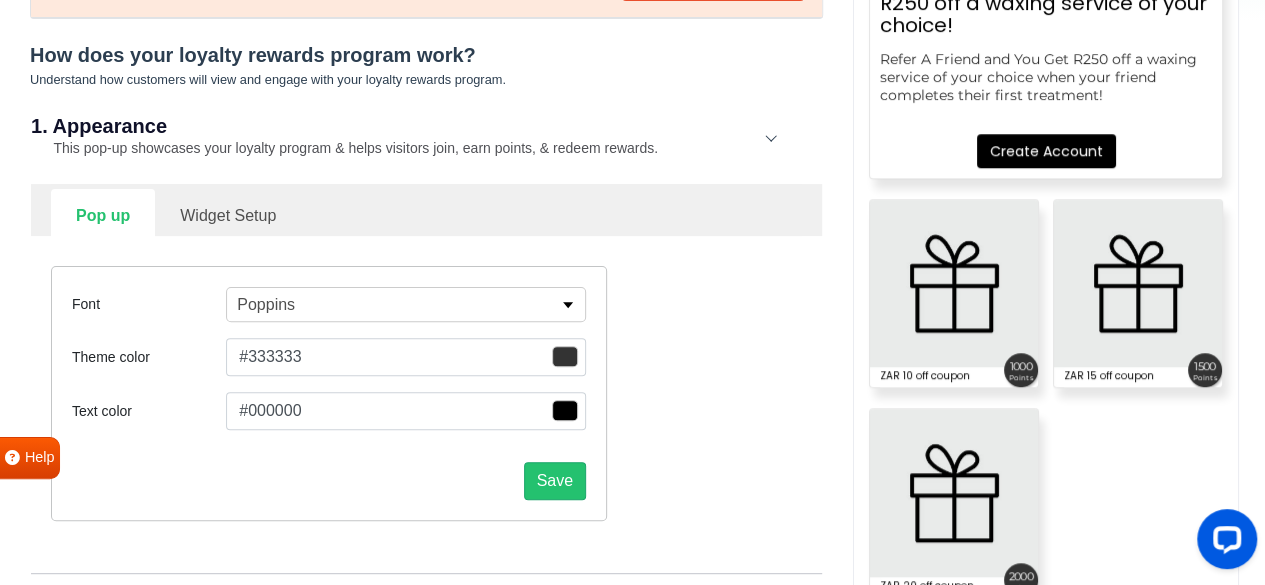 scroll, scrollTop: 0, scrollLeft: 0, axis: both 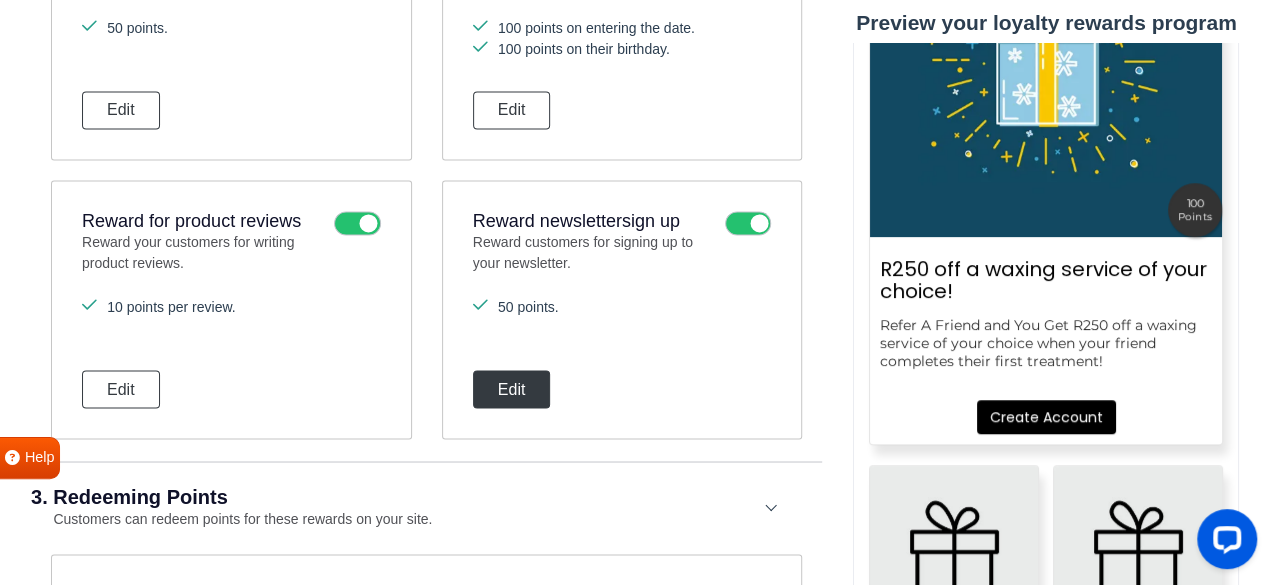 click on "Edit" at bounding box center (512, 389) 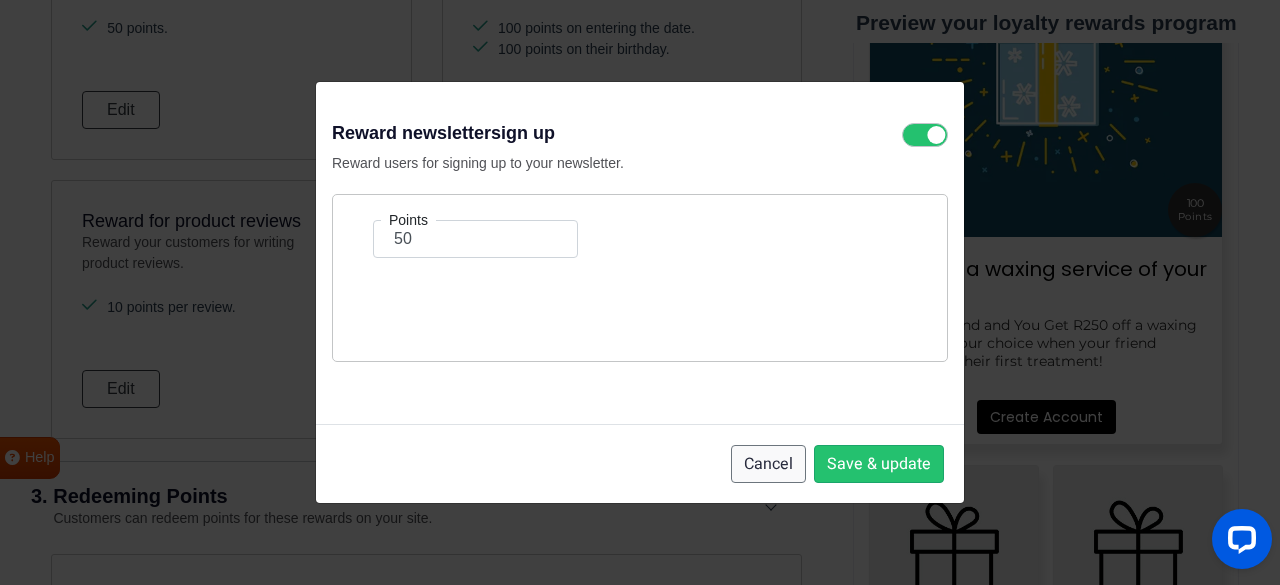 click on "Cancel" at bounding box center [768, 464] 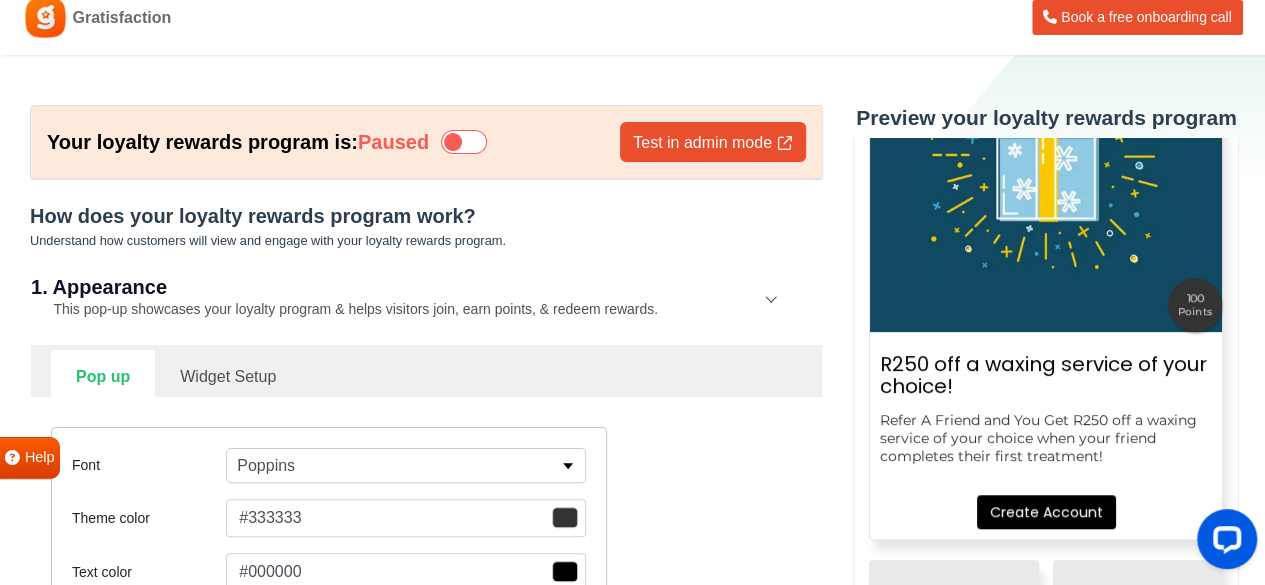 scroll, scrollTop: 0, scrollLeft: 0, axis: both 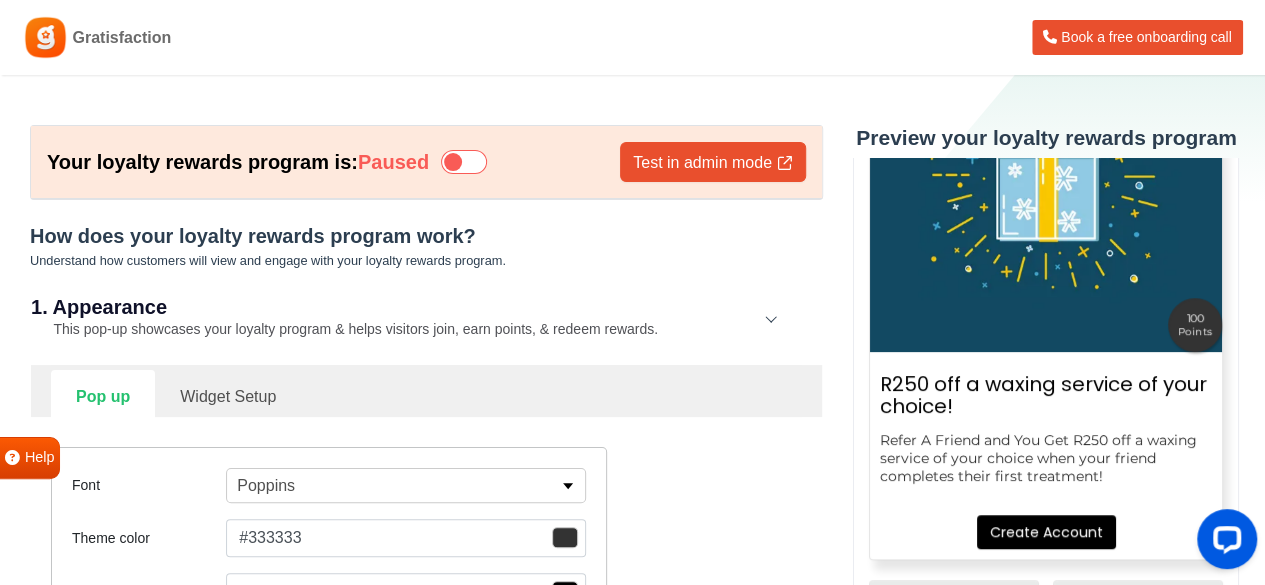 click on "1. Appearance This pop-up showcases your loyalty program & helps visitors join, earn points, & redeem rewards." at bounding box center [426, 319] 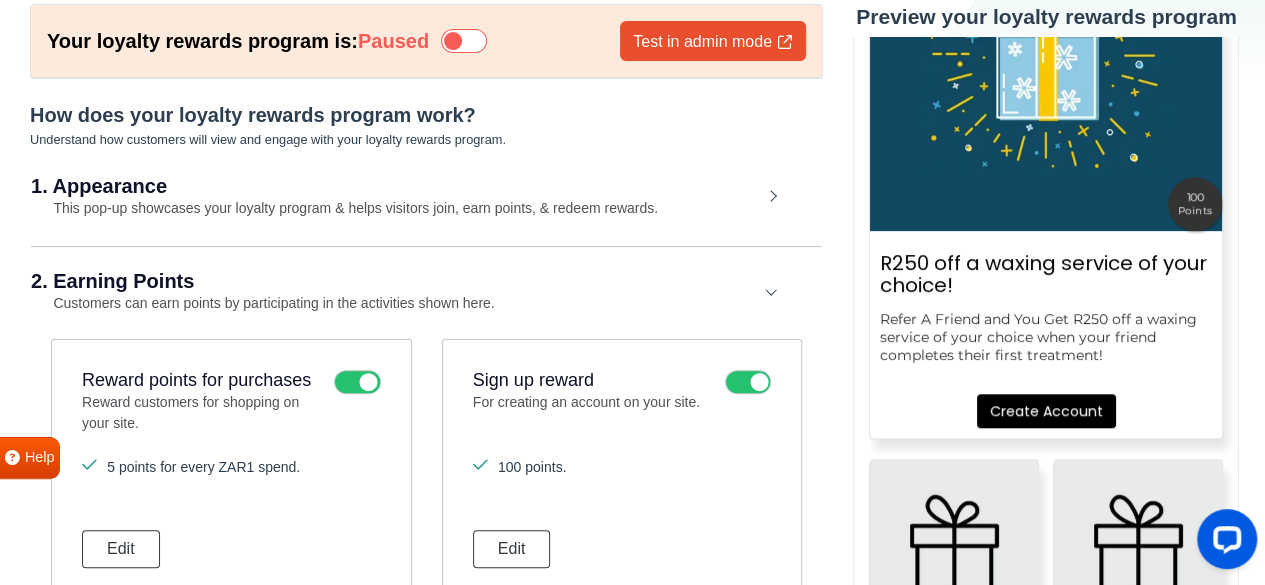 scroll, scrollTop: 133, scrollLeft: 0, axis: vertical 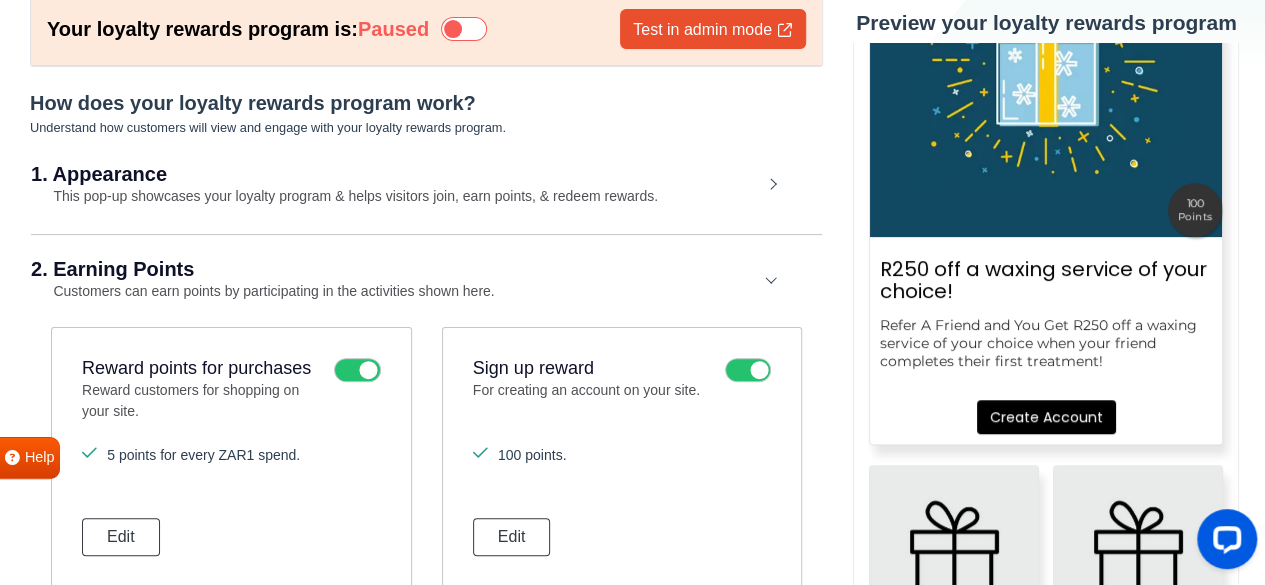click on "2. Earning Points Customers can earn points by participating in the activities shown here." at bounding box center (426, 280) 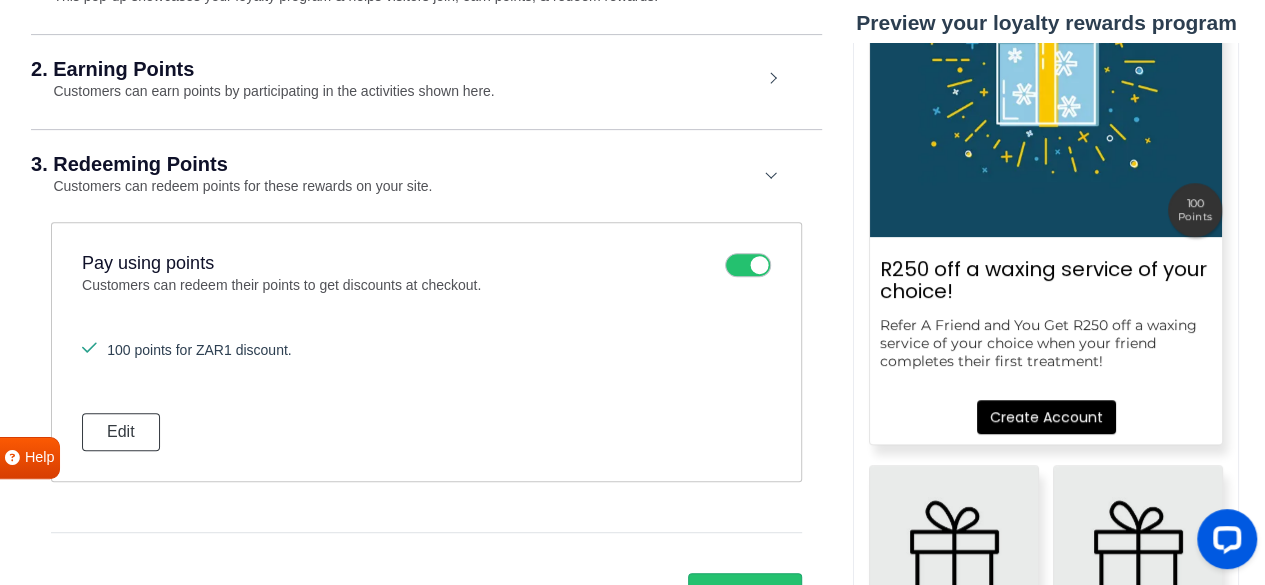 click on "3. Redeeming Points  Customers can redeem points for these rewards on your site." at bounding box center [426, 175] 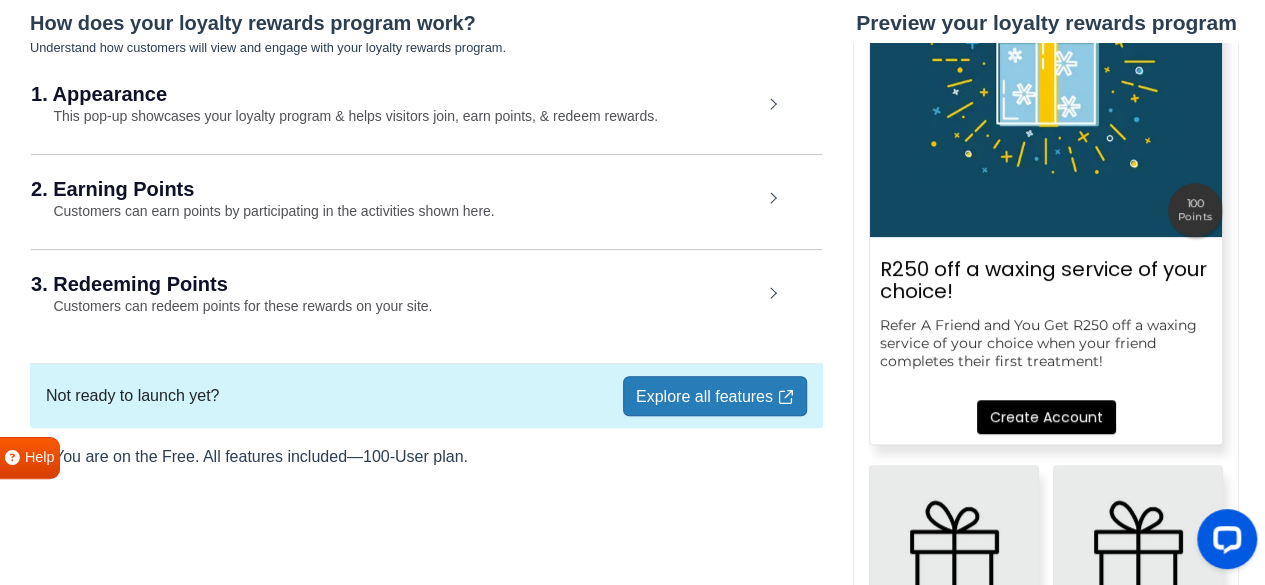 scroll, scrollTop: 208, scrollLeft: 0, axis: vertical 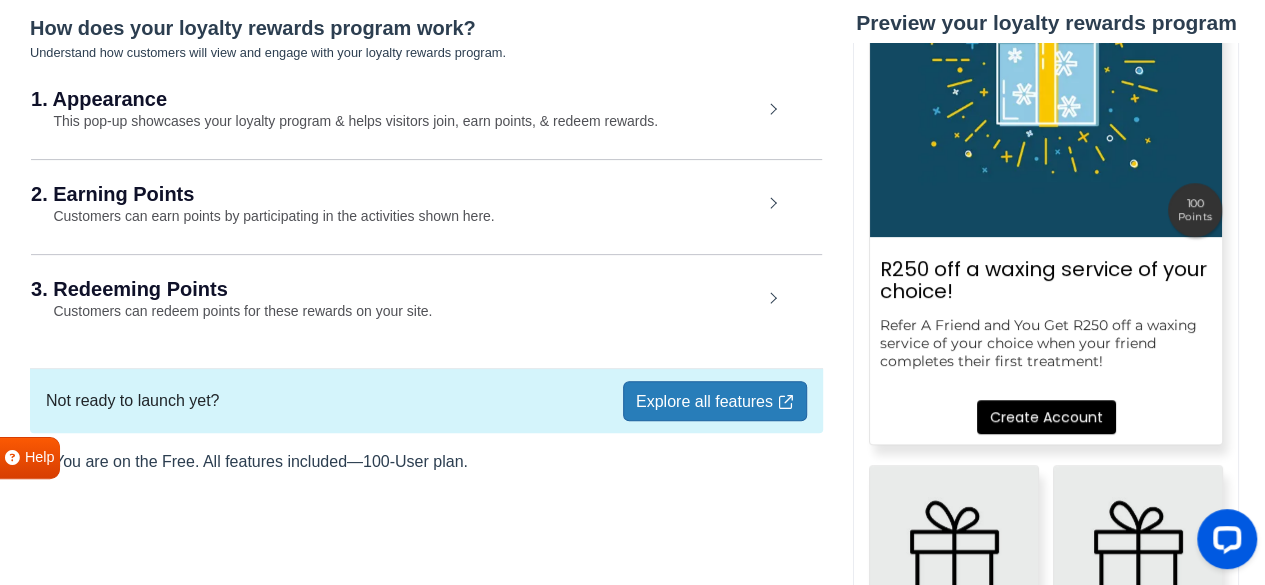 click on "Explore all features" at bounding box center (715, 401) 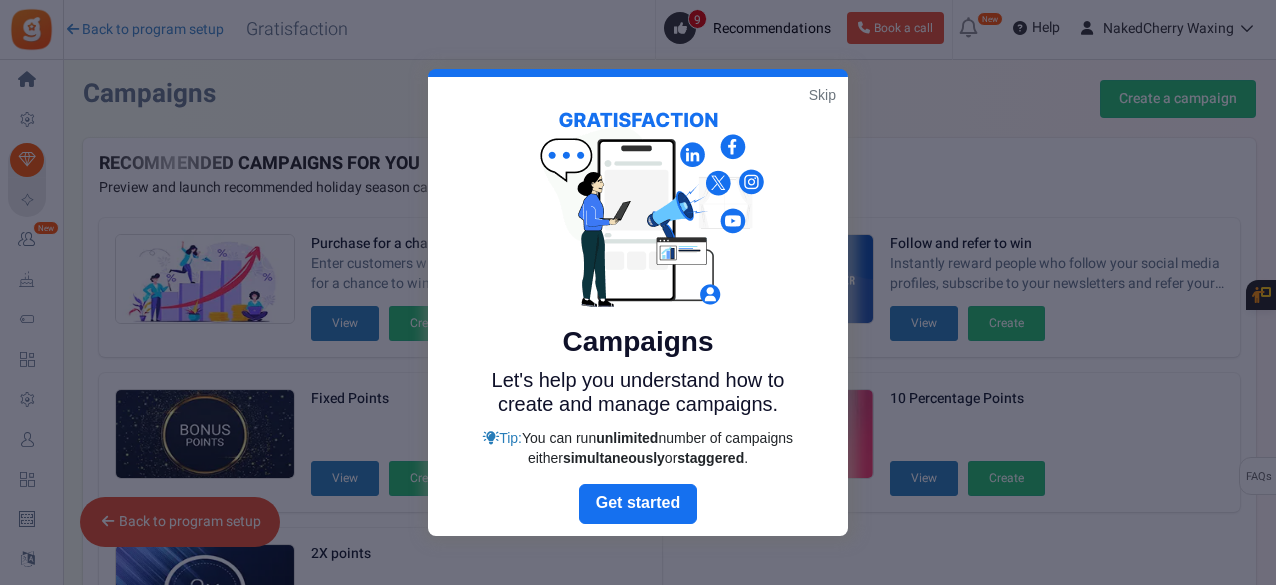 scroll, scrollTop: 434, scrollLeft: 0, axis: vertical 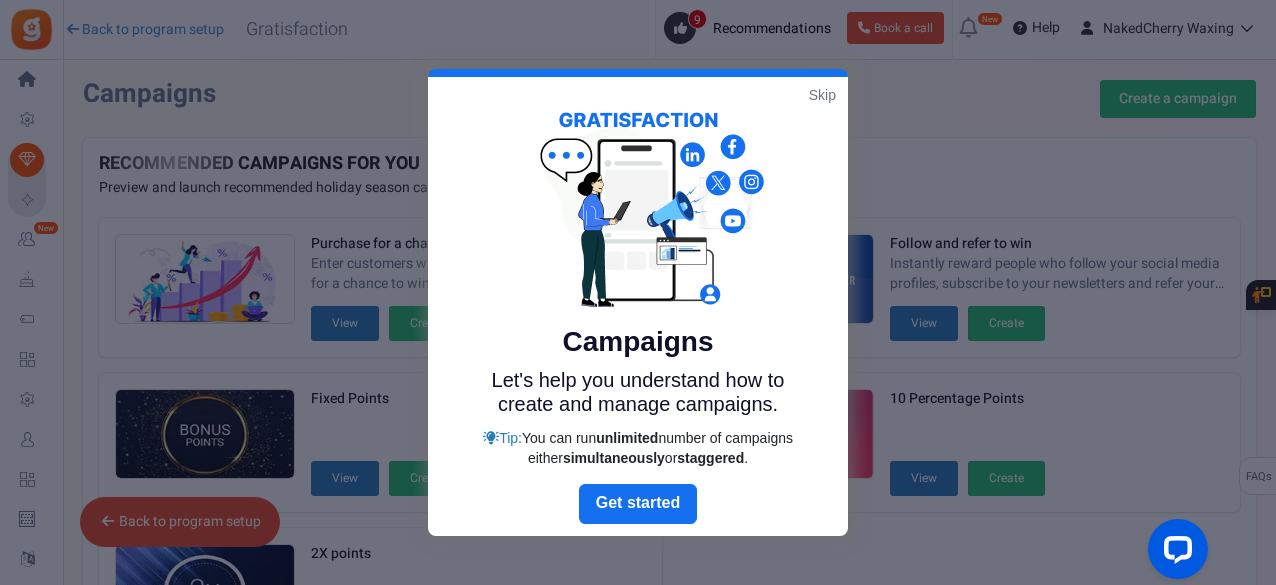 click on "Skip" at bounding box center [822, 95] 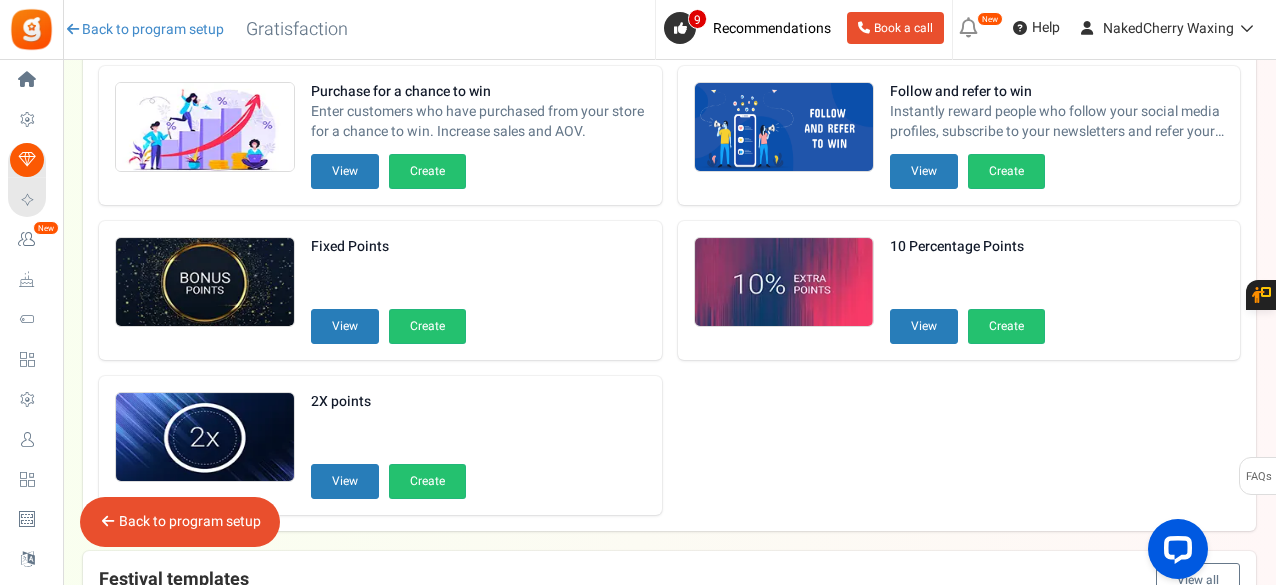 scroll, scrollTop: 66, scrollLeft: 0, axis: vertical 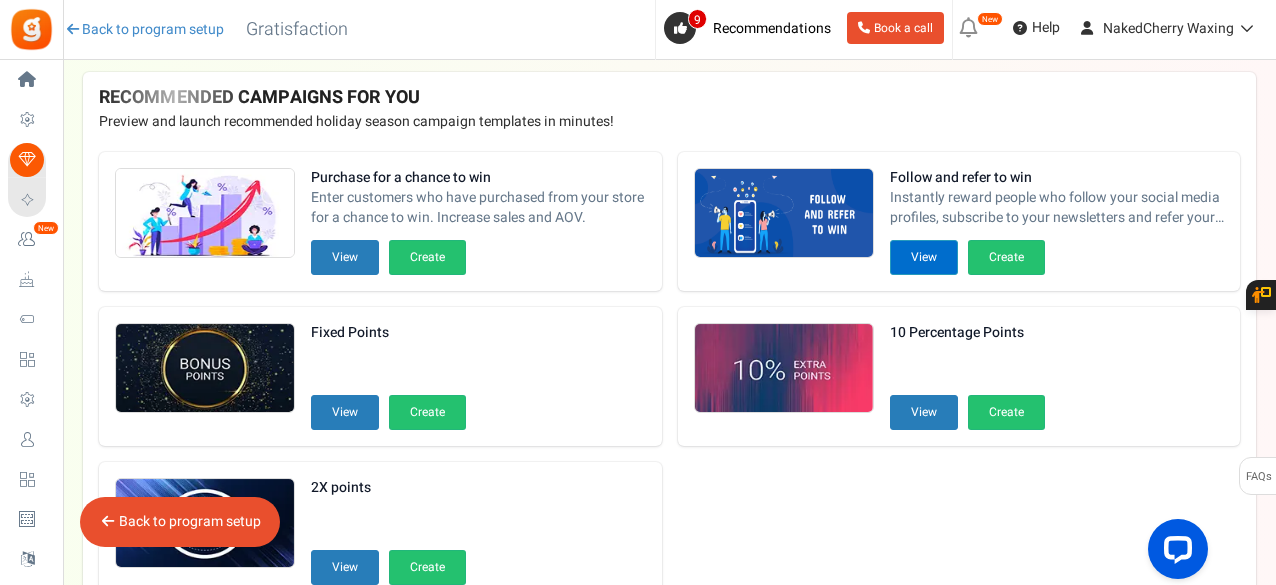 click on "View" at bounding box center (924, 257) 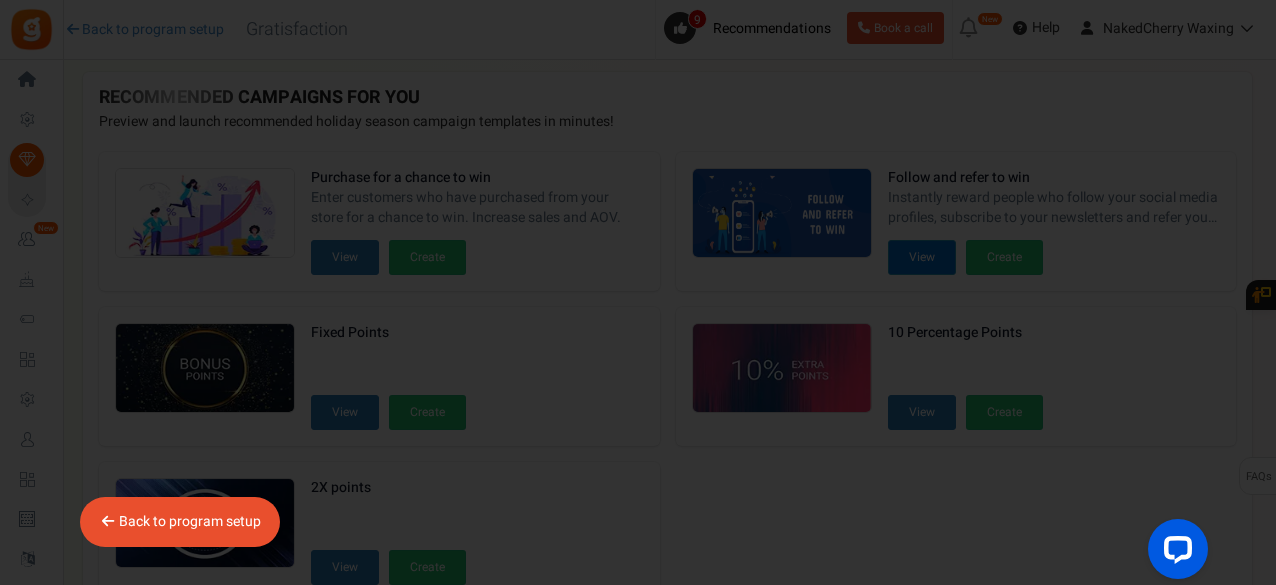 scroll, scrollTop: 0, scrollLeft: 0, axis: both 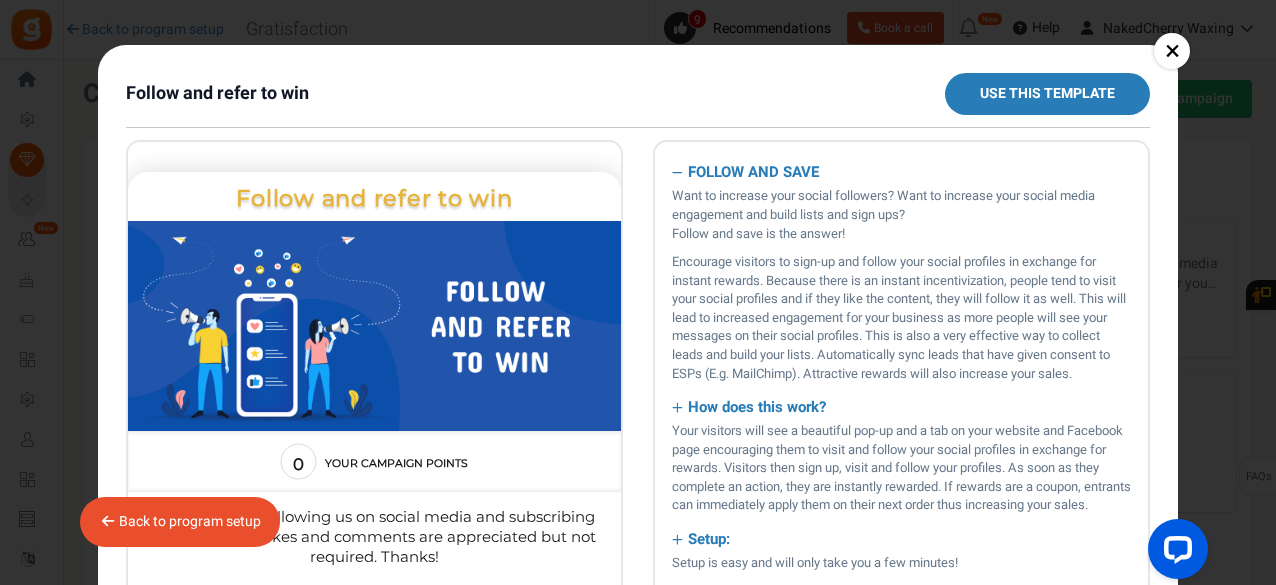 click on "×" at bounding box center [1172, 51] 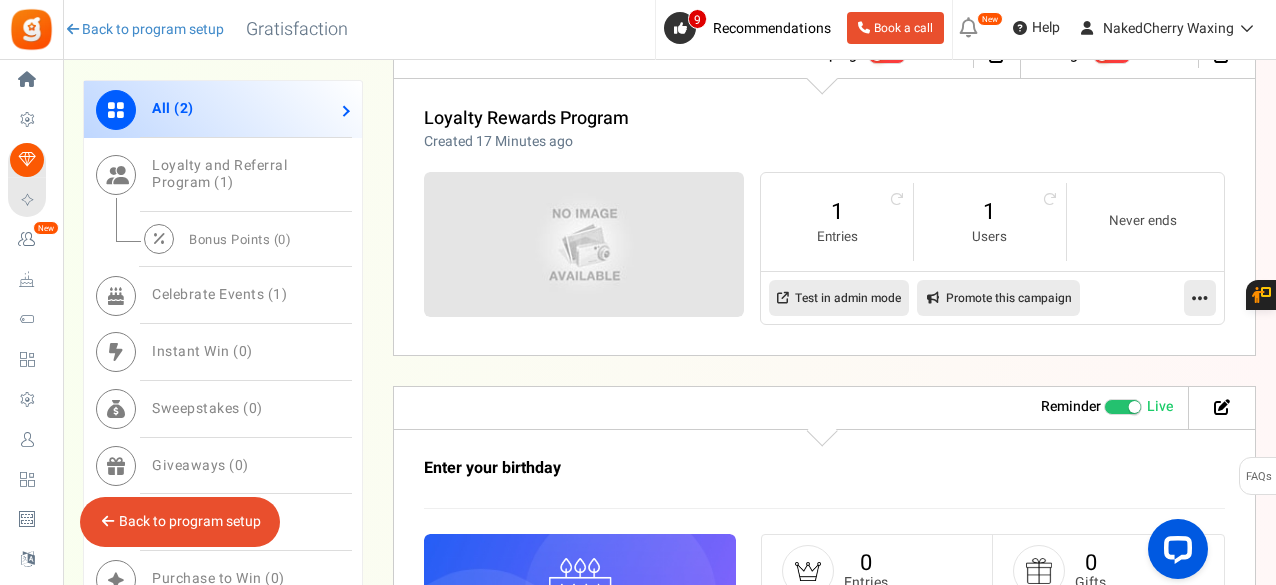 scroll, scrollTop: 968, scrollLeft: 0, axis: vertical 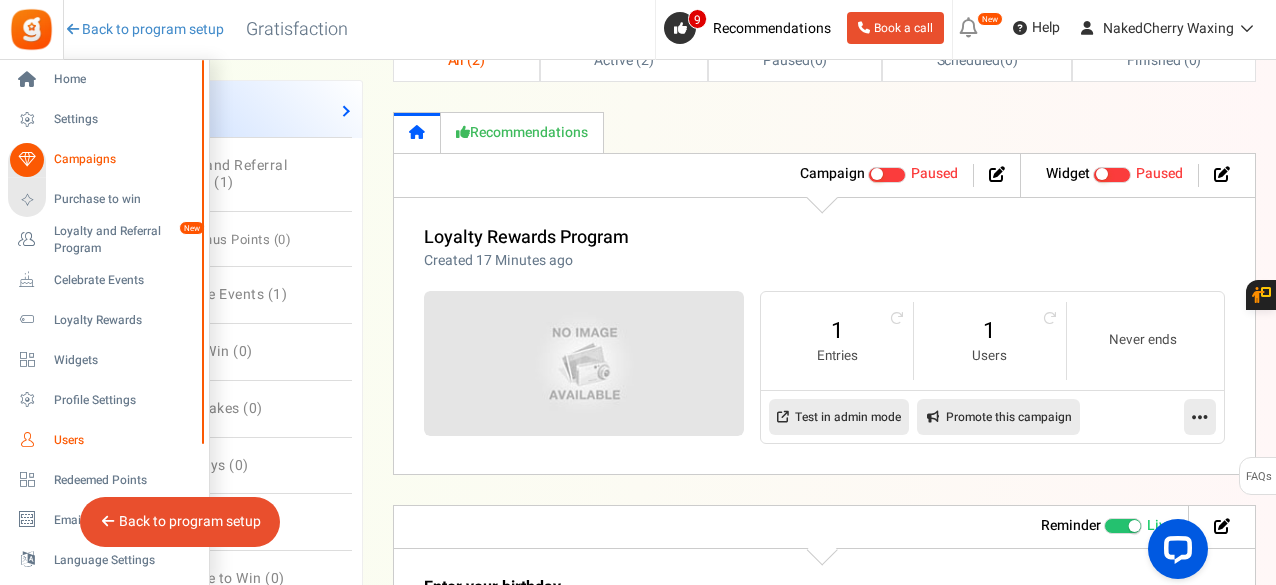 click on "Users" at bounding box center [124, 440] 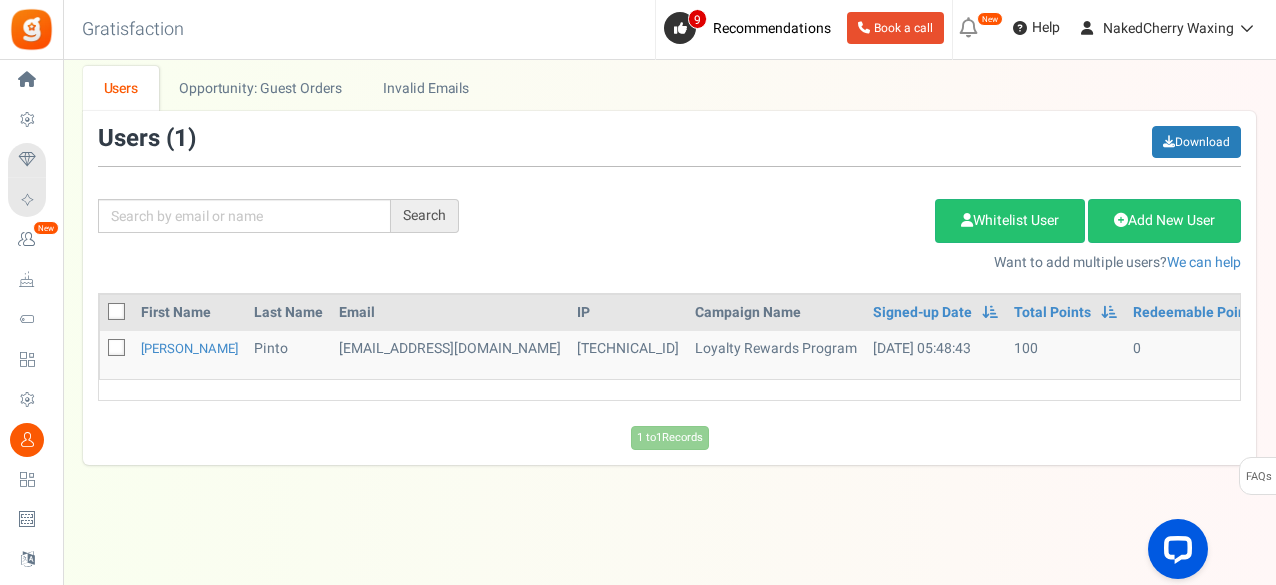 scroll, scrollTop: 0, scrollLeft: 0, axis: both 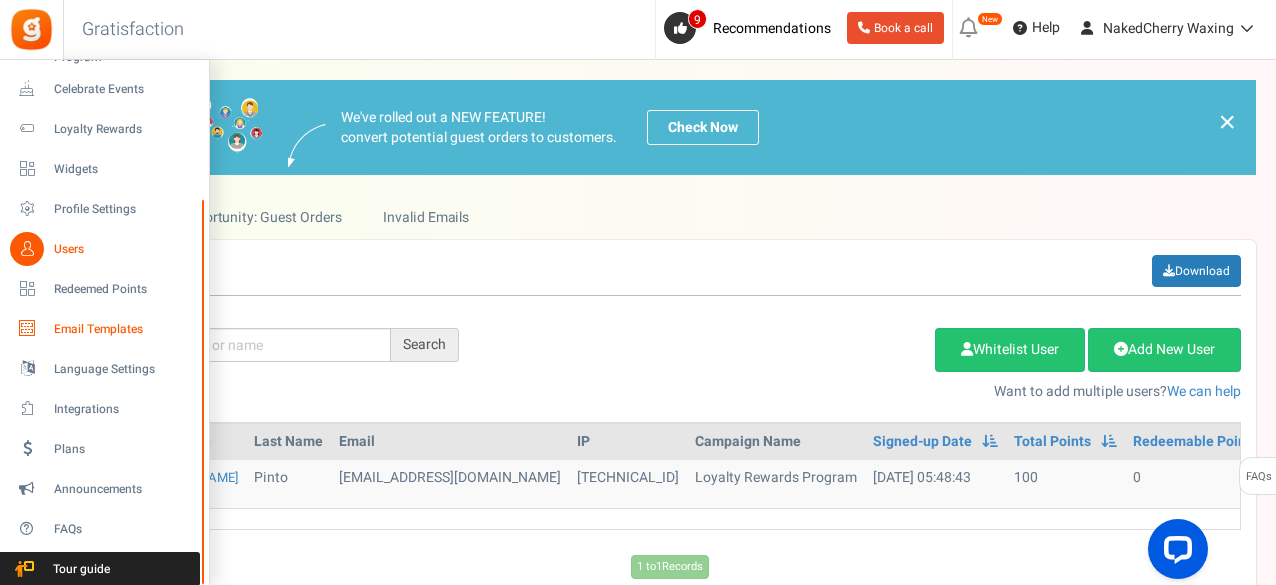 click on "Email Templates" at bounding box center [124, 329] 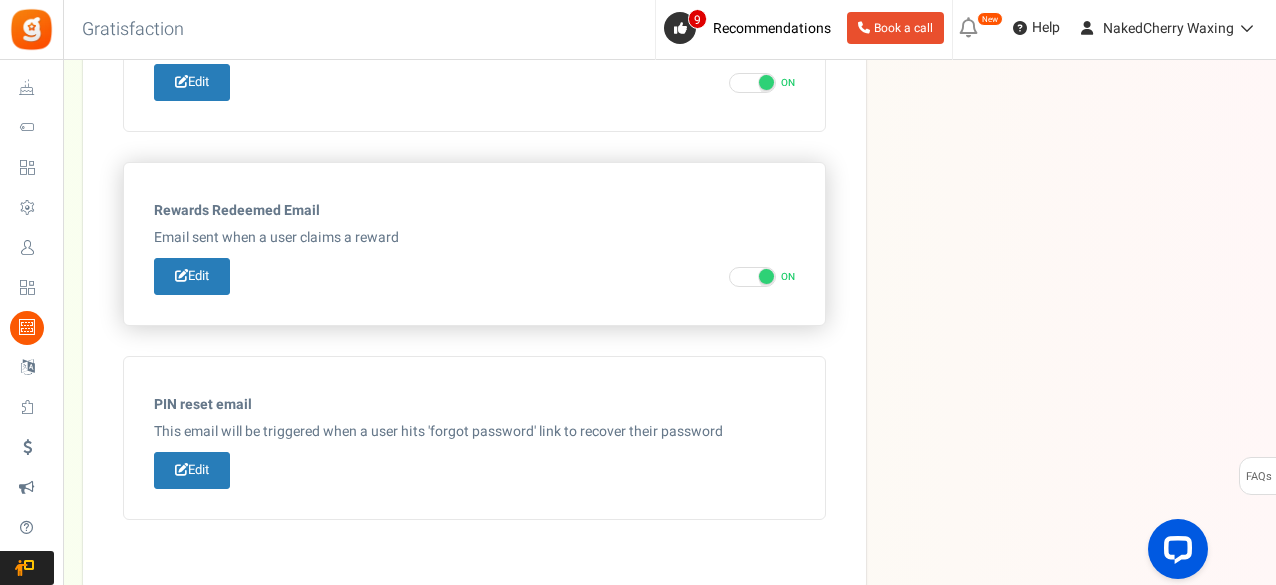 scroll, scrollTop: 1248, scrollLeft: 0, axis: vertical 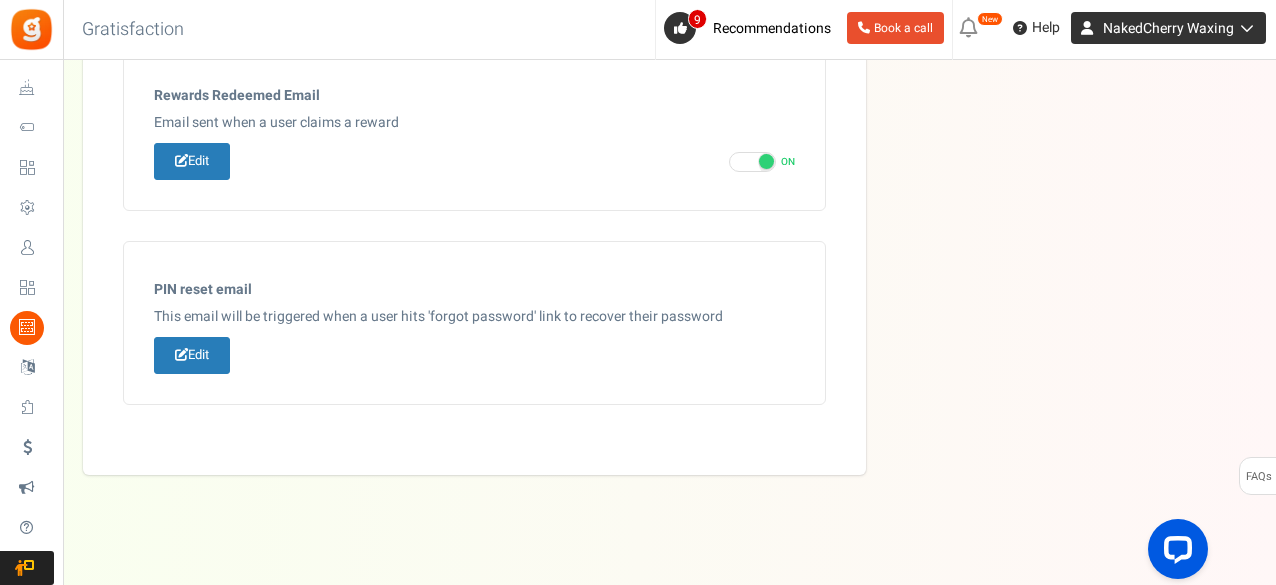 click on "NakedCherry Waxing" at bounding box center (1168, 28) 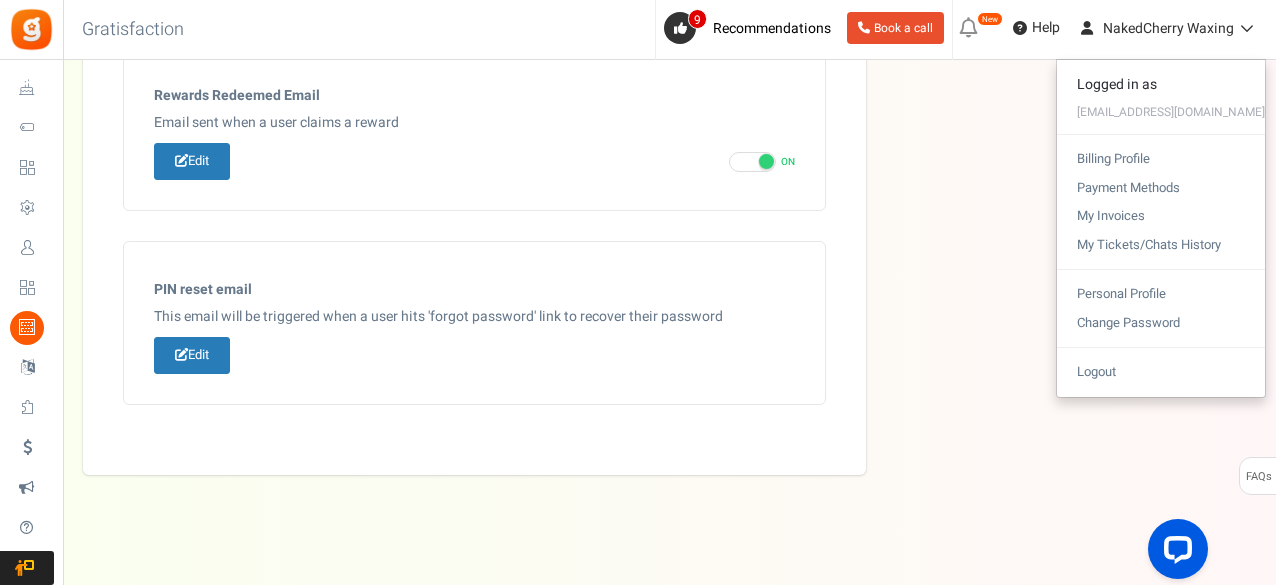click on "Email Templates
In this section you can setup email content which will be triggered when certain actions or activities occur
Referral Reward Email
Some products are excluded from earning points.  You may want to edit this email to inform your customers about the excluded products
Use this option to designate a threshold of sign-ups participants must get to receive an additional reward.
Email notification will not be sent to your customers.
Edit ON OFF ON" at bounding box center (669, -347) 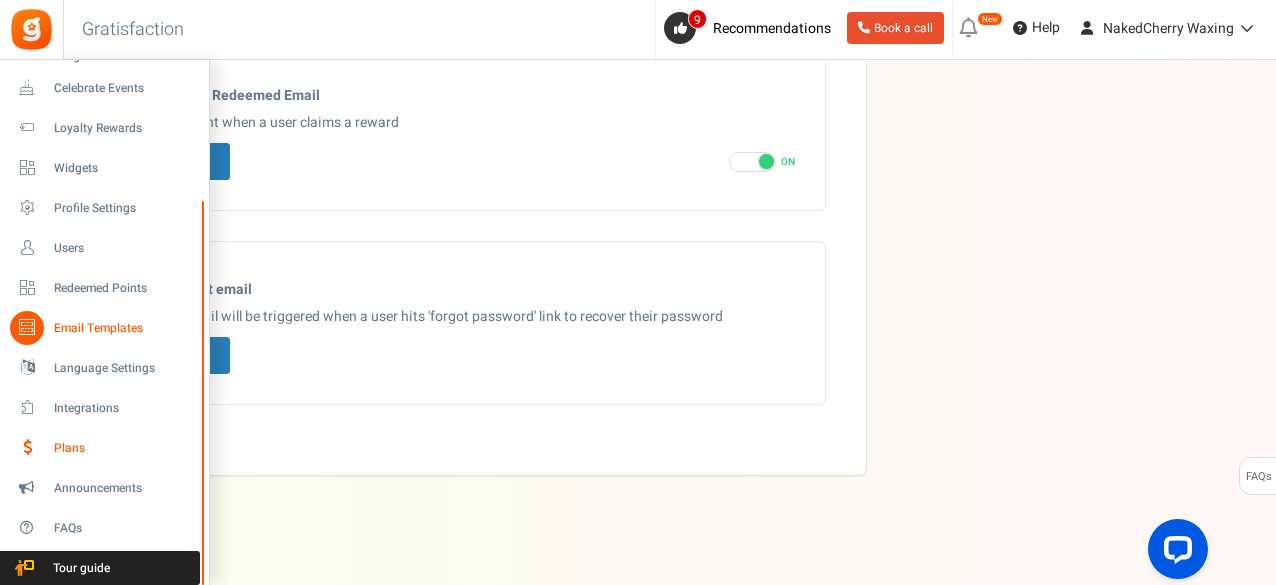 click on "Plans" at bounding box center [124, 448] 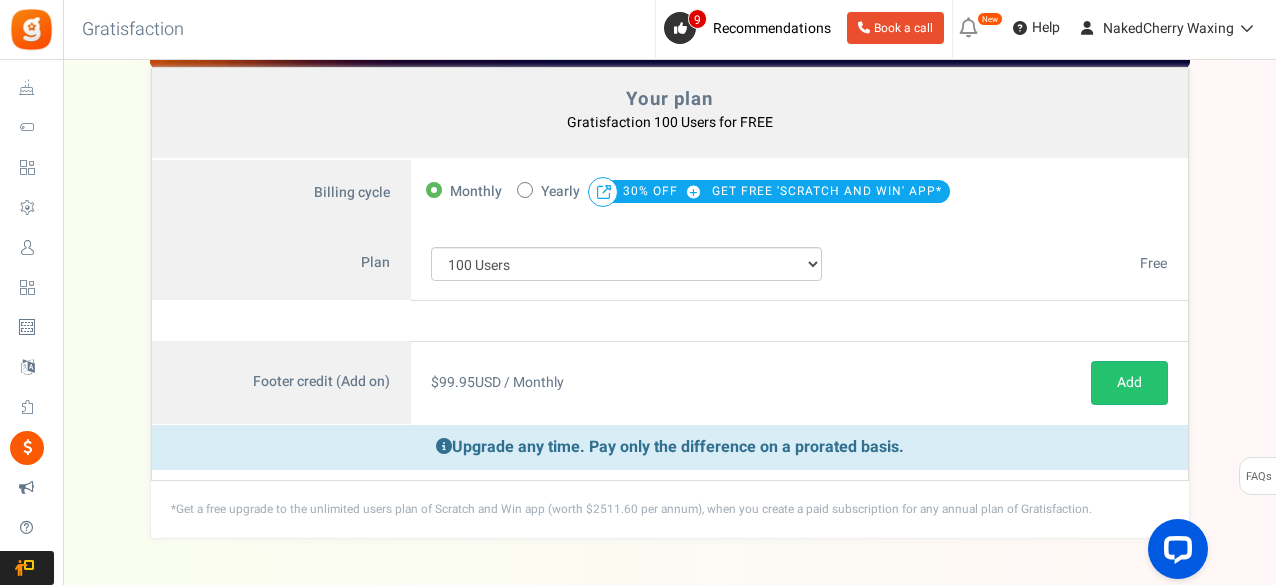 scroll, scrollTop: 133, scrollLeft: 0, axis: vertical 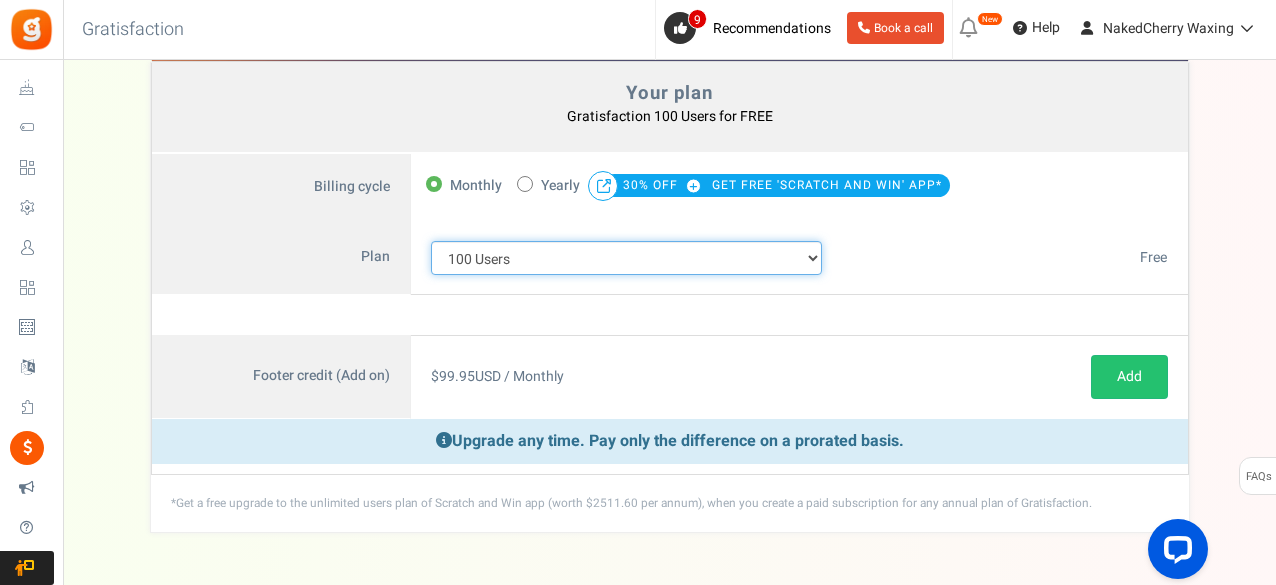 click on "100 Users 200 Users 500 Users 1000 Users 2000 Users 3000 Users 4000 Users 5000 Users 10000 Users 15000 Users 25000 Users Enterprise - 50000 Users Enterprise - 100000 Users Enterprise - 250000 Users Enterprise" at bounding box center (627, 258) 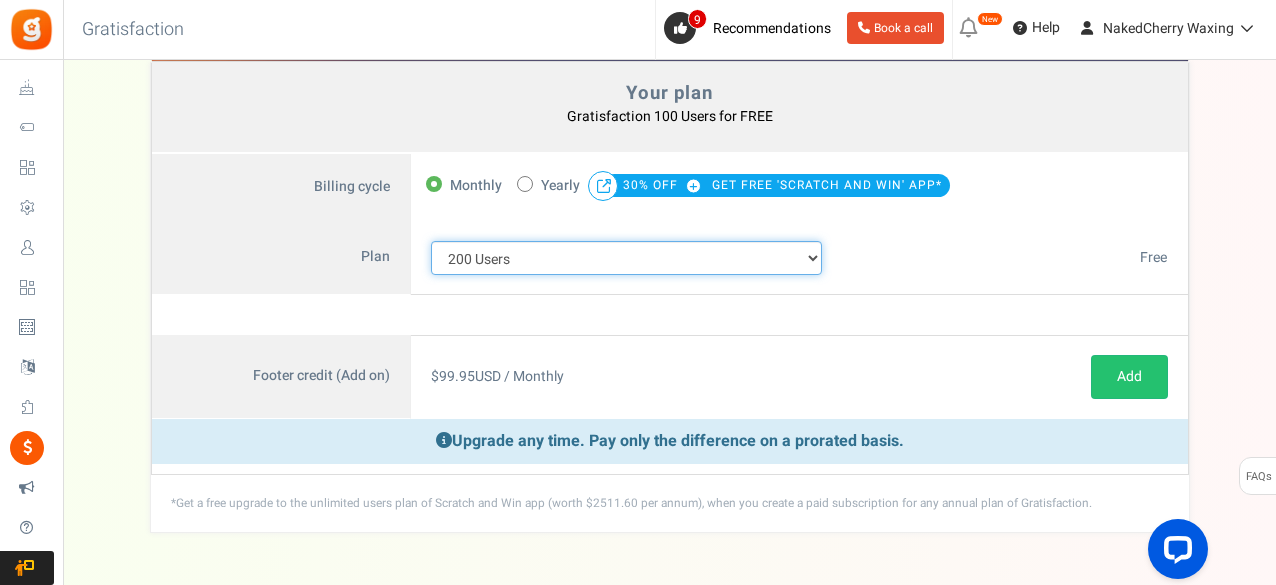 click on "100 Users 200 Users 500 Users 1000 Users 2000 Users 3000 Users 4000 Users 5000 Users 10000 Users 15000 Users 25000 Users Enterprise - 50000 Users Enterprise - 100000 Users Enterprise - 250000 Users Enterprise" at bounding box center [627, 258] 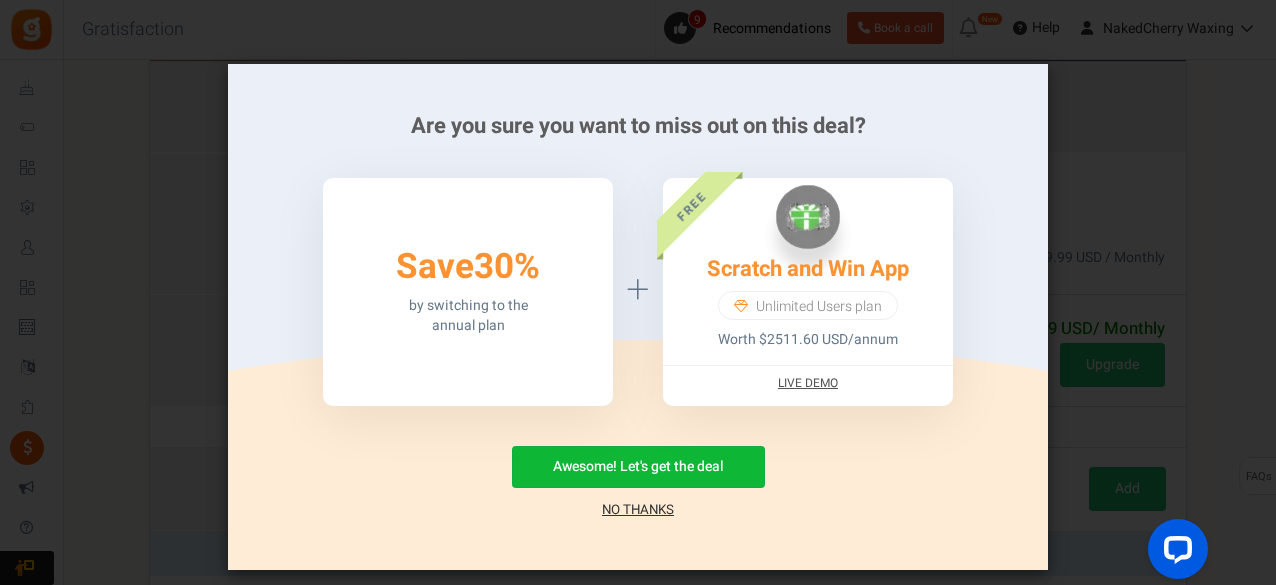 scroll, scrollTop: 40, scrollLeft: 0, axis: vertical 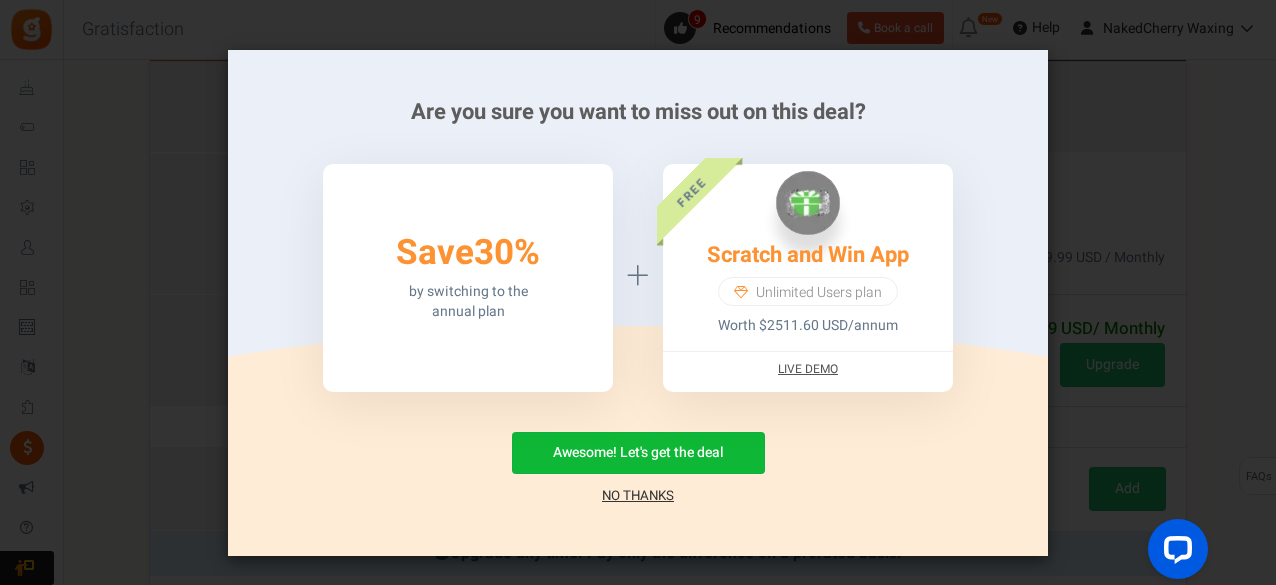 click on "No Thanks" at bounding box center [638, 496] 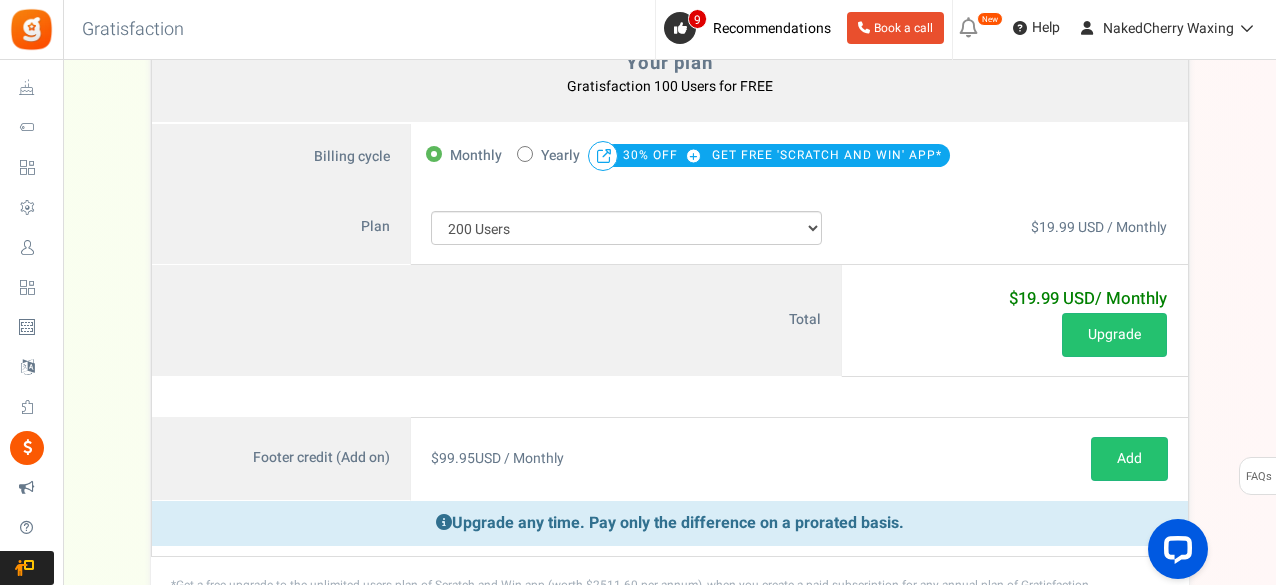 scroll, scrollTop: 133, scrollLeft: 0, axis: vertical 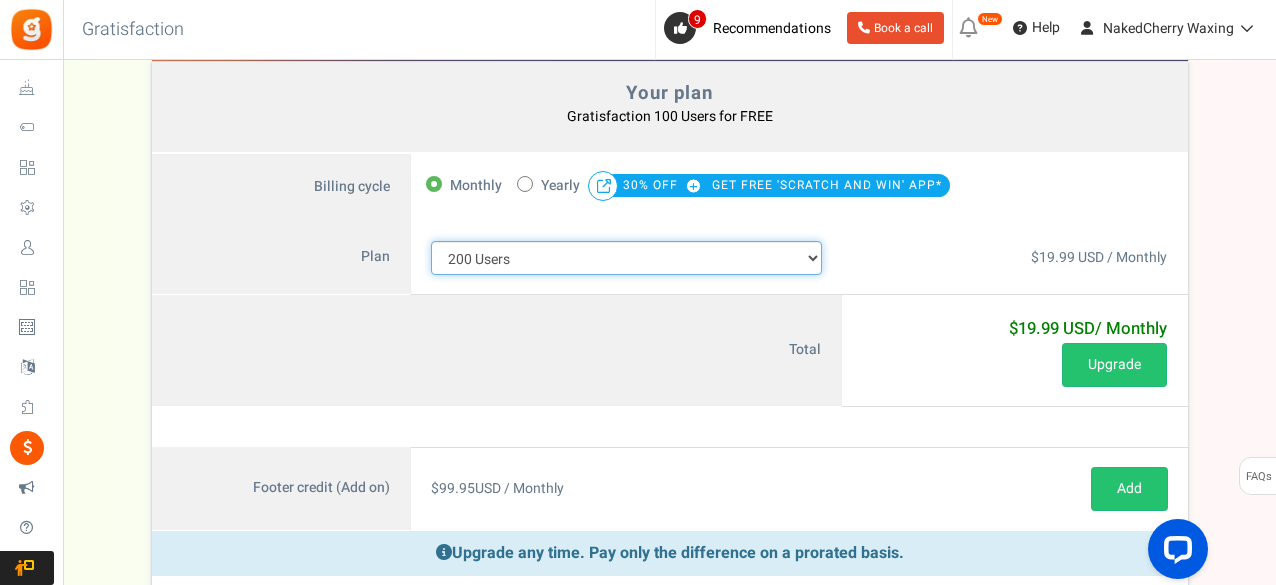 click on "100 Users 200 Users 500 Users 1000 Users 2000 Users 3000 Users 4000 Users 5000 Users 10000 Users 15000 Users 25000 Users Enterprise - 50000 Users Enterprise - 100000 Users Enterprise - 250000 Users Enterprise" at bounding box center (627, 258) 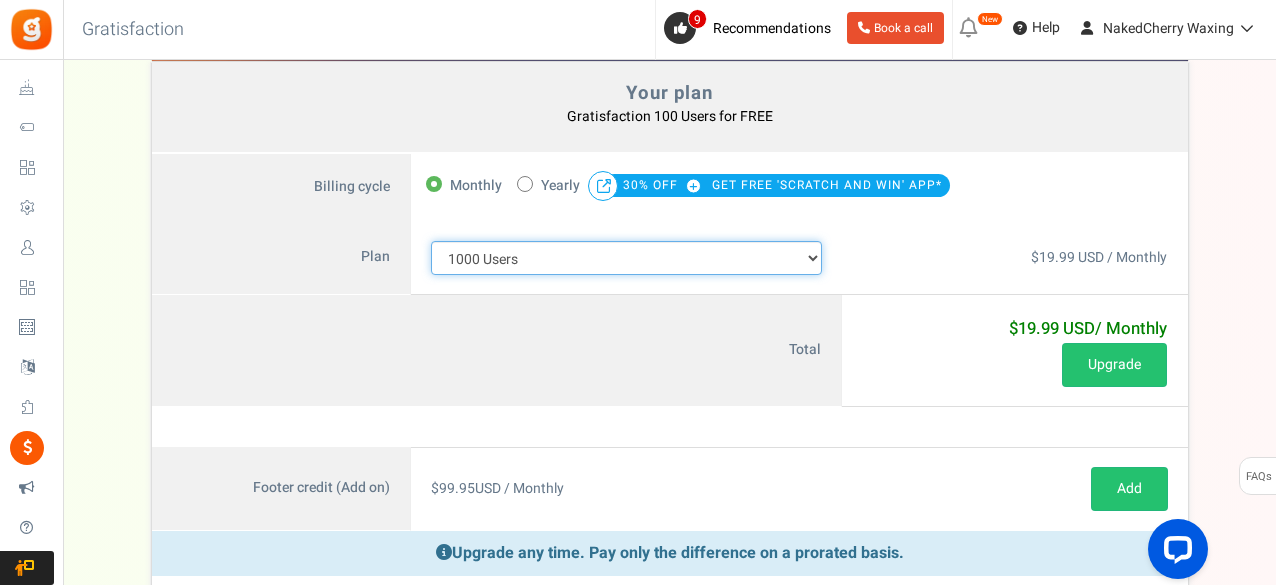 click on "100 Users 200 Users 500 Users 1000 Users 2000 Users 3000 Users 4000 Users 5000 Users 10000 Users 15000 Users 25000 Users Enterprise - 50000 Users Enterprise - 100000 Users Enterprise - 250000 Users Enterprise" at bounding box center (627, 258) 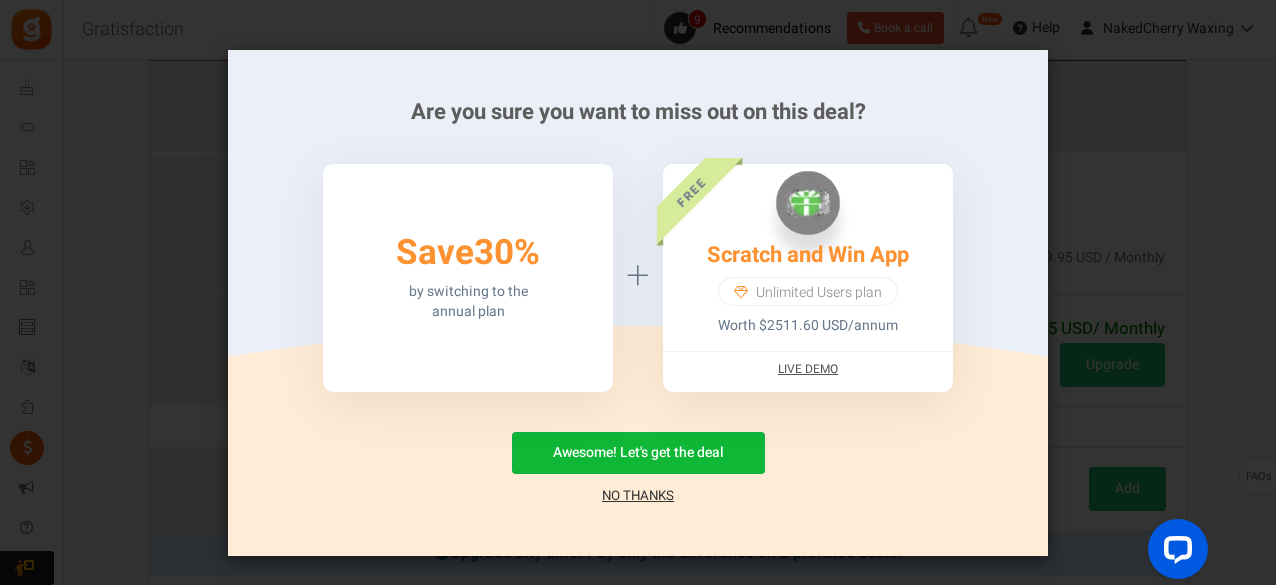 scroll, scrollTop: 0, scrollLeft: 0, axis: both 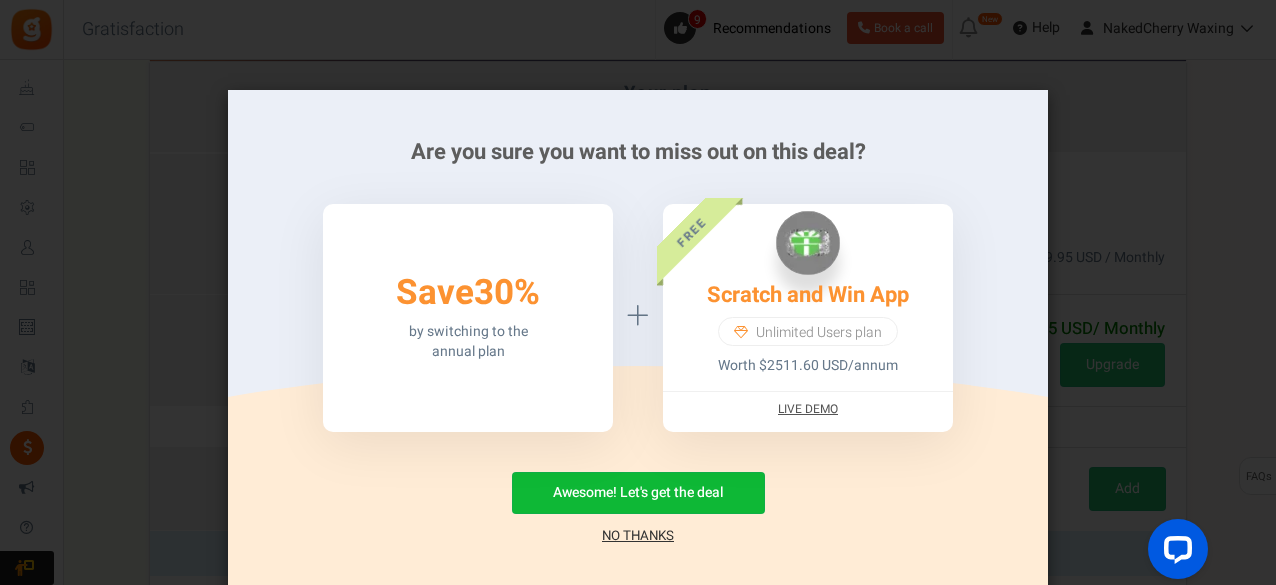 click on "No Thanks" at bounding box center (638, 536) 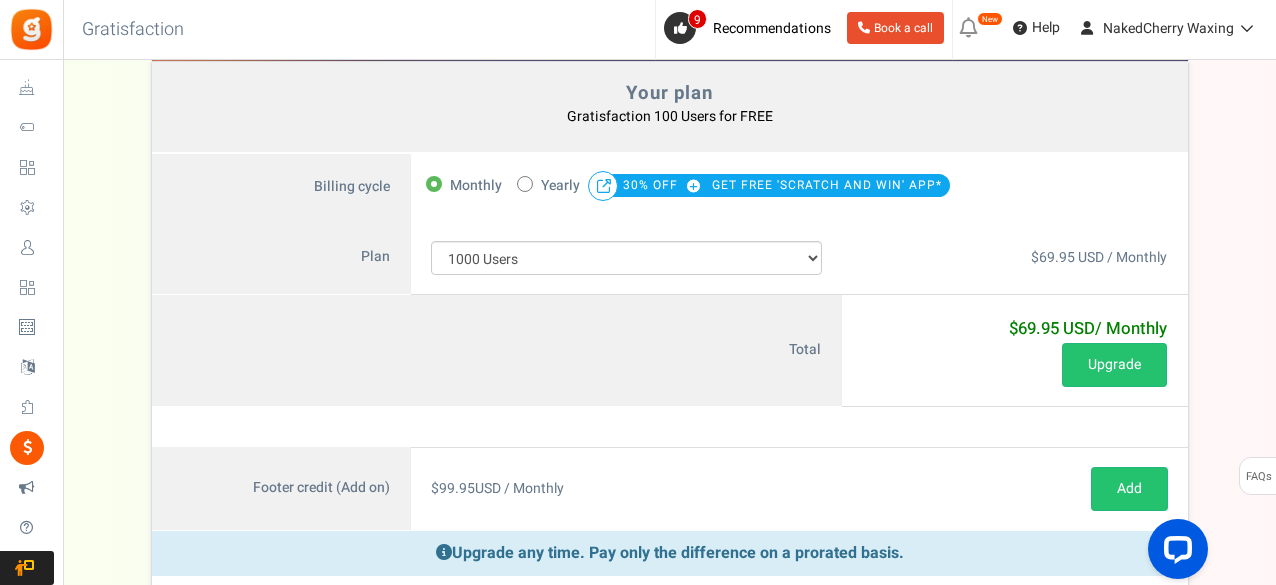 scroll, scrollTop: 66, scrollLeft: 0, axis: vertical 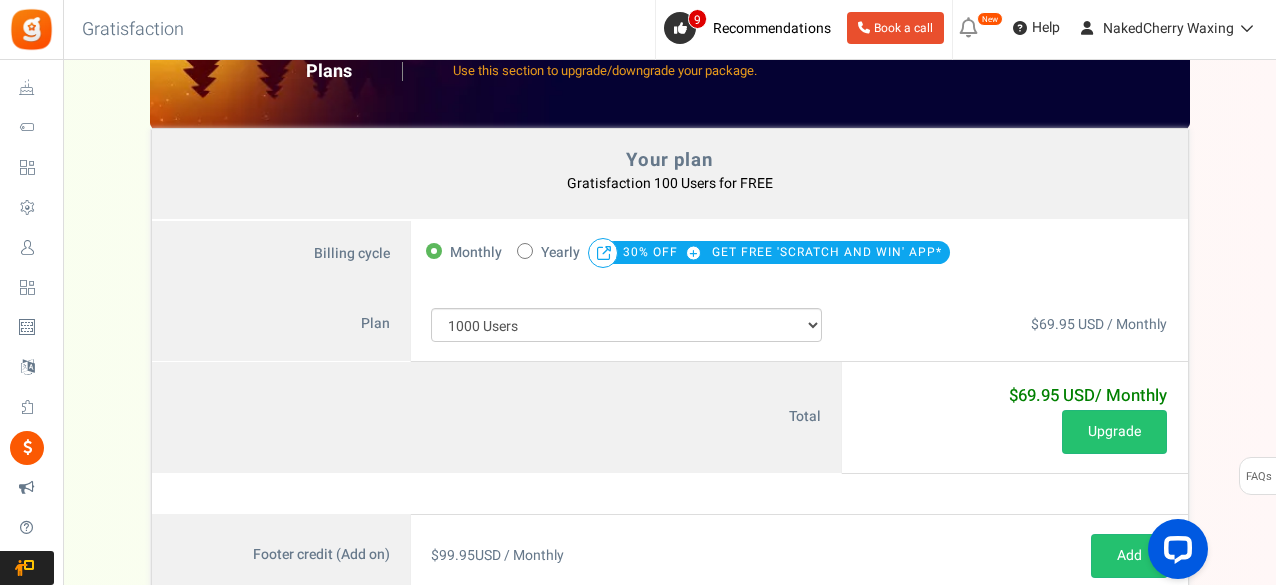 click at bounding box center [525, 251] 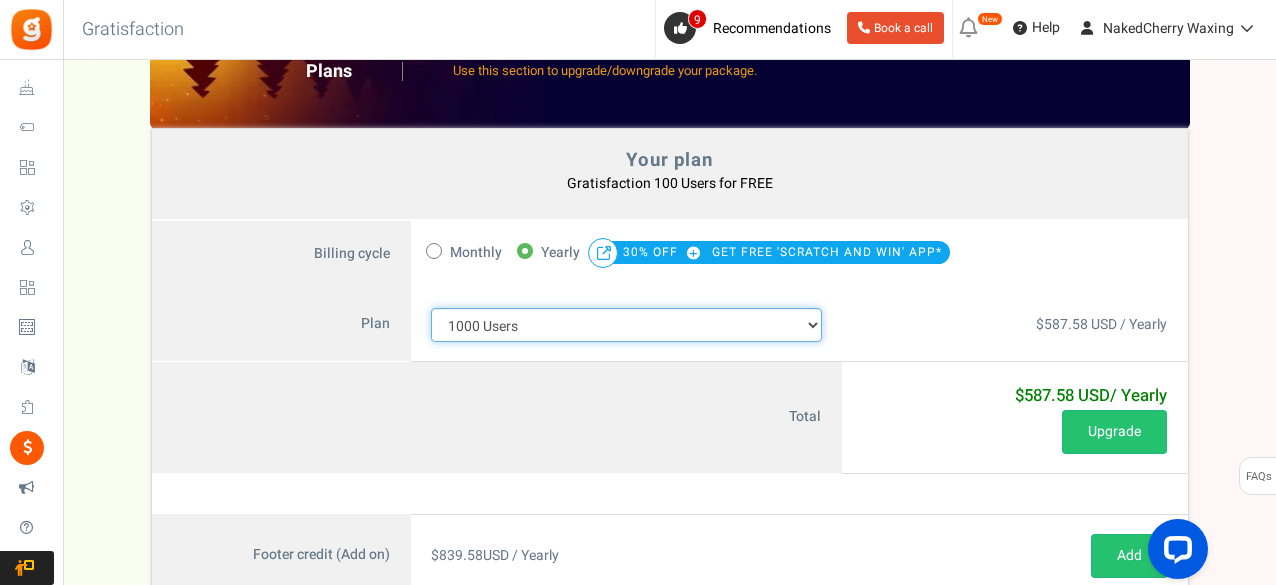 click on "100 Users 200 Users 500 Users 1000 Users 2000 Users 3000 Users 4000 Users 5000 Users 10000 Users 15000 Users 25000 Users Enterprise - 50000 Users Enterprise - 100000 Users Enterprise - 250000 Users Enterprise" at bounding box center [627, 325] 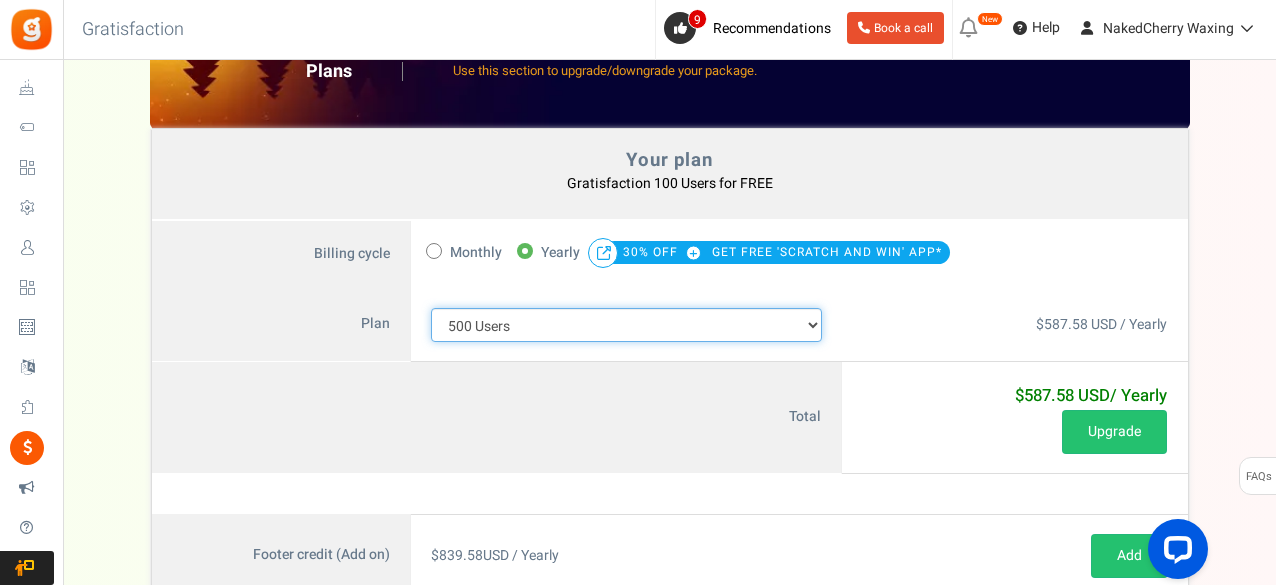 click on "100 Users 200 Users 500 Users 1000 Users 2000 Users 3000 Users 4000 Users 5000 Users 10000 Users 15000 Users 25000 Users Enterprise - 50000 Users Enterprise - 100000 Users Enterprise - 250000 Users Enterprise" at bounding box center (627, 325) 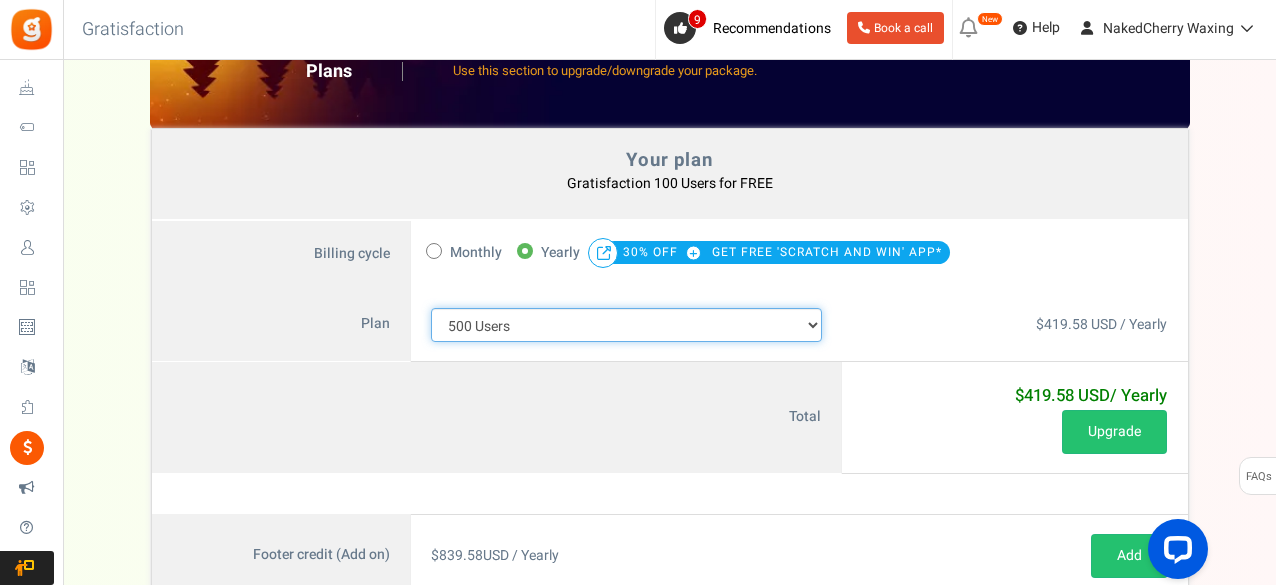 click on "100 Users 200 Users 500 Users 1000 Users 2000 Users 3000 Users 4000 Users 5000 Users 10000 Users 15000 Users 25000 Users Enterprise - 50000 Users Enterprise - 100000 Users Enterprise - 250000 Users Enterprise" at bounding box center (627, 325) 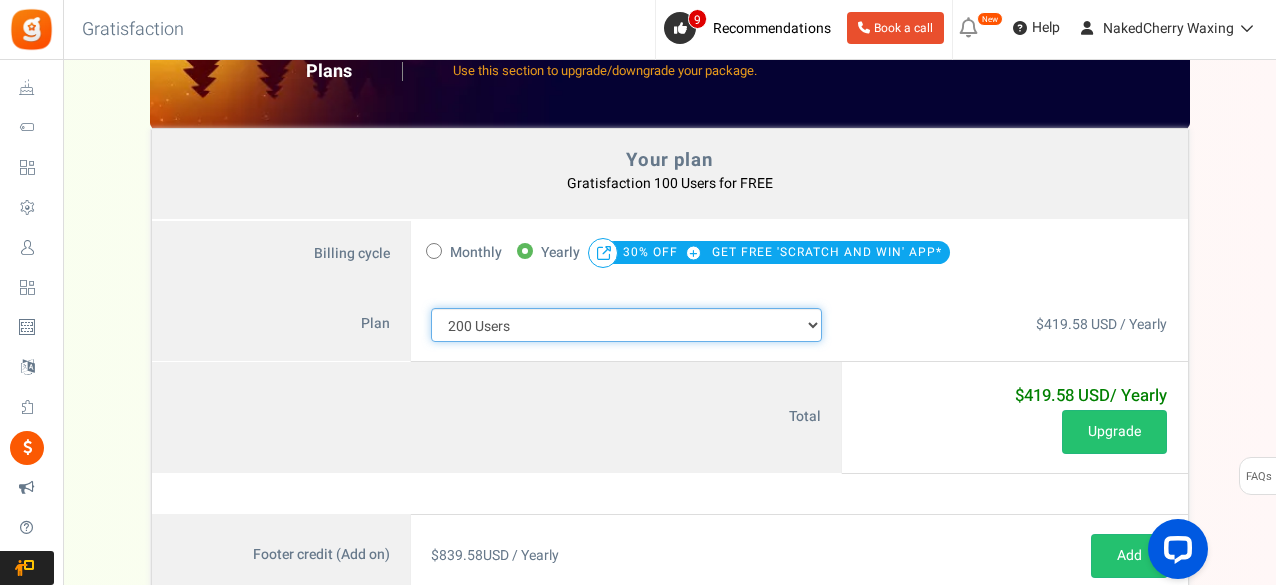 click on "100 Users 200 Users 500 Users 1000 Users 2000 Users 3000 Users 4000 Users 5000 Users 10000 Users 15000 Users 25000 Users Enterprise - 50000 Users Enterprise - 100000 Users Enterprise - 250000 Users Enterprise" at bounding box center [627, 325] 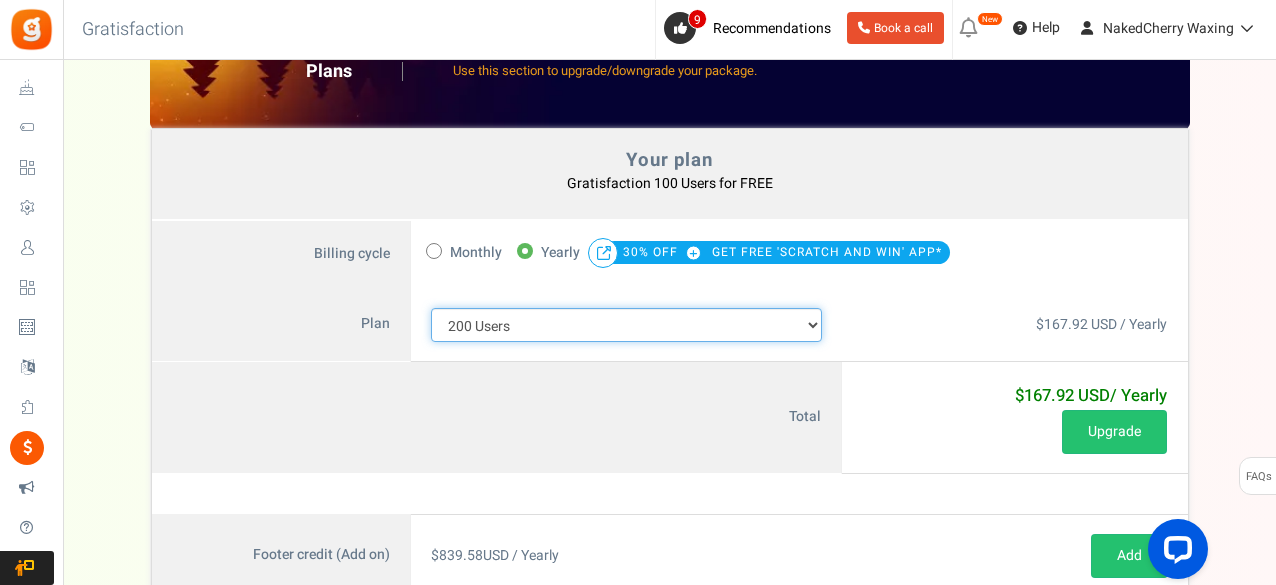 click on "100 Users 200 Users 500 Users 1000 Users 2000 Users 3000 Users 4000 Users 5000 Users 10000 Users 15000 Users 25000 Users Enterprise - 50000 Users Enterprise - 100000 Users Enterprise - 250000 Users Enterprise" at bounding box center [627, 325] 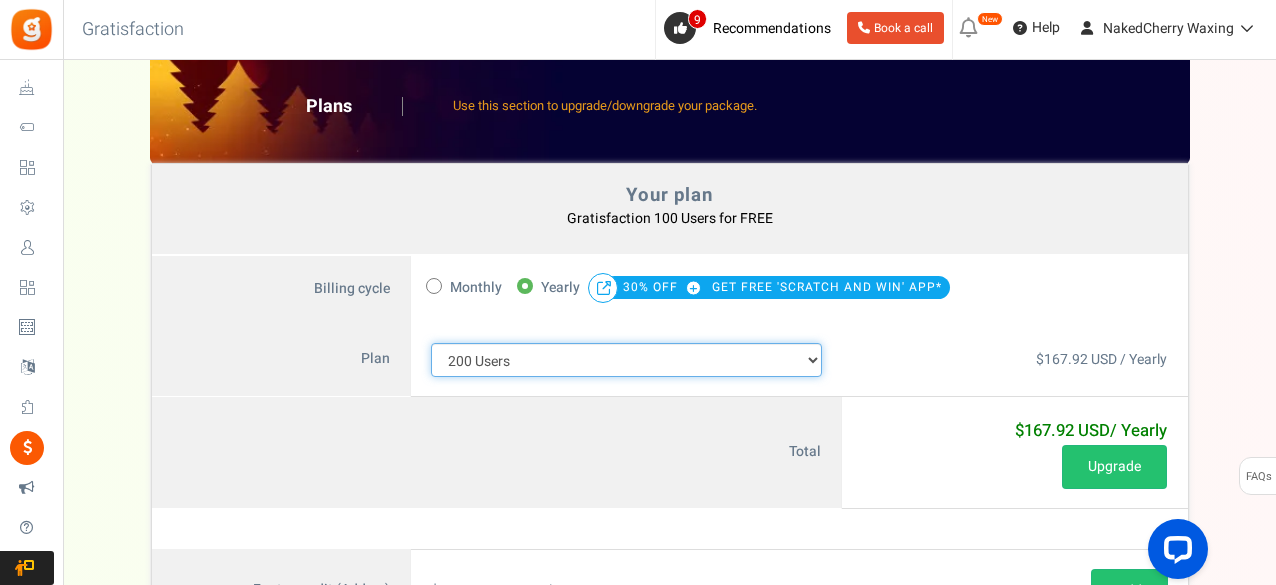 scroll, scrollTop: 0, scrollLeft: 0, axis: both 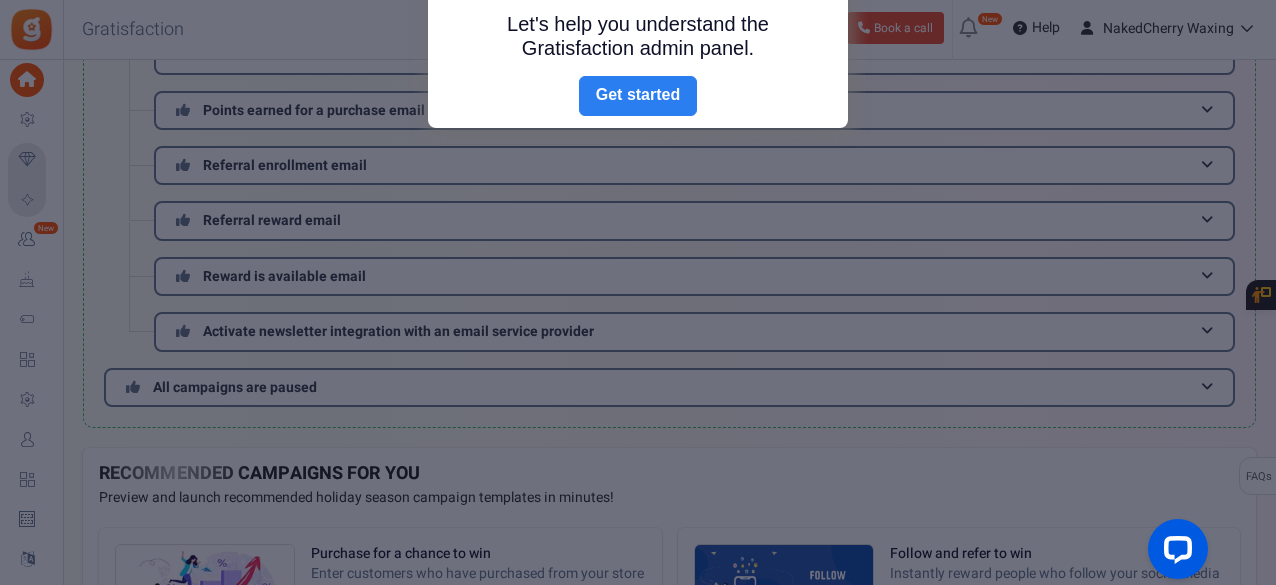 click on "Next" at bounding box center (638, 96) 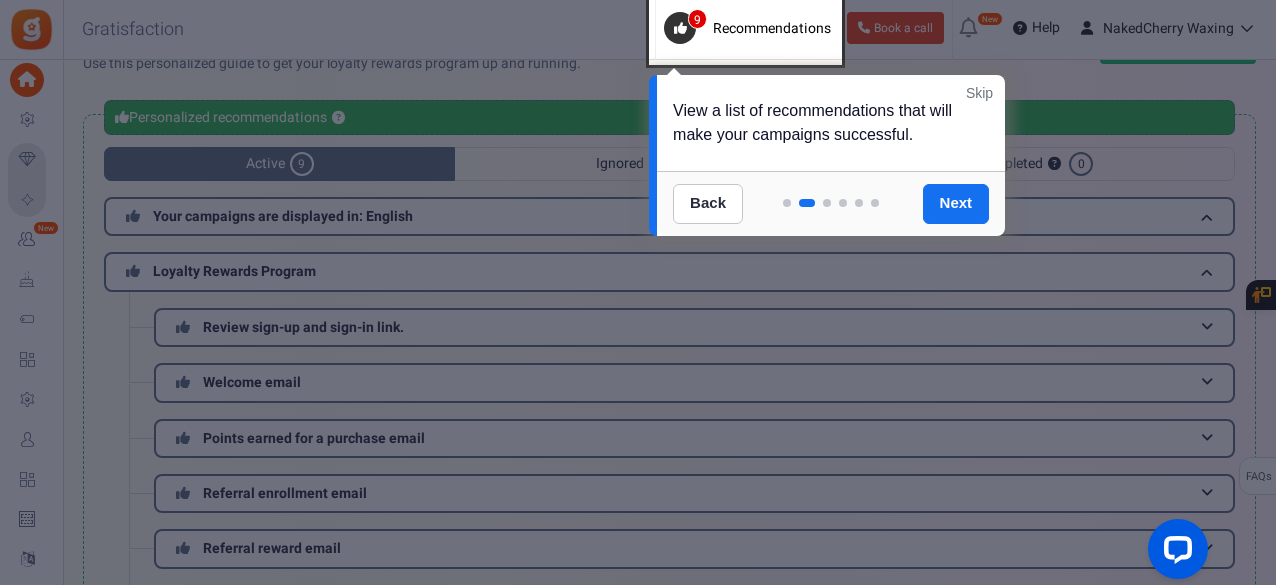 scroll, scrollTop: 0, scrollLeft: 0, axis: both 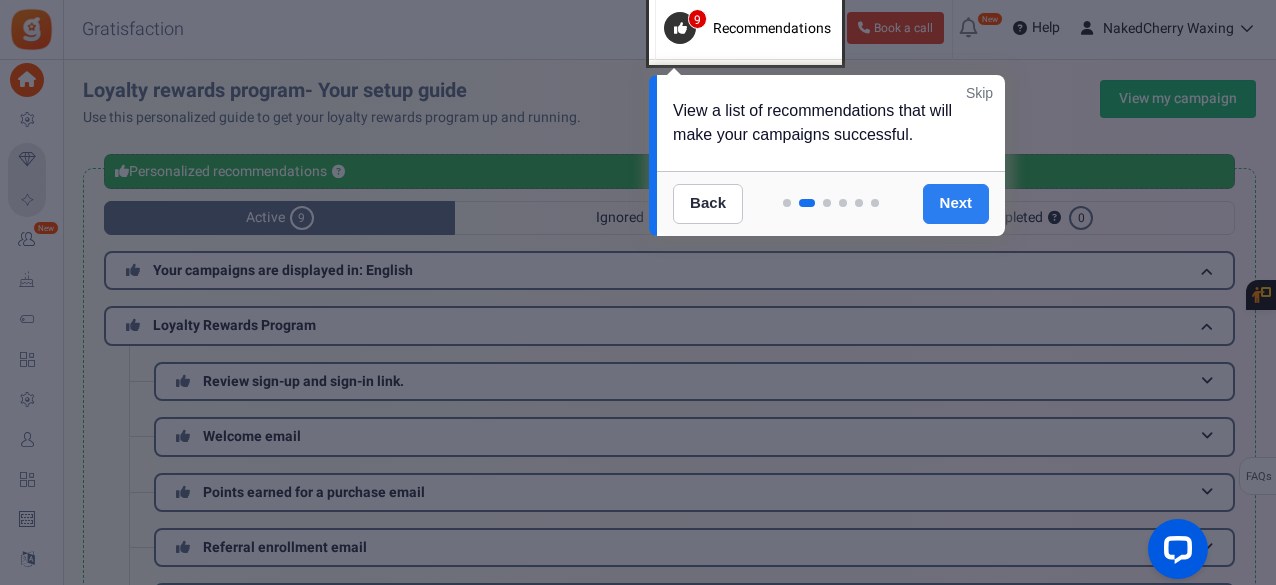 click on "Next" at bounding box center (956, 204) 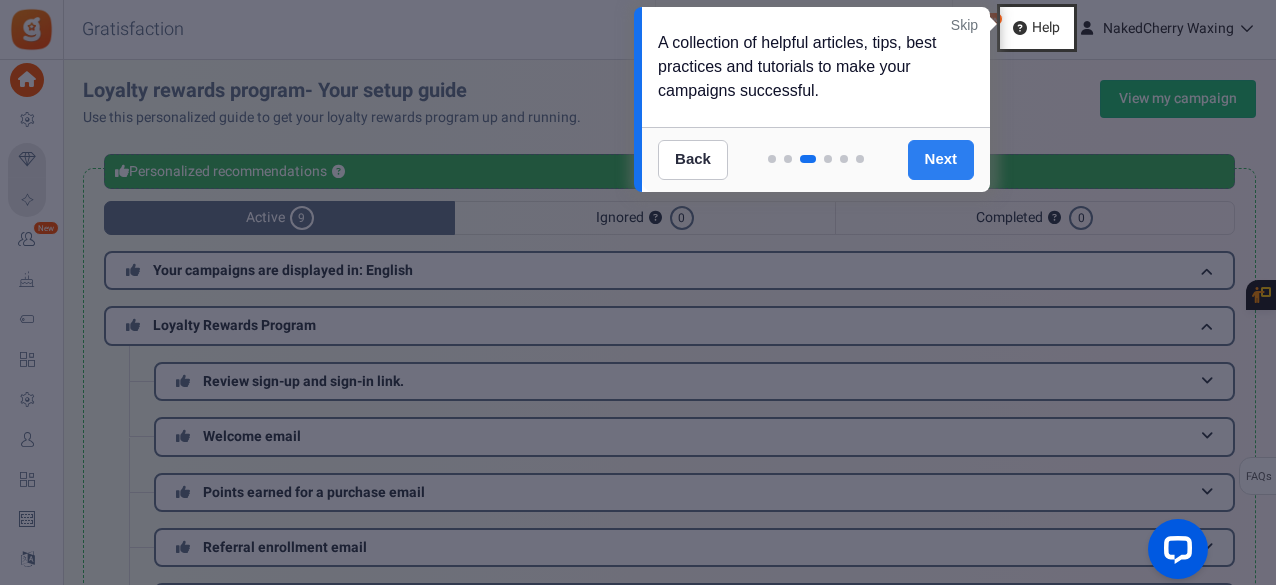 click on "Next" at bounding box center [941, 160] 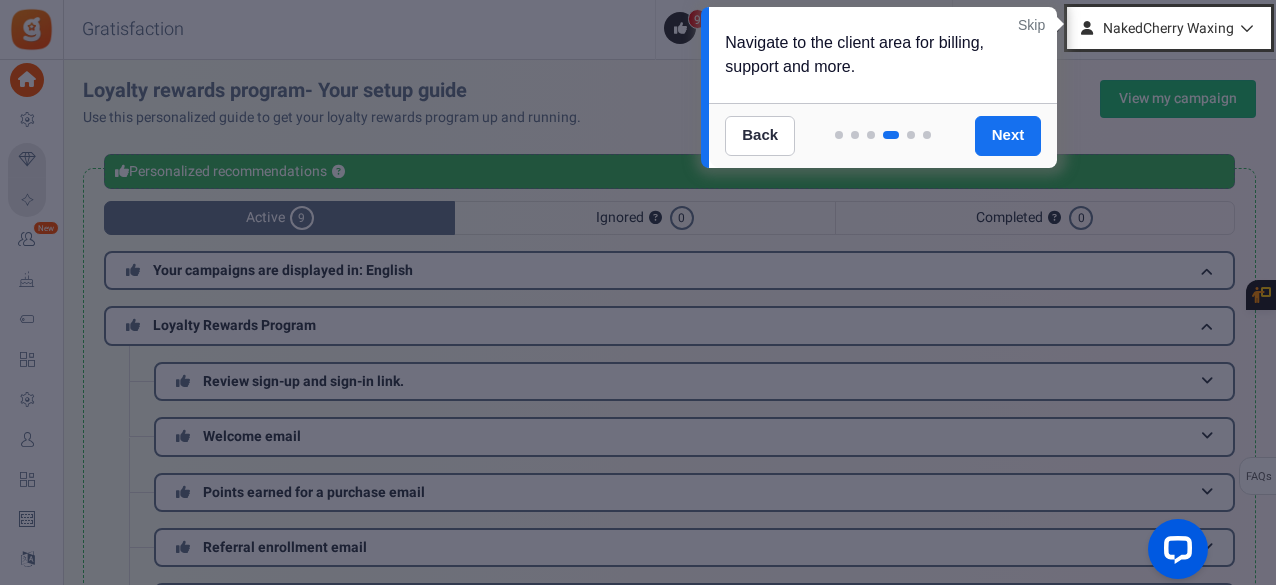 click on "Skip" at bounding box center [1031, 25] 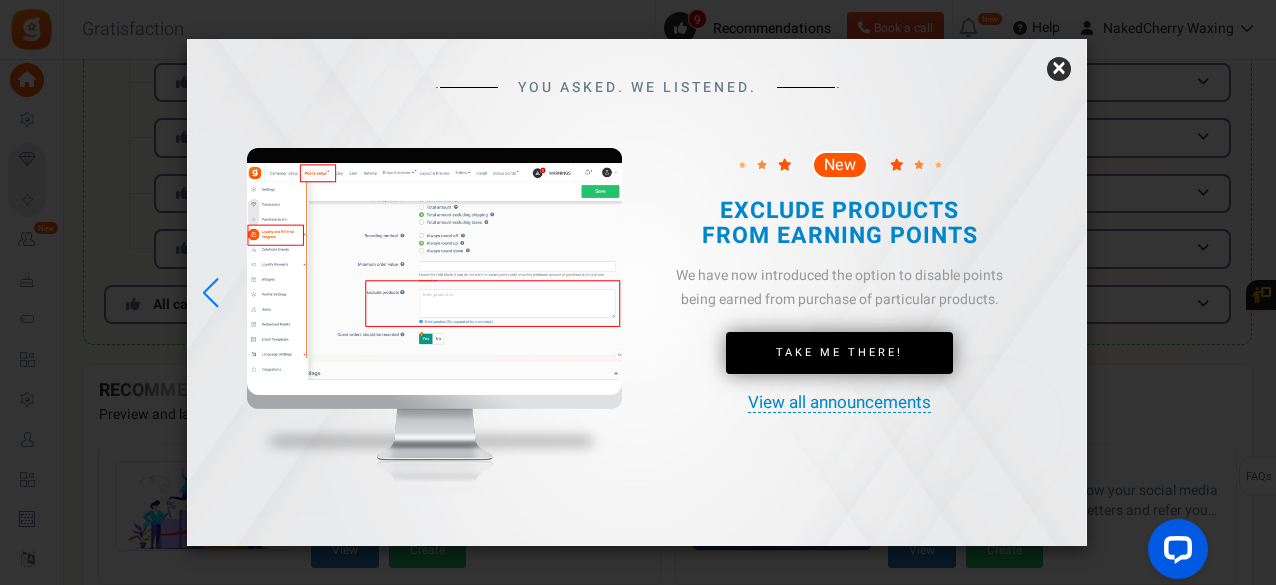 scroll, scrollTop: 466, scrollLeft: 0, axis: vertical 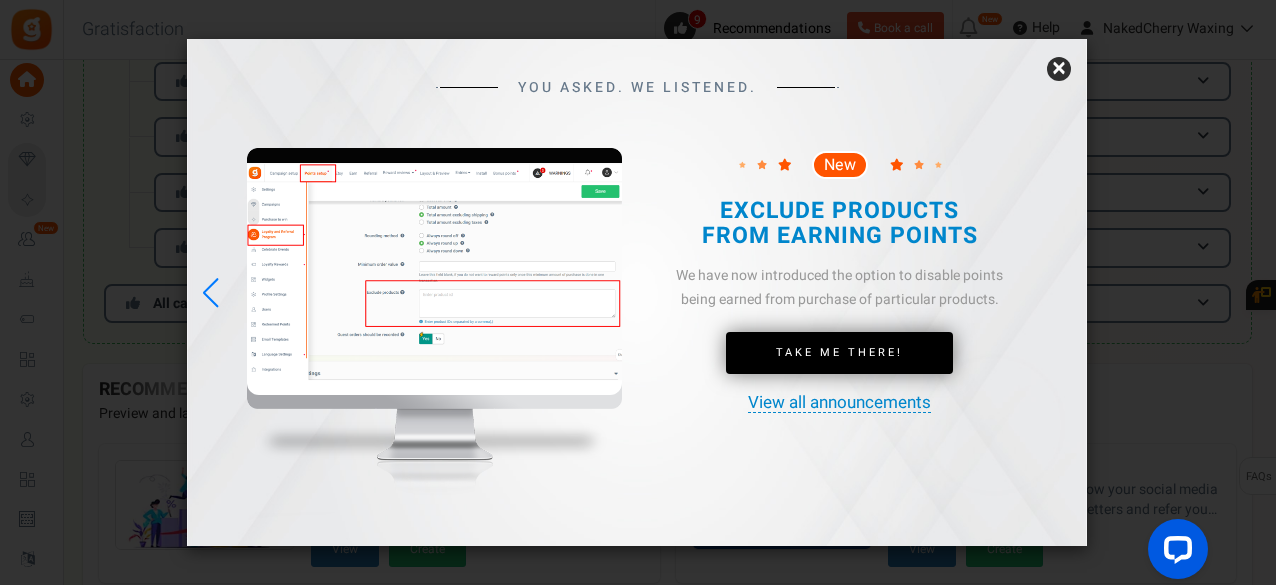 click on "×" at bounding box center [1059, 69] 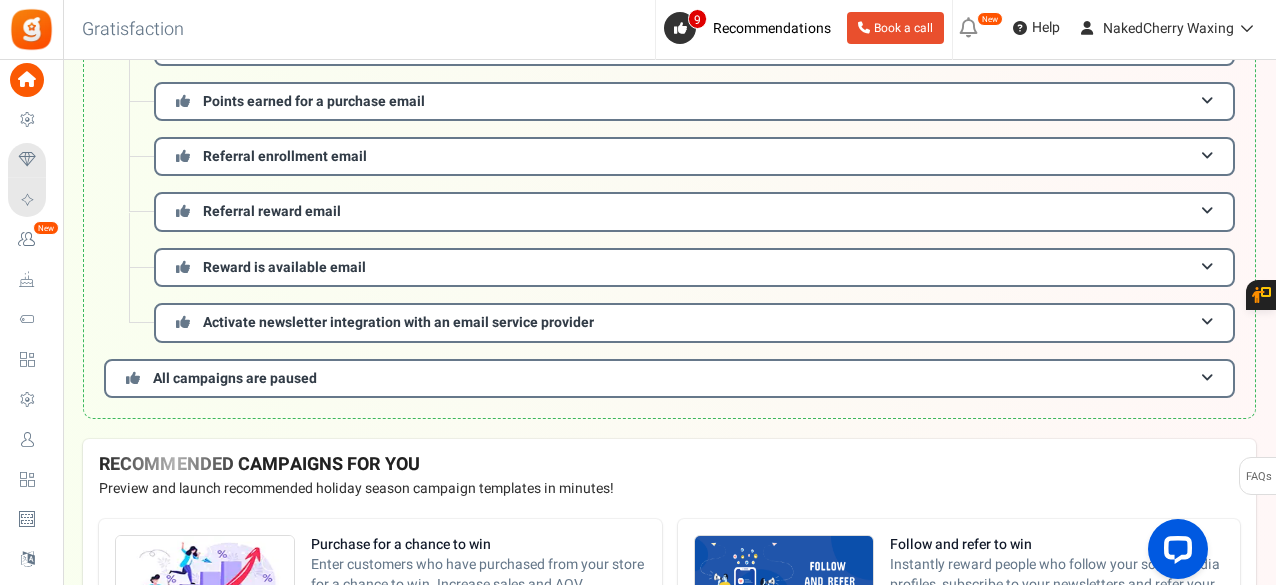 scroll, scrollTop: 400, scrollLeft: 0, axis: vertical 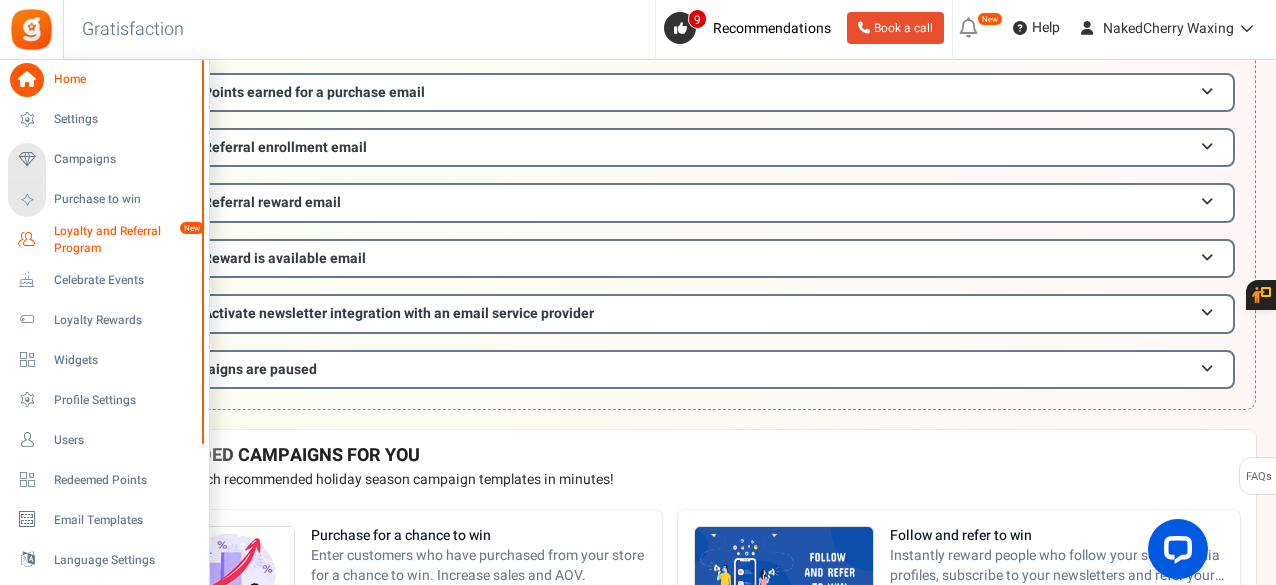 click on "Loyalty and Referral Program   New" at bounding box center (104, 240) 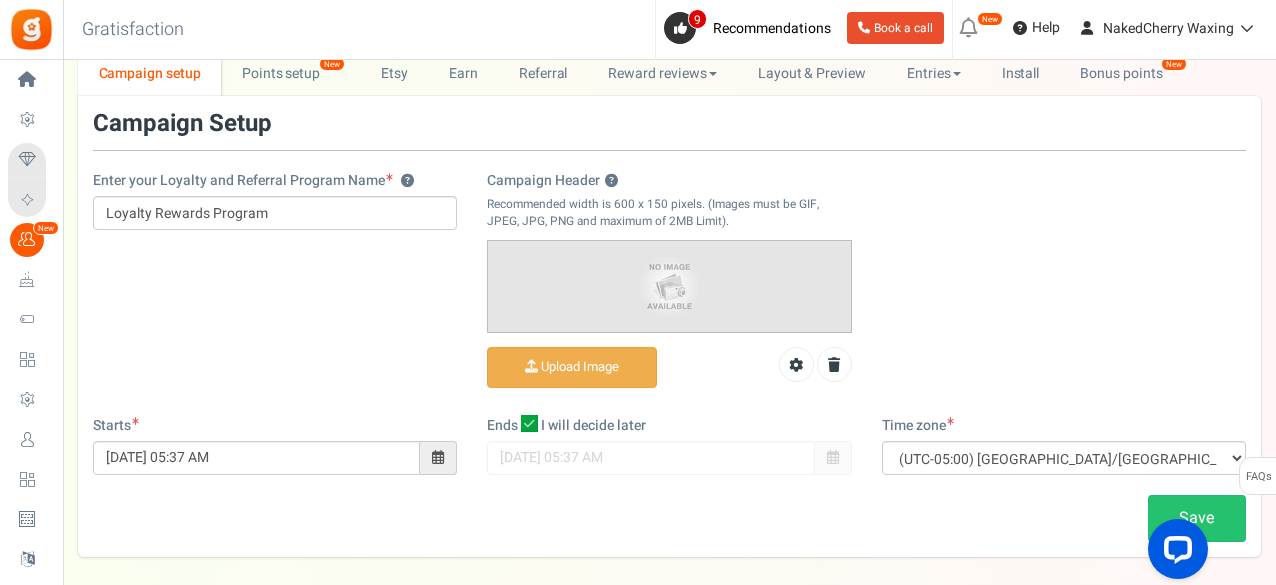 scroll, scrollTop: 52, scrollLeft: 0, axis: vertical 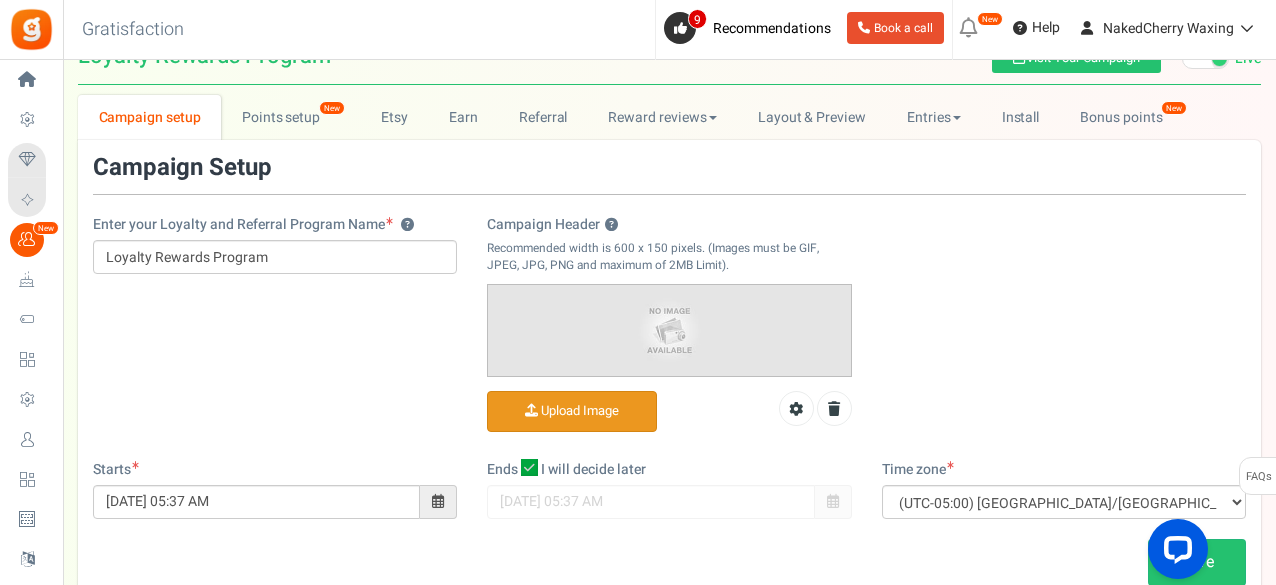 click on "Campaign Header  ?" at bounding box center [572, 411] 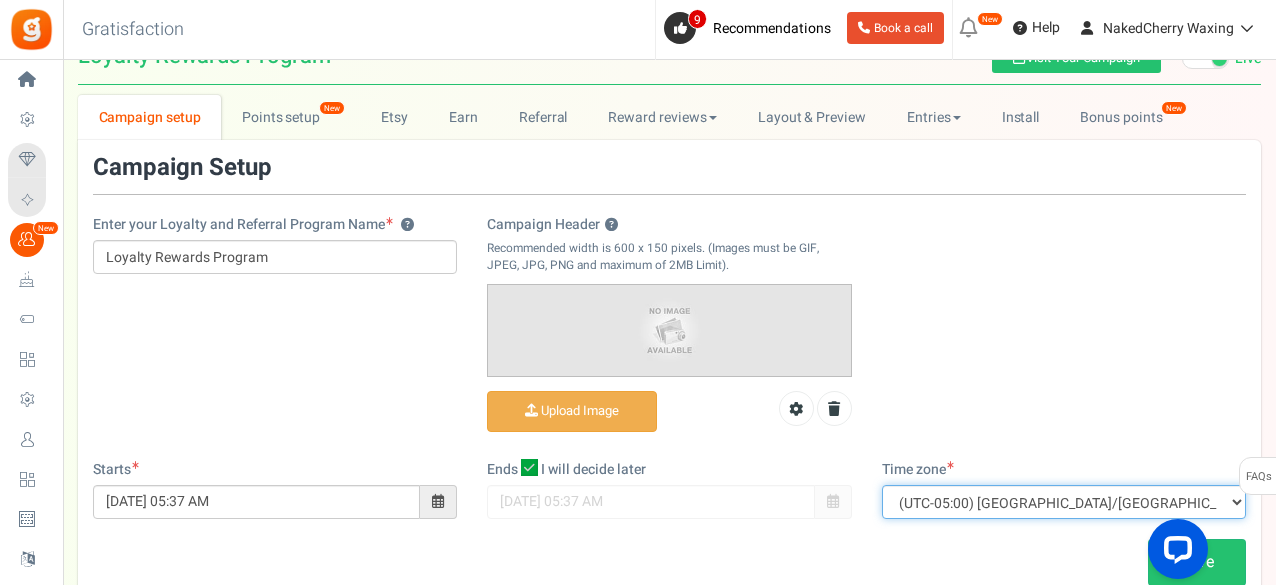 click on "(UTC-11:00) Pacific/[GEOGRAPHIC_DATA] (UTC-11:00) [GEOGRAPHIC_DATA]/[GEOGRAPHIC_DATA] (UTC-11:00) [GEOGRAPHIC_DATA]/[GEOGRAPHIC_DATA] (UTC-10:00) [GEOGRAPHIC_DATA]/[GEOGRAPHIC_DATA] (UTC-10:00) [GEOGRAPHIC_DATA]/[GEOGRAPHIC_DATA] (UTC-10:00) [GEOGRAPHIC_DATA]/[GEOGRAPHIC_DATA] (UTC-09:30) Pacific/[GEOGRAPHIC_DATA] (UTC-09:00) America/[GEOGRAPHIC_DATA] (UTC-09:00) Pacific/[GEOGRAPHIC_DATA] (UTC-08:00) Pacific/[GEOGRAPHIC_DATA] (UTC-08:00) [GEOGRAPHIC_DATA]/[GEOGRAPHIC_DATA] (UTC-08:00) [GEOGRAPHIC_DATA]/[GEOGRAPHIC_DATA] (UTC-08:00) [GEOGRAPHIC_DATA]/[GEOGRAPHIC_DATA] (UTC-08:00) [GEOGRAPHIC_DATA]/[GEOGRAPHIC_DATA] (UTC-08:00) [GEOGRAPHIC_DATA]/[GEOGRAPHIC_DATA] (UTC-08:00) [GEOGRAPHIC_DATA]/[GEOGRAPHIC_DATA] (UTC-07:00) [GEOGRAPHIC_DATA]/[GEOGRAPHIC_DATA] (UTC-07:00) [GEOGRAPHIC_DATA]/Fort_Nelson (UTC-07:00) [GEOGRAPHIC_DATA]/Dawson_Creek (UTC-07:00) [GEOGRAPHIC_DATA]/[GEOGRAPHIC_DATA] (UTC-07:00) [GEOGRAPHIC_DATA]/[GEOGRAPHIC_DATA] (UTC-07:00) [GEOGRAPHIC_DATA]/[GEOGRAPHIC_DATA] (UTC-07:00) [GEOGRAPHIC_DATA]/[GEOGRAPHIC_DATA] (UTC-07:00) [GEOGRAPHIC_DATA]/[GEOGRAPHIC_DATA] (UTC-07:00) [GEOGRAPHIC_DATA]/[GEOGRAPHIC_DATA] (UTC-07:00) [GEOGRAPHIC_DATA]/[GEOGRAPHIC_DATA] (UTC-06:00) [GEOGRAPHIC_DATA]/[GEOGRAPHIC_DATA] (UTC-06:00) [GEOGRAPHIC_DATA]/[GEOGRAPHIC_DATA] (UTC-06:00) [GEOGRAPHIC_DATA]/Swift_Current (UTC-06:00) [GEOGRAPHIC_DATA]/[GEOGRAPHIC_DATA] (UTC-06:00) [GEOGRAPHIC_DATA]/[GEOGRAPHIC_DATA] (UTC-06:00) [GEOGRAPHIC_DATA]/[GEOGRAPHIC_DATA] (UTC-06:00) [GEOGRAPHIC_DATA]/Mazatlan (UTC+03:00) [GEOGRAPHIC_DATA]/[GEOGRAPHIC_DATA]" at bounding box center [1064, 502] 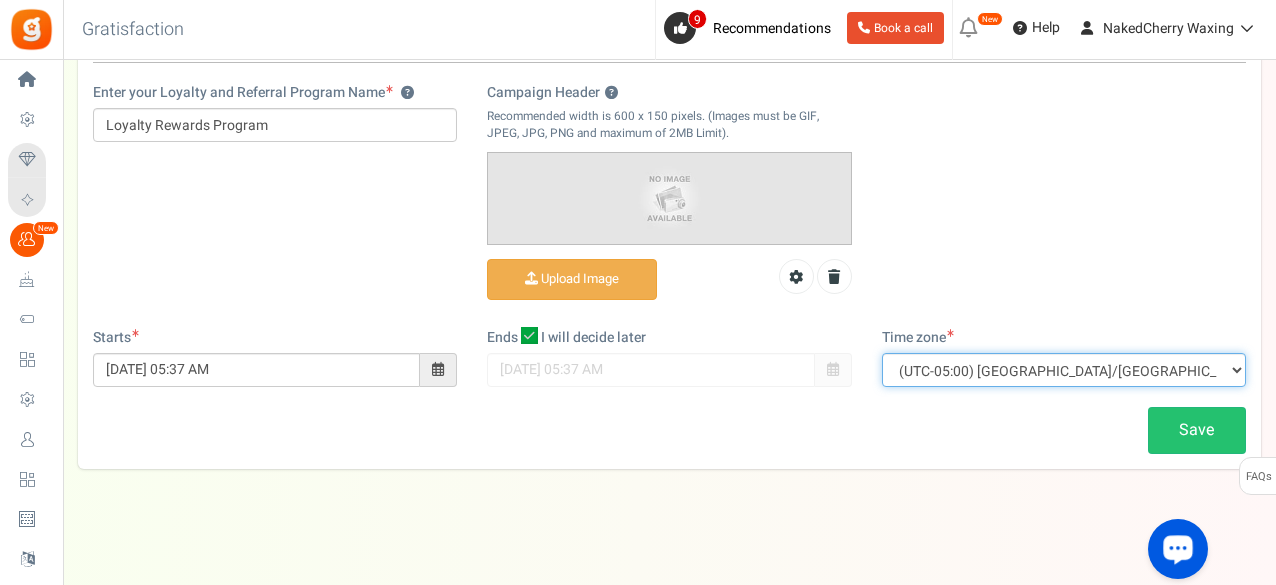 scroll, scrollTop: 186, scrollLeft: 0, axis: vertical 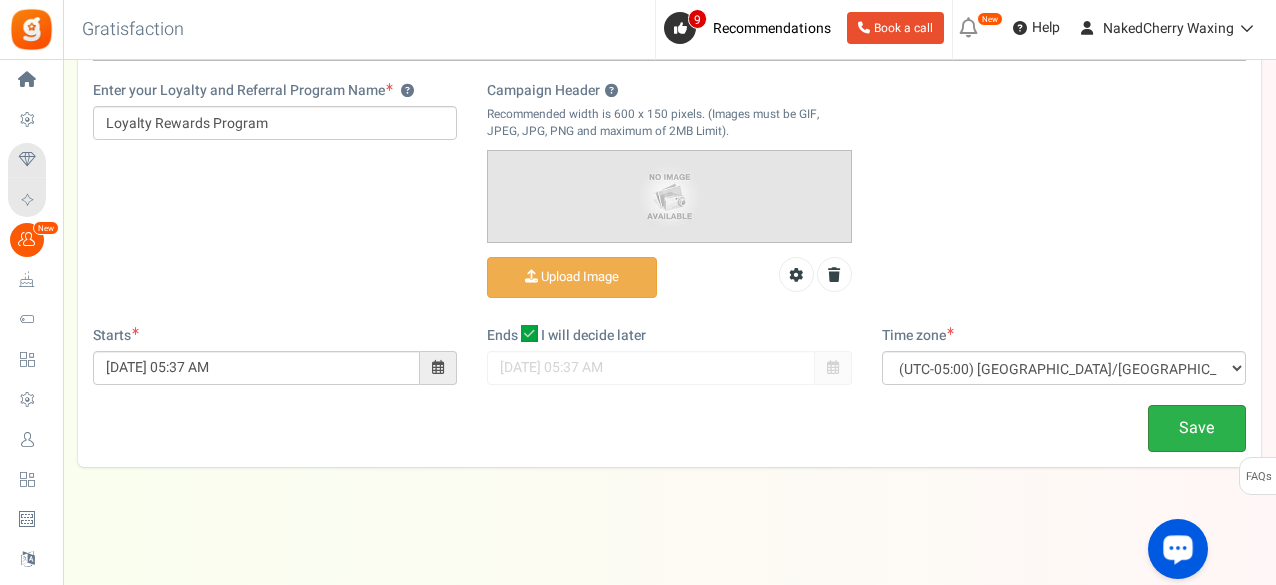 click on "Save" at bounding box center [1197, 428] 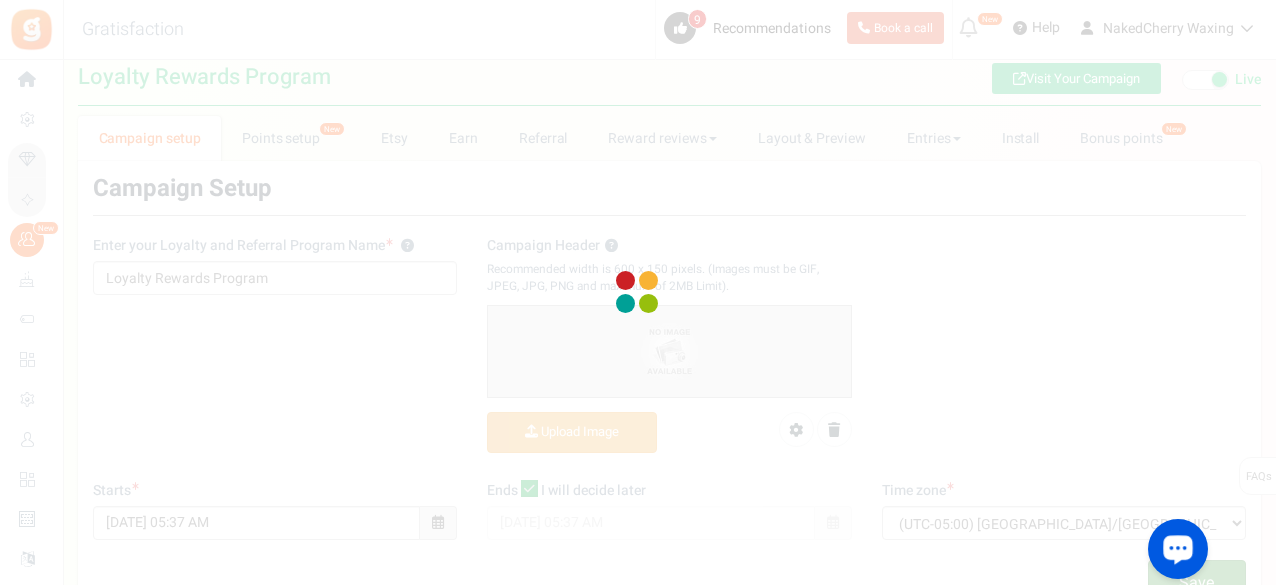 scroll, scrollTop: 0, scrollLeft: 0, axis: both 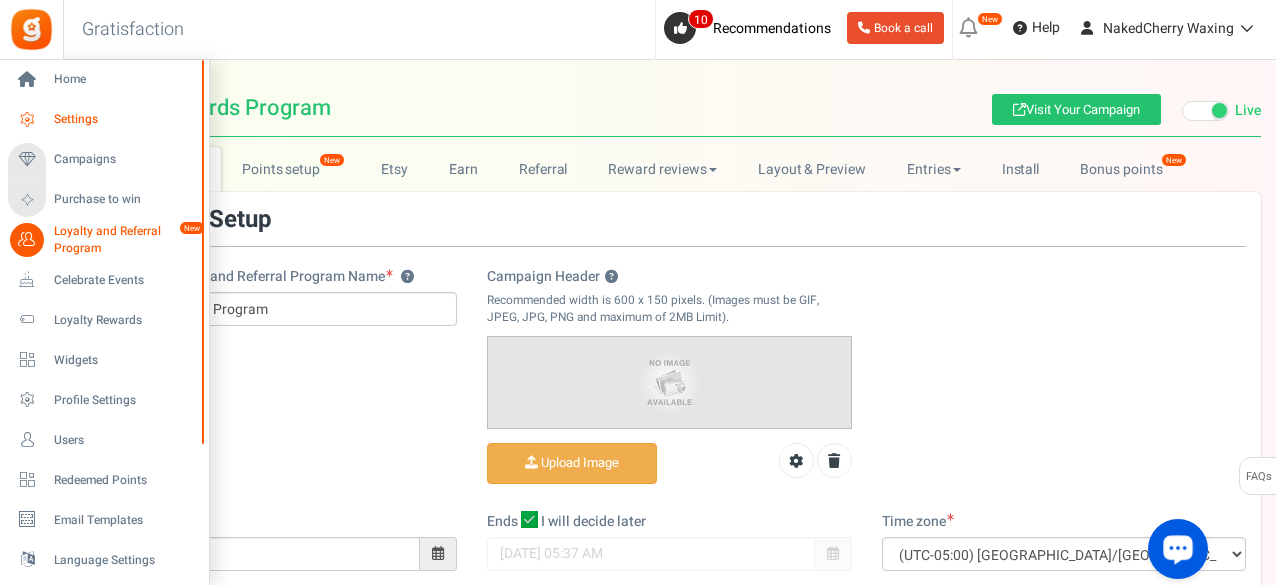 click on "Settings" at bounding box center [124, 119] 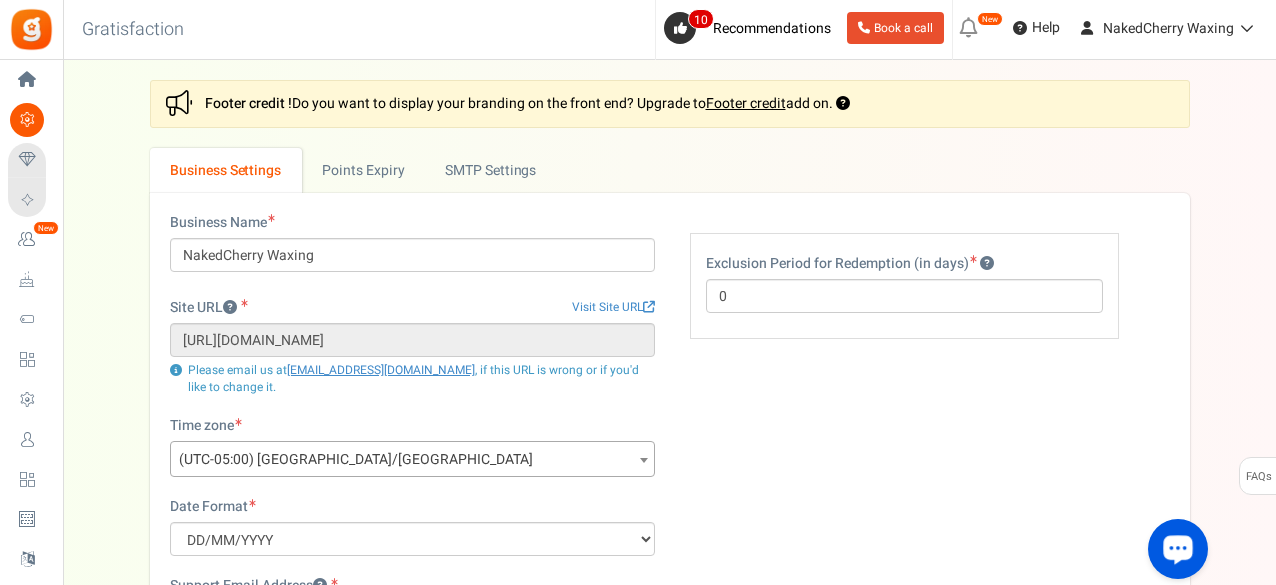scroll, scrollTop: 66, scrollLeft: 0, axis: vertical 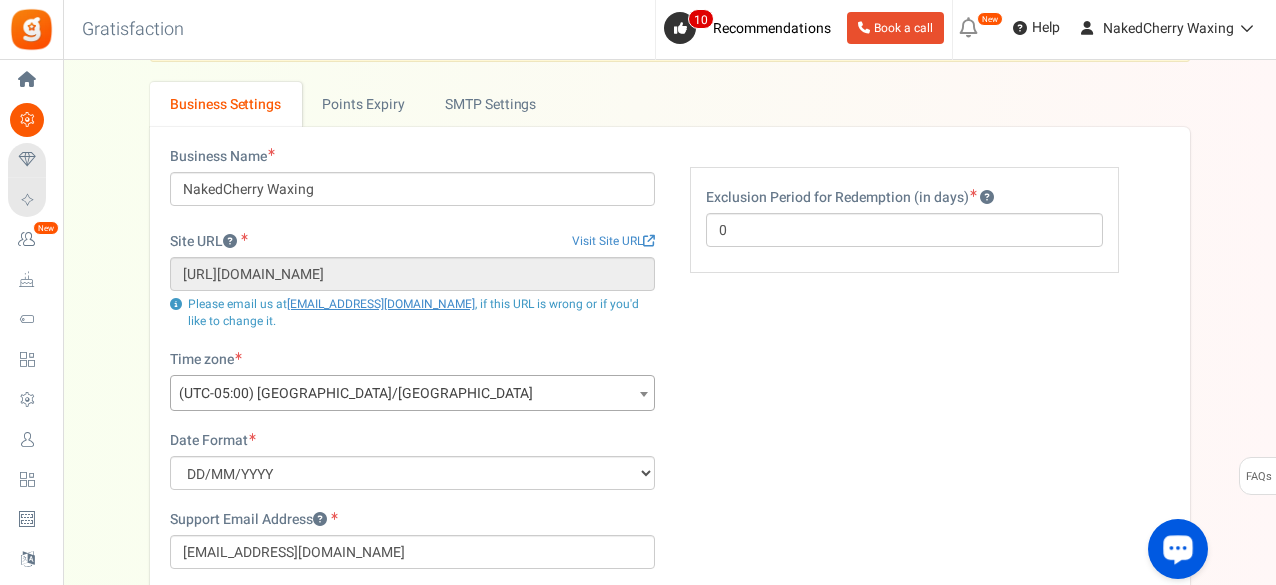 click on "(UTC-05:00) [GEOGRAPHIC_DATA]/[GEOGRAPHIC_DATA]" at bounding box center (412, 394) 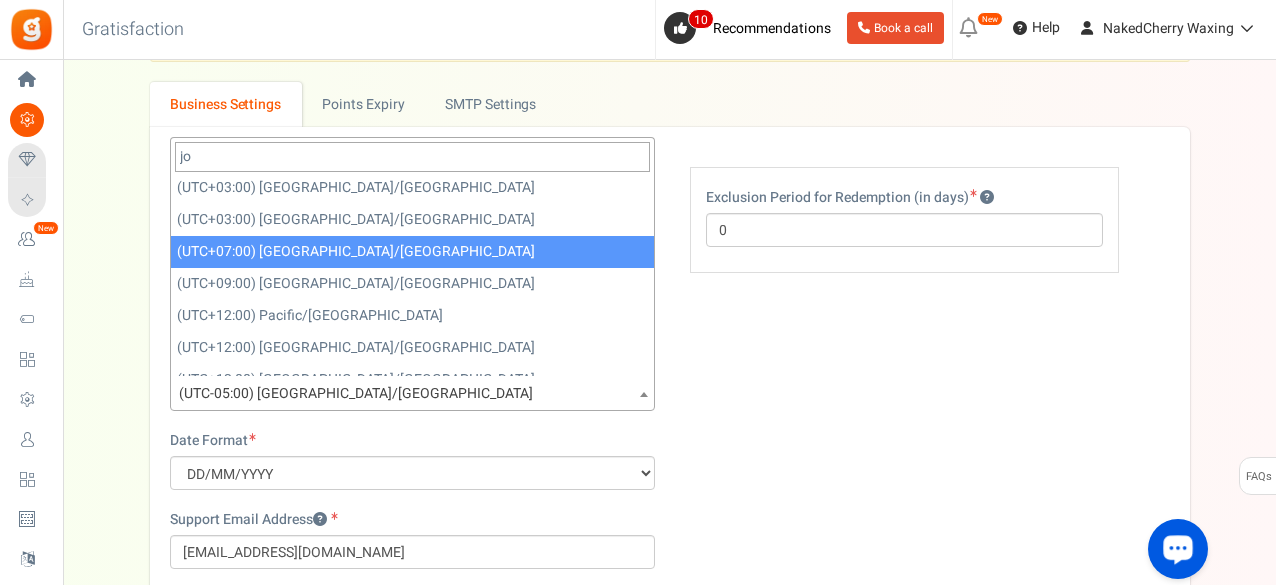 scroll, scrollTop: 0, scrollLeft: 0, axis: both 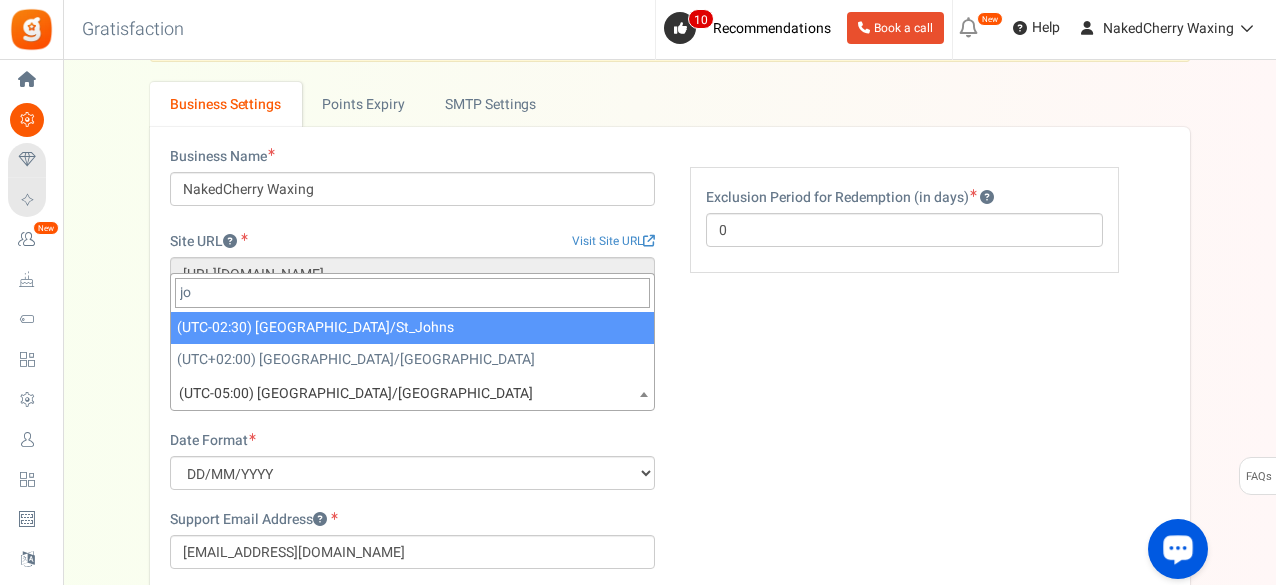 type on "j" 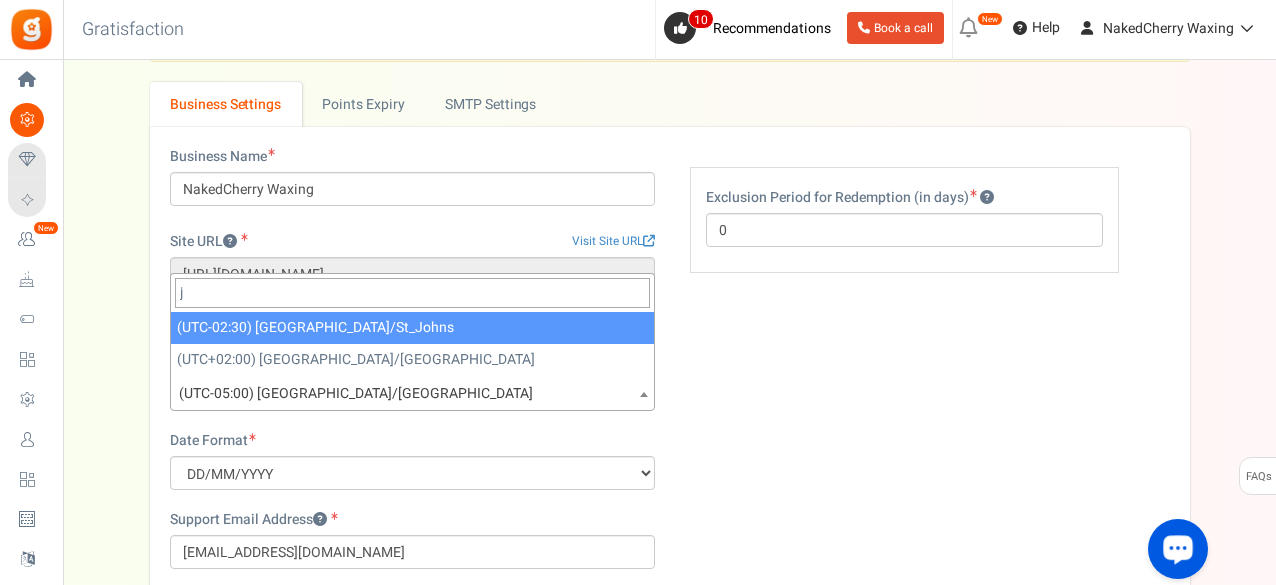 type 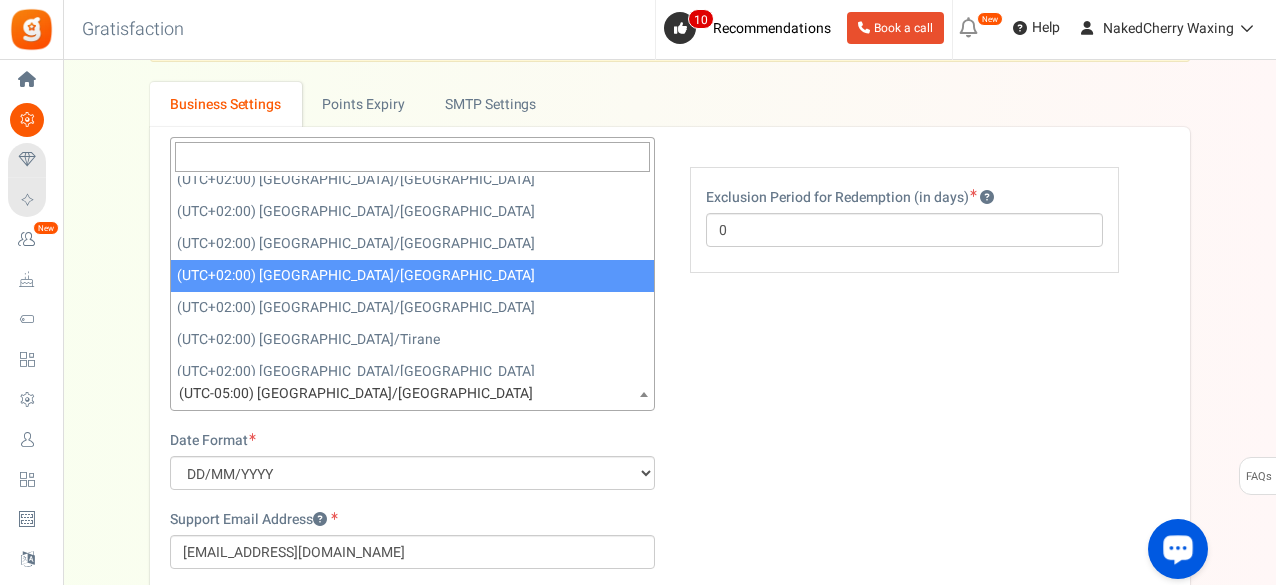 scroll, scrollTop: 7733, scrollLeft: 0, axis: vertical 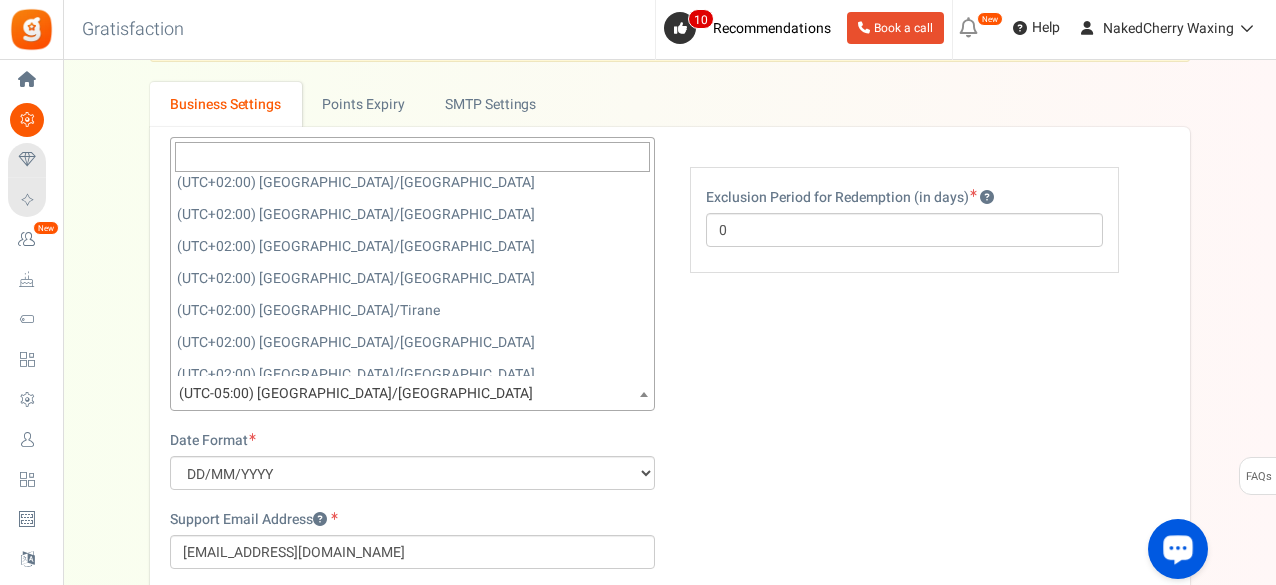 select on "[GEOGRAPHIC_DATA]/[GEOGRAPHIC_DATA]" 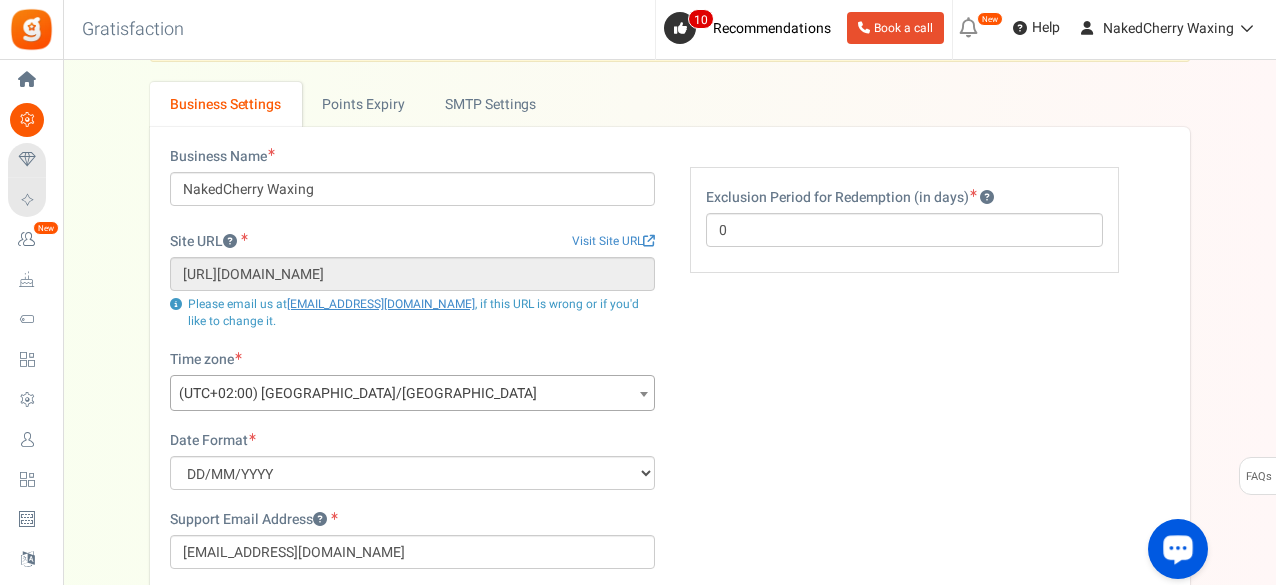click on "Business Name
NakedCherry Waxing
Site URL
Visit Site URL
[URL][DOMAIN_NAME]
Update site URL
Please email us at  [EMAIL_ADDRESS][DOMAIN_NAME] , if this URL is wrong or if you'd like to change it.
Time zone" at bounding box center (670, 468) 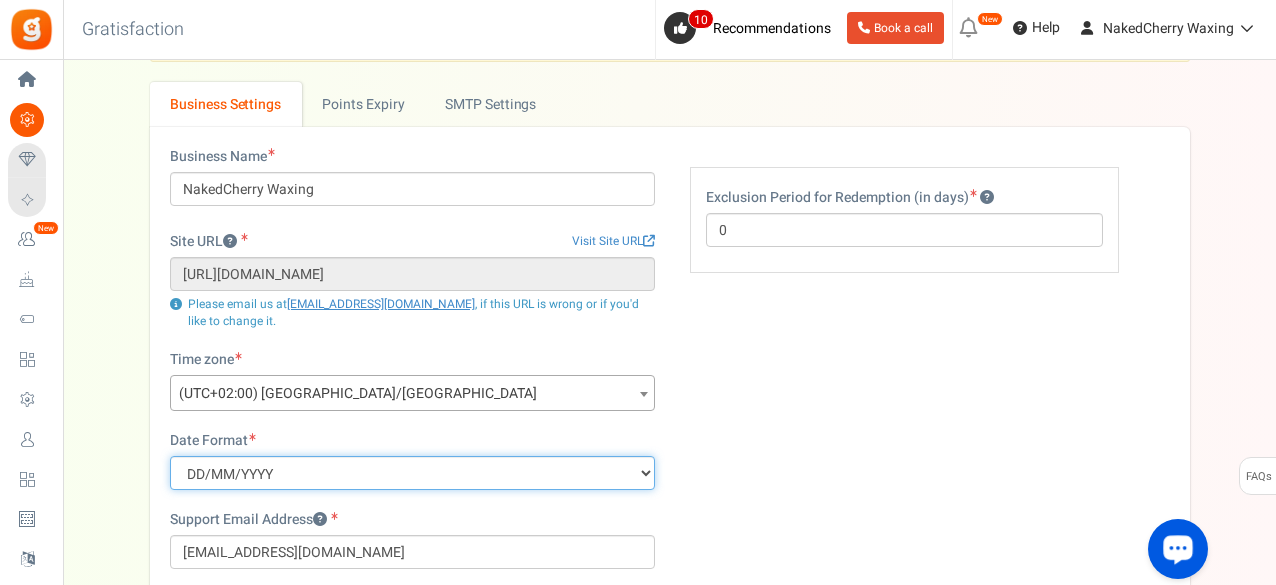 click on "MM/DD/YYYY DD/MM/YYYY YYYY/MM/DD" at bounding box center (412, 473) 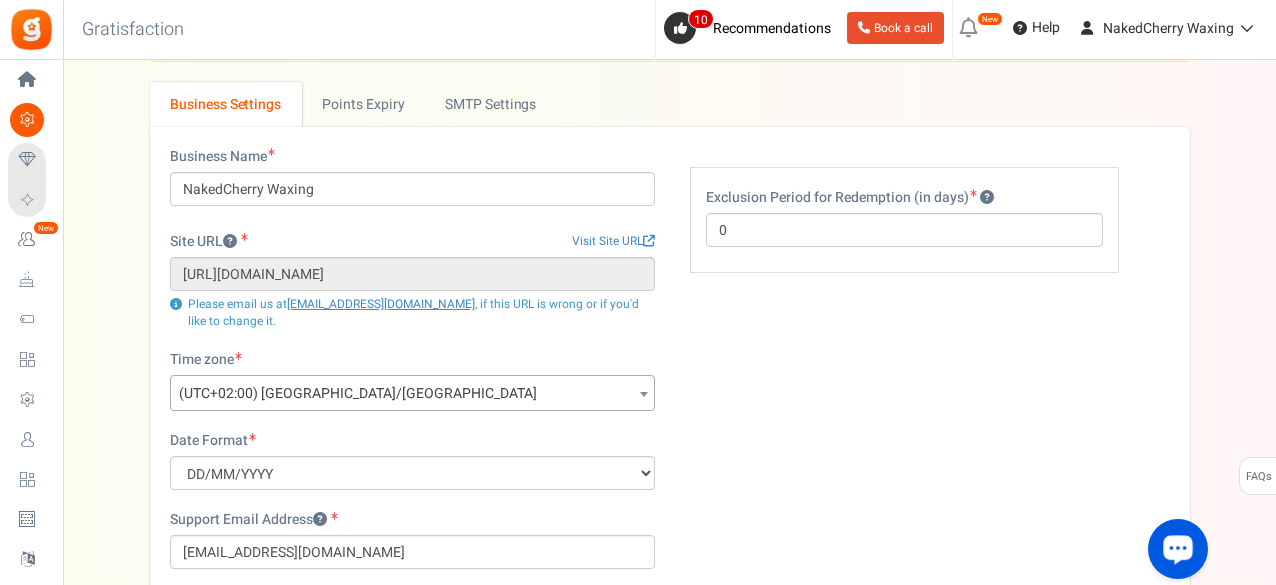 click on "Business Name
NakedCherry Waxing
Site URL
Visit Site URL
[URL][DOMAIN_NAME]
Update site URL
Please email us at  [EMAIL_ADDRESS][DOMAIN_NAME] , if this URL is wrong or if you'd like to change it.
Time zone" at bounding box center (670, 468) 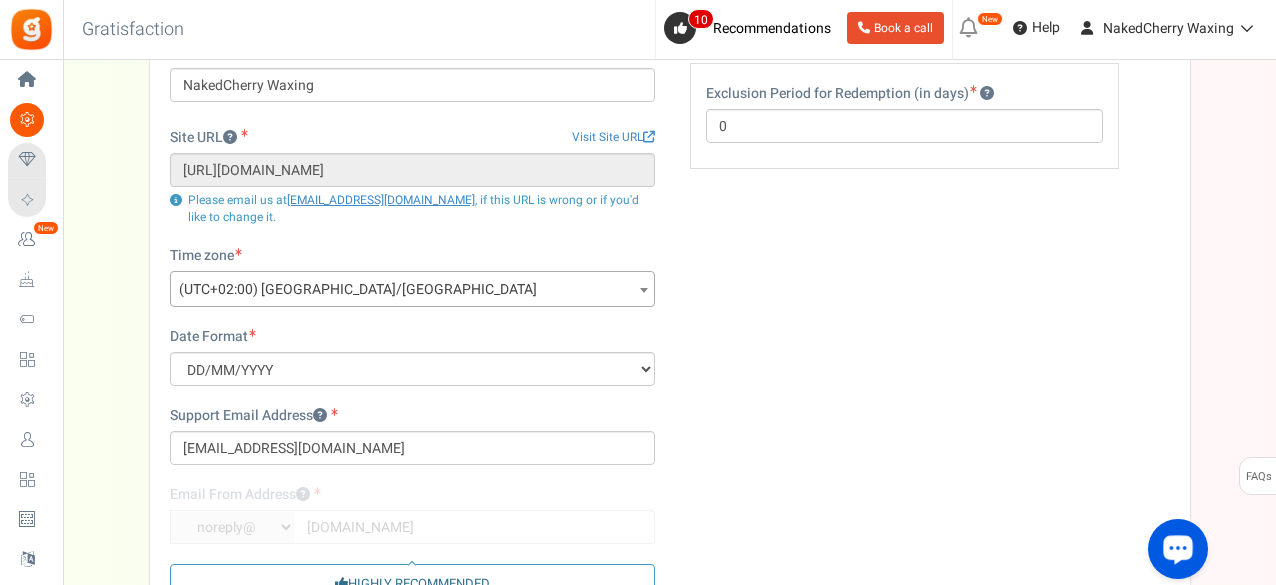 scroll, scrollTop: 266, scrollLeft: 0, axis: vertical 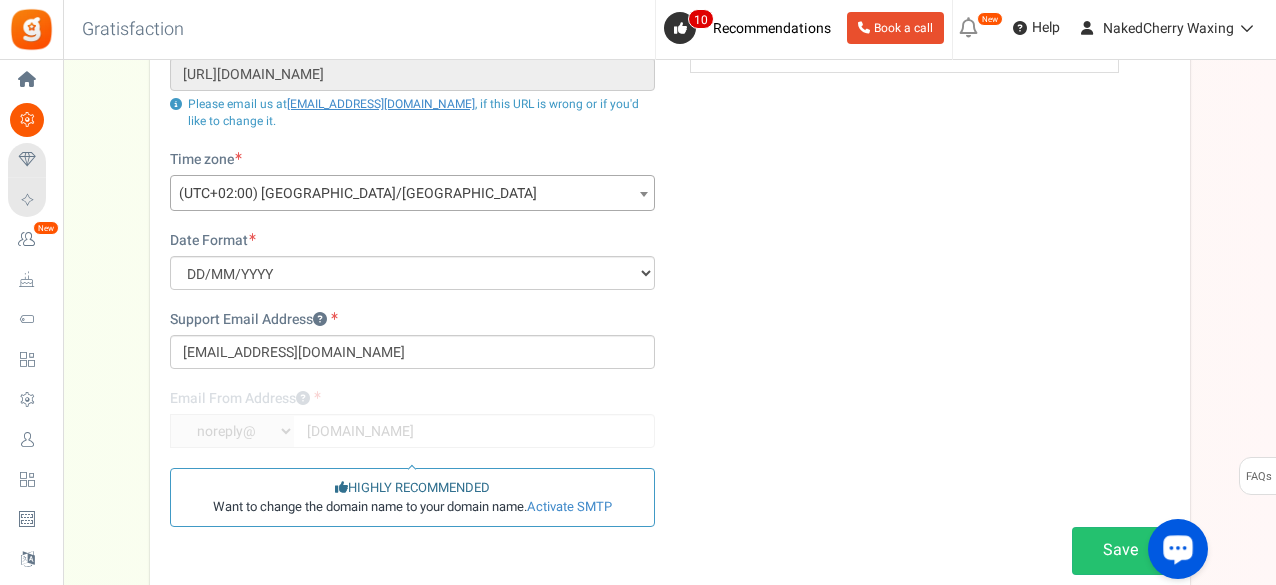 click on "Business Name
NakedCherry Waxing
Site URL
Visit Site URL
[URL][DOMAIN_NAME]
Update site URL
Please email us at  [EMAIL_ADDRESS][DOMAIN_NAME] , if this URL is wrong or if you'd like to change it.
Time zone" at bounding box center [670, 268] 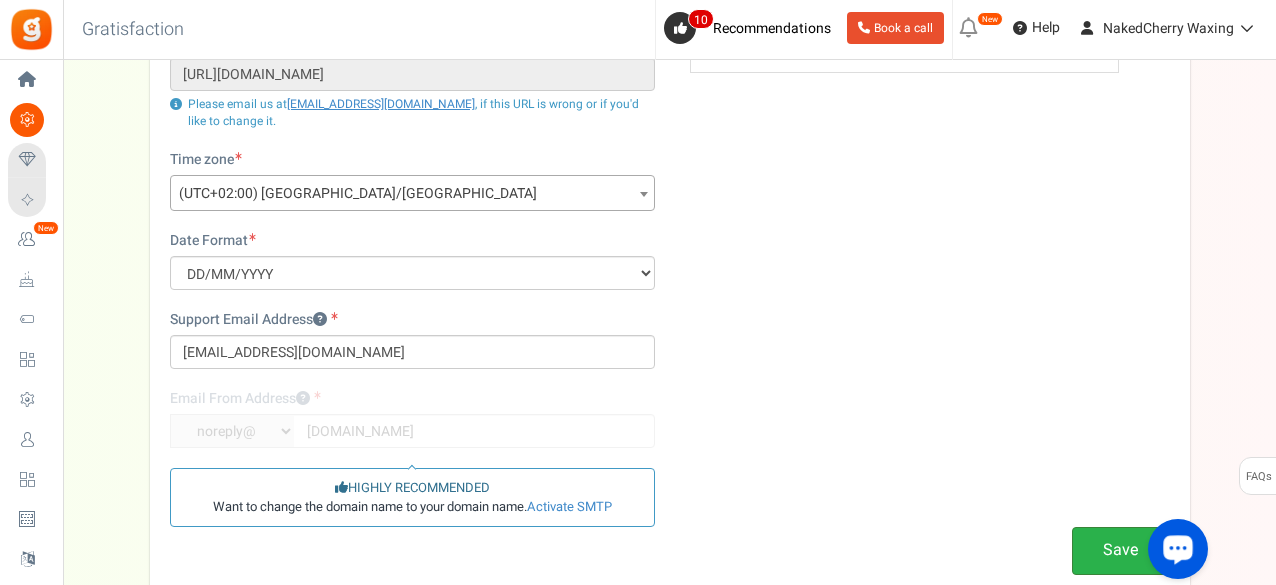 click on "Save" at bounding box center (1121, 550) 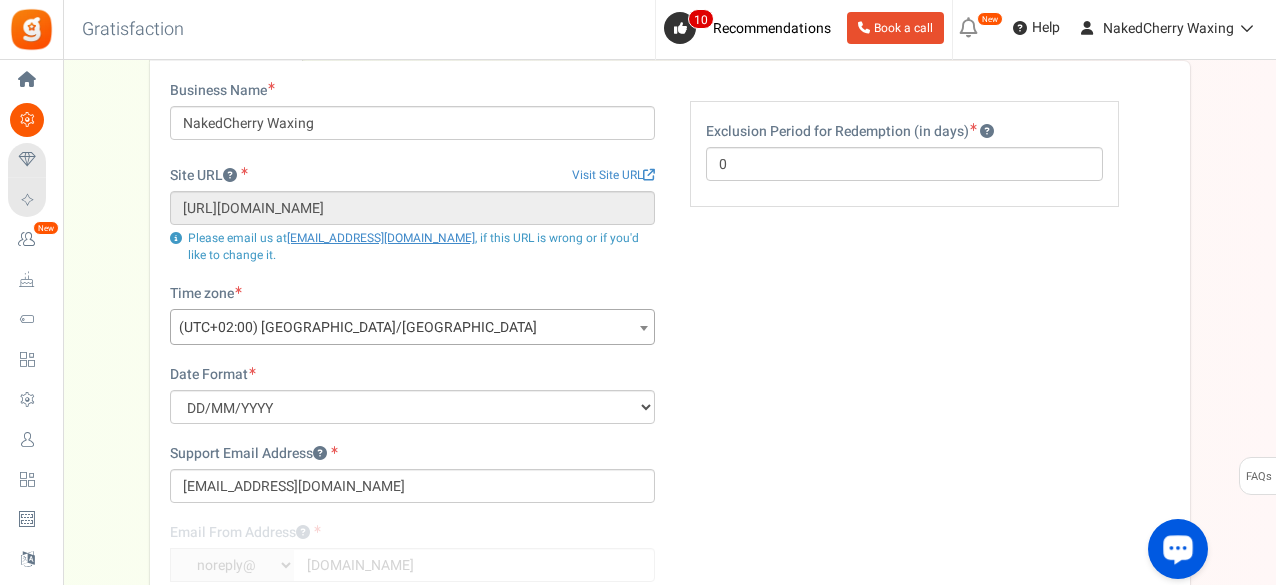 scroll, scrollTop: 0, scrollLeft: 0, axis: both 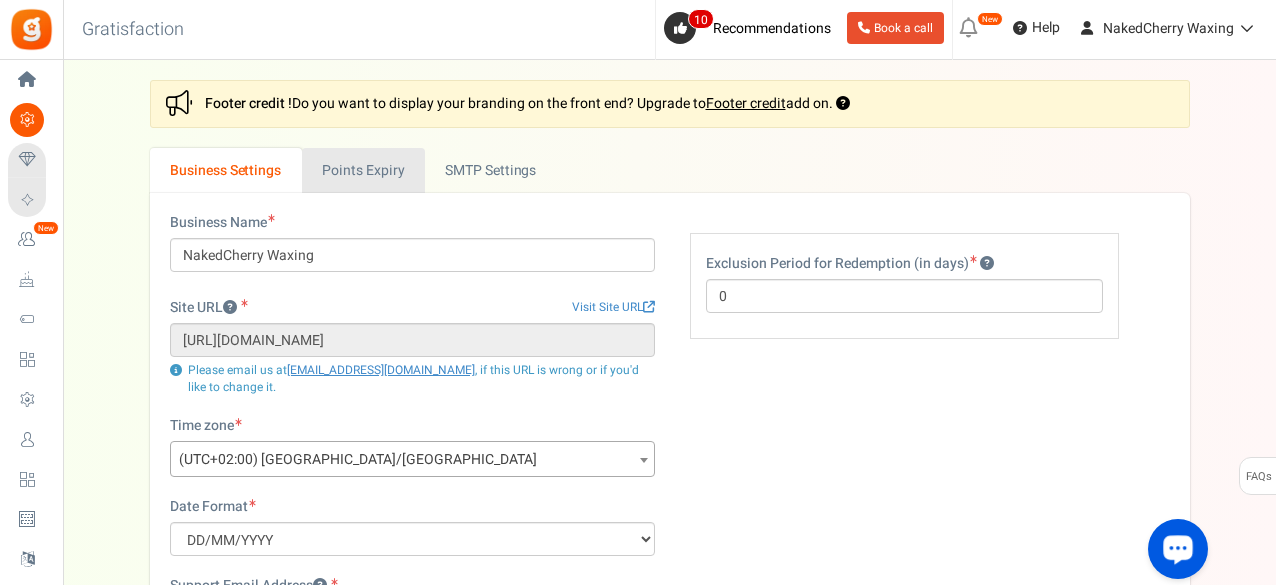 click on "Points Expiry" at bounding box center [363, 170] 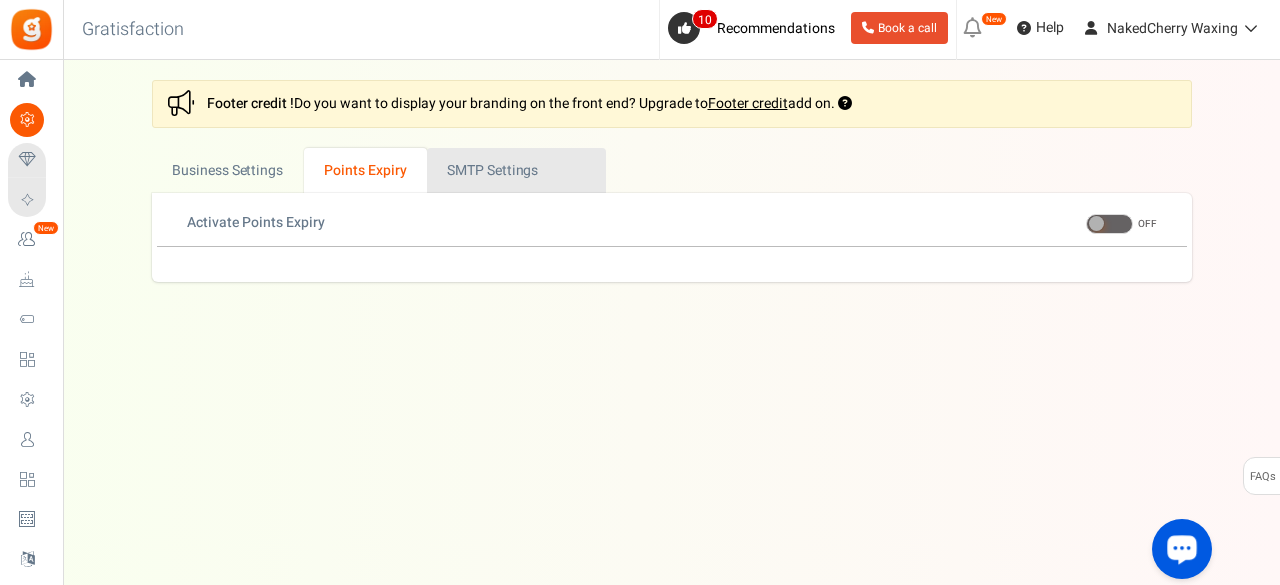 click on "Active SMTP Settings" at bounding box center (516, 170) 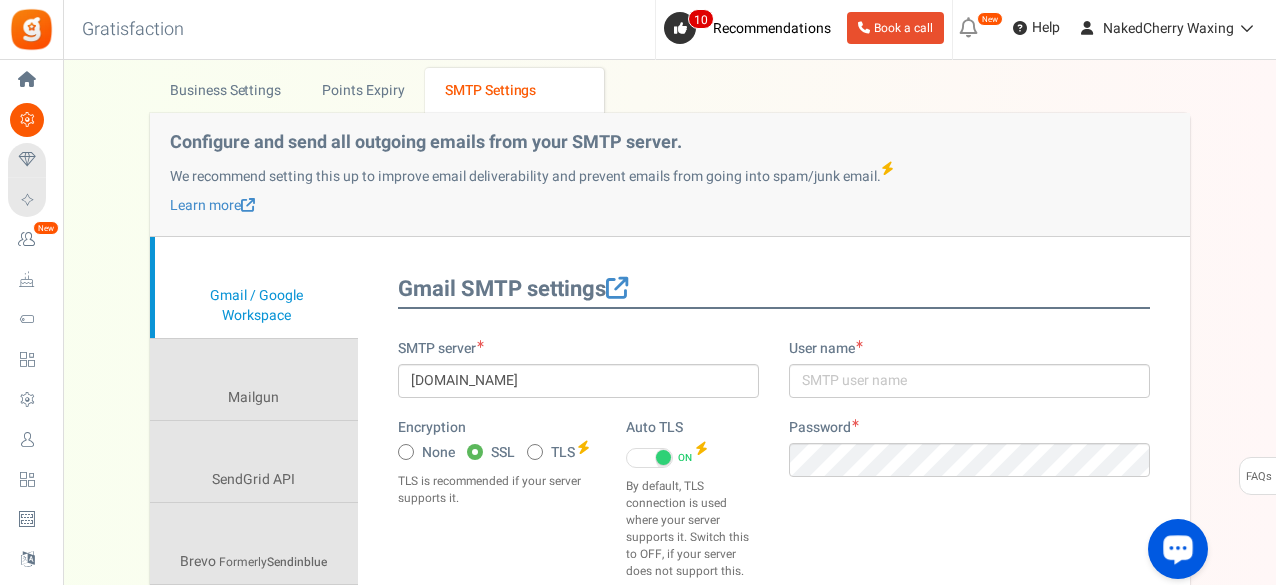scroll, scrollTop: 66, scrollLeft: 0, axis: vertical 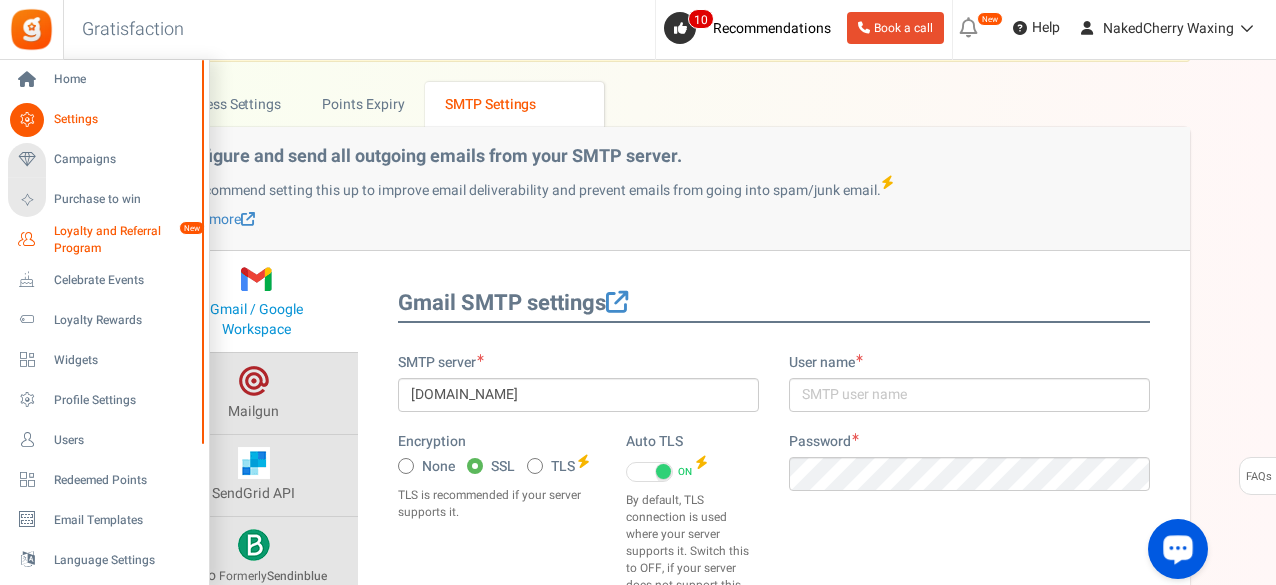click on "Loyalty and Referral Program" at bounding box center [127, 240] 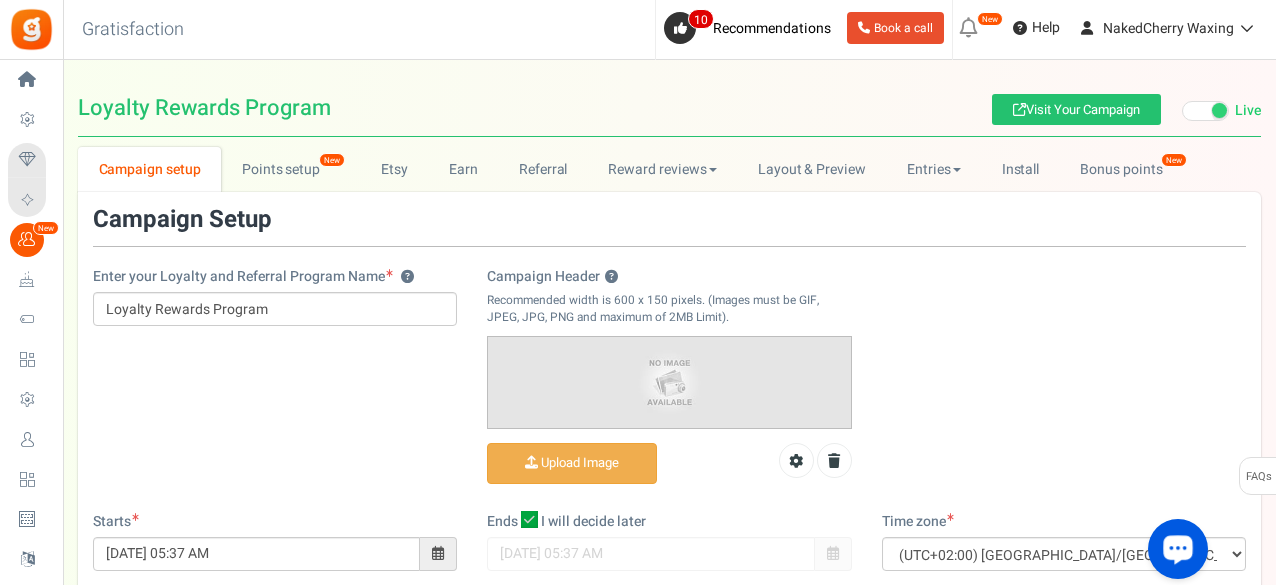 scroll, scrollTop: 0, scrollLeft: 0, axis: both 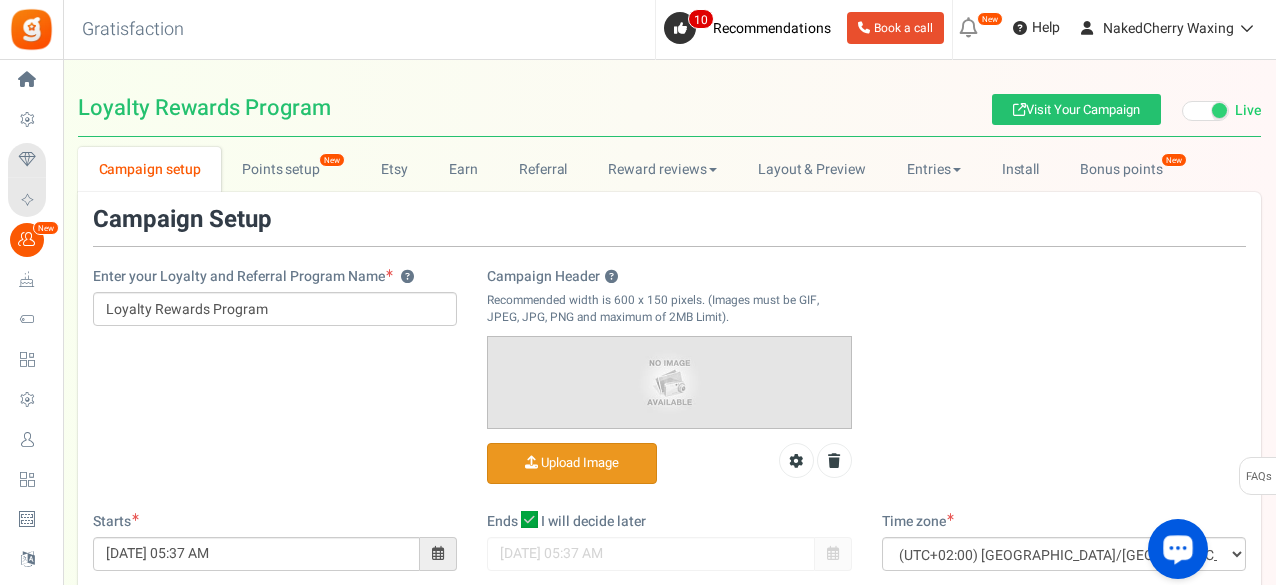 click on "Campaign Header  ?" at bounding box center [572, 463] 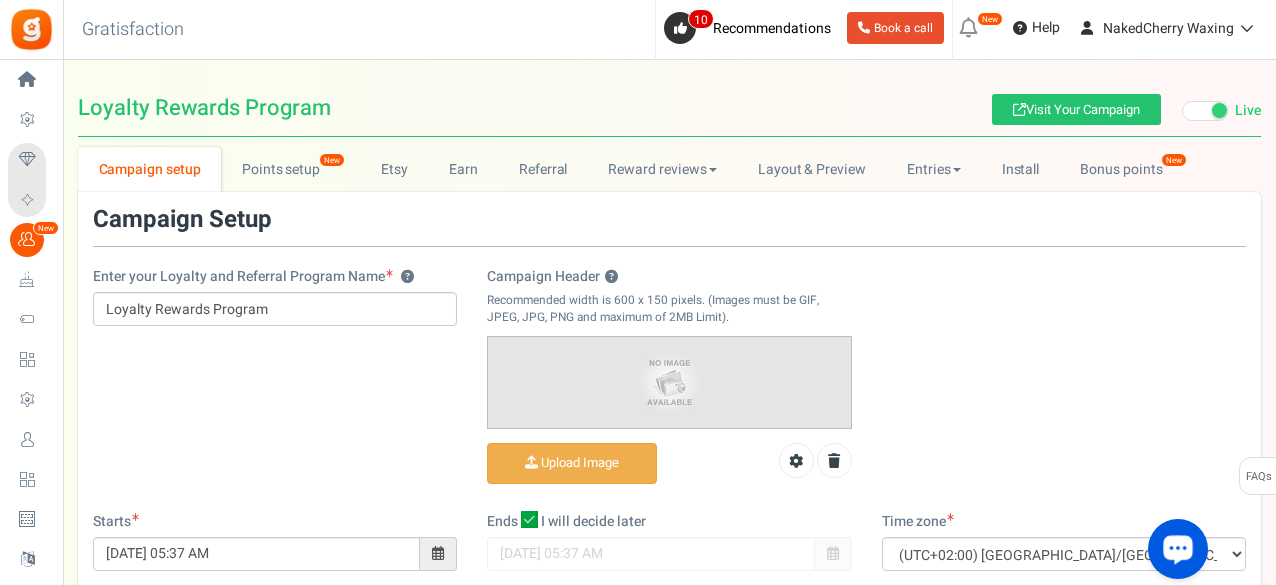 click at bounding box center (669, 382) 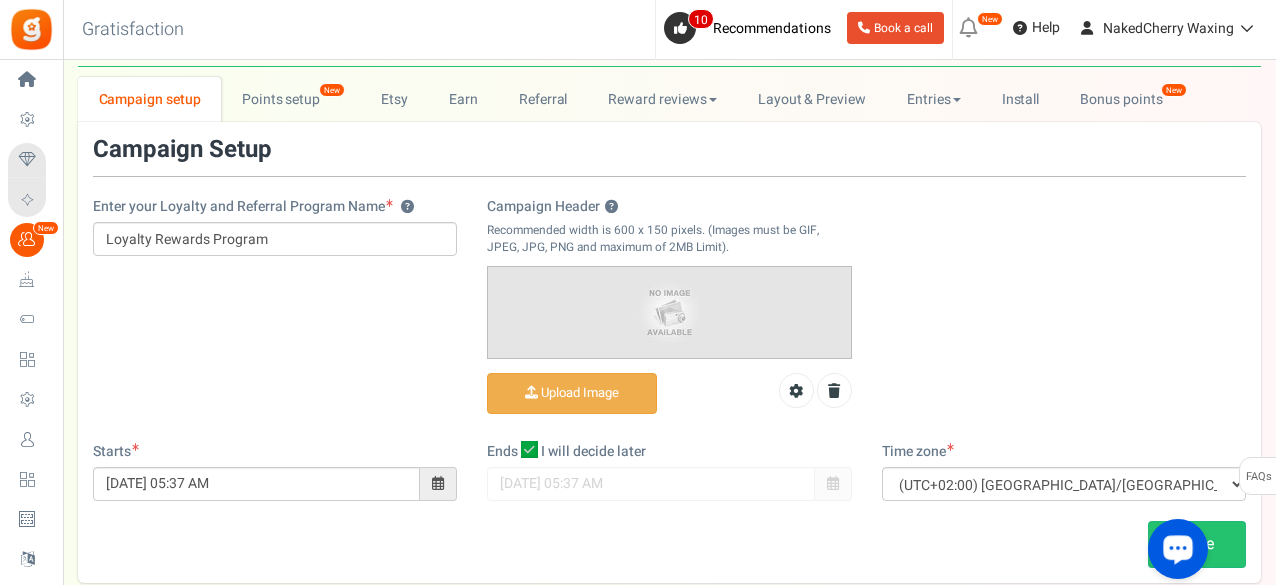 scroll, scrollTop: 0, scrollLeft: 0, axis: both 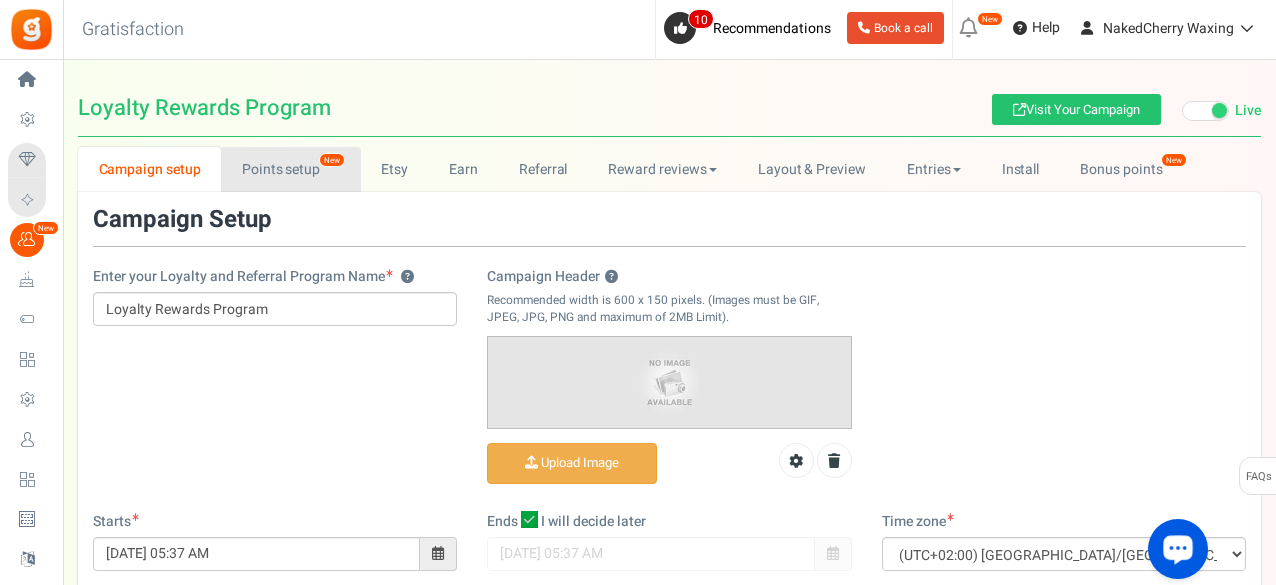click on "Points setup
New" at bounding box center [290, 169] 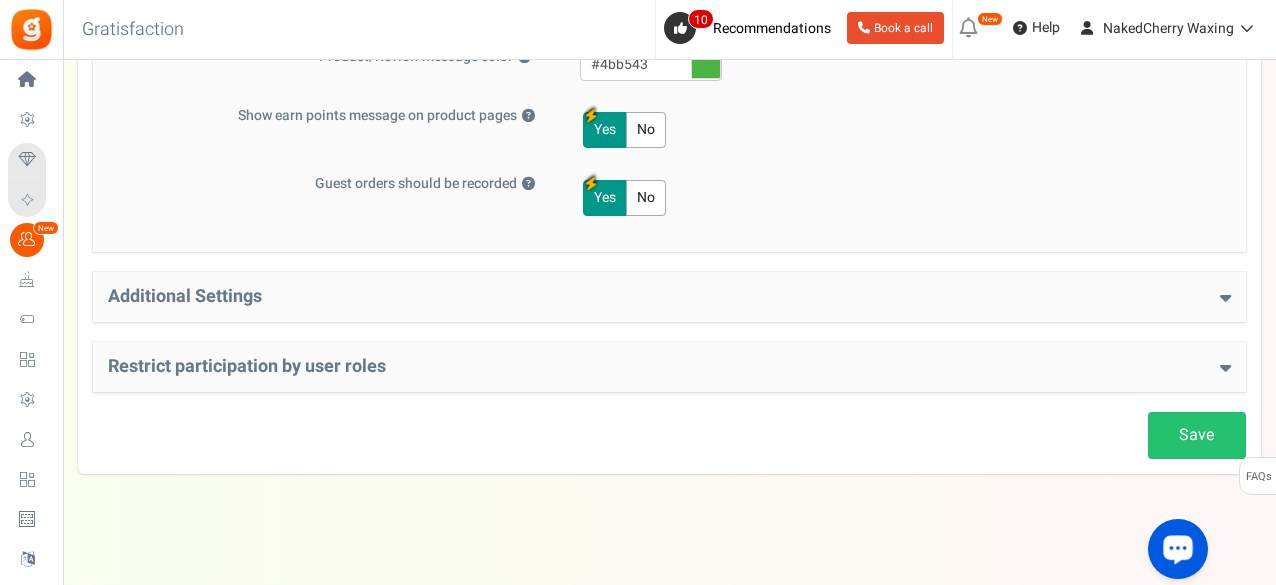 scroll, scrollTop: 1067, scrollLeft: 0, axis: vertical 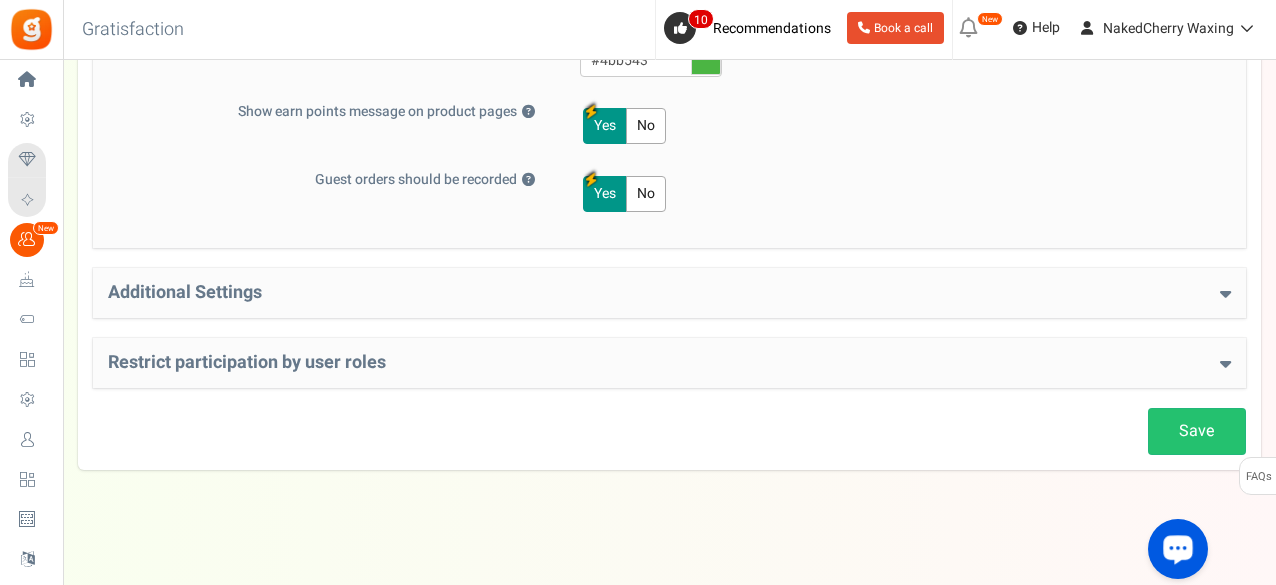 click on "Restrict participation by user roles" at bounding box center (669, 363) 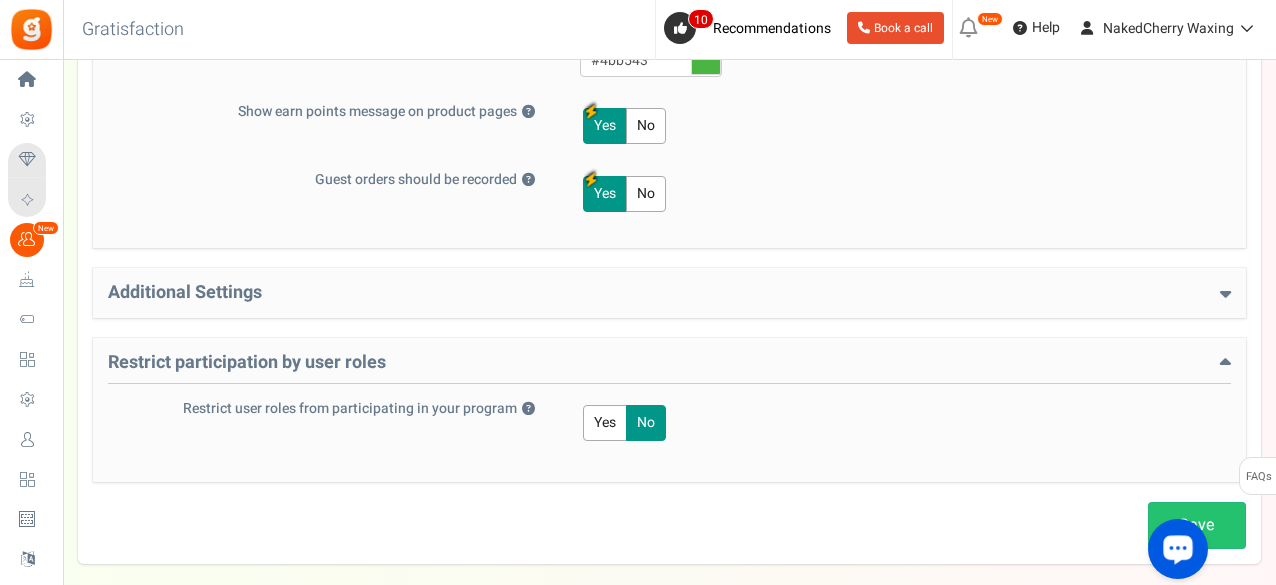 click on "Additional Settings
Welcome Bonus
?
Yes
No
Enter Welcome Points
100
Welcome Note
Terms and Conditions URL
Signin URL
[URL][DOMAIN_NAME]" at bounding box center [669, 293] 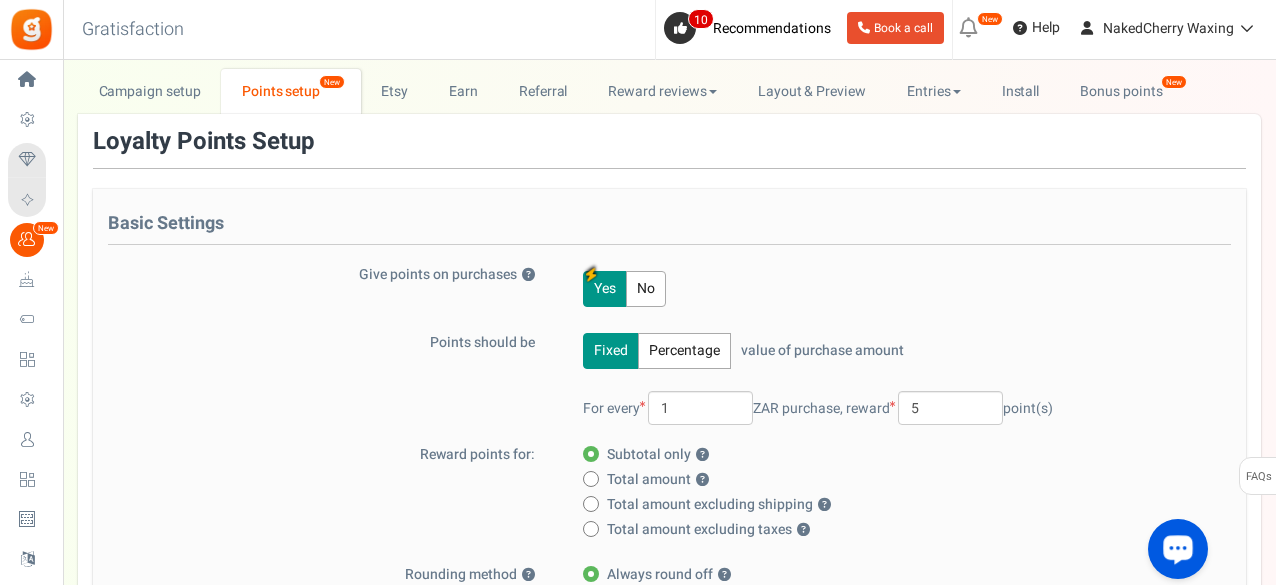 scroll, scrollTop: 0, scrollLeft: 0, axis: both 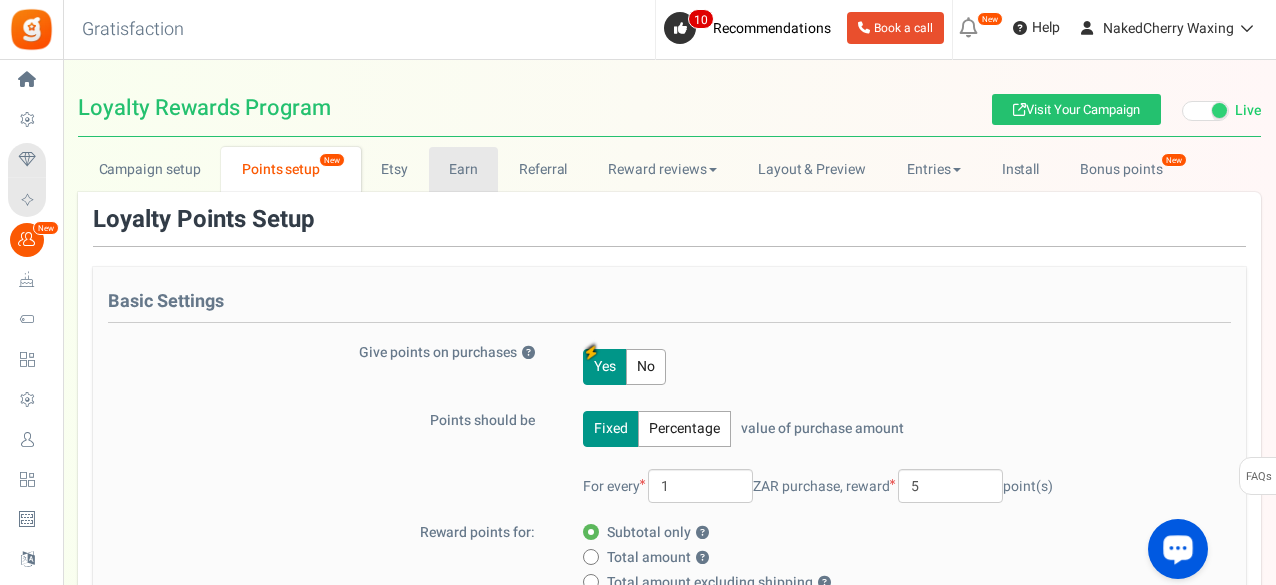 click on "Earn" at bounding box center [464, 169] 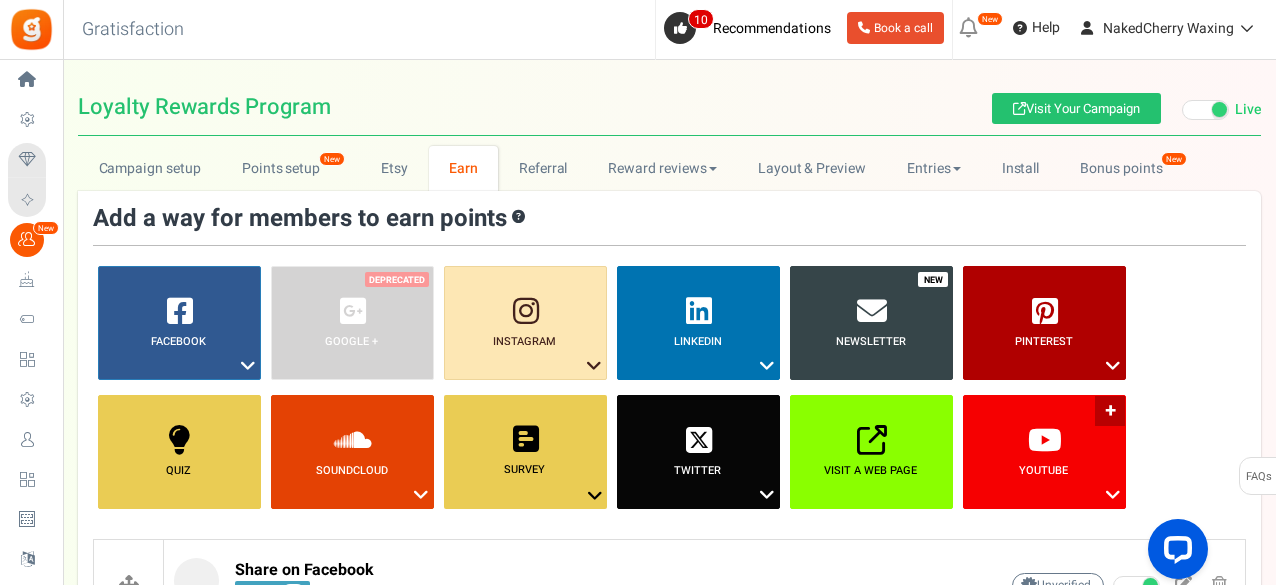 scroll, scrollTop: 0, scrollLeft: 0, axis: both 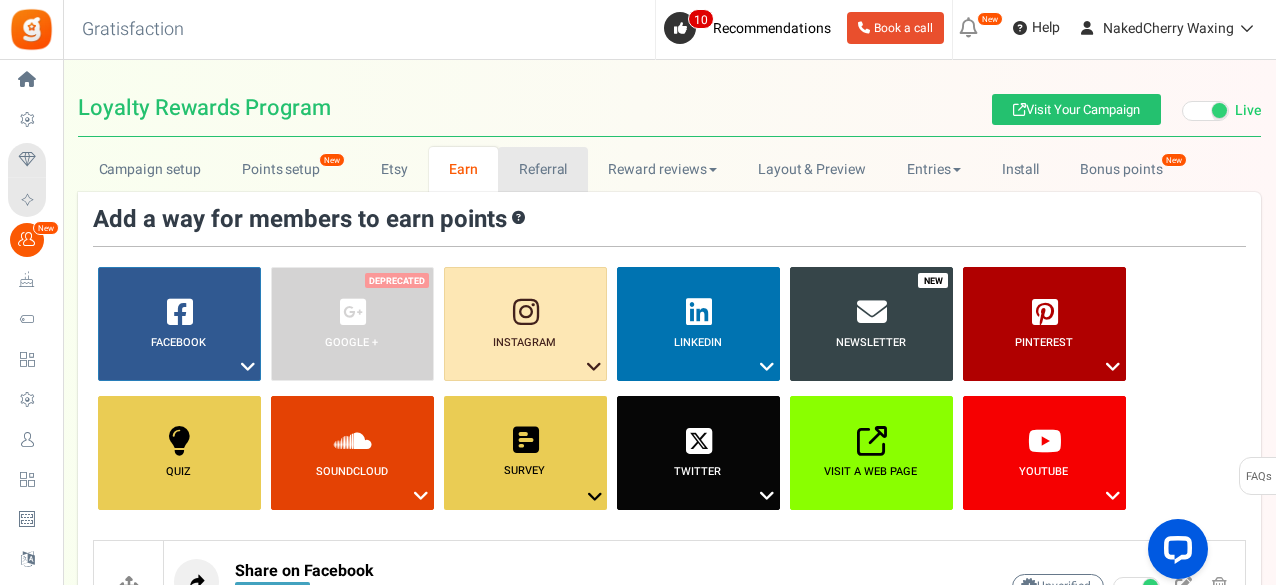 click on "Referral" at bounding box center (543, 169) 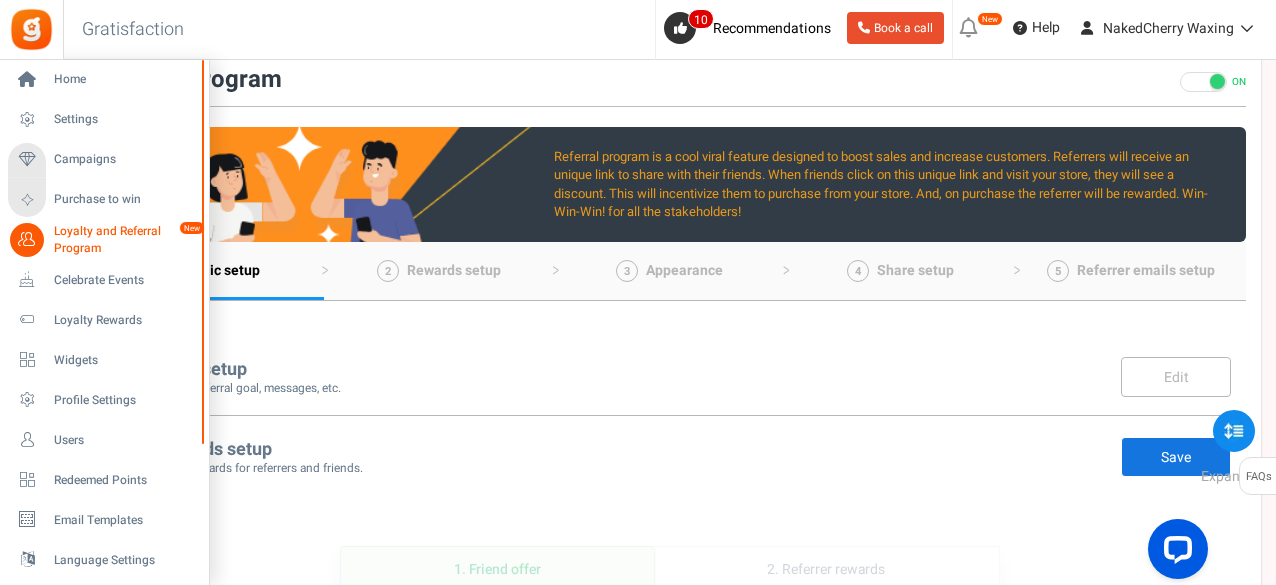 scroll, scrollTop: 200, scrollLeft: 0, axis: vertical 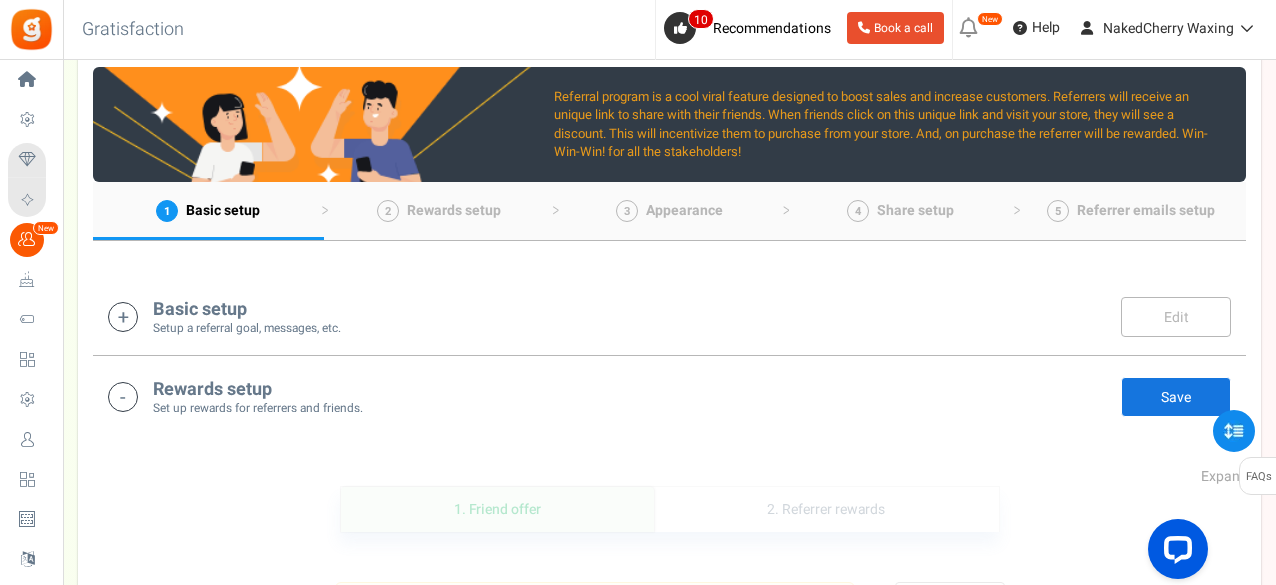 click on "Basic setup
Setup a referral goal, messages, etc.
Edit
Save" at bounding box center [669, 316] 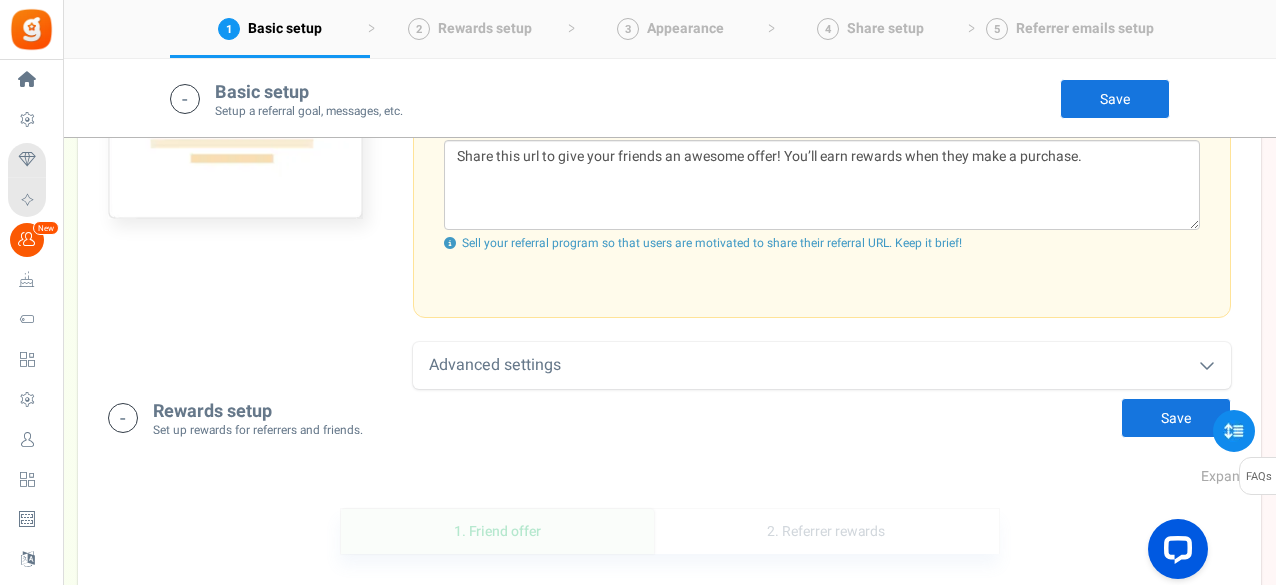 scroll, scrollTop: 884, scrollLeft: 0, axis: vertical 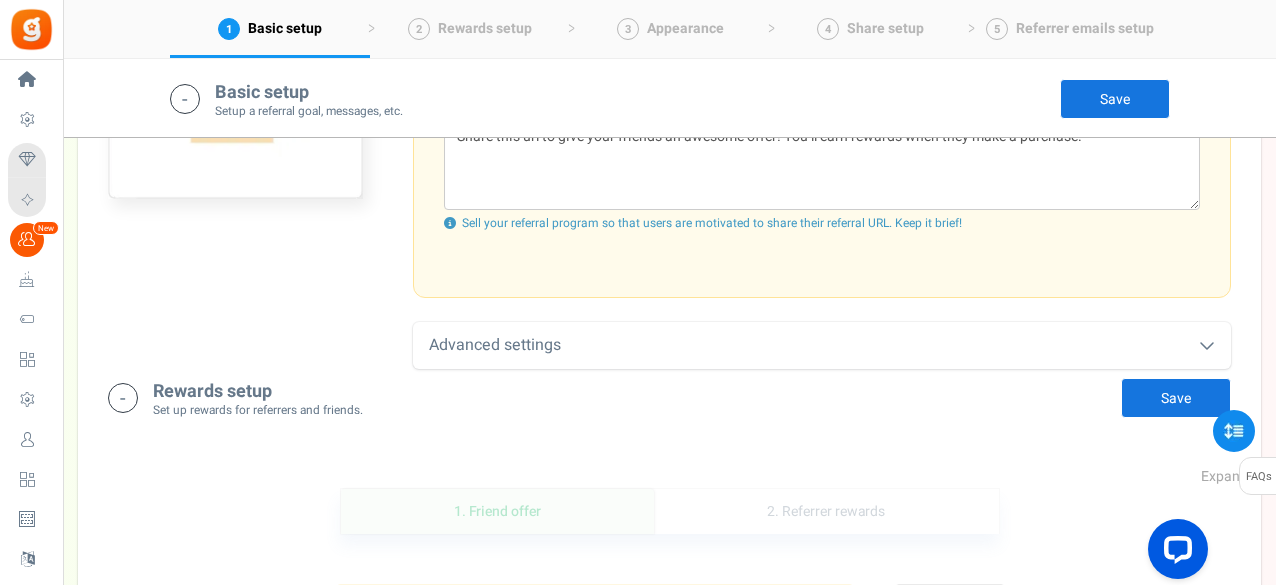 click on "Advanced settings" at bounding box center [822, 345] 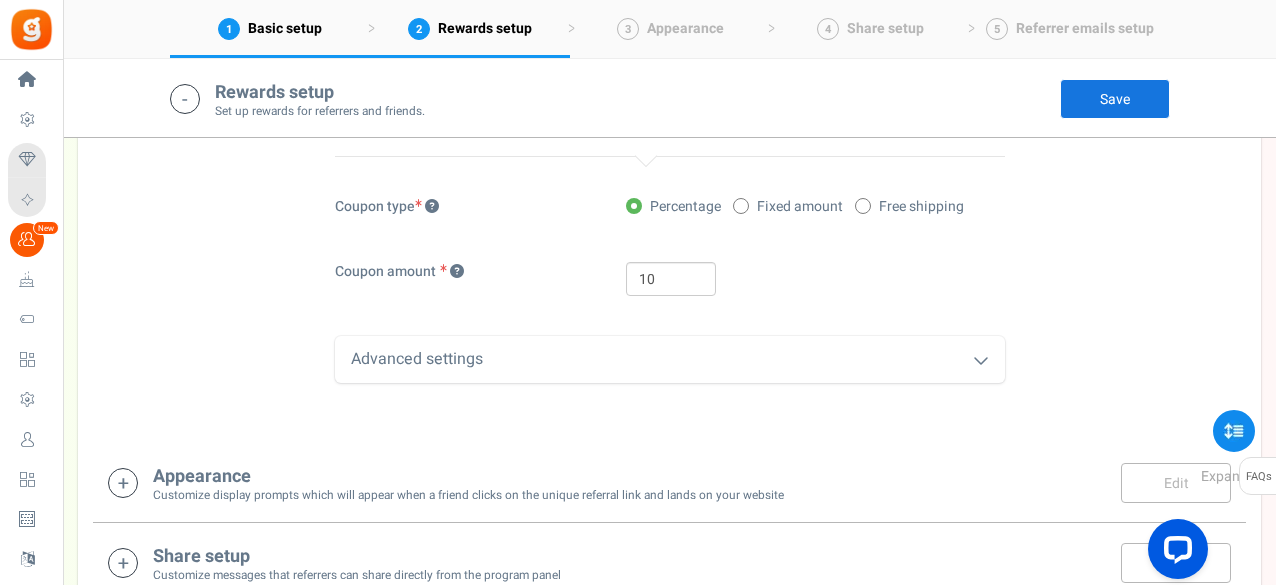 scroll, scrollTop: 1551, scrollLeft: 0, axis: vertical 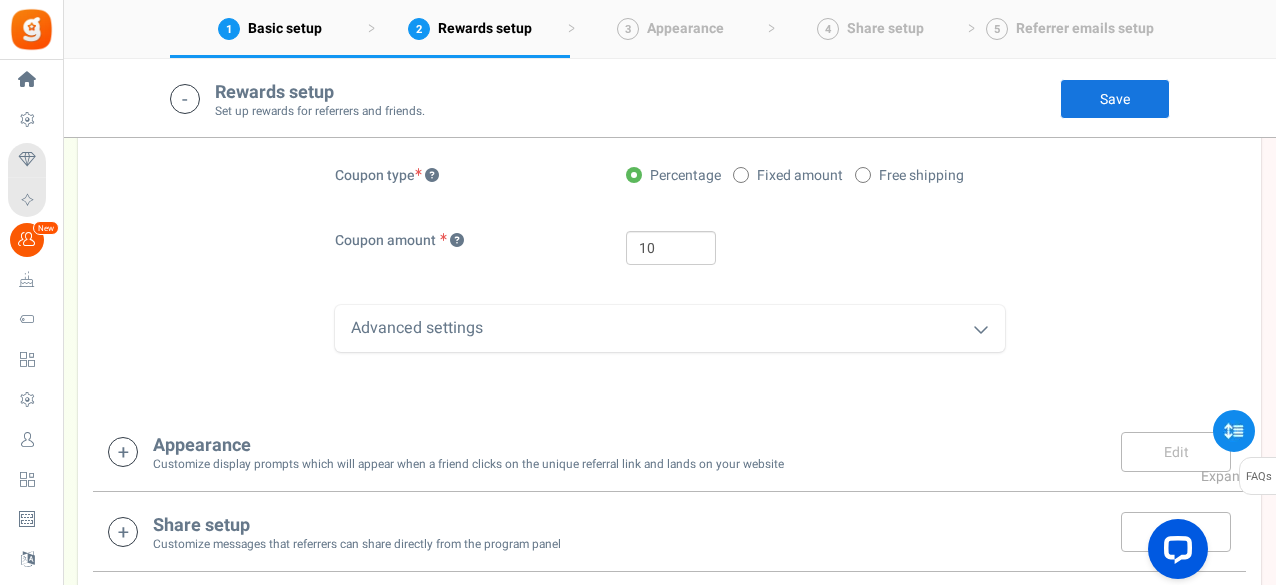 click on "Advanced settings" at bounding box center (670, 328) 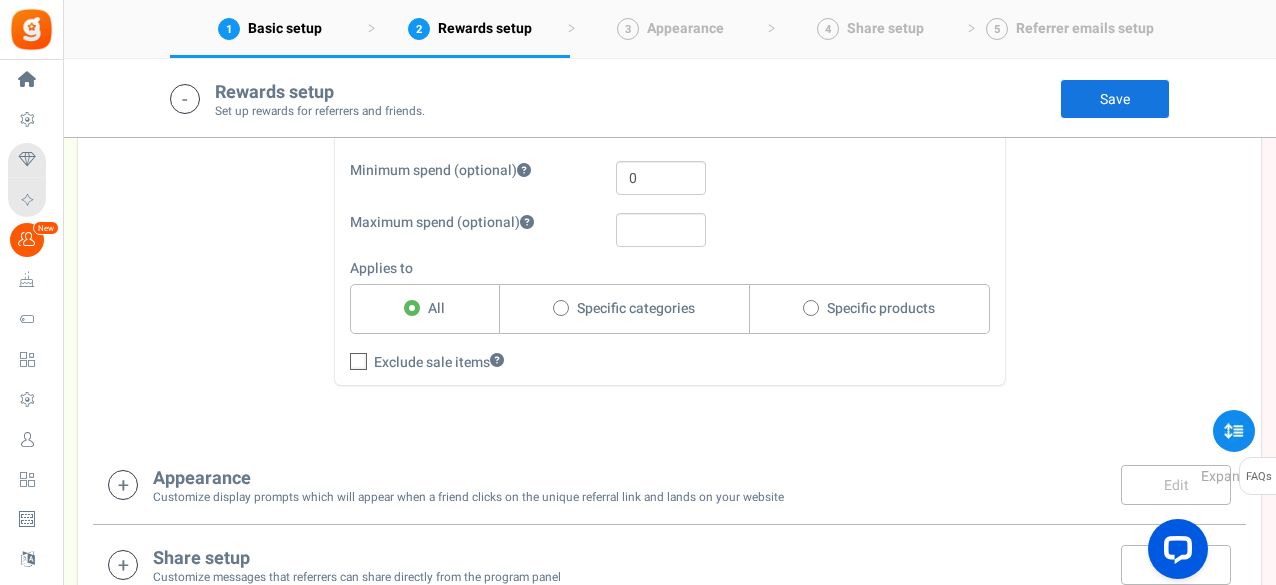 scroll, scrollTop: 1751, scrollLeft: 0, axis: vertical 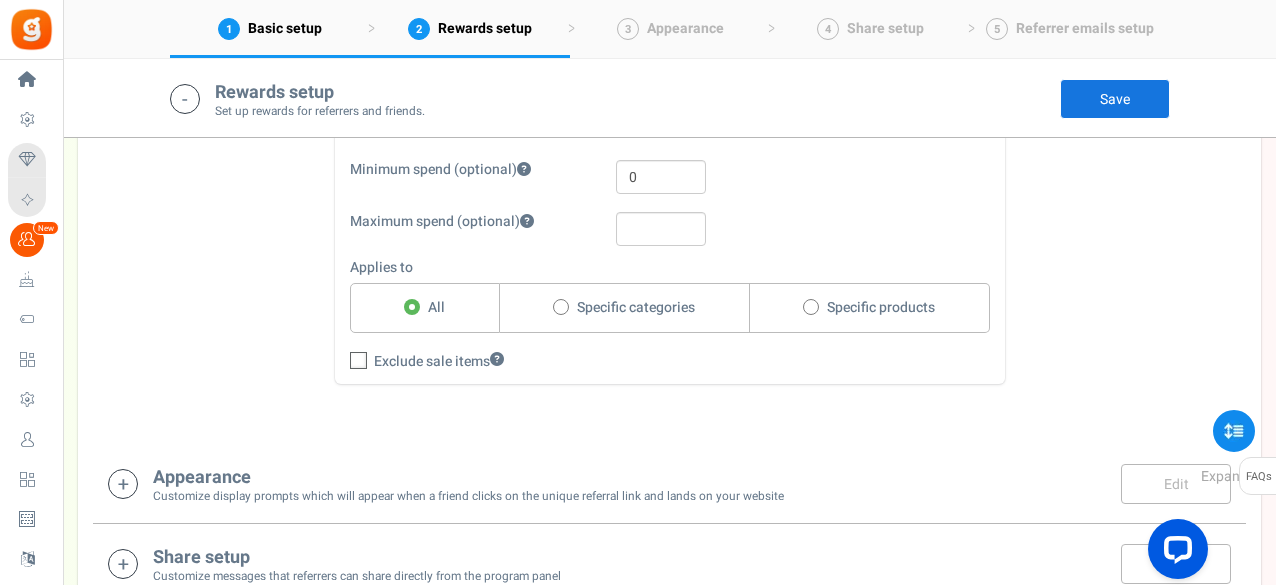 click on "Specific categories" at bounding box center [625, 308] 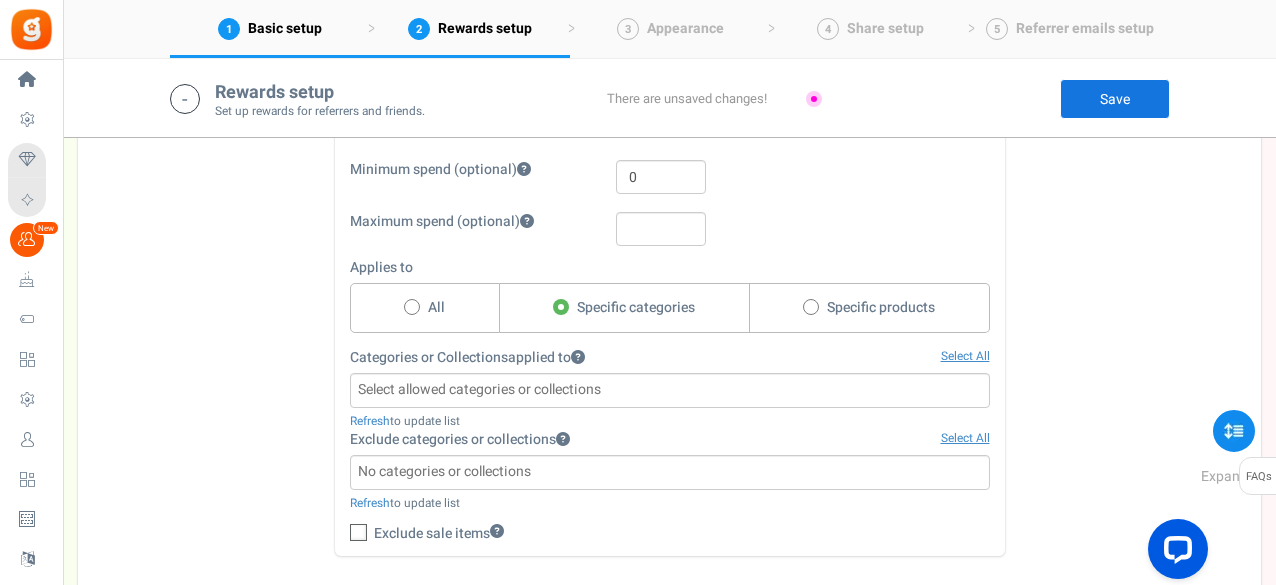 click at bounding box center (670, 390) 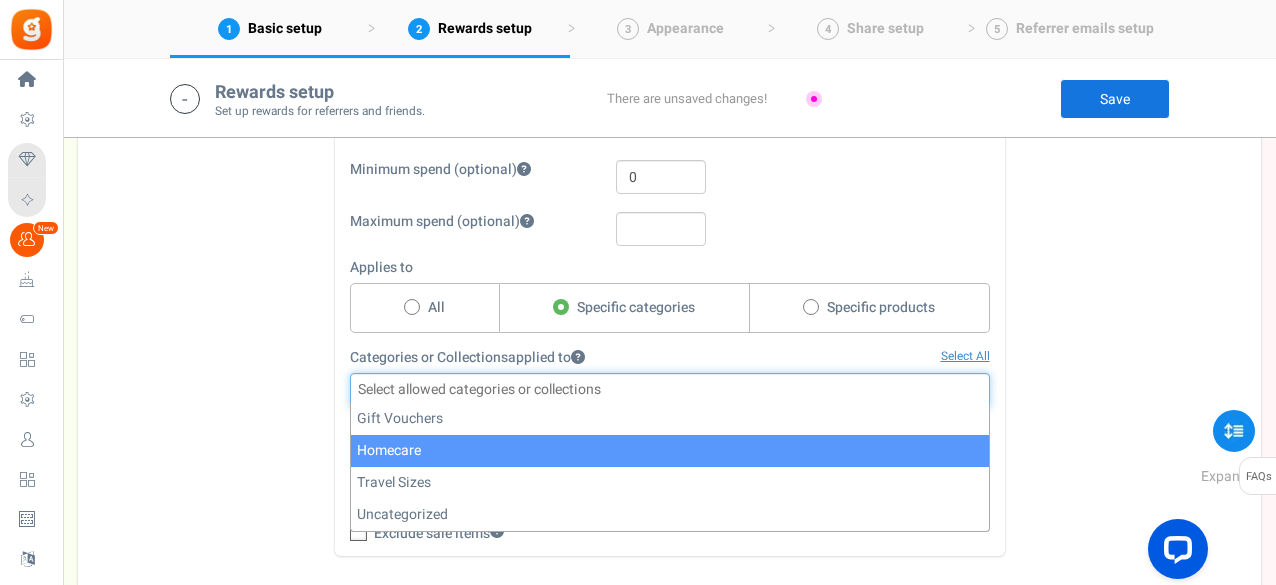 click on "1. Friend offer
Paused! Coupons over. Upload now!
2. Referrer rewards
Paused! Coupons over. Upload now!
TIP
This will be the discount offer seen by friends when they visit your site on clicking the link shared by the referrer
Download
[GEOGRAPHIC_DATA]
Automagic
Manual
NOTE  Unique coupons are automatically created and synced with your store. You only need to setup the value here
Coupon type
Percentage
Fixed amount" at bounding box center (669, 88) 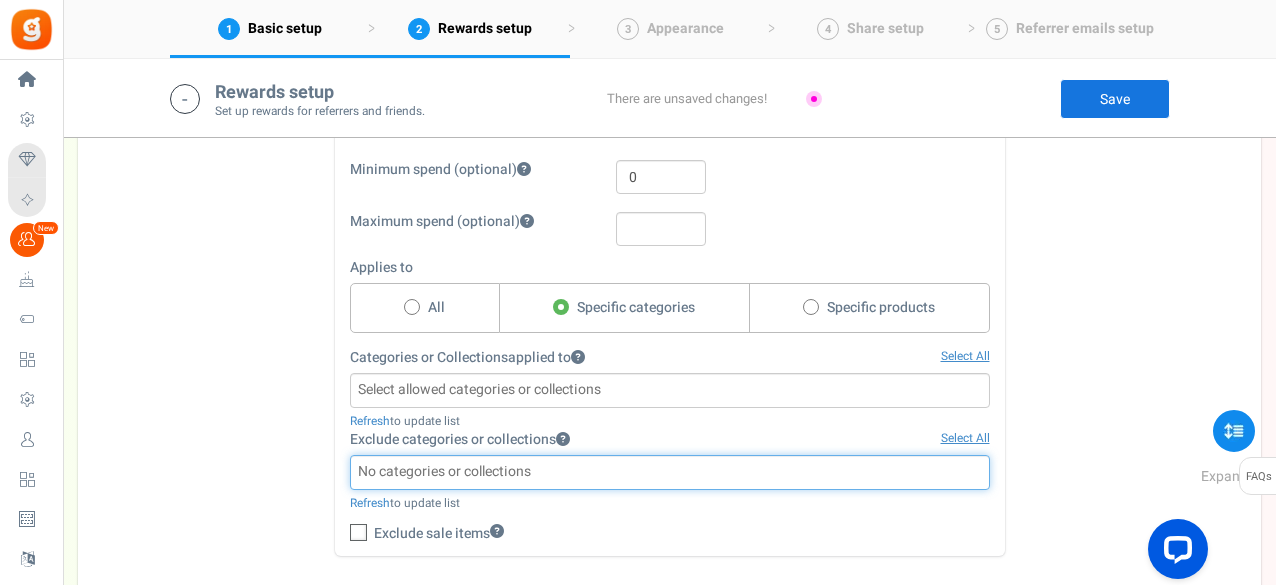 click at bounding box center (670, 472) 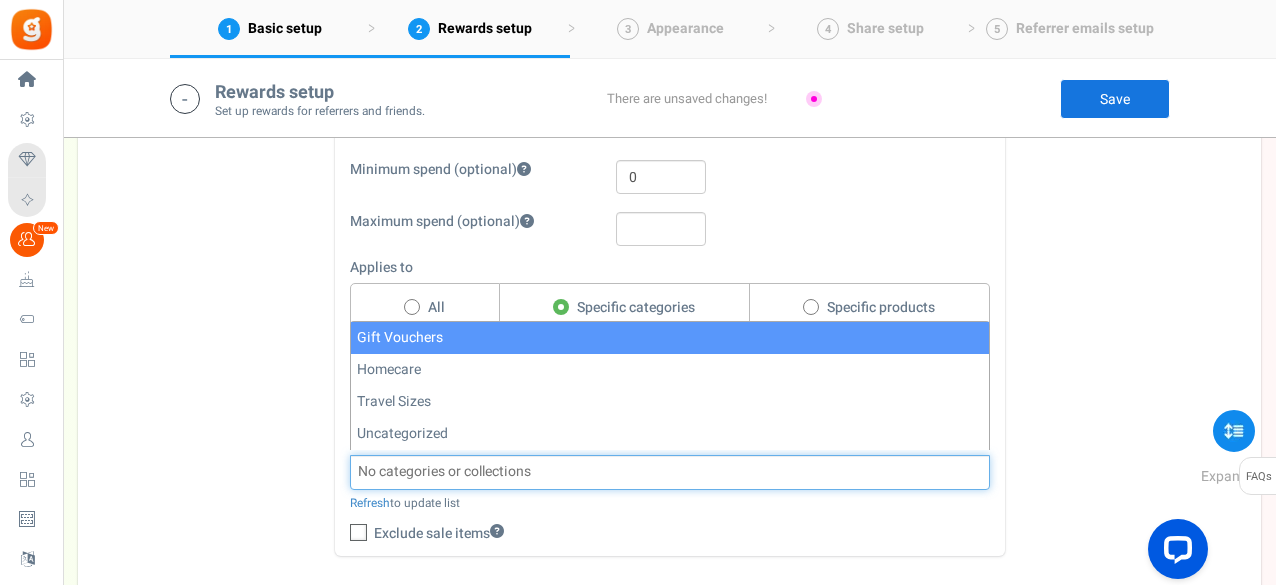 click at bounding box center [670, 472] 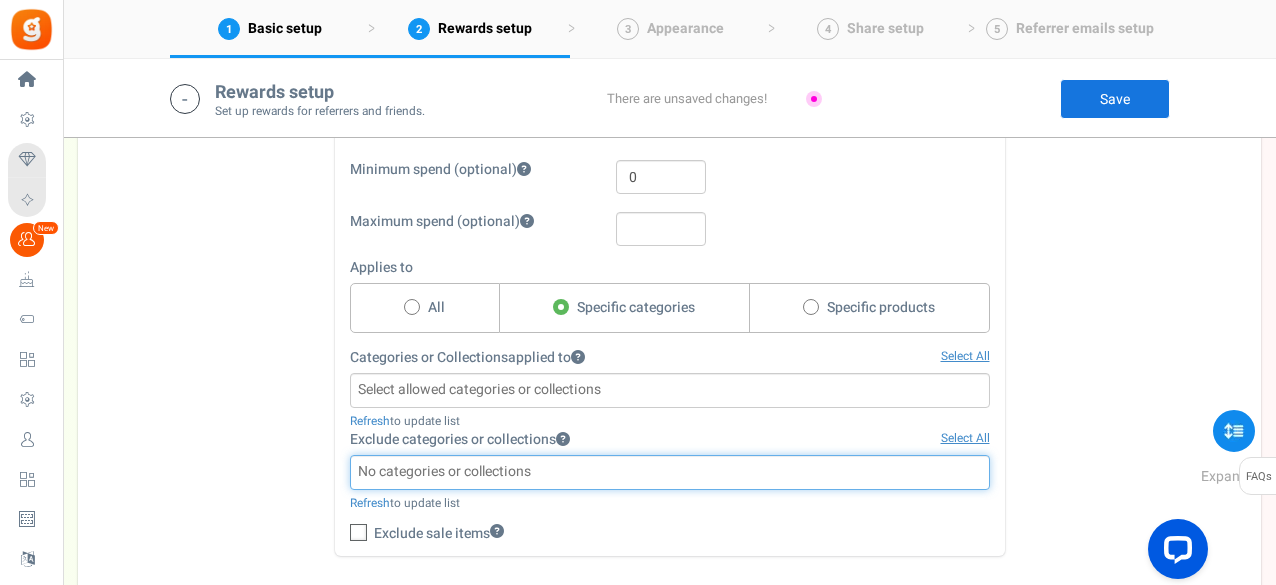 click on "1. Friend offer
Paused! Coupons over. Upload now!
2. Referrer rewards
Paused! Coupons over. Upload now!
TIP
This will be the discount offer seen by friends when they visit your site on clicking the link shared by the referrer
Download
[GEOGRAPHIC_DATA]
Automagic
Manual
NOTE  Unique coupons are automatically created and synced with your store. You only need to setup the value here
Coupon type
Percentage
Fixed amount" at bounding box center [669, 88] 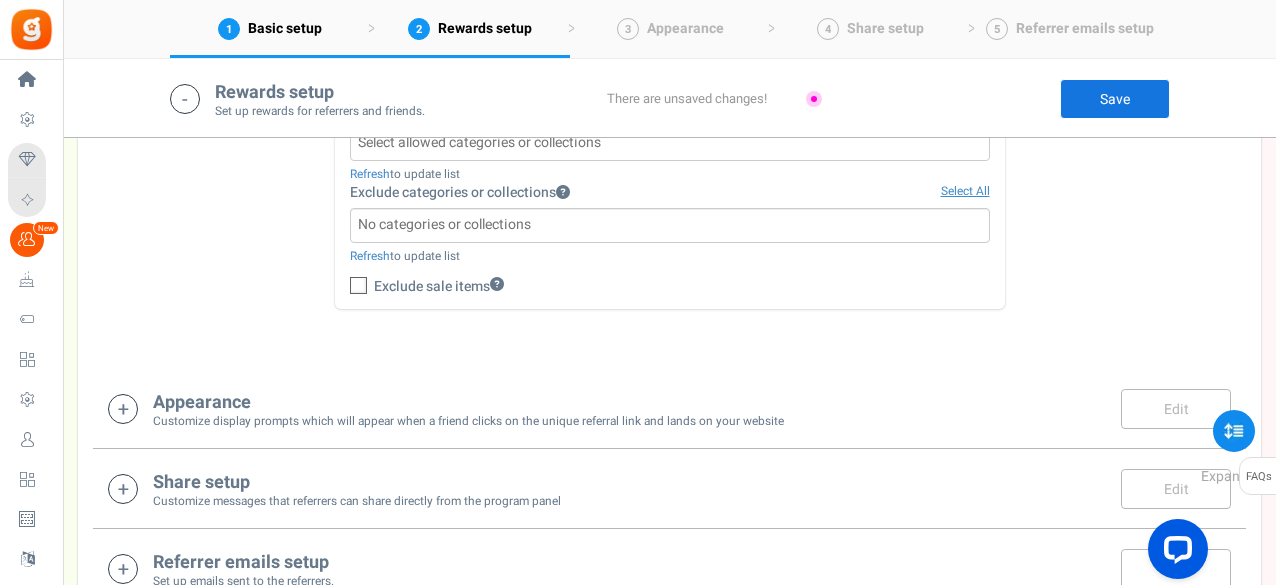 scroll, scrollTop: 2084, scrollLeft: 0, axis: vertical 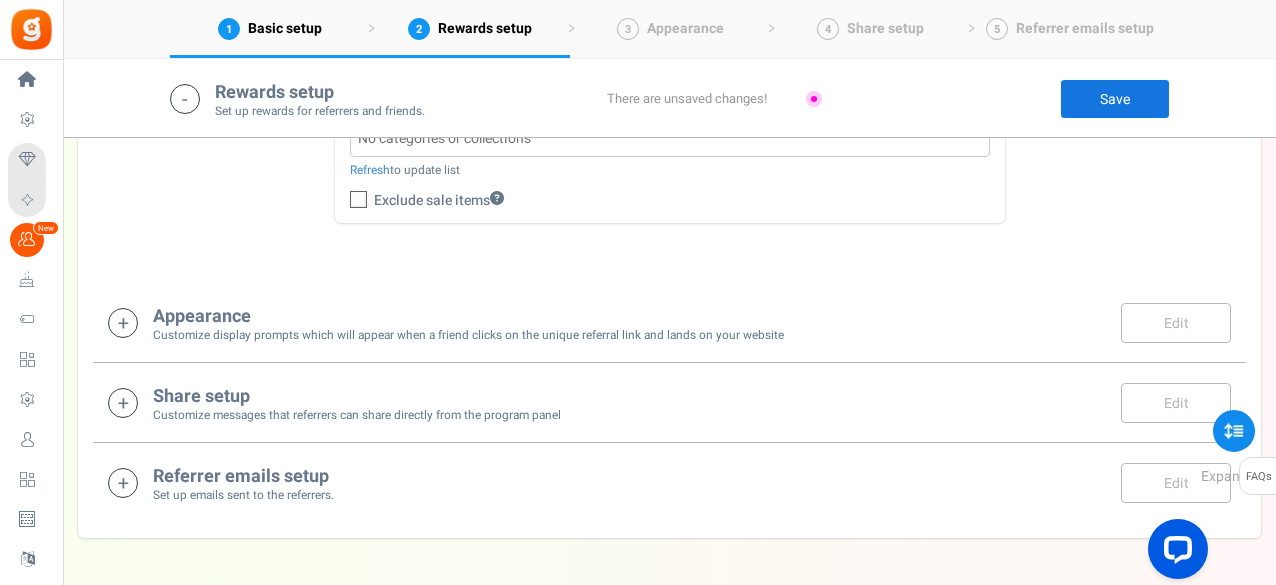 click on "Customize display prompts which will appear when a friend clicks on the unique referral link and lands on your website" at bounding box center [468, 335] 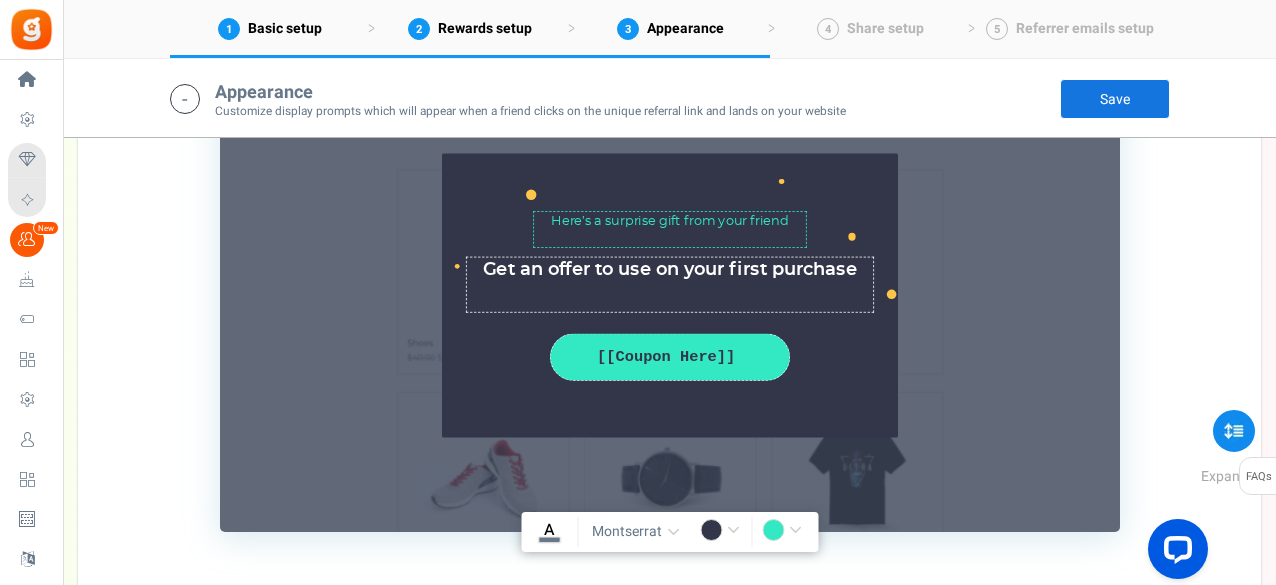 scroll, scrollTop: 3037, scrollLeft: 0, axis: vertical 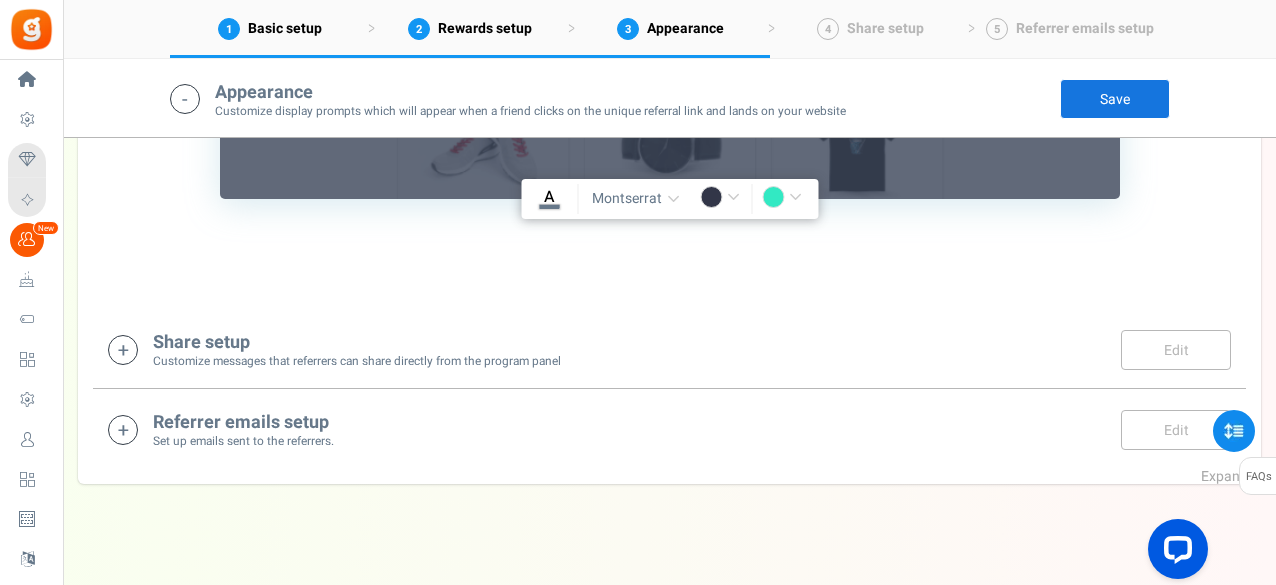 click on "Customize messages that referrers can share directly from the program panel" at bounding box center (357, 361) 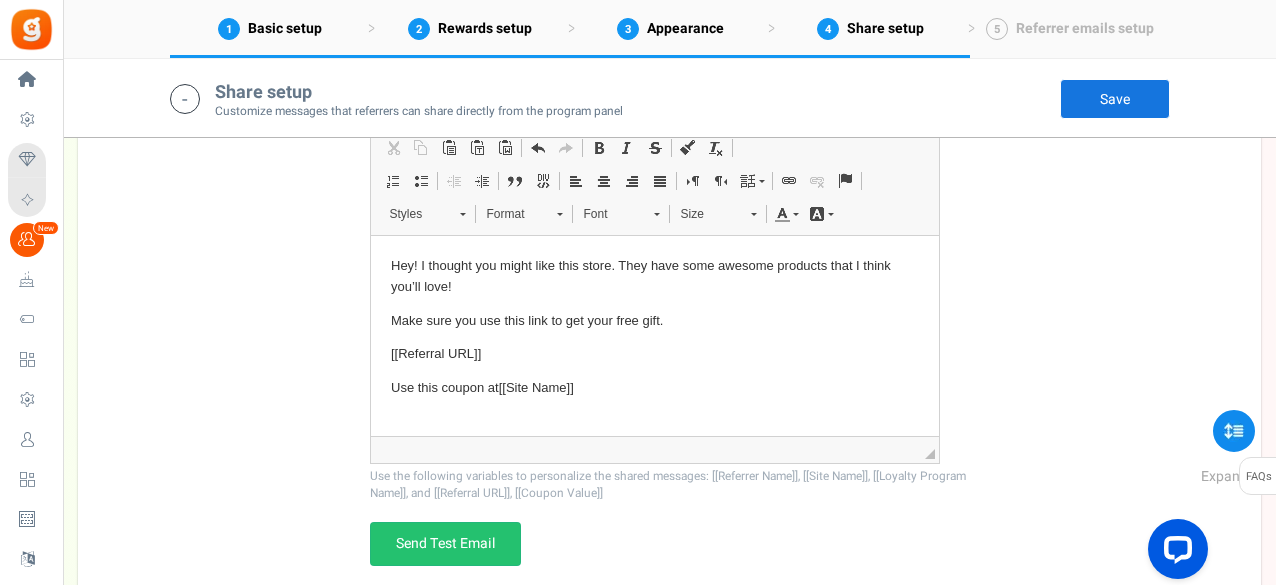 scroll, scrollTop: 3748, scrollLeft: 0, axis: vertical 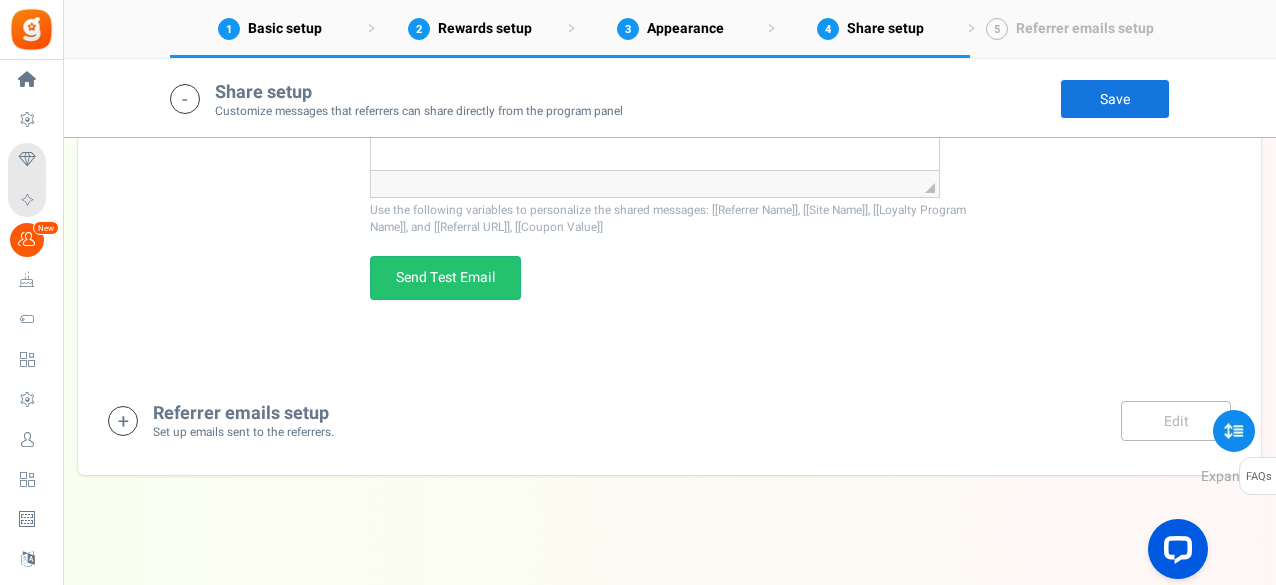 click on "Referrer emails setup" at bounding box center (243, 414) 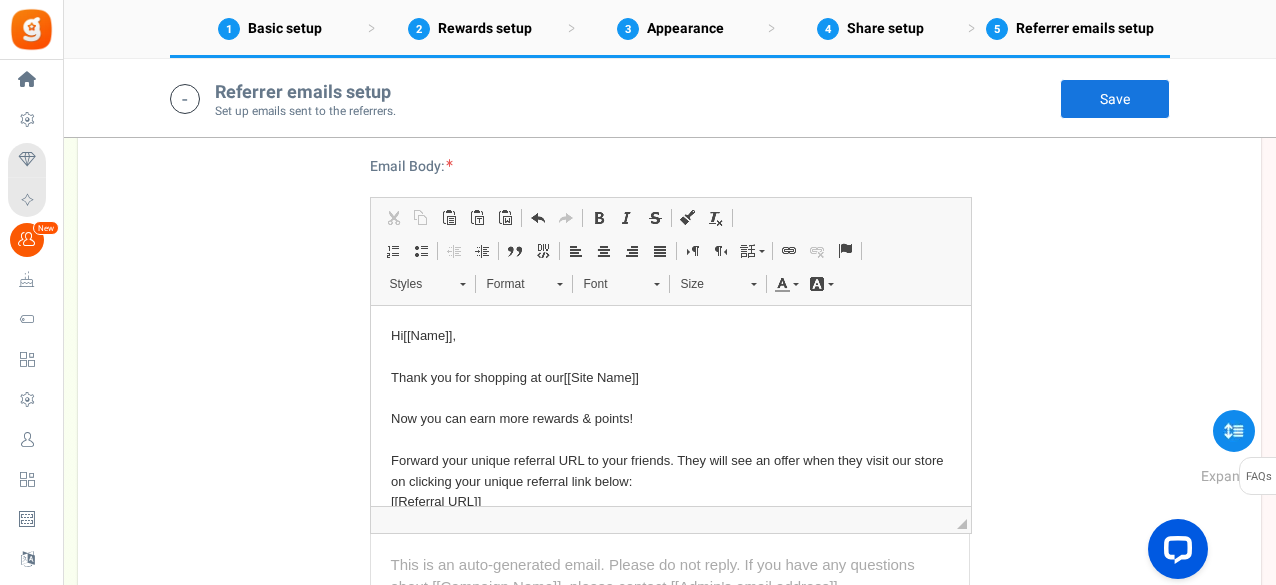 scroll, scrollTop: 4560, scrollLeft: 0, axis: vertical 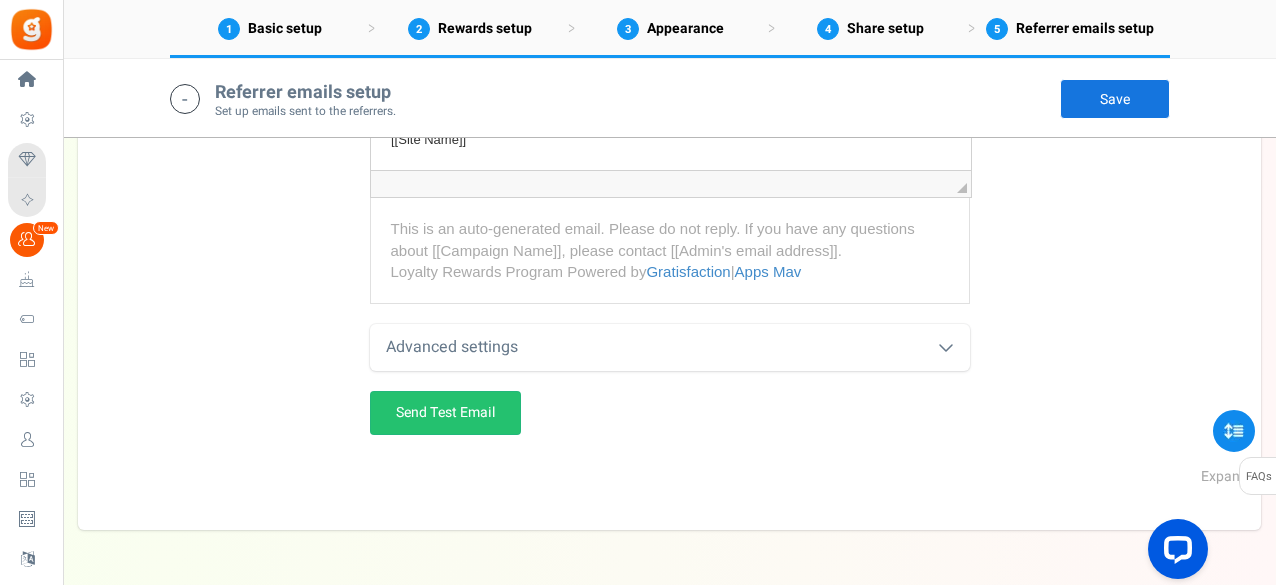 click on "Advanced settings" at bounding box center (670, 347) 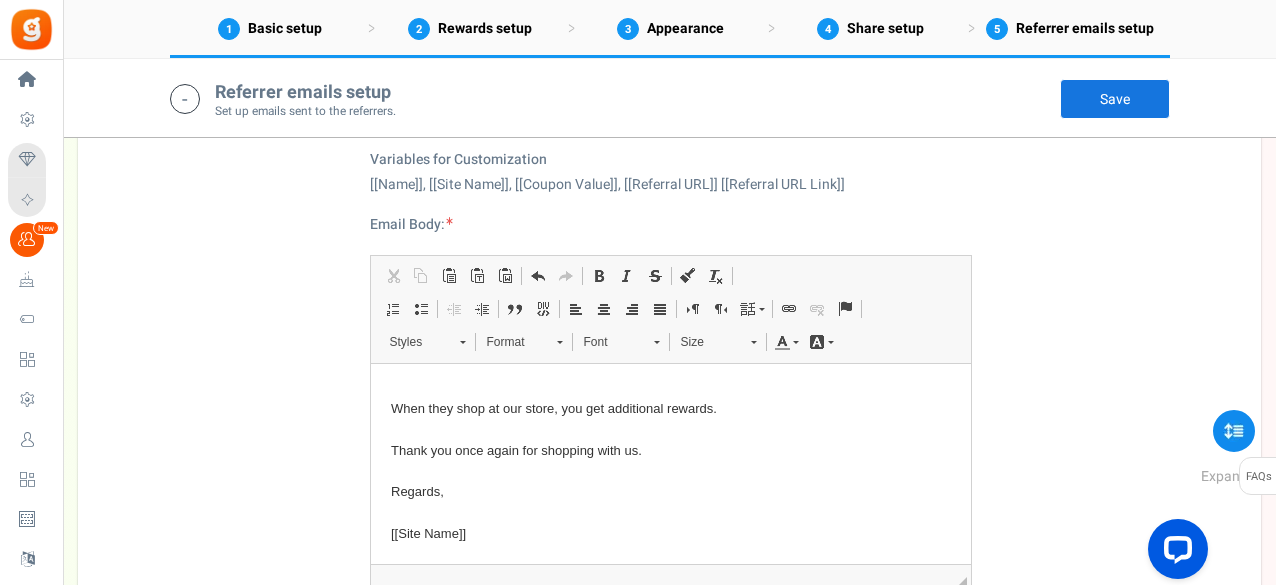 scroll, scrollTop: 4427, scrollLeft: 0, axis: vertical 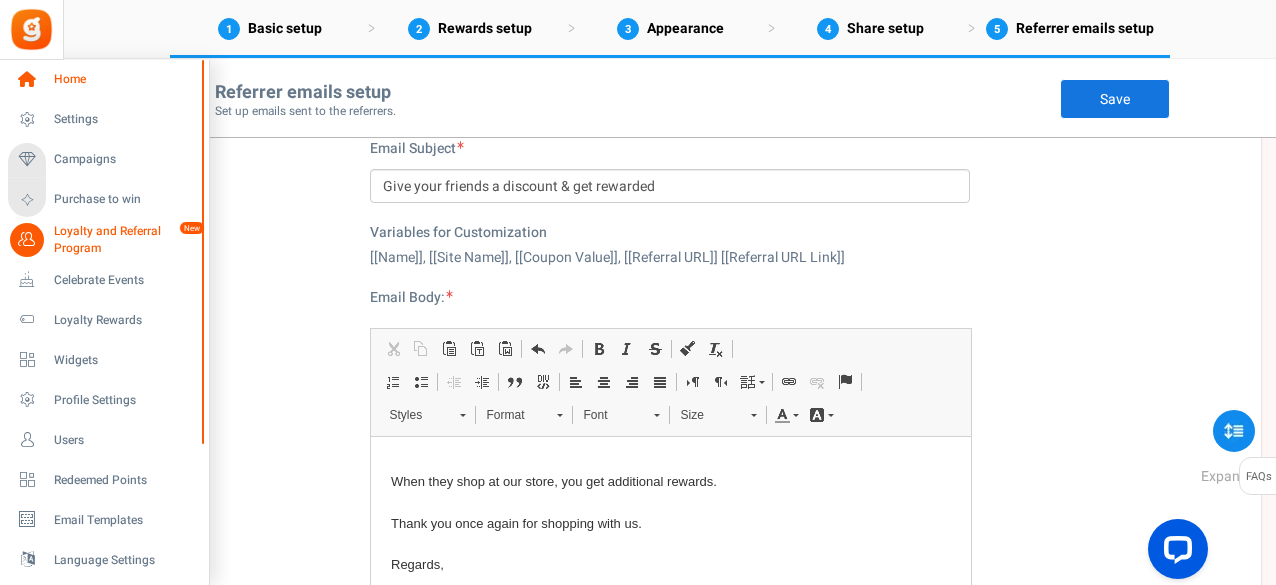 click at bounding box center (27, 80) 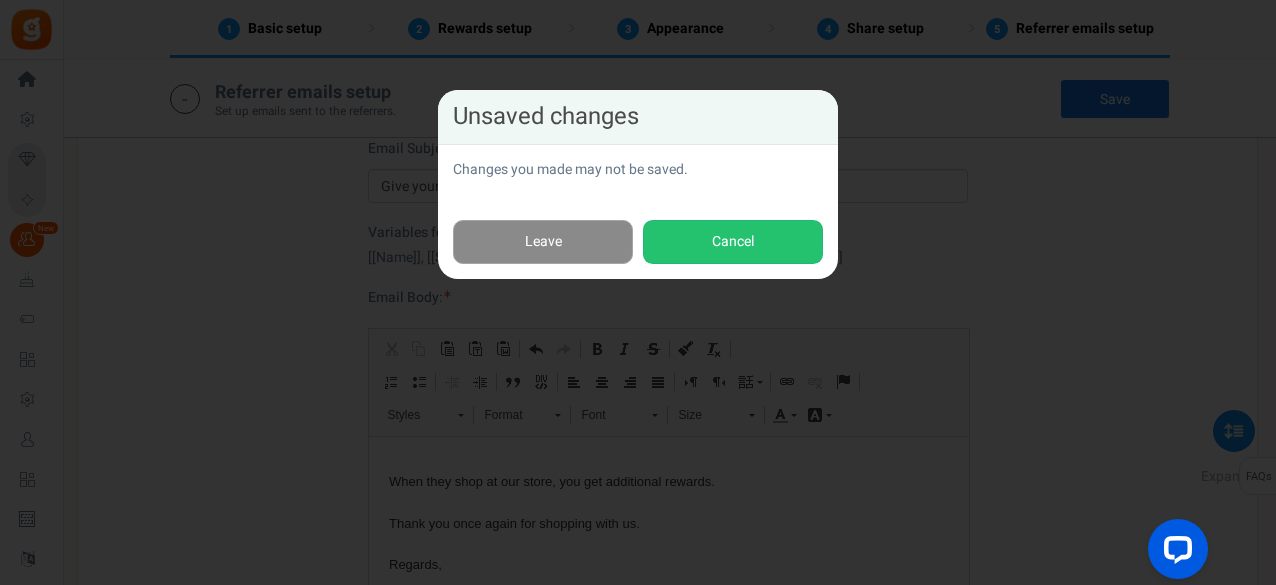 click on "Leave" at bounding box center [543, 242] 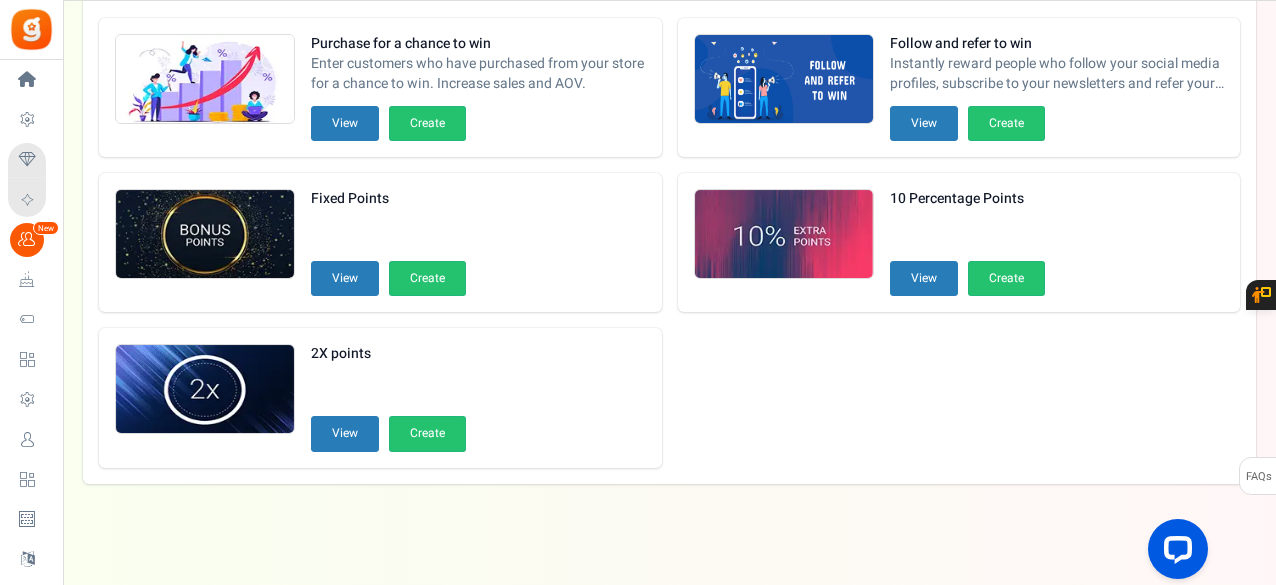 scroll, scrollTop: 0, scrollLeft: 0, axis: both 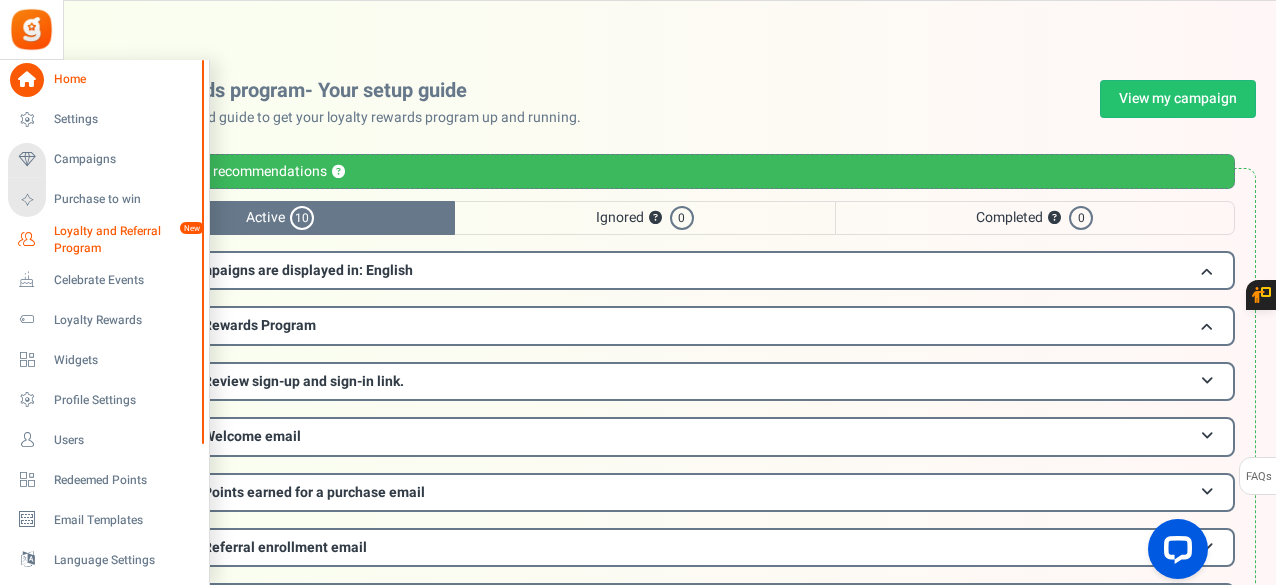 click on "Loyalty and Referral Program" at bounding box center [127, 240] 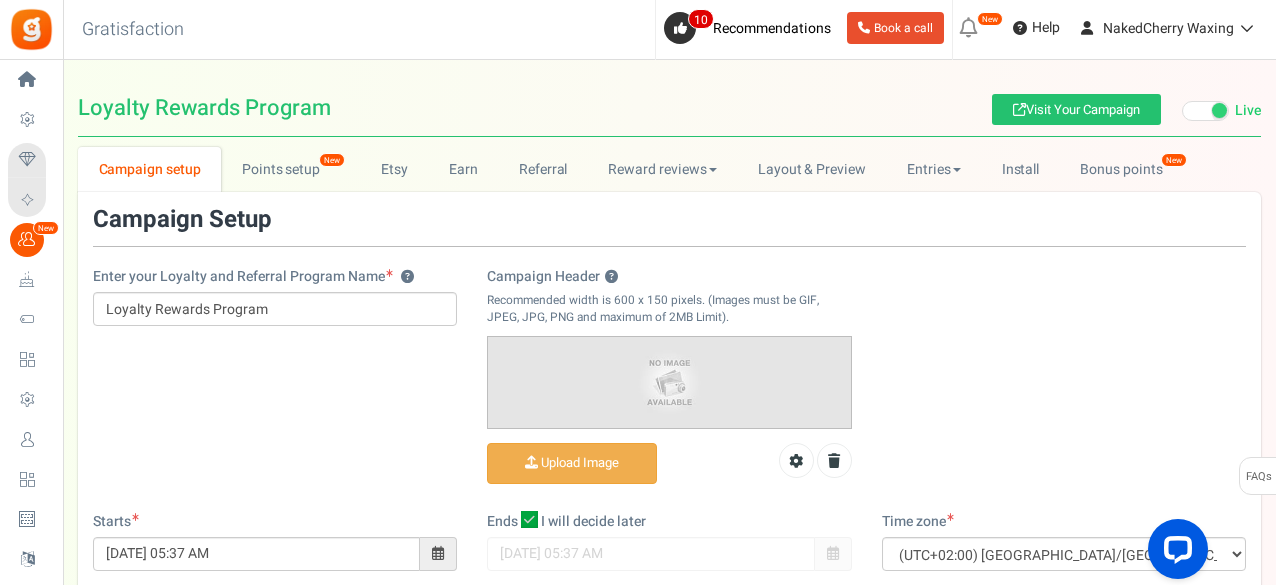 scroll, scrollTop: 0, scrollLeft: 0, axis: both 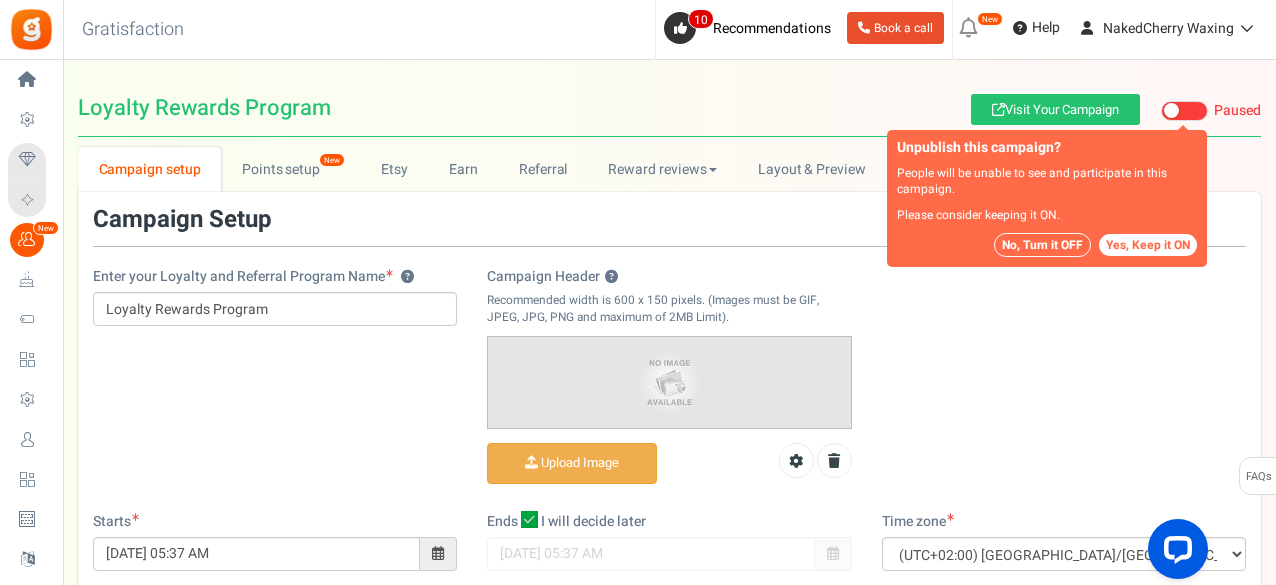 click at bounding box center (1184, 111) 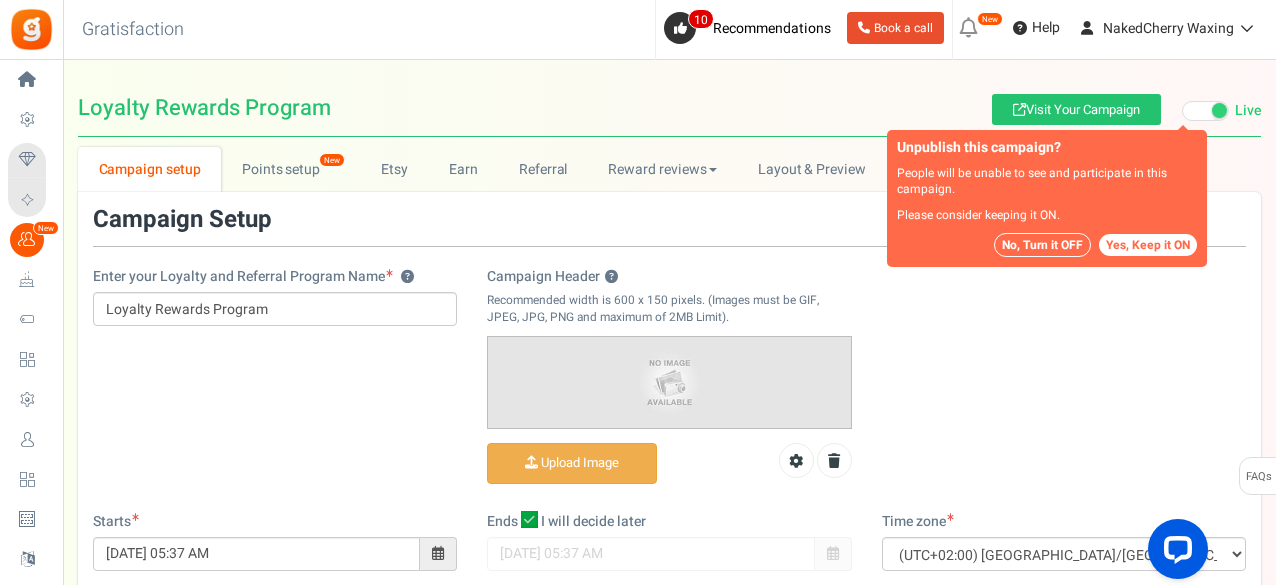 click on "Live
Paused" at bounding box center [1182, 111] 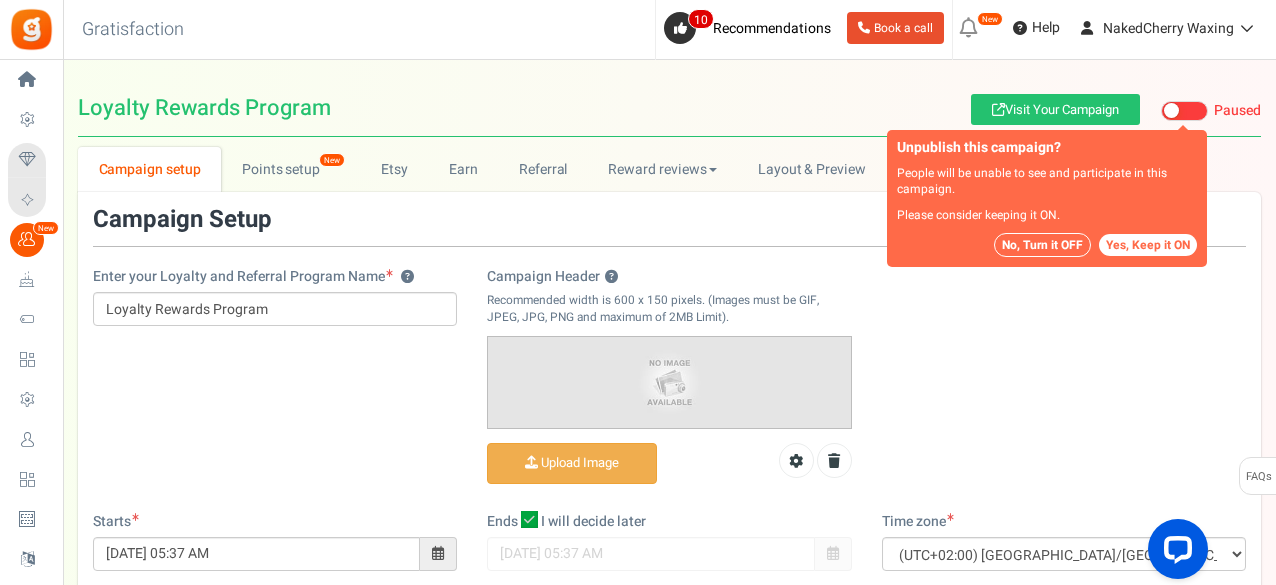 click at bounding box center [1184, 111] 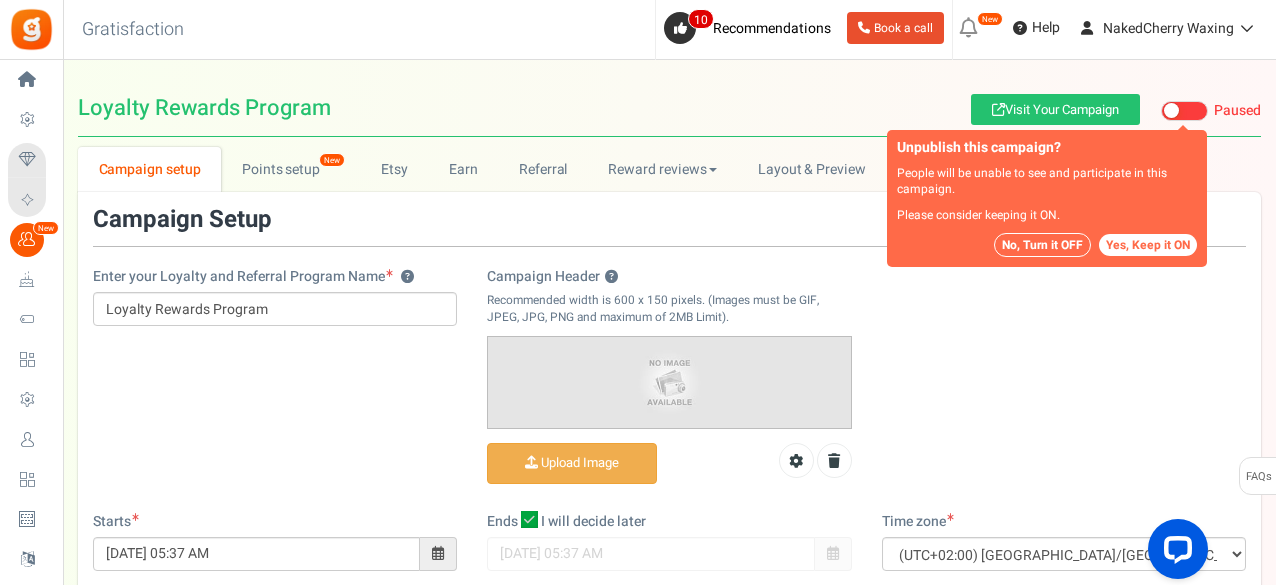 click on "Yes, Keep it ON" at bounding box center [1148, 245] 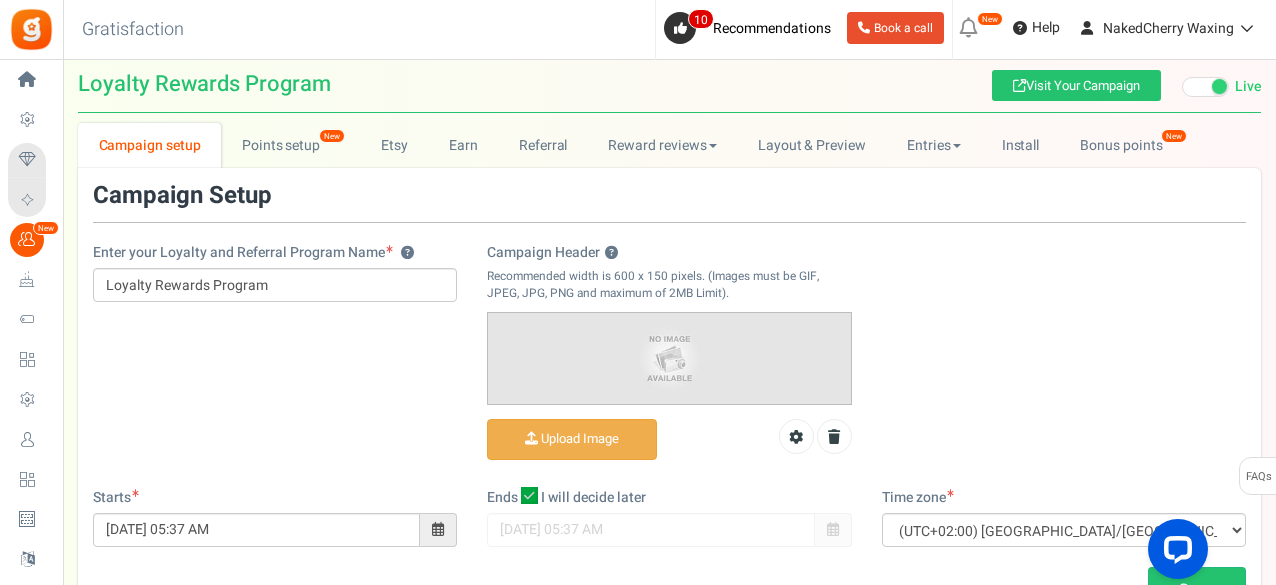 scroll, scrollTop: 0, scrollLeft: 0, axis: both 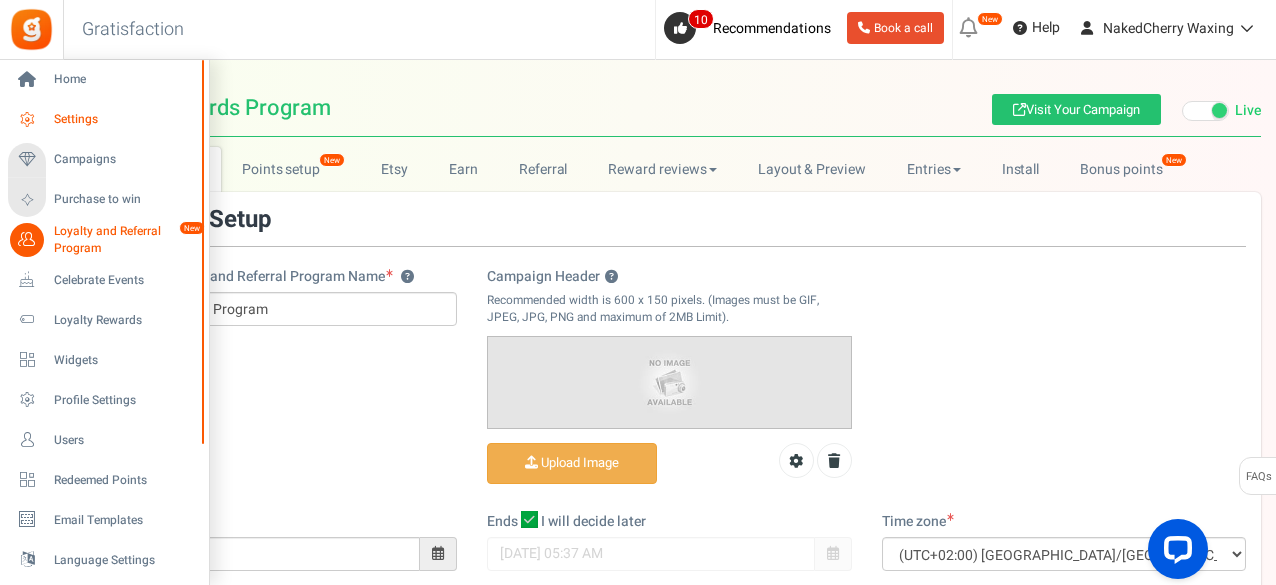 click on "Settings" at bounding box center [124, 119] 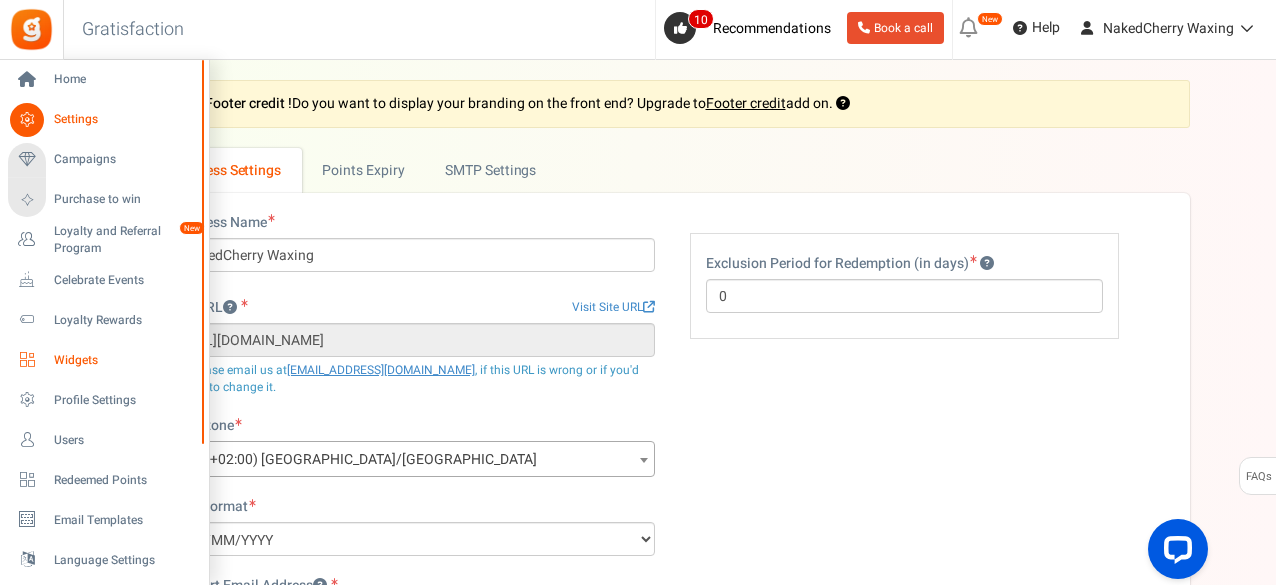 click on "Widgets" at bounding box center (124, 360) 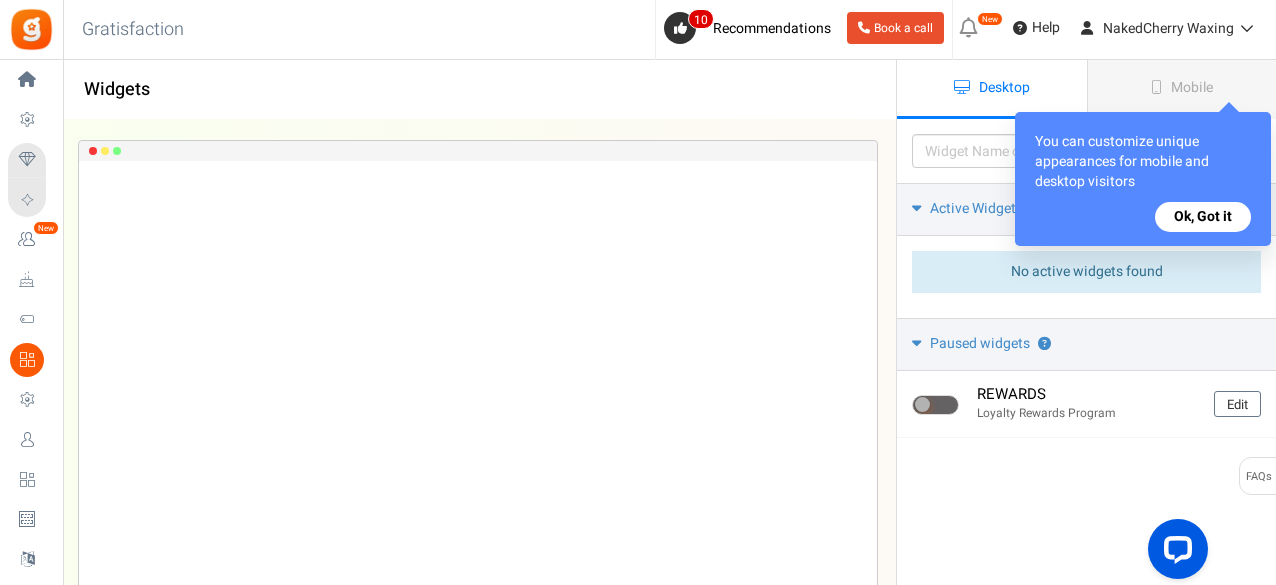 scroll, scrollTop: 0, scrollLeft: 0, axis: both 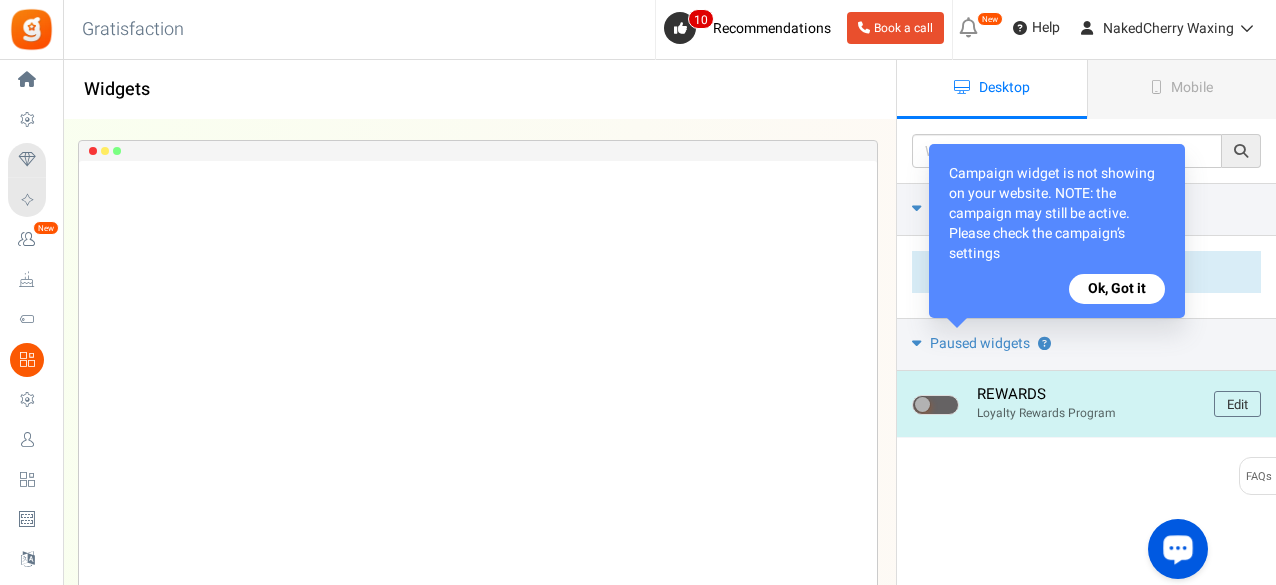 click at bounding box center (935, 405) 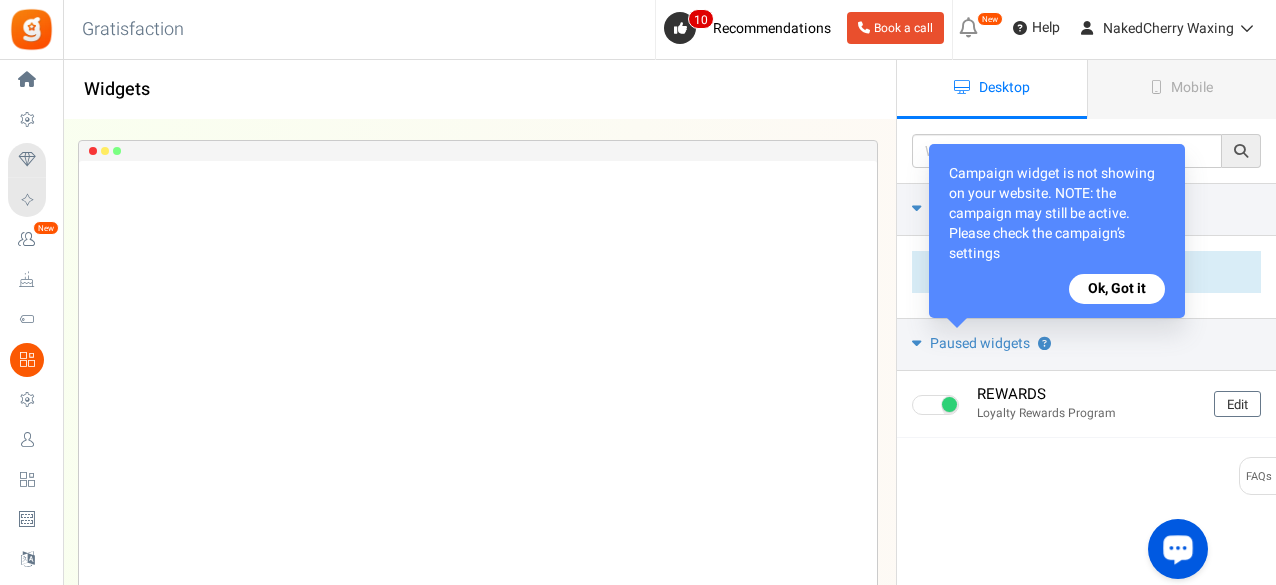click on "Ok, Got it" at bounding box center (1117, 289) 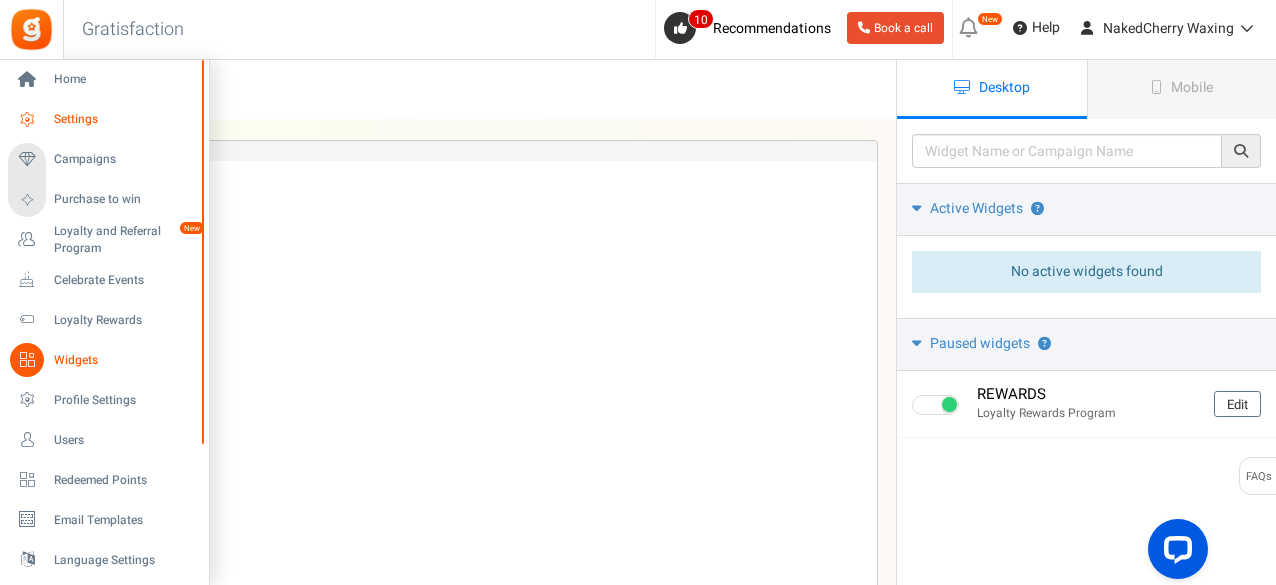 click on "Settings" at bounding box center [124, 119] 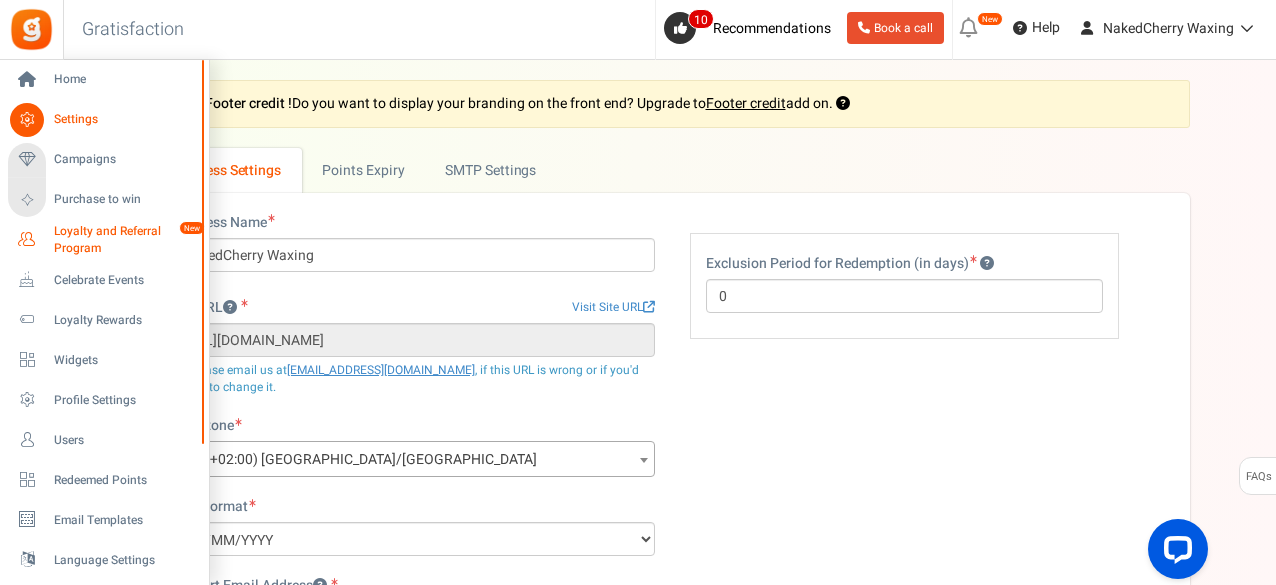 click on "Loyalty and Referral Program" at bounding box center [127, 240] 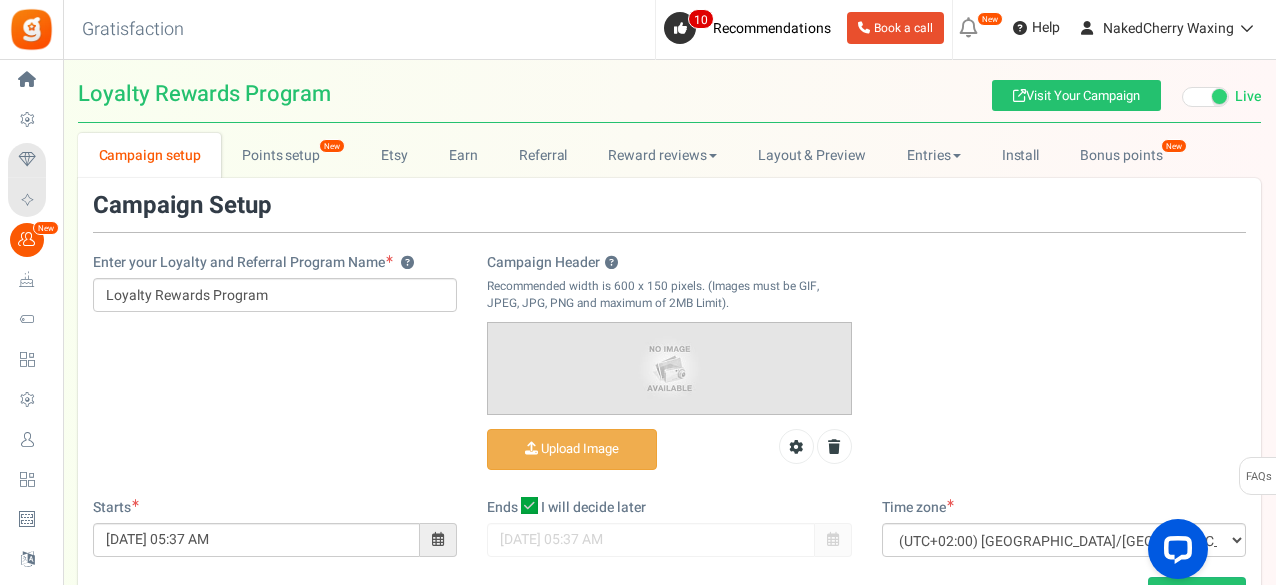 scroll, scrollTop: 0, scrollLeft: 0, axis: both 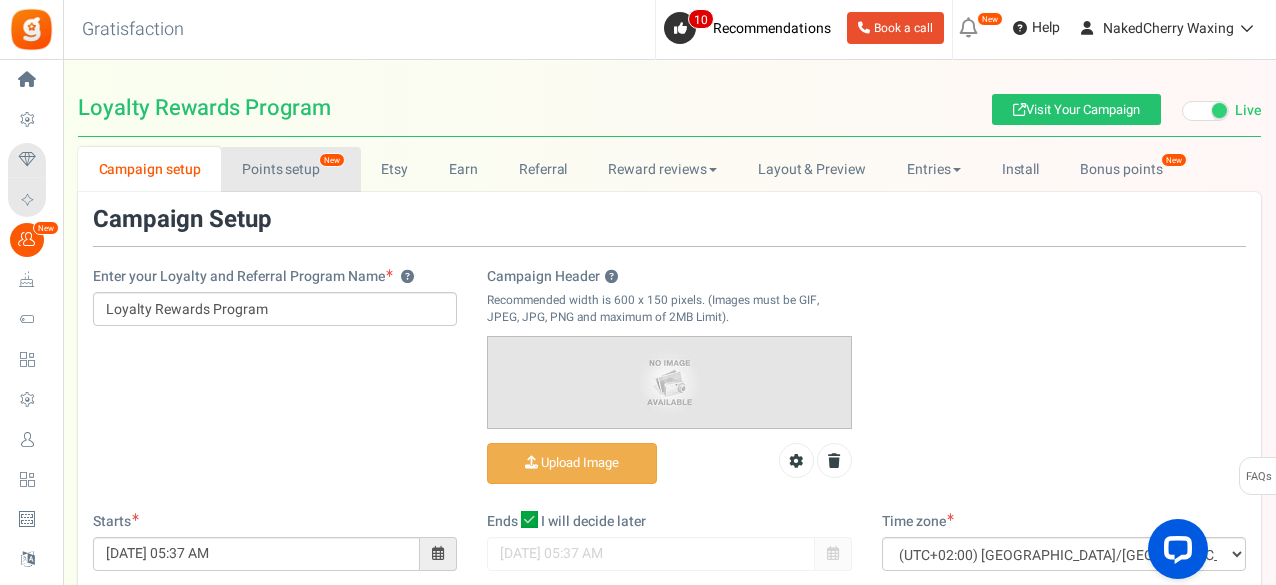 click on "Points setup
New" at bounding box center (290, 169) 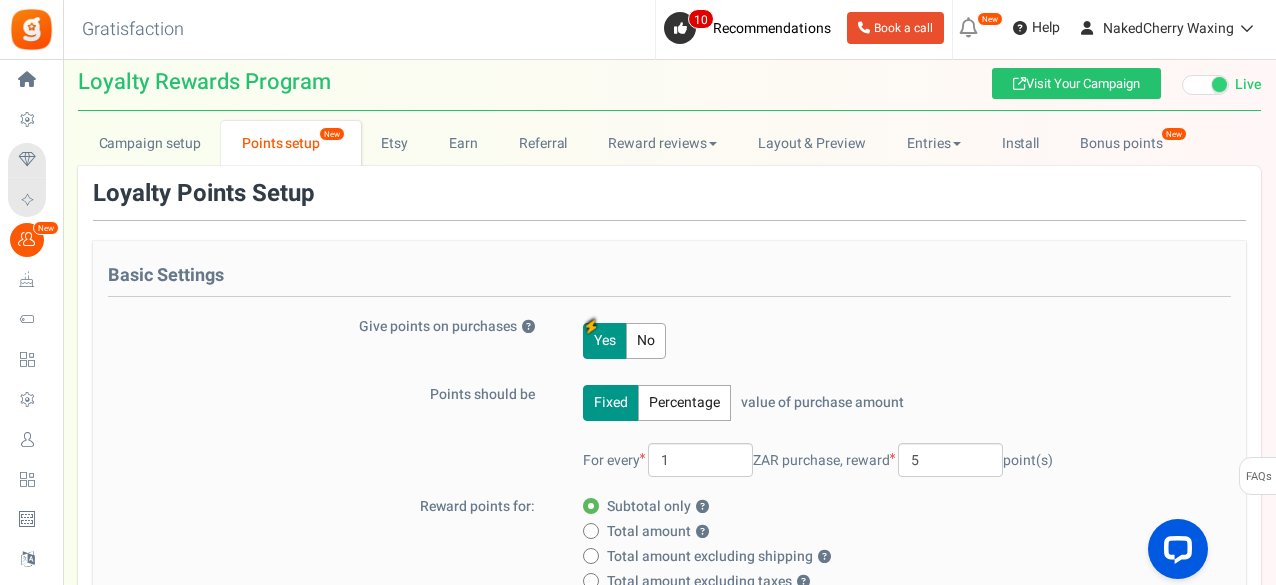 scroll, scrollTop: 0, scrollLeft: 0, axis: both 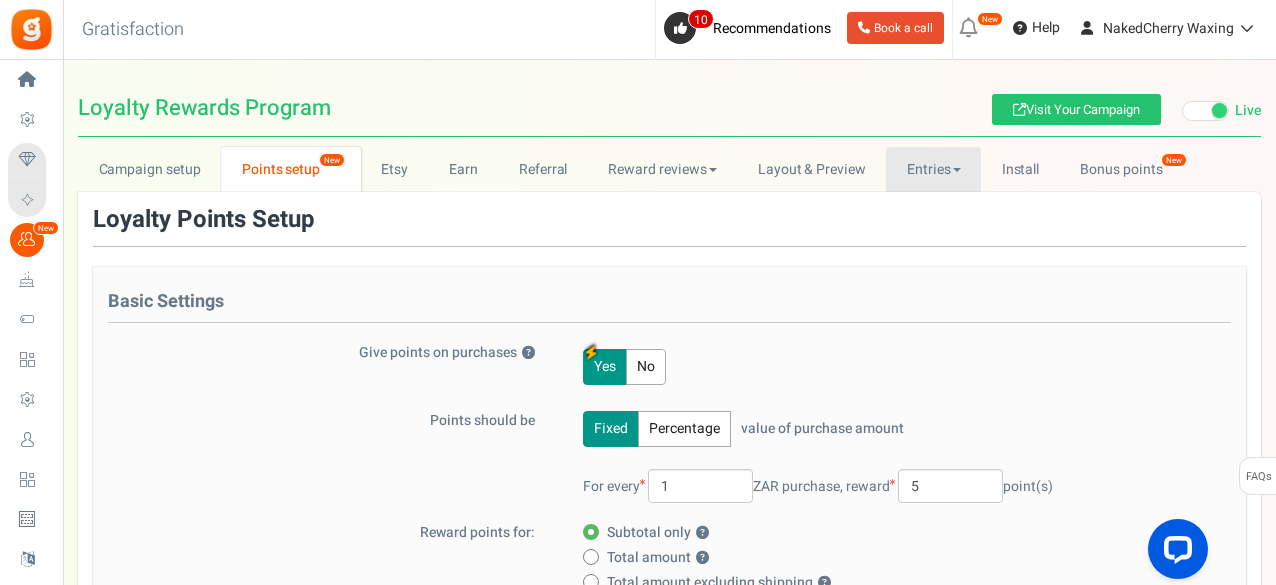 click on "Entries" at bounding box center [933, 169] 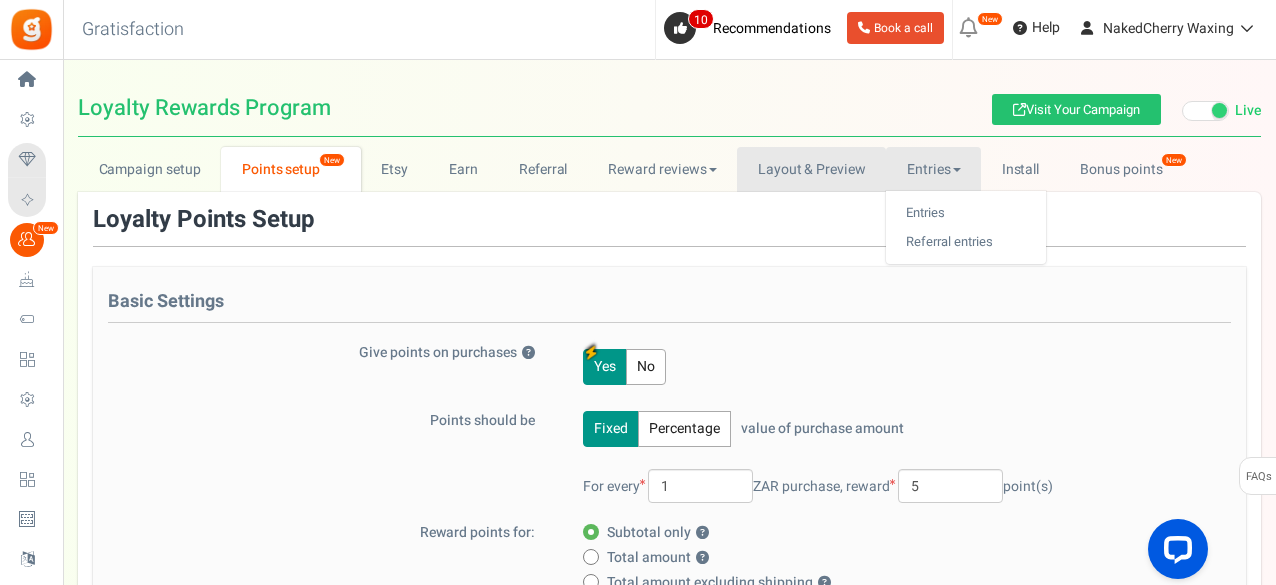click on "Layout & Preview" at bounding box center [811, 169] 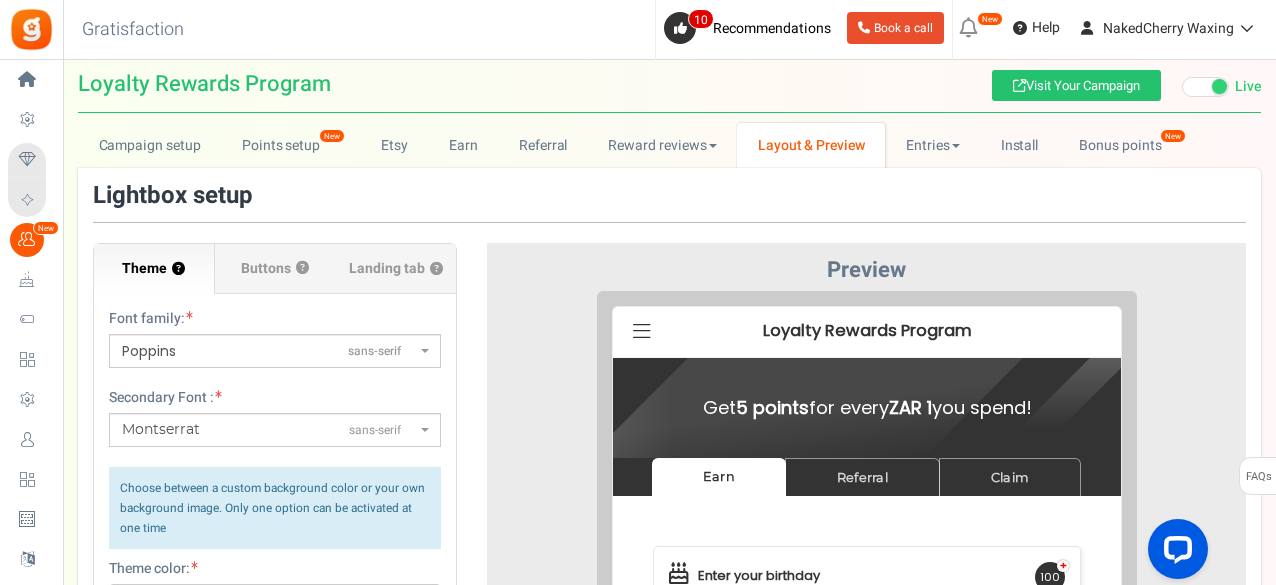 scroll, scrollTop: 0, scrollLeft: 0, axis: both 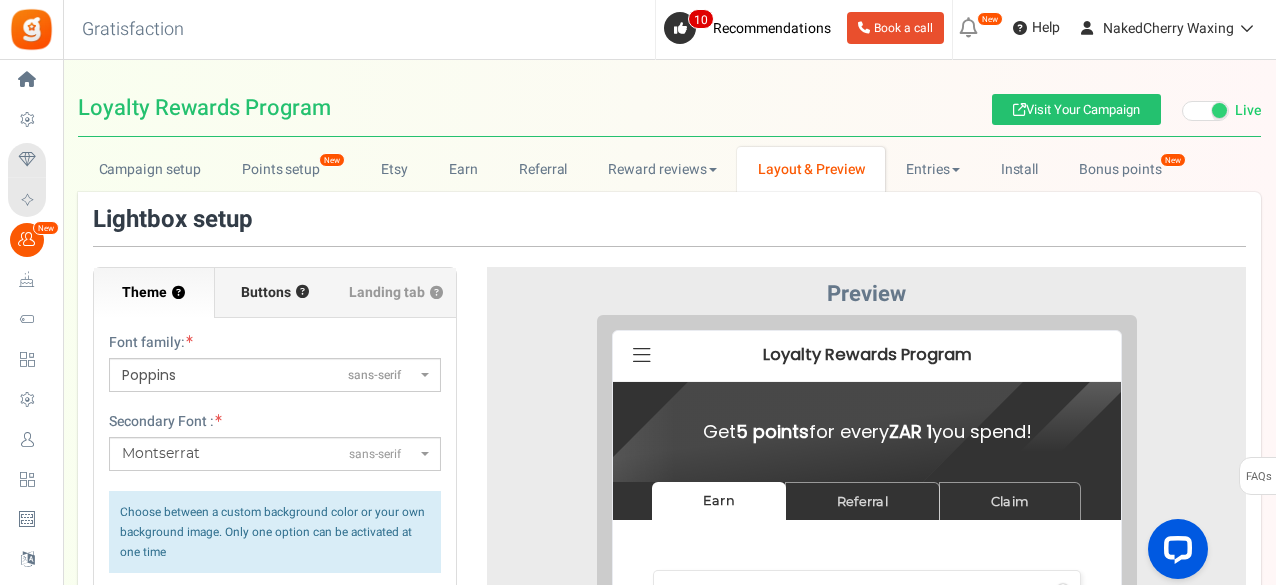click on "Buttons" at bounding box center [266, 293] 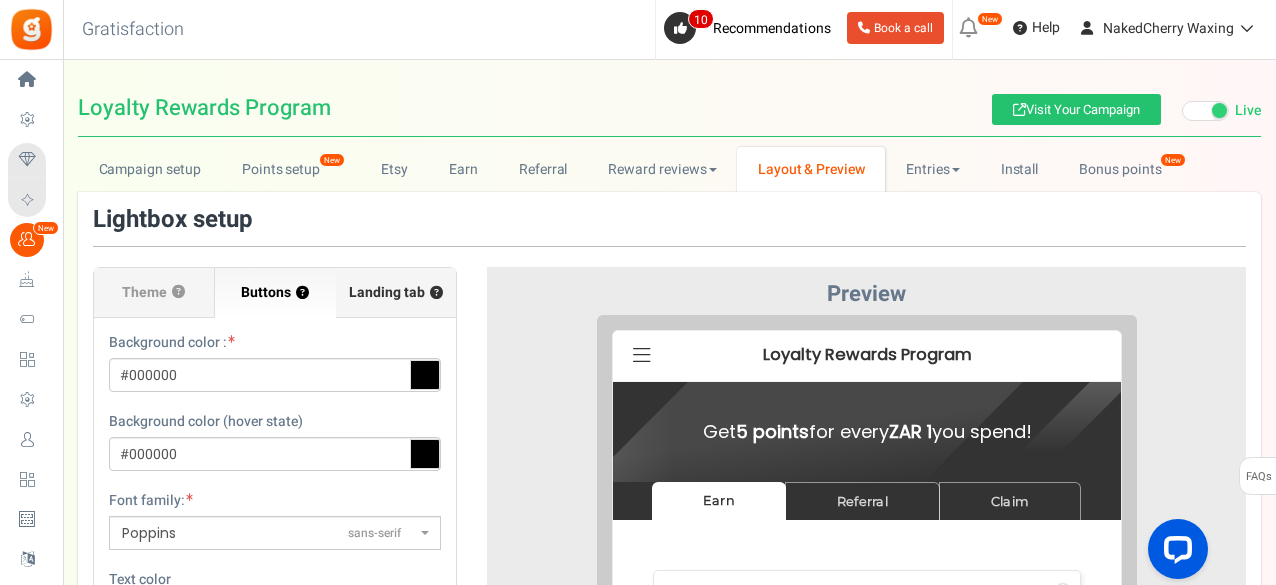 click on "Landing tab  ?" at bounding box center [396, 293] 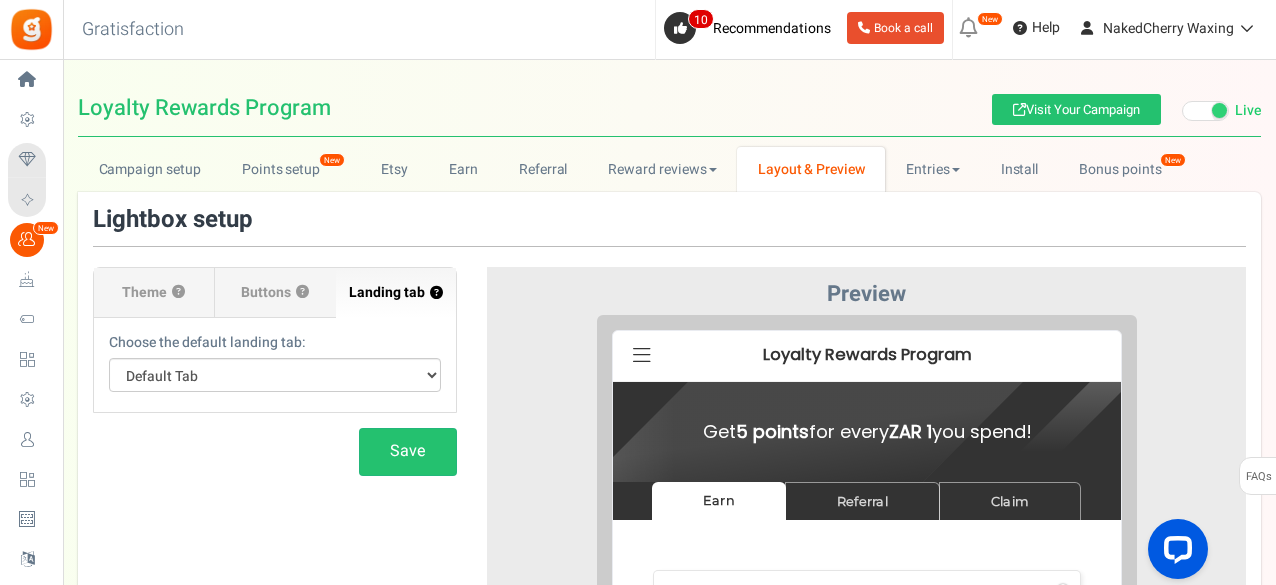 click on "Choose the default landing tab:" at bounding box center (207, 343) 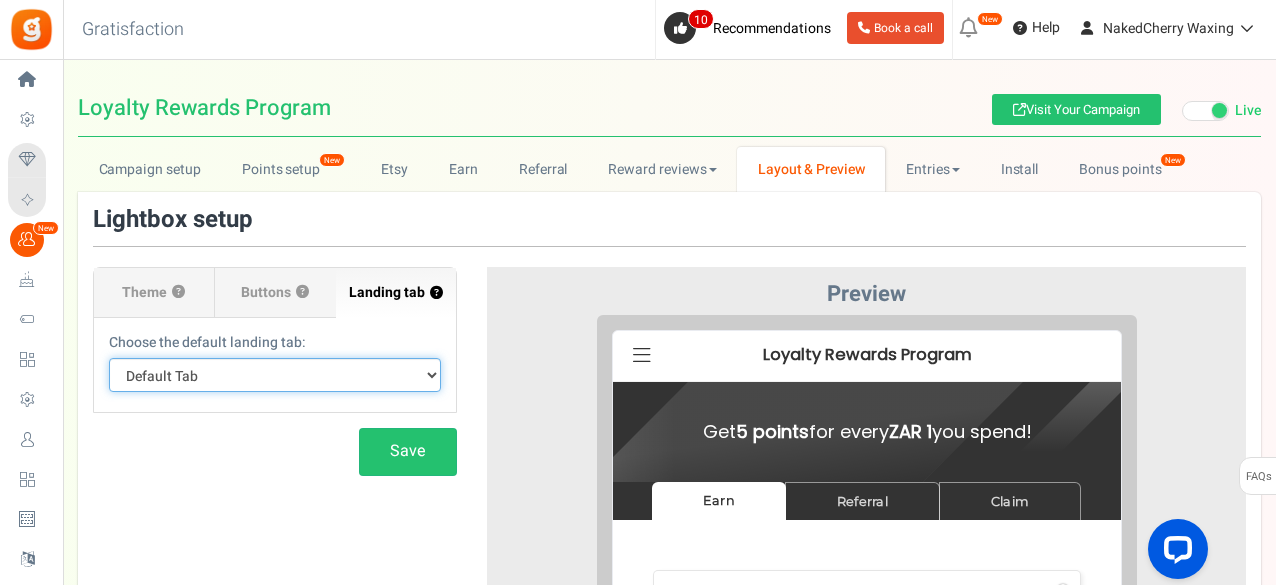 click on "Default Tab
Earn Referral Claim" at bounding box center [275, 375] 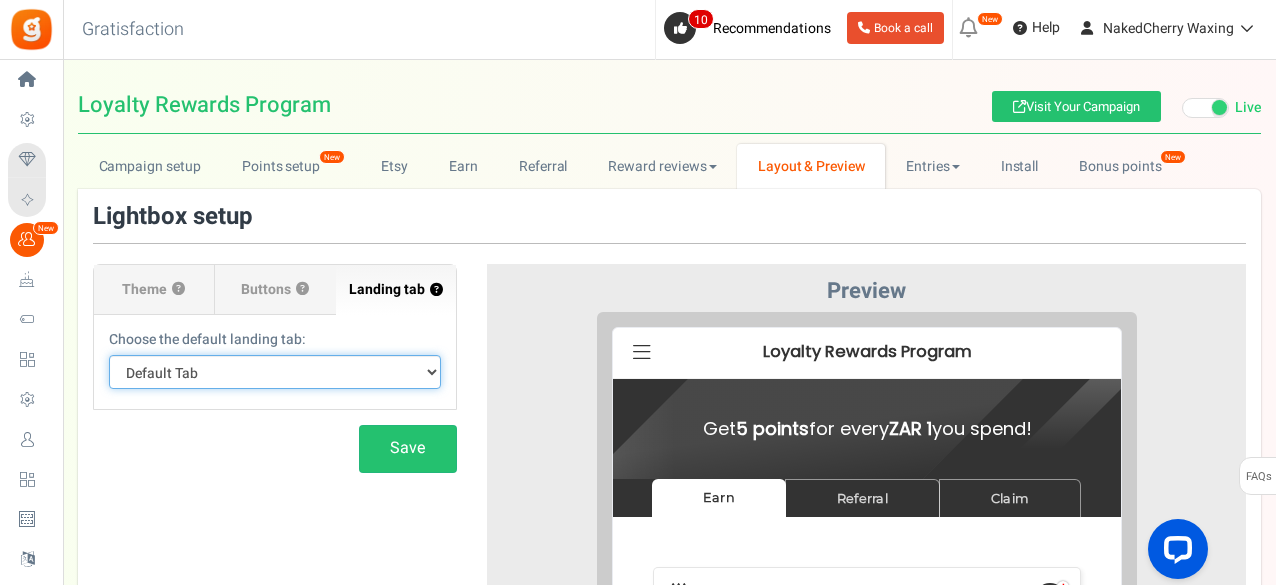 scroll, scrollTop: 0, scrollLeft: 0, axis: both 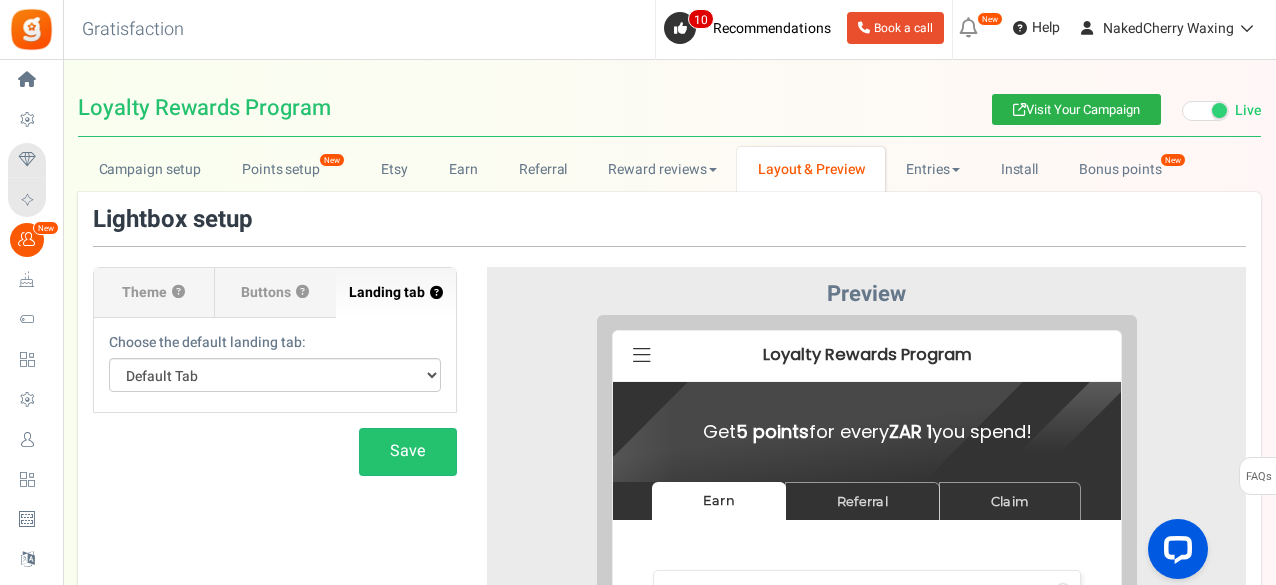 click on "Visit Your Campaign" at bounding box center [1076, 109] 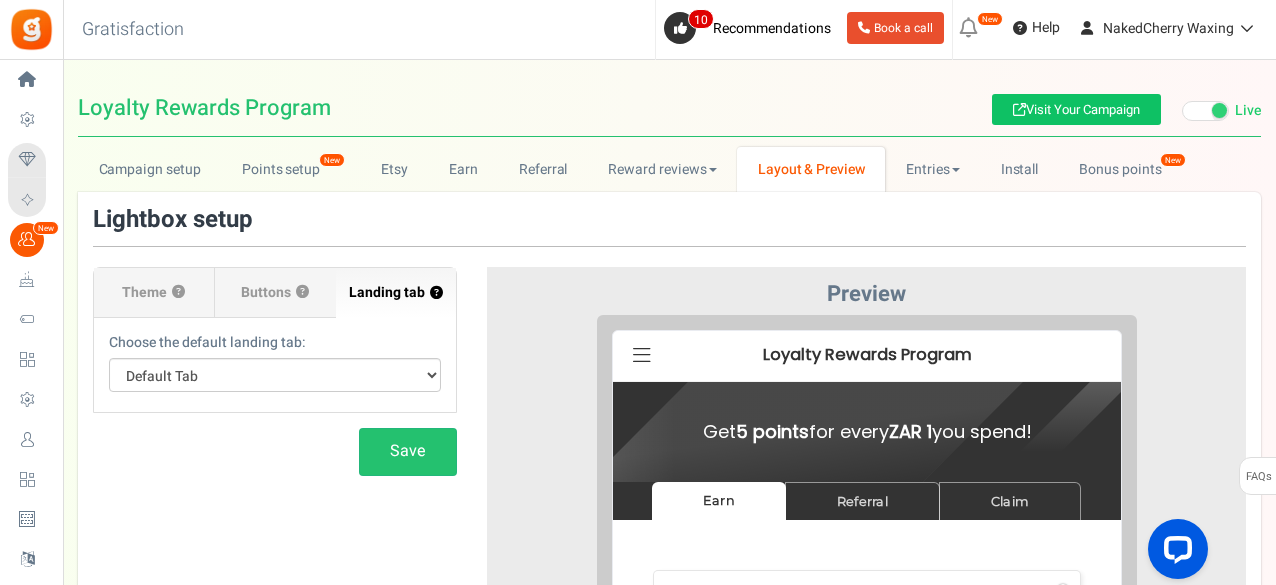 scroll, scrollTop: 66, scrollLeft: 0, axis: vertical 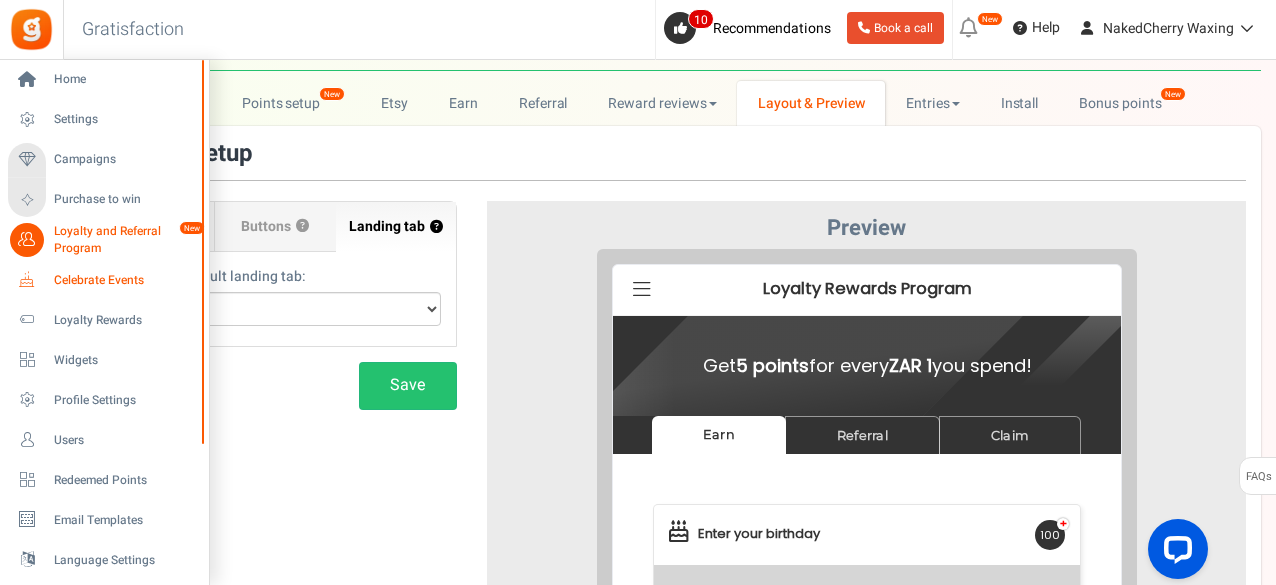 click on "Celebrate Events" at bounding box center (124, 280) 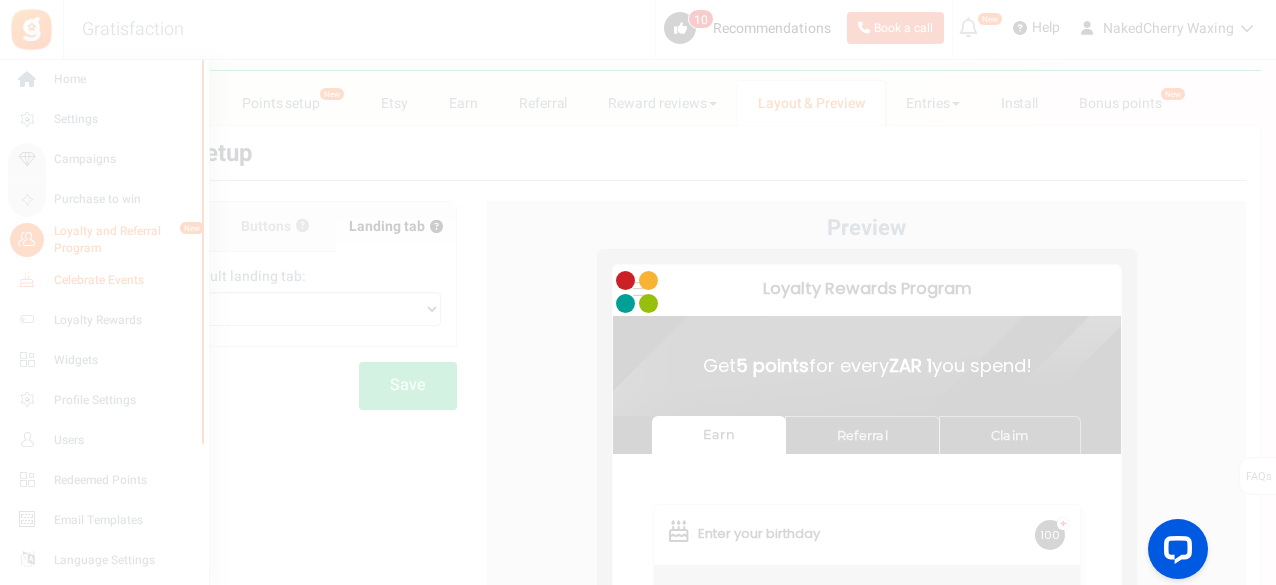 scroll, scrollTop: 0, scrollLeft: 0, axis: both 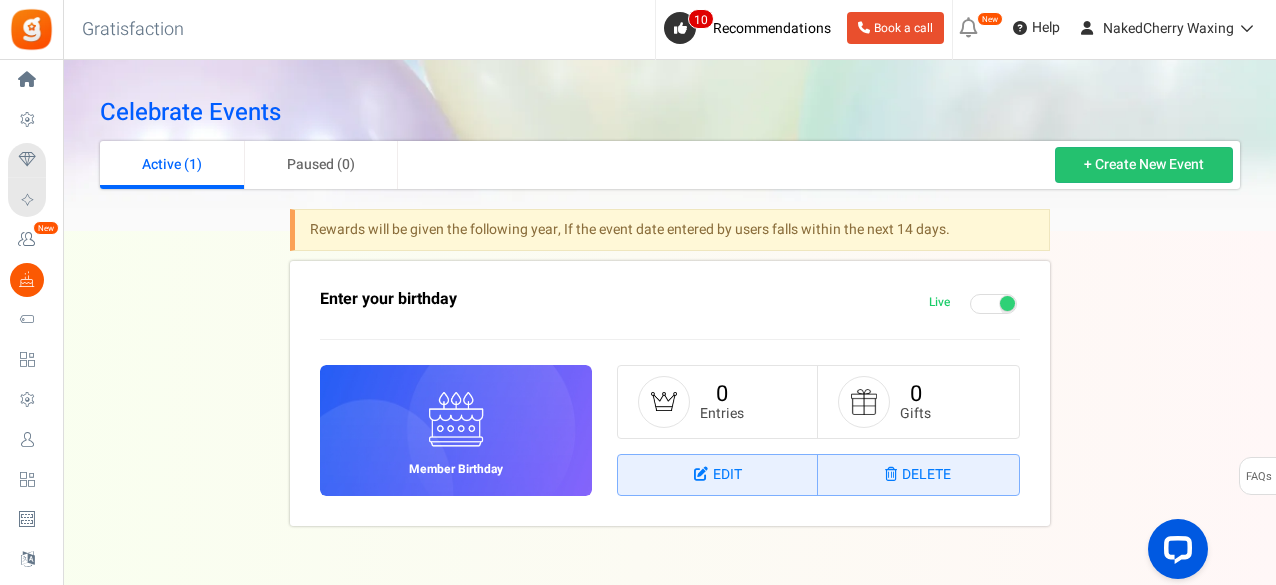 click at bounding box center (993, 304) 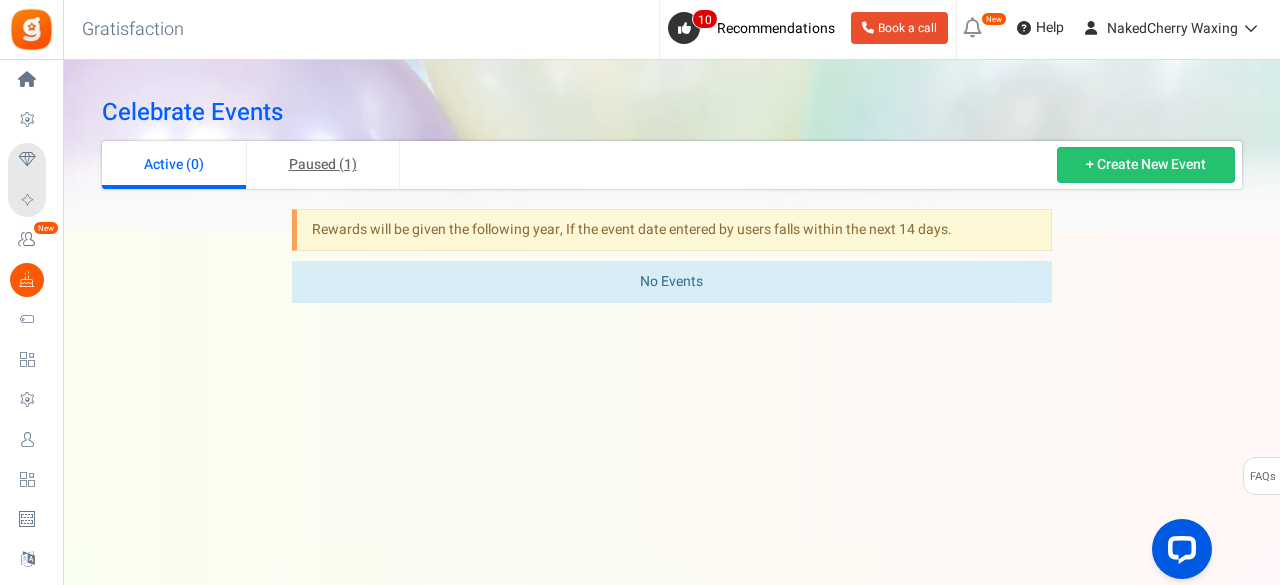 click on "Paused (1)" at bounding box center (323, 165) 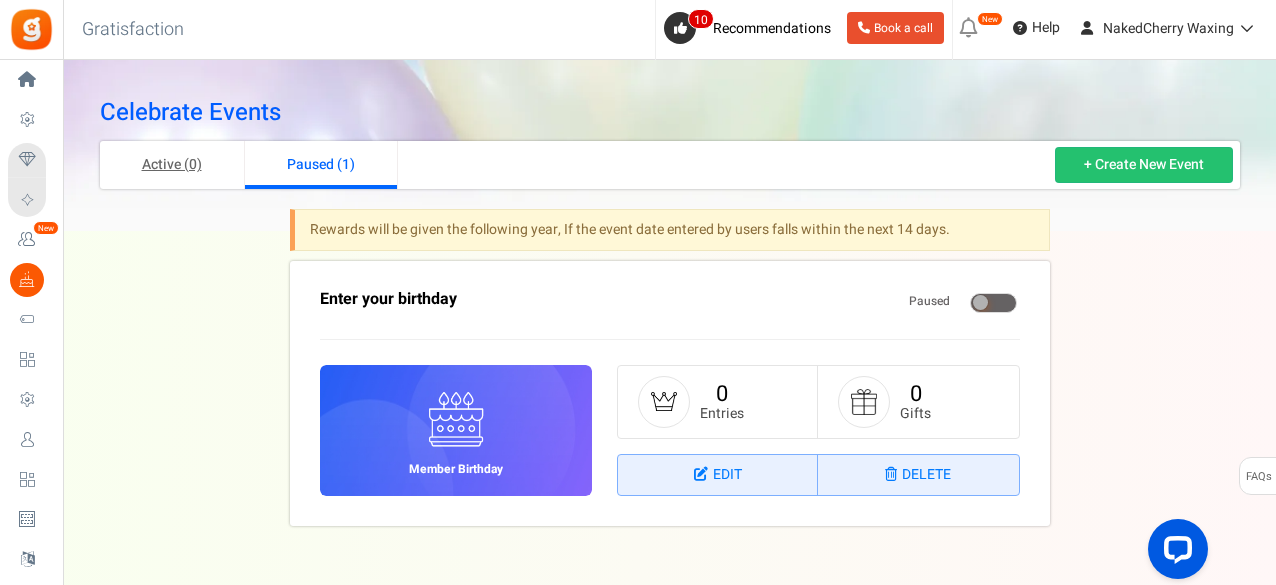 click on "Active (0)" at bounding box center (172, 165) 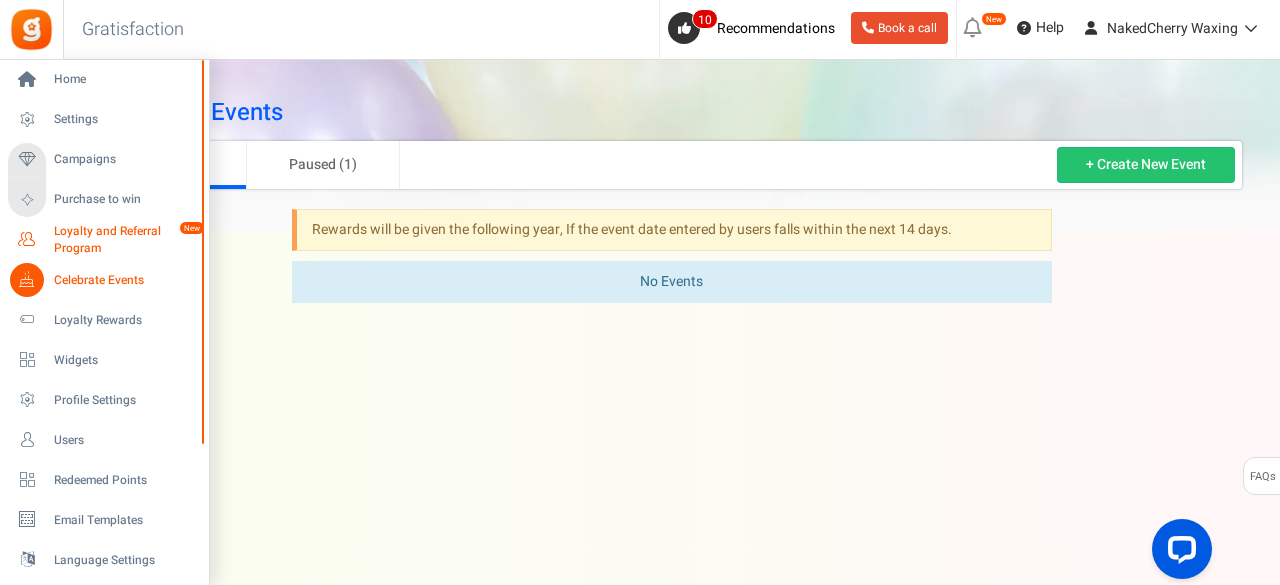 click on "Loyalty and Referral Program" at bounding box center (127, 240) 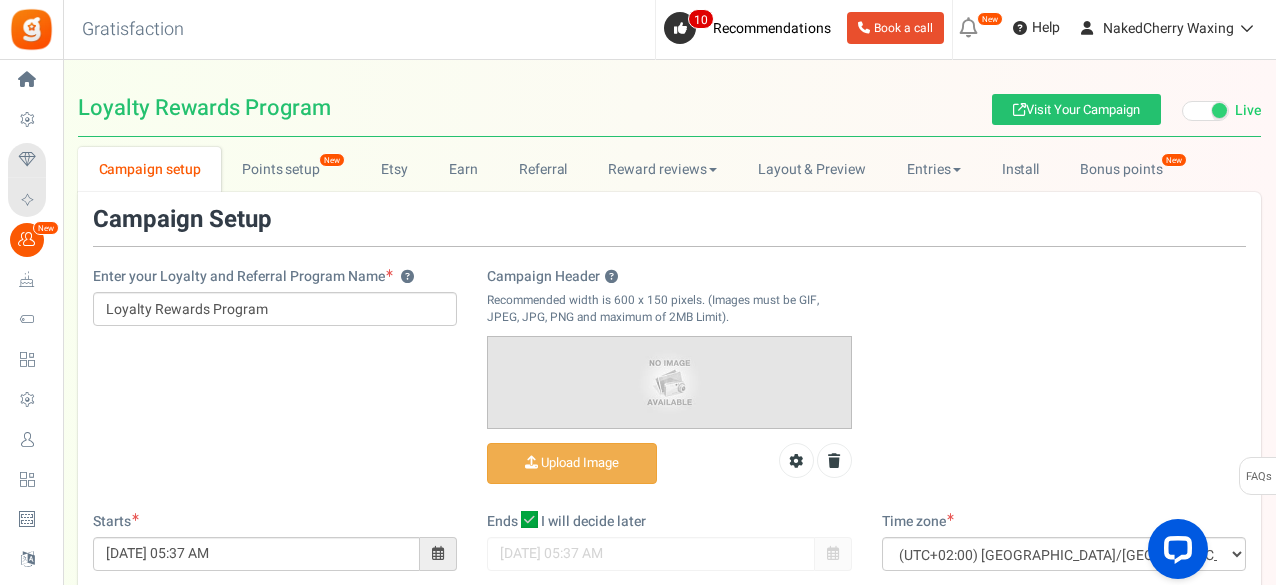 scroll, scrollTop: 0, scrollLeft: 0, axis: both 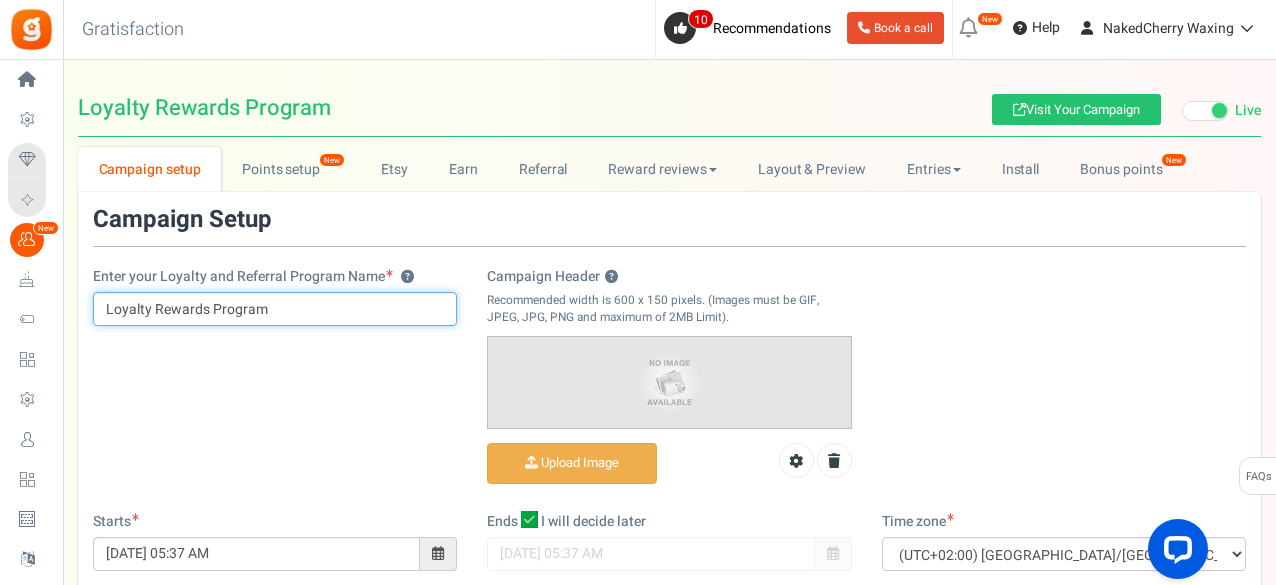 click on "Loyalty Rewards Program" at bounding box center (275, 309) 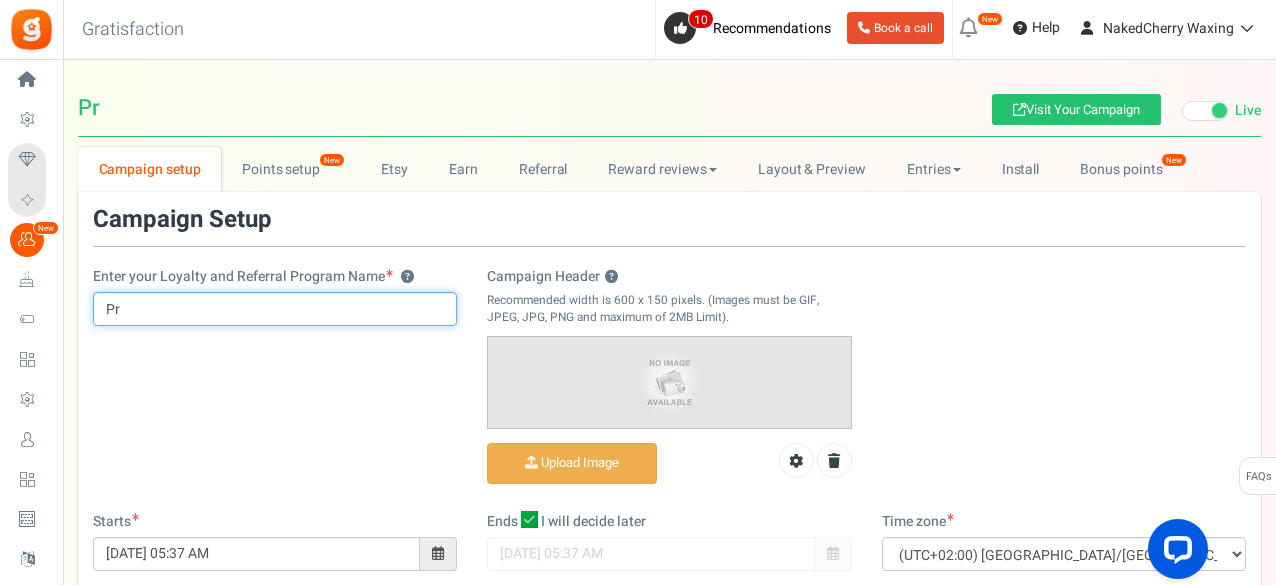 type on "P" 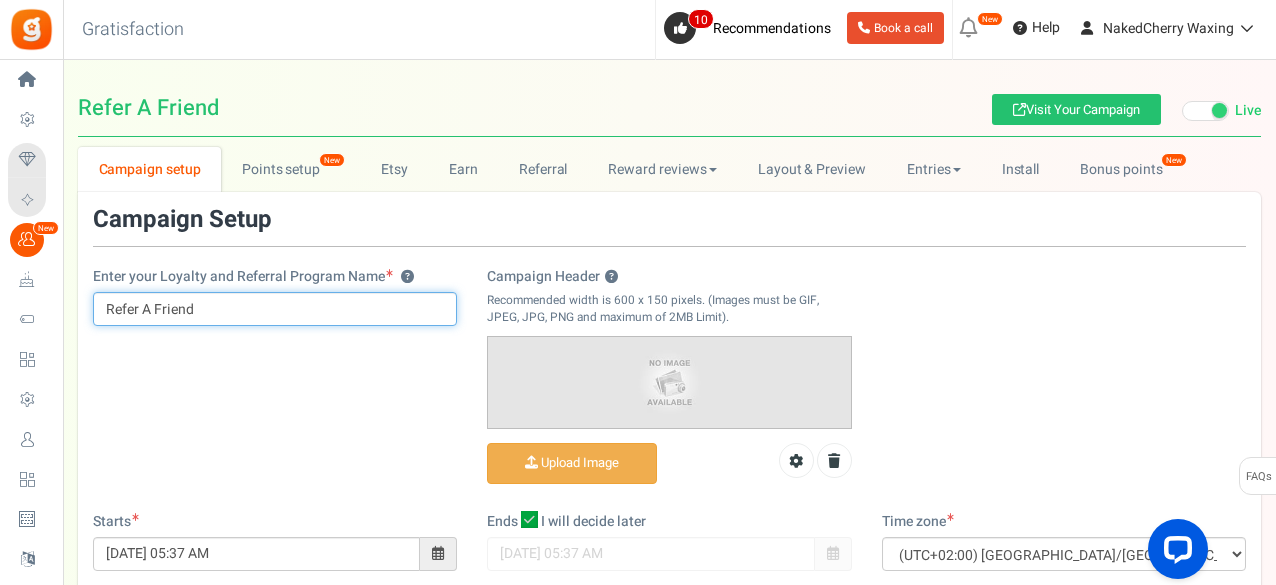 type on "Refer A Friend" 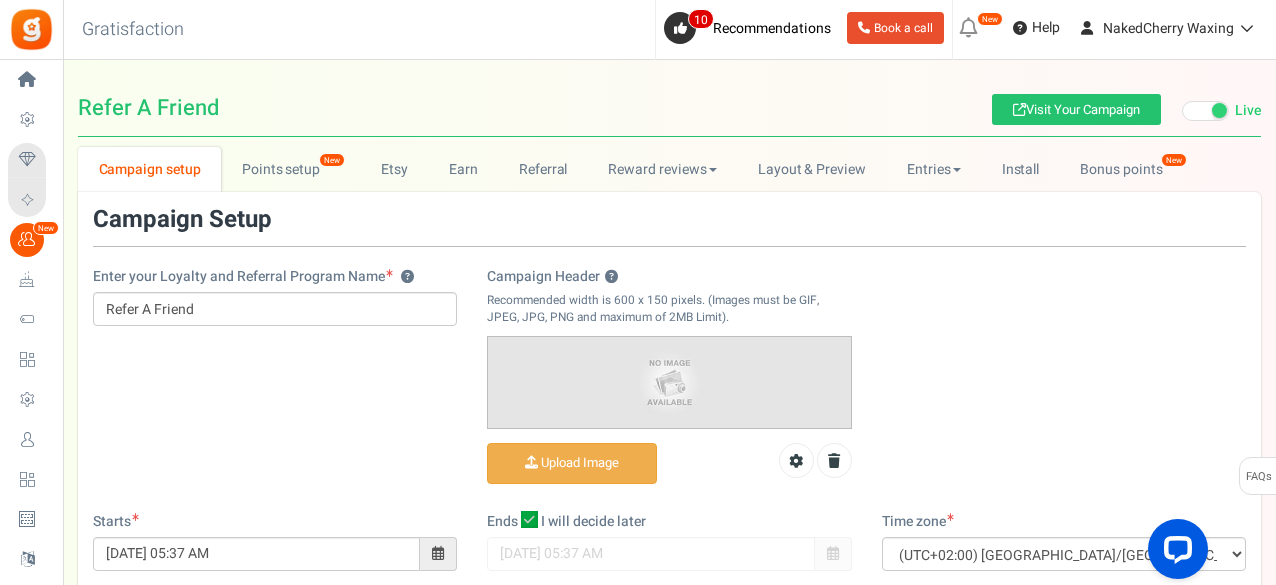 click on "Enter your Loyalty and Referral Program Name    ?
Refer A Friend
Campaign Header  ?
Recommended width is 600 x 150 pixels. (Images must be GIF, JPEG, JPG, PNG and maximum of 2MB Limit).
Upload Image" at bounding box center [669, 359] 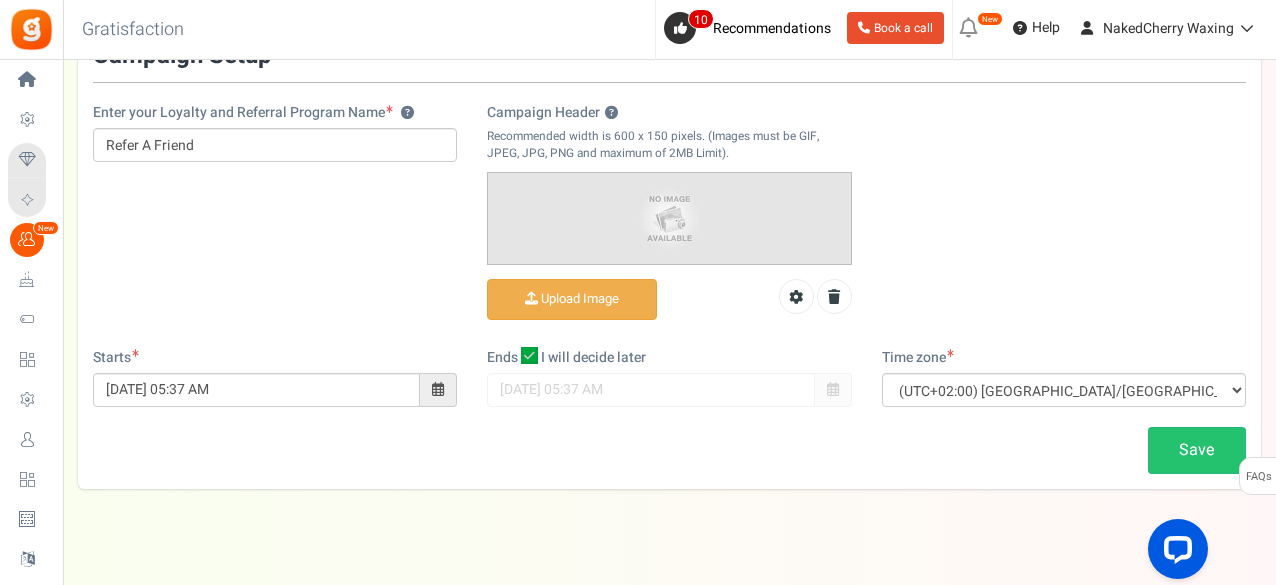 scroll, scrollTop: 186, scrollLeft: 0, axis: vertical 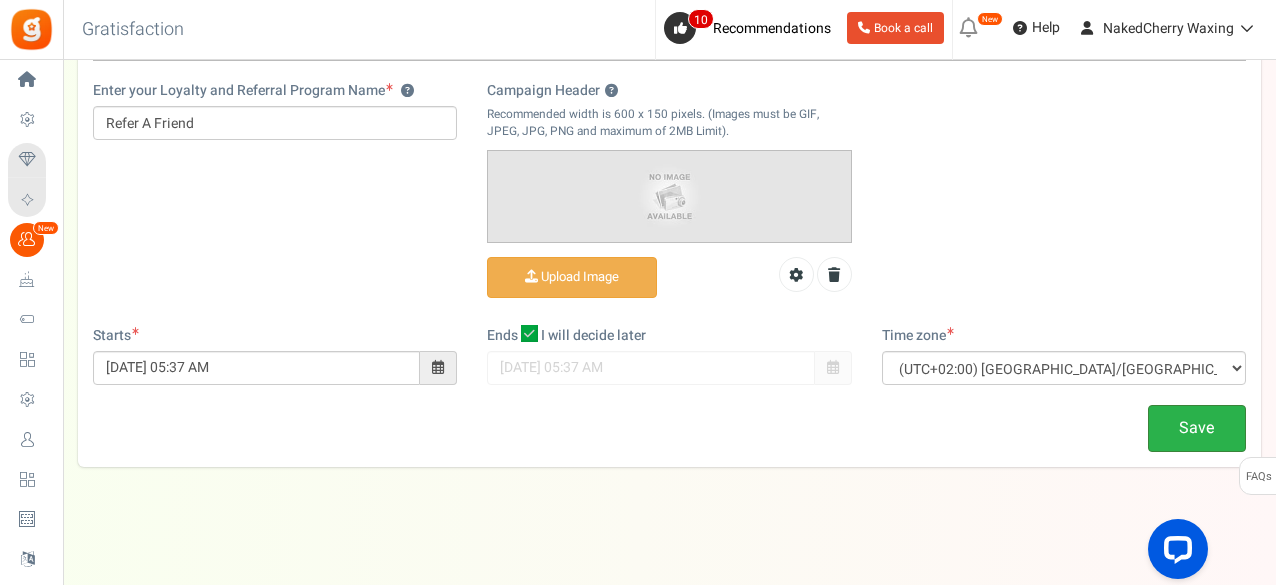 click on "Save" at bounding box center (1197, 428) 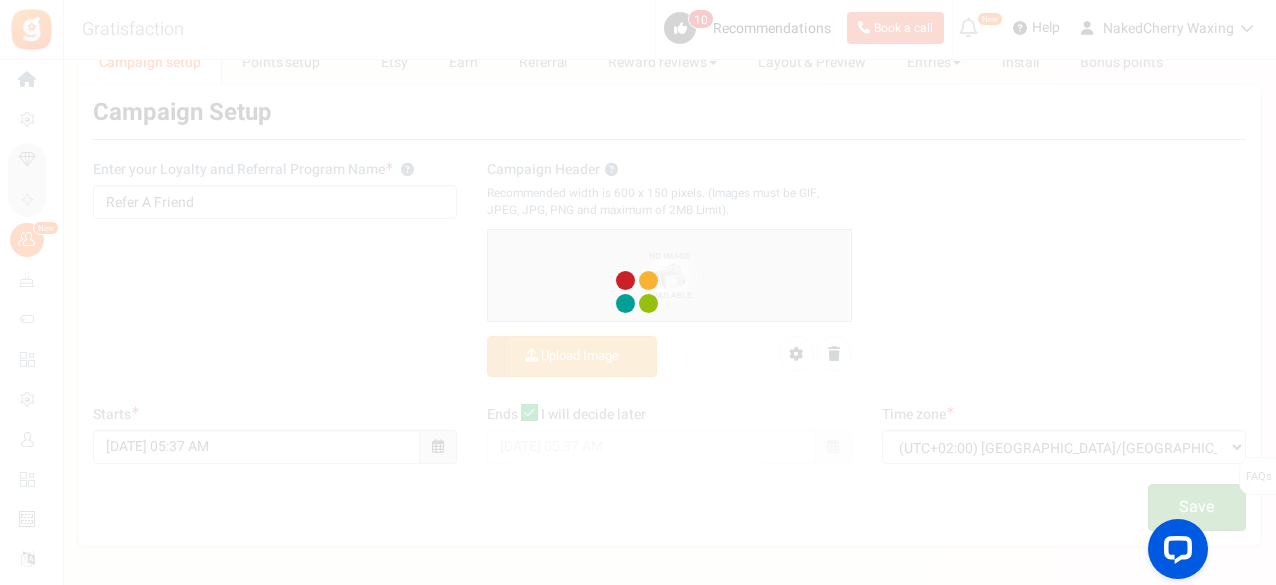 scroll, scrollTop: 0, scrollLeft: 0, axis: both 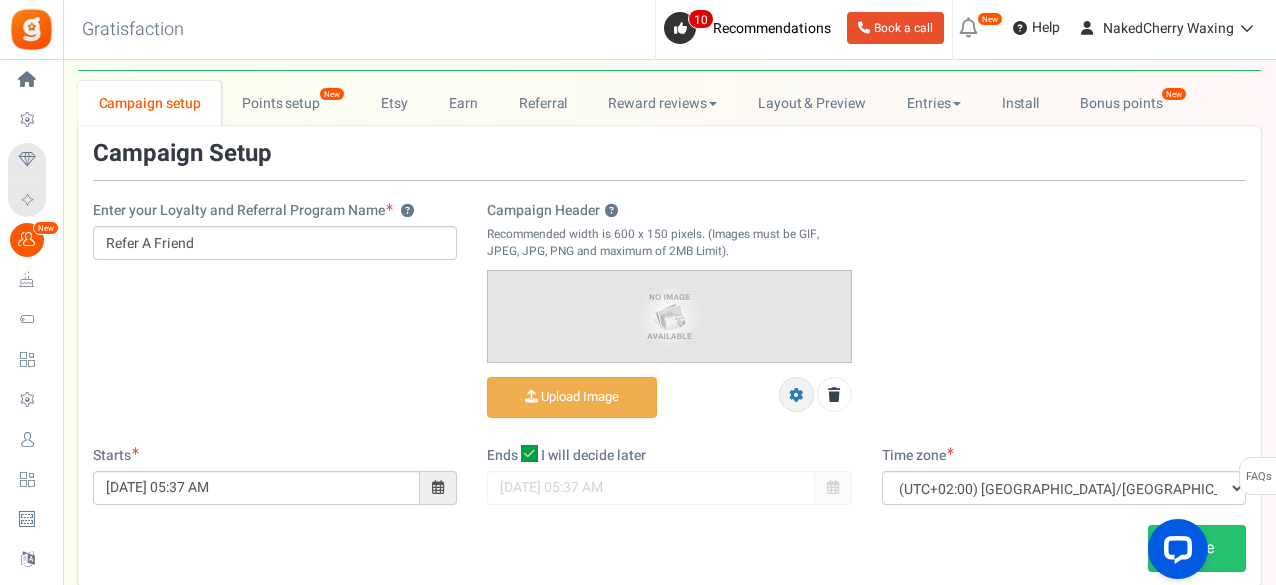click at bounding box center [796, 395] 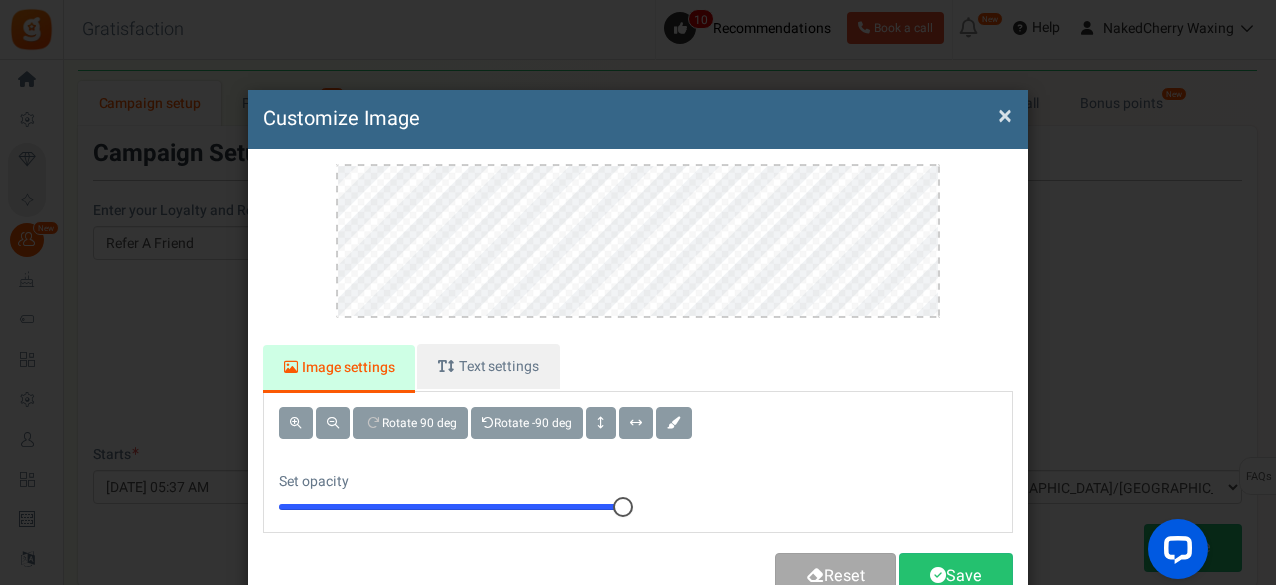 scroll, scrollTop: 0, scrollLeft: 0, axis: both 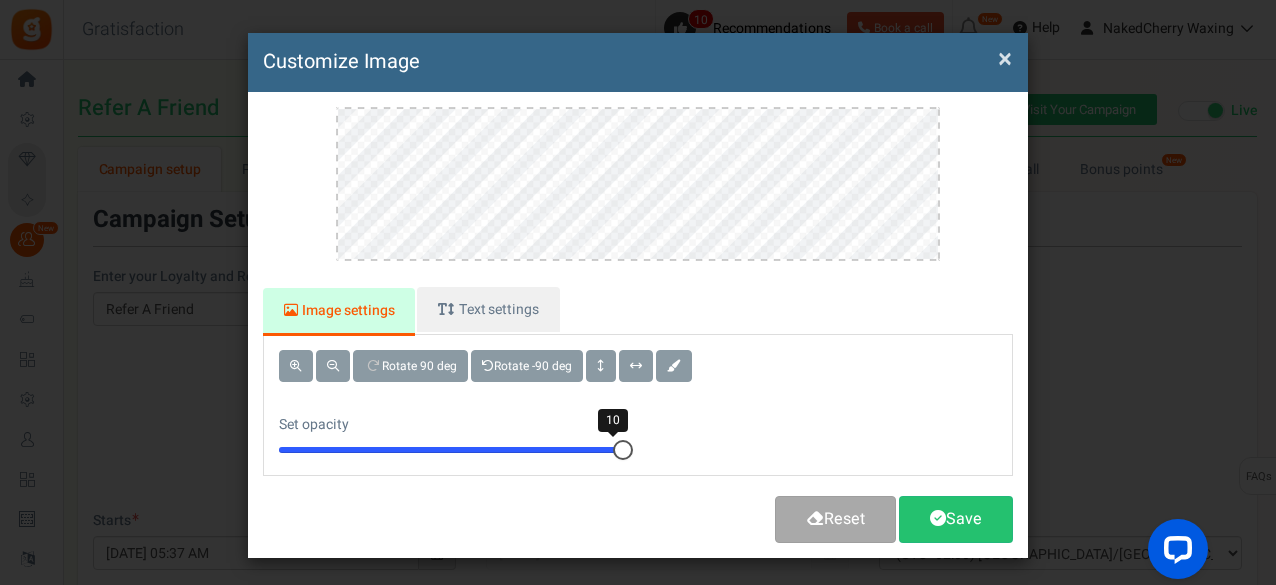 click on "×" at bounding box center [1005, 59] 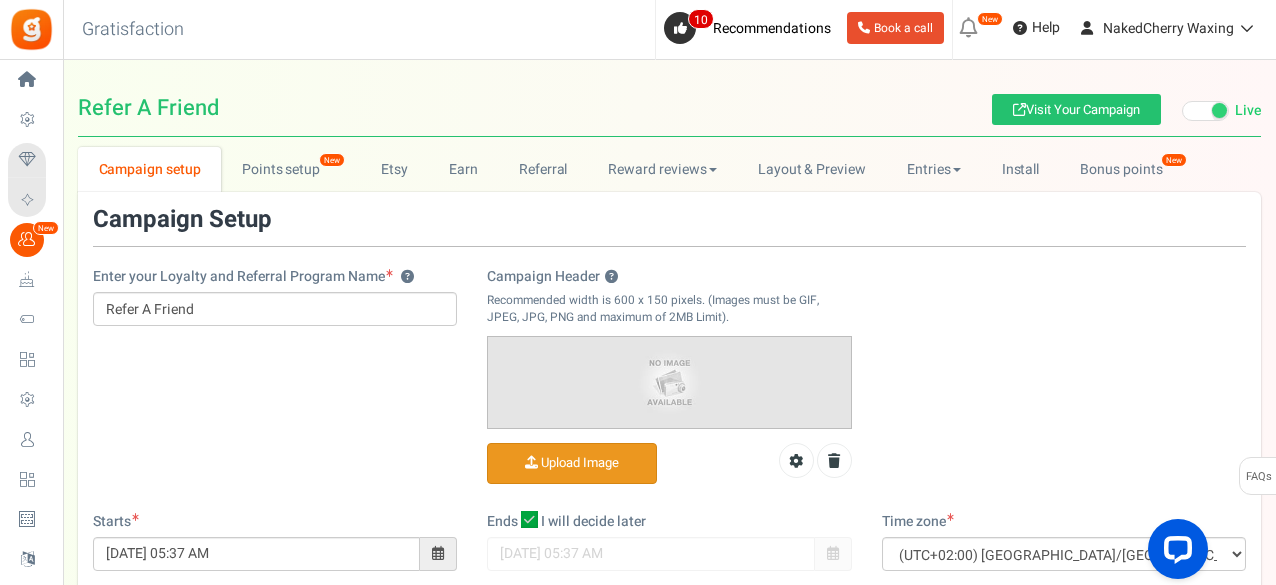 click on "Campaign Header  ?" at bounding box center [572, 463] 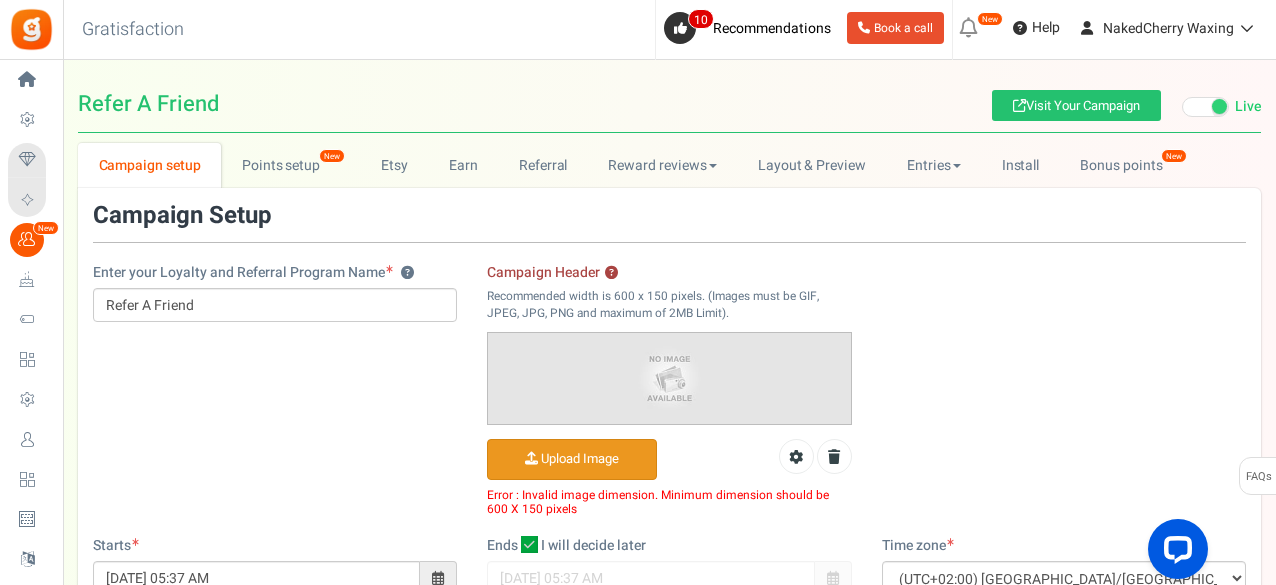 scroll, scrollTop: 0, scrollLeft: 0, axis: both 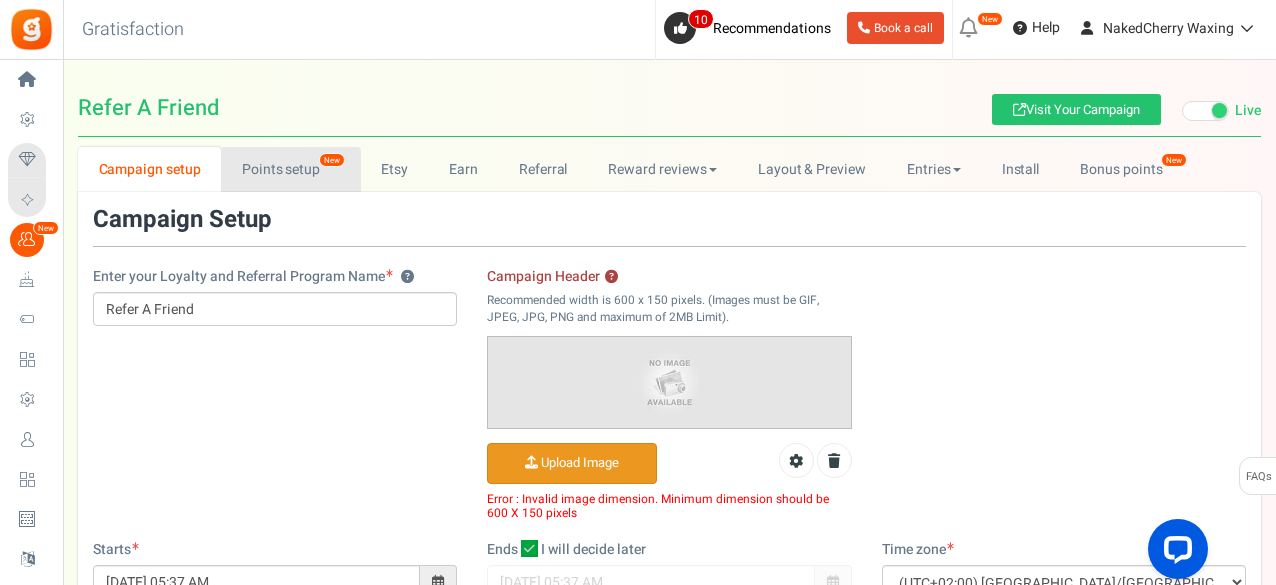 click on "Points setup
New" at bounding box center (290, 169) 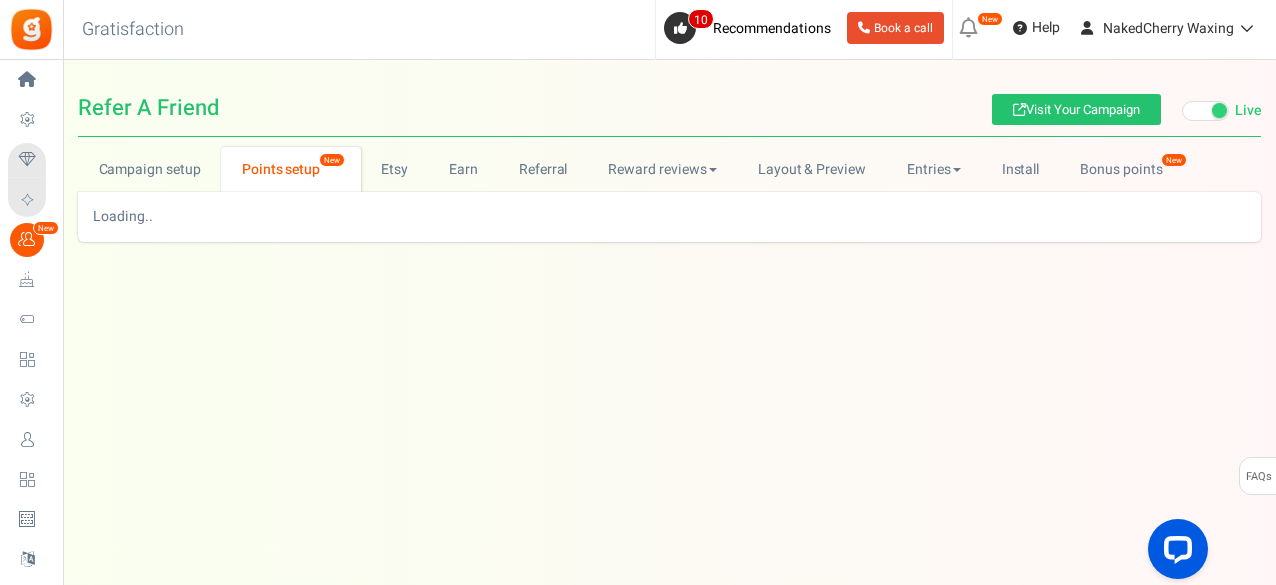 click on "Points setup
New" at bounding box center [290, 169] 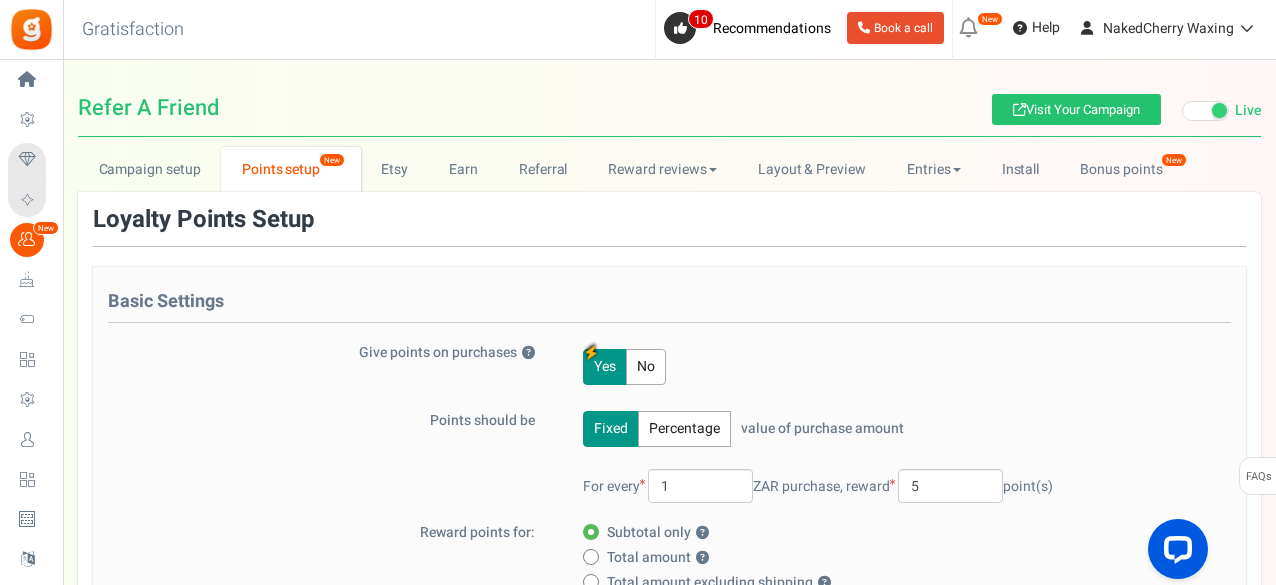 click on "No" at bounding box center [646, 367] 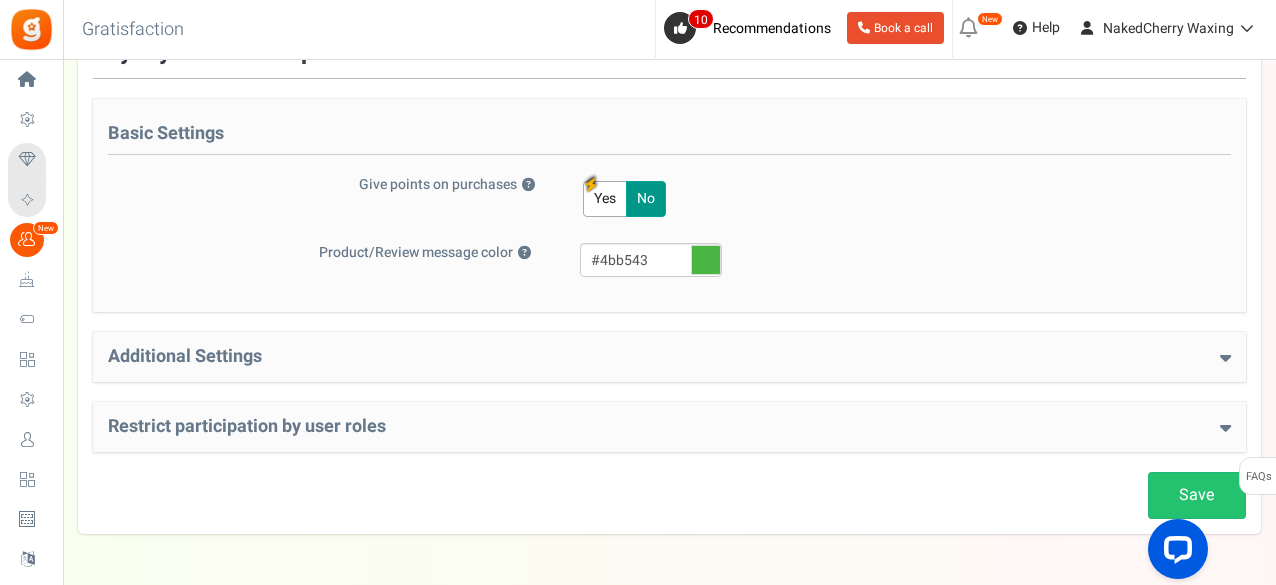 scroll, scrollTop: 200, scrollLeft: 0, axis: vertical 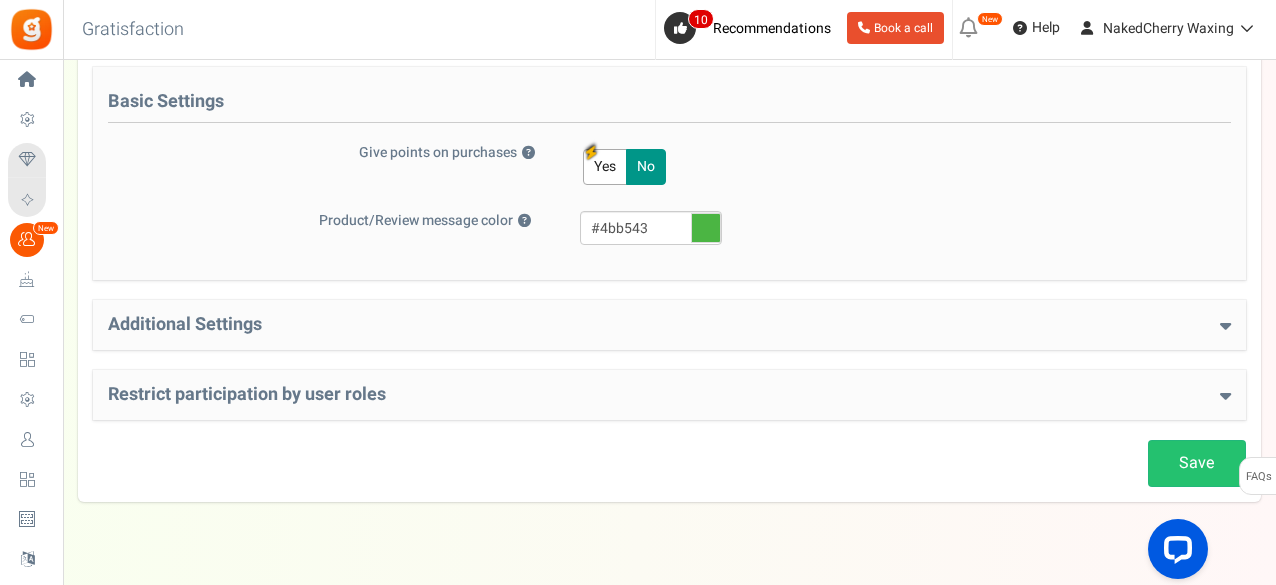 click on "Additional Settings
Welcome Bonus
?
Yes
No
Enter Welcome Points
100
Welcome Note
Terms and Conditions URL
Signin URL
[URL][DOMAIN_NAME]" at bounding box center (669, 325) 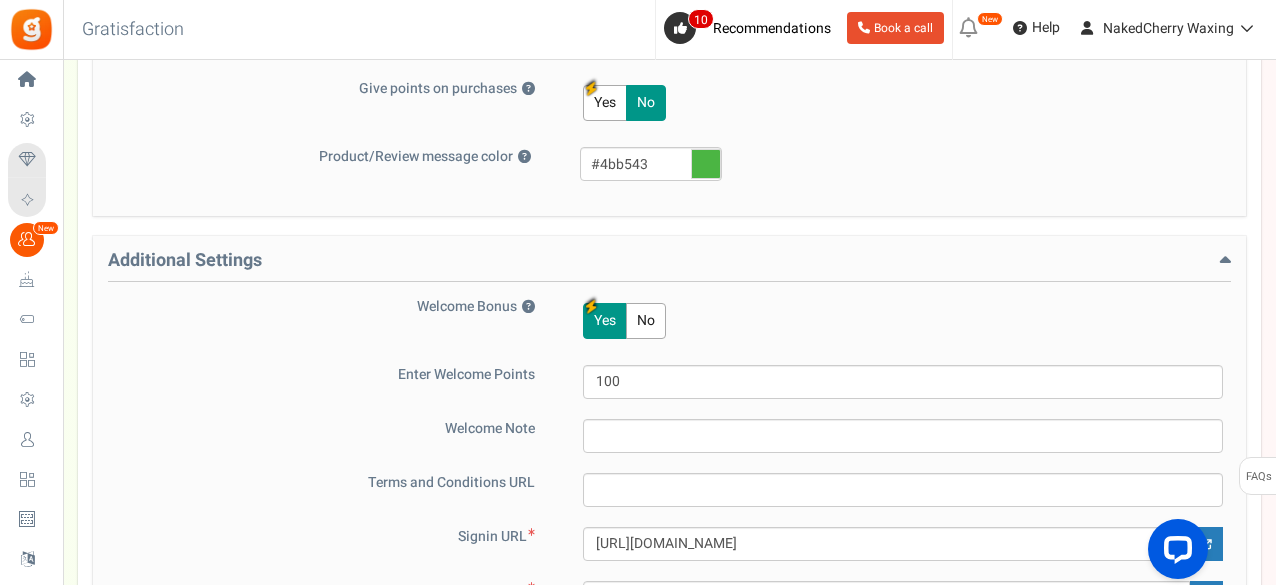 scroll, scrollTop: 266, scrollLeft: 0, axis: vertical 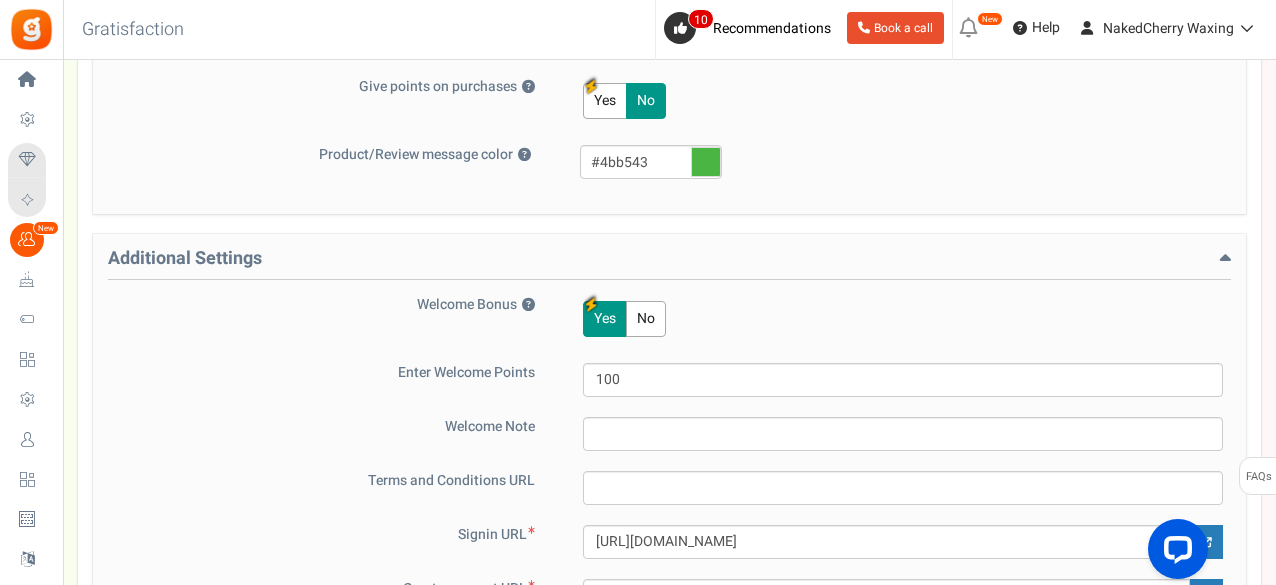 click on "No" at bounding box center (646, 319) 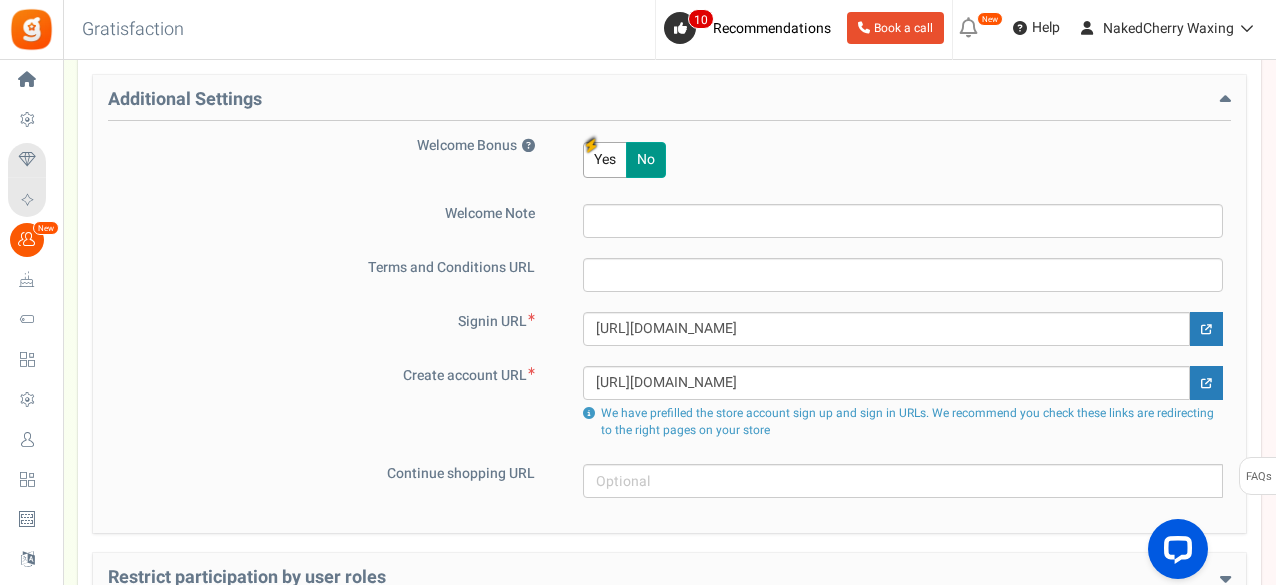 scroll, scrollTop: 533, scrollLeft: 0, axis: vertical 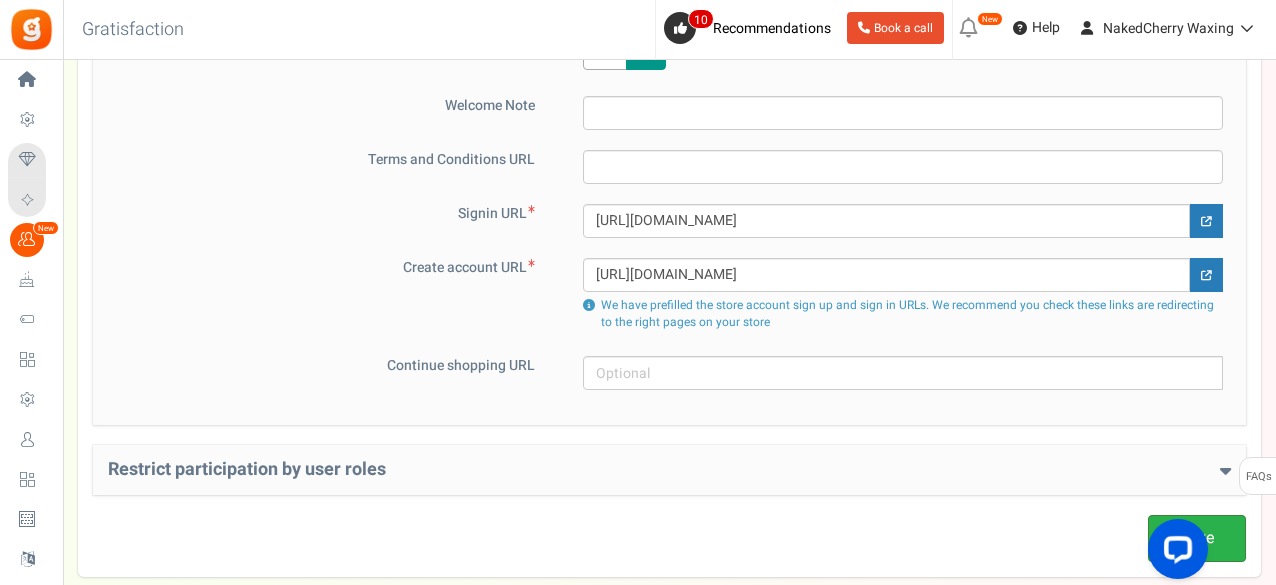 click on "Save" at bounding box center [1197, 538] 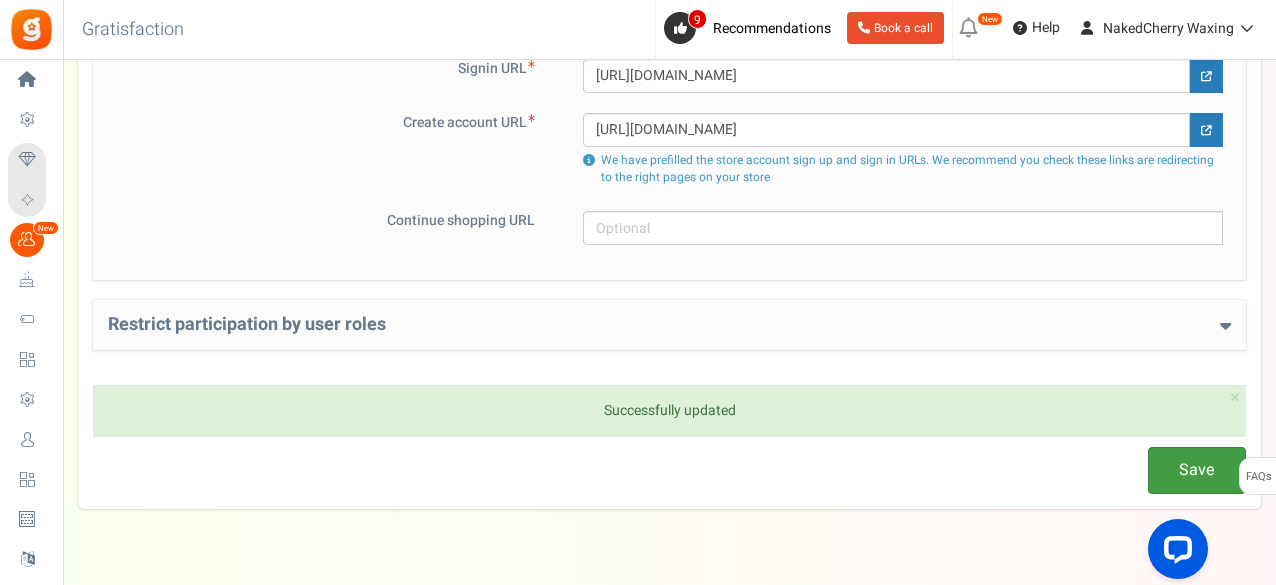 scroll, scrollTop: 719, scrollLeft: 0, axis: vertical 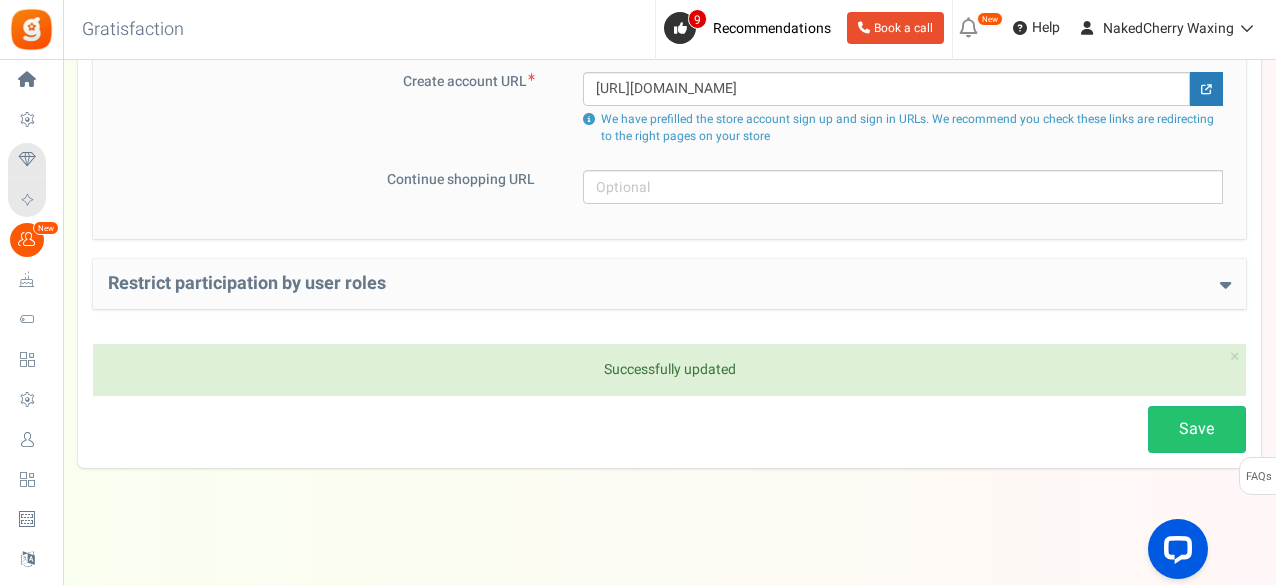 click on "Restrict participation by user roles" at bounding box center [669, 284] 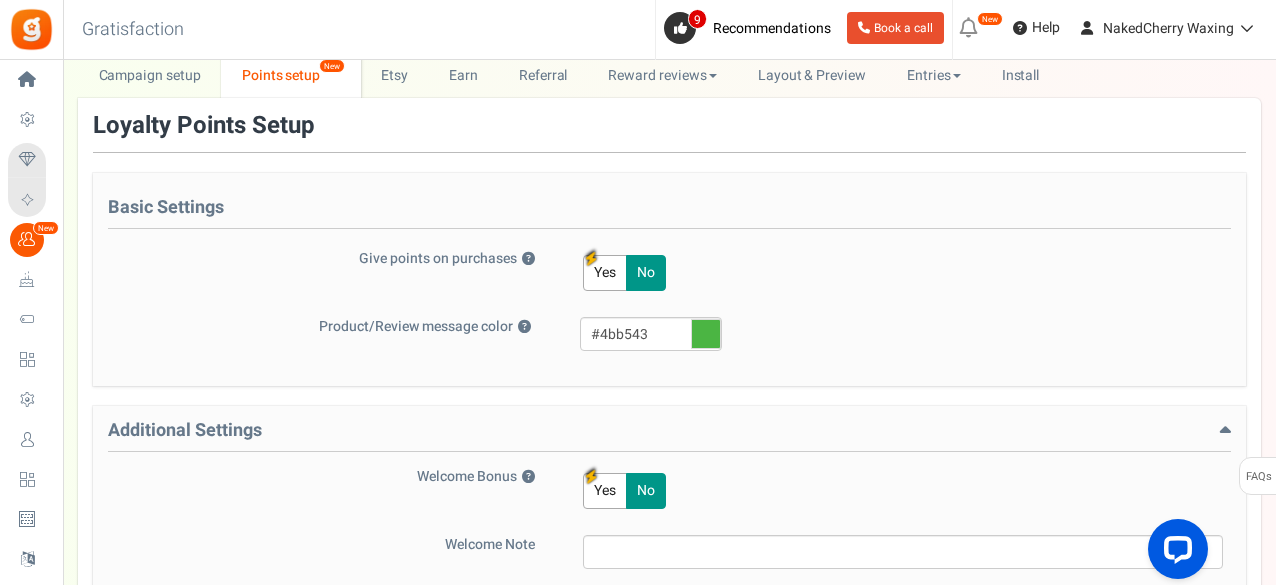 scroll, scrollTop: 0, scrollLeft: 0, axis: both 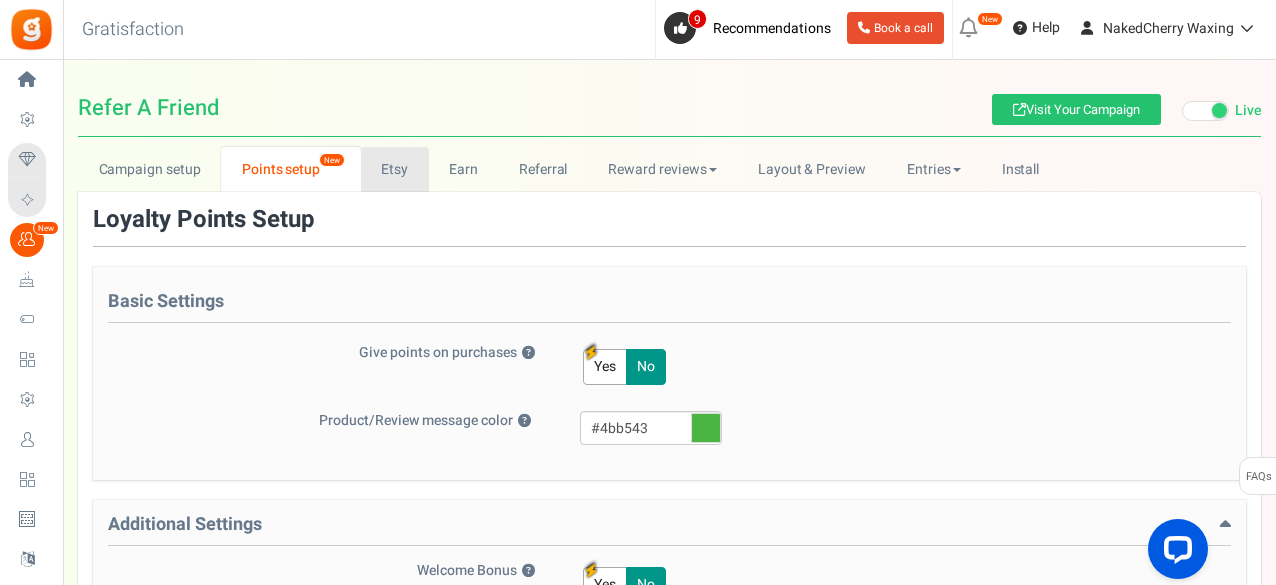 click on "Etsy" at bounding box center (395, 169) 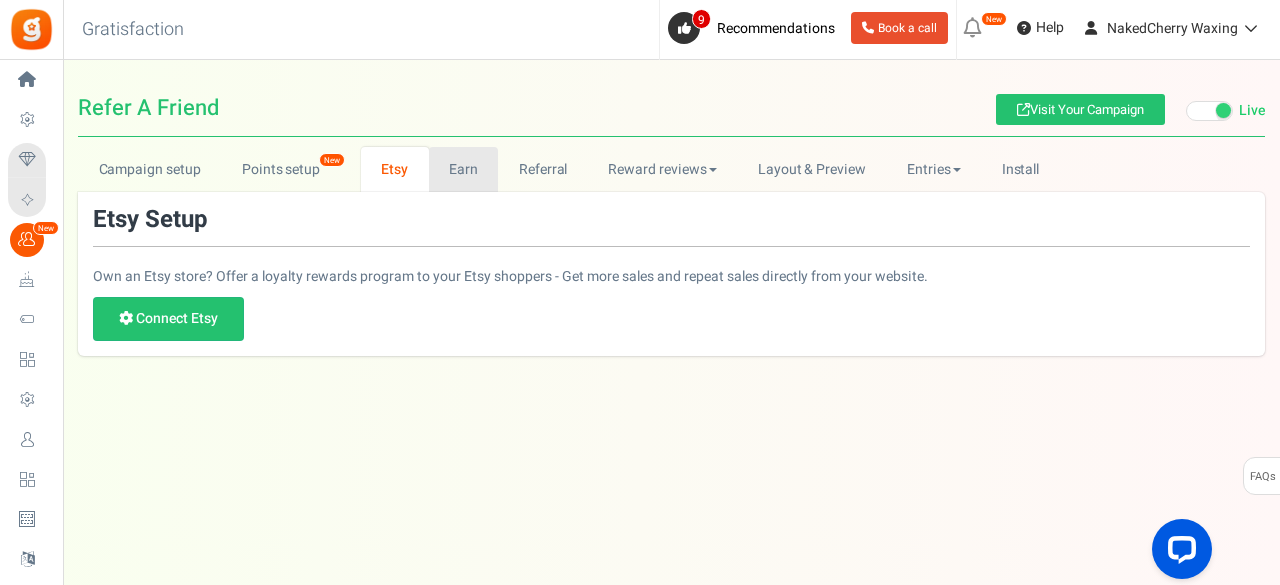 click on "Earn" at bounding box center [464, 169] 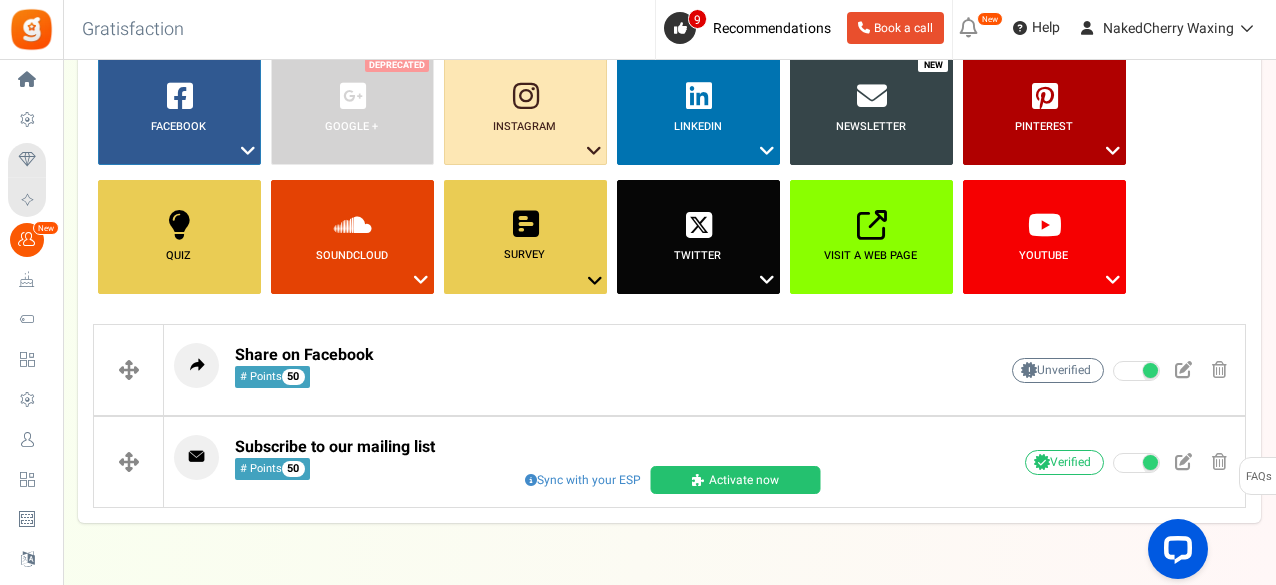 scroll, scrollTop: 266, scrollLeft: 0, axis: vertical 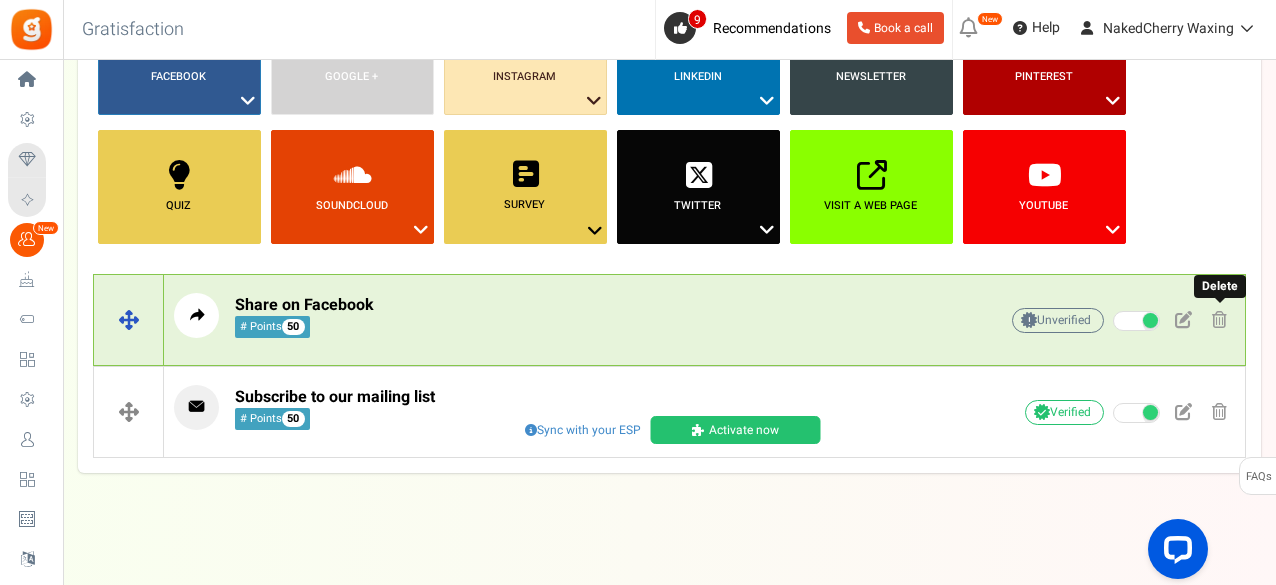 click at bounding box center (1219, 319) 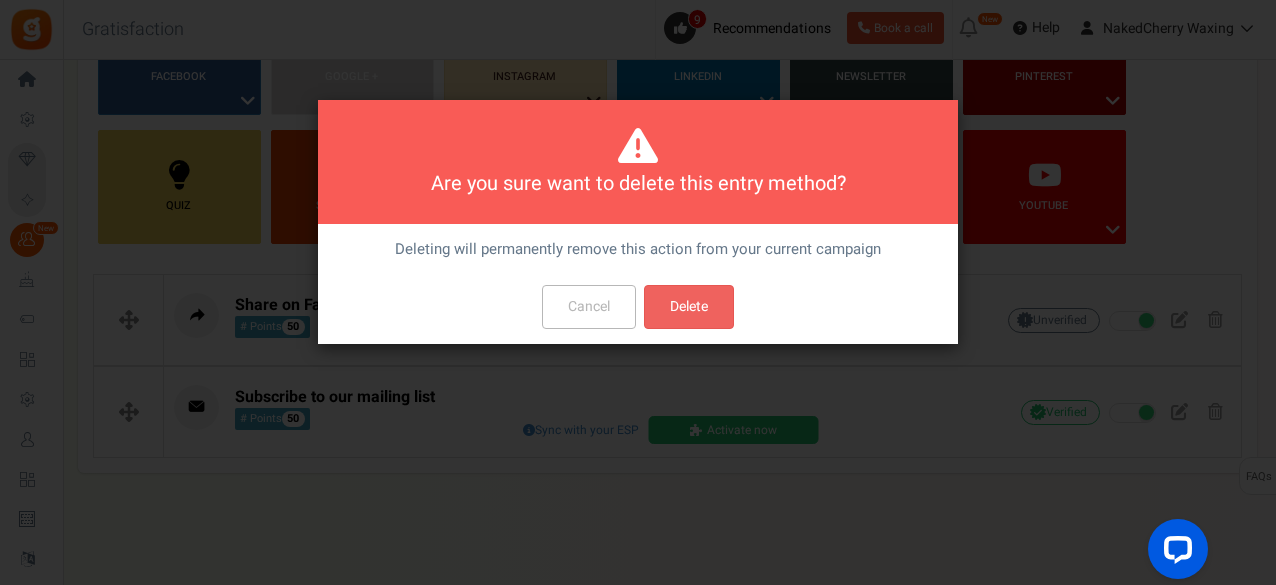 scroll, scrollTop: 0, scrollLeft: 0, axis: both 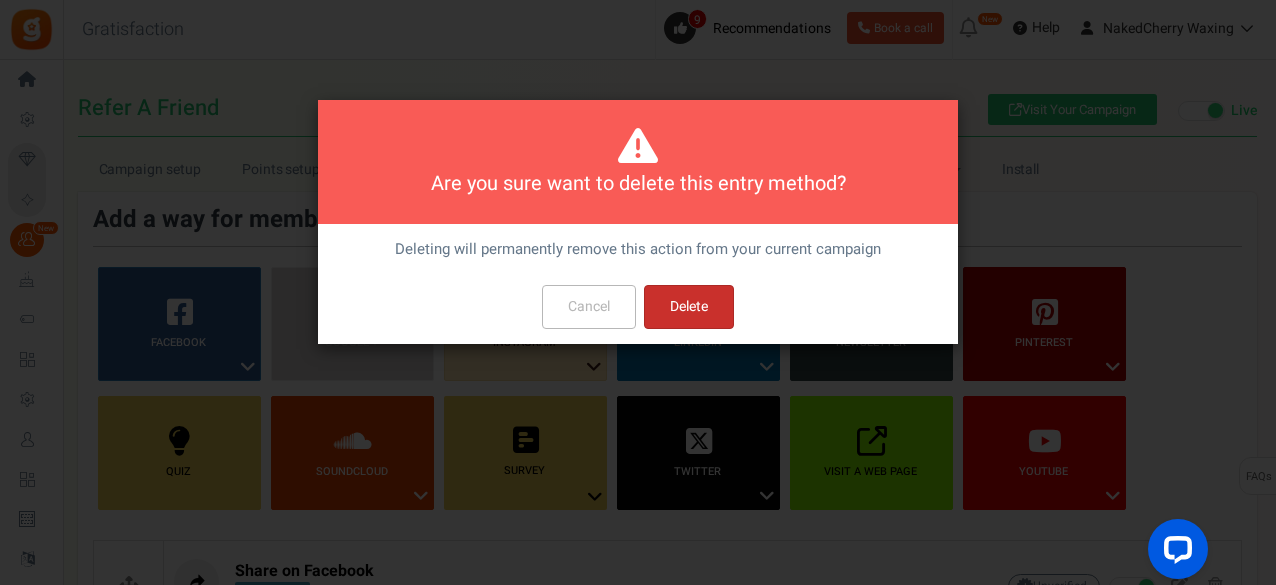 click on "Delete" at bounding box center [689, 307] 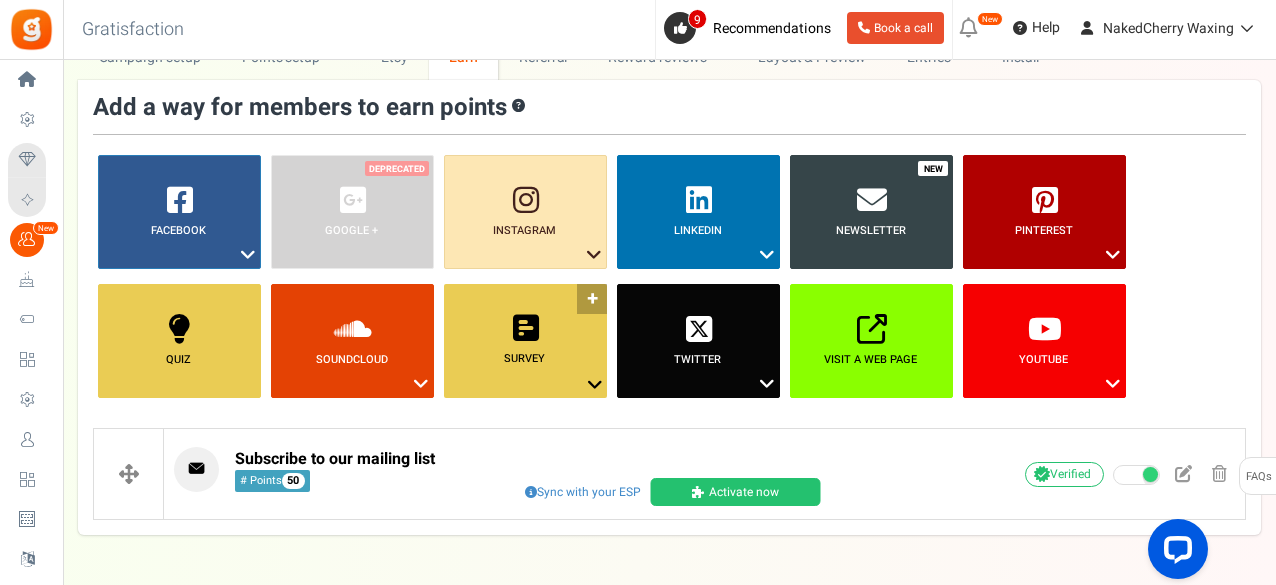 scroll, scrollTop: 182, scrollLeft: 0, axis: vertical 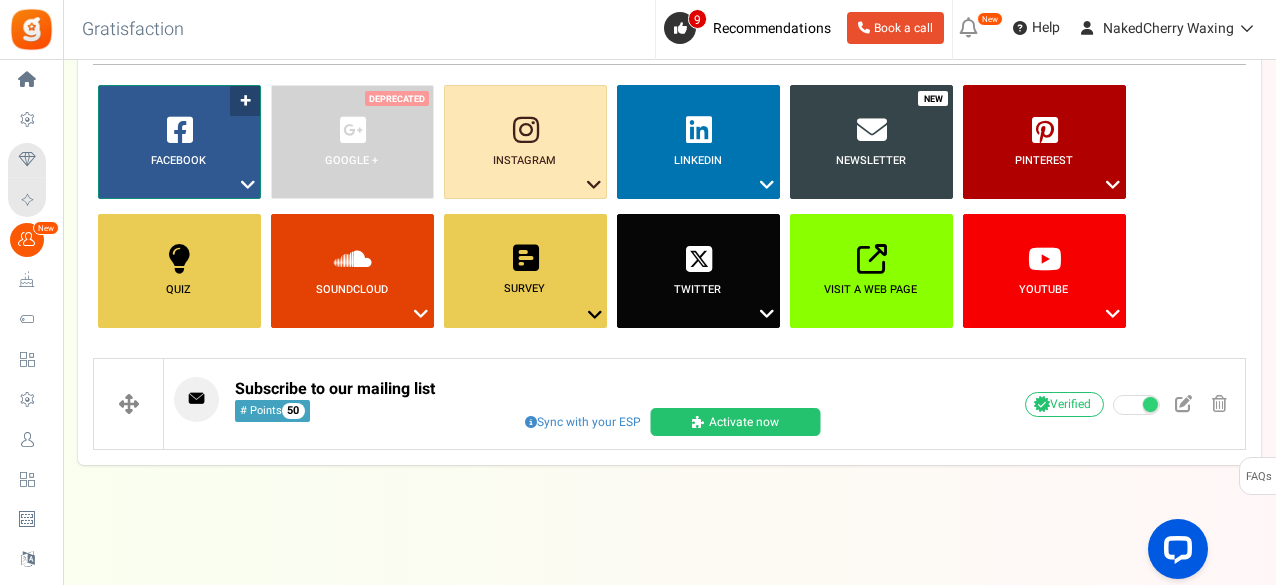 click on "Facebook
?" at bounding box center (179, 142) 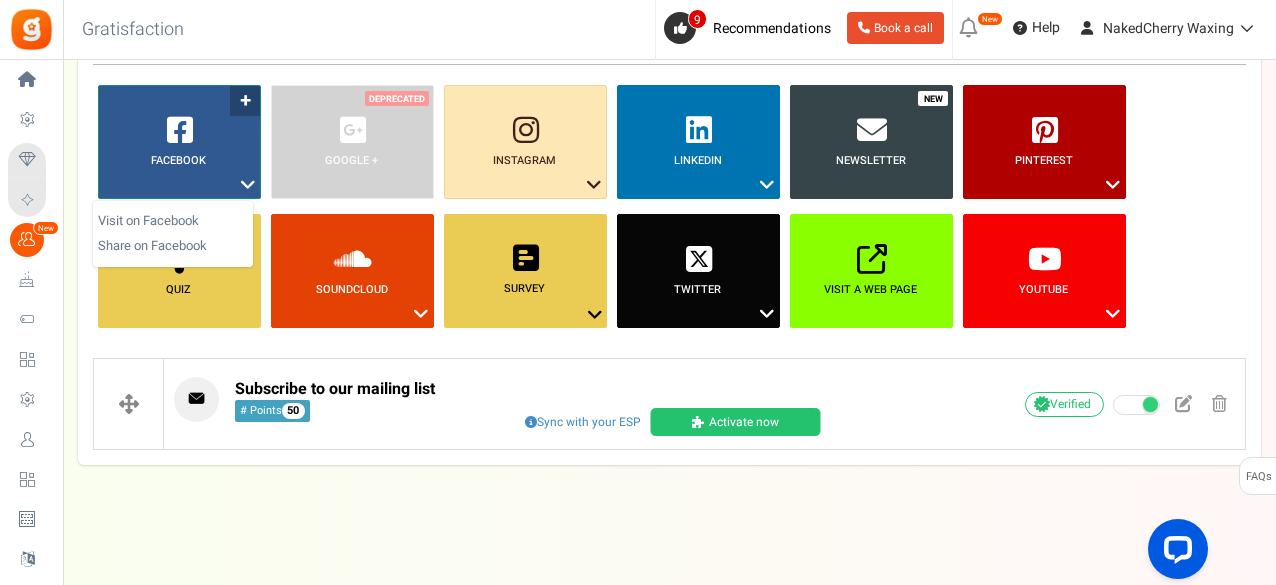 click on "Facebook
?" at bounding box center (179, 142) 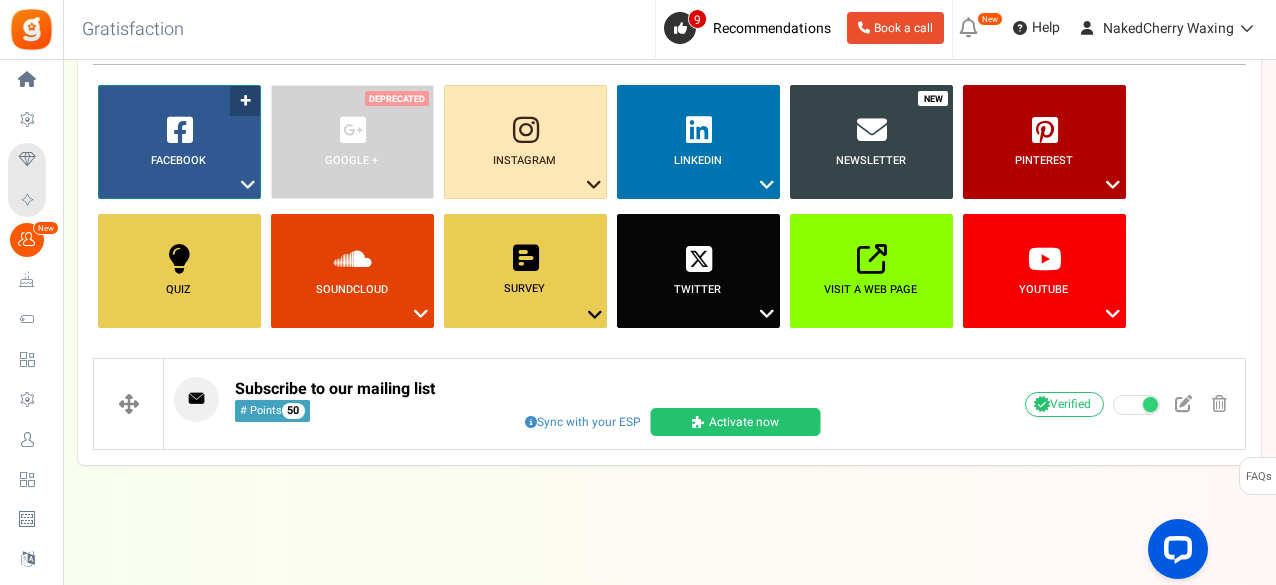 click on "Facebook
?" at bounding box center [179, 142] 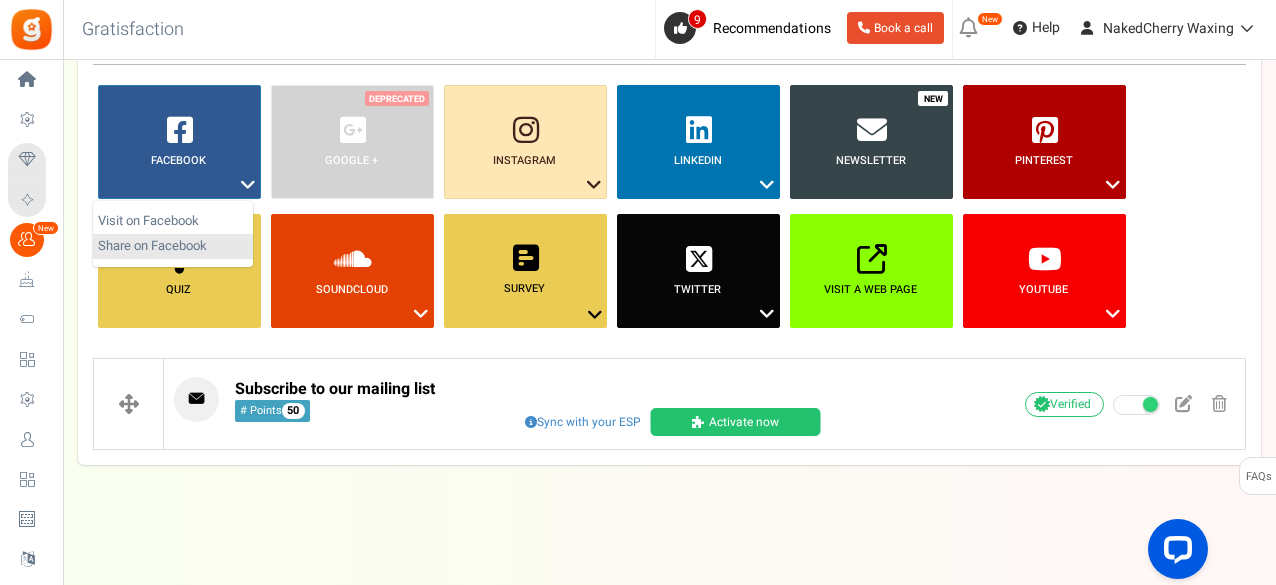 click on "Share on Facebook" at bounding box center [173, 246] 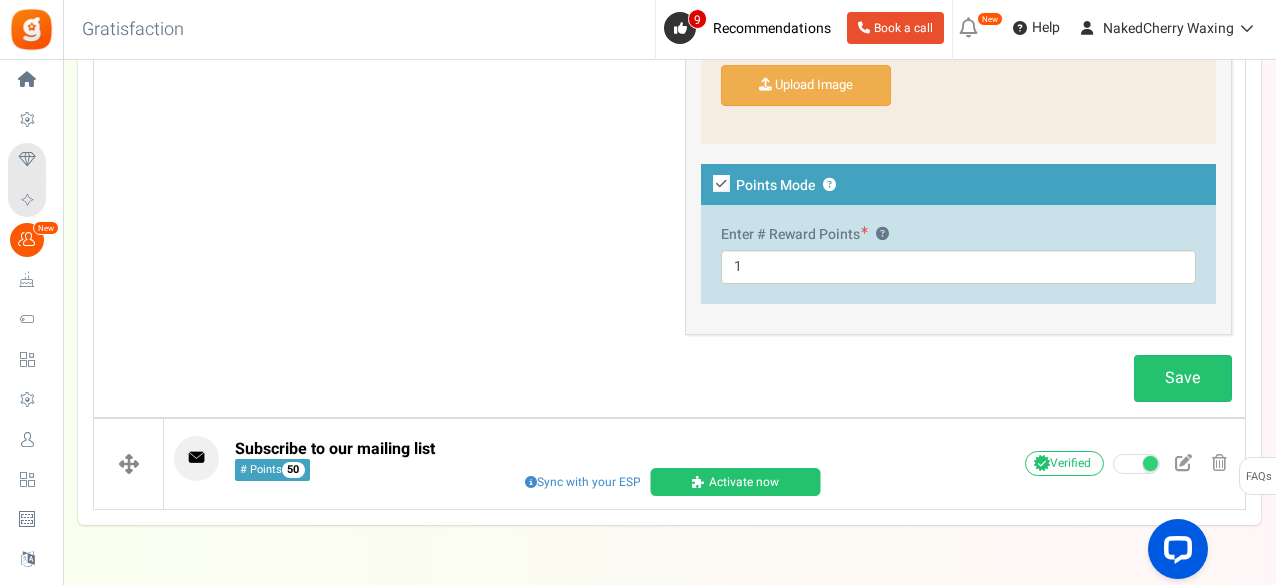 scroll, scrollTop: 1584, scrollLeft: 0, axis: vertical 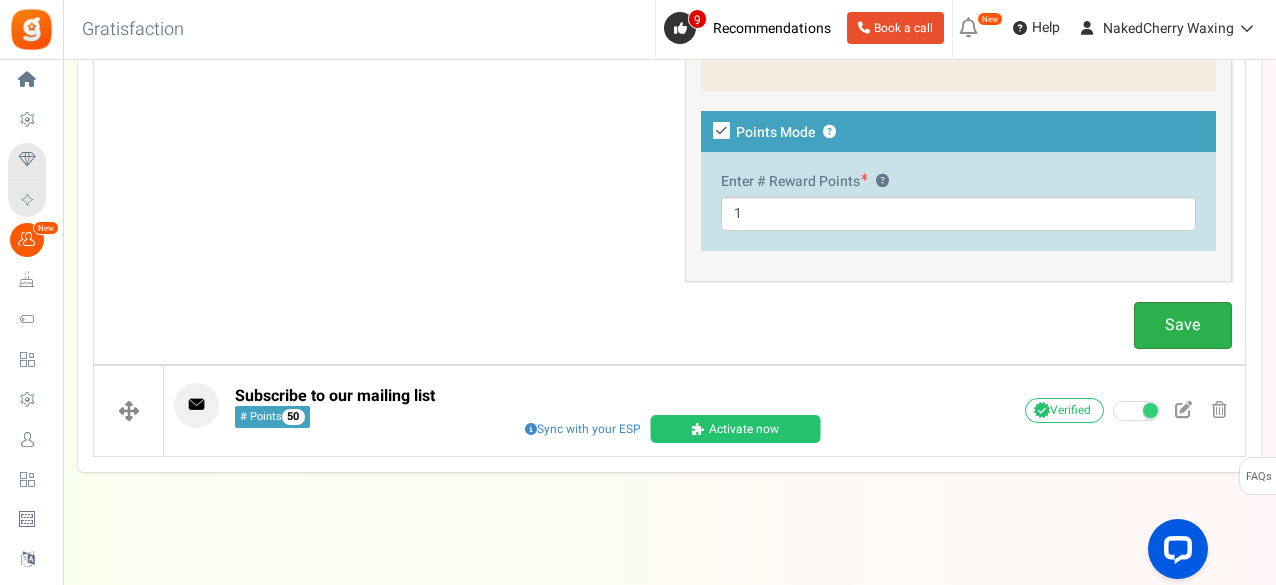 click on "Save" at bounding box center [1183, 325] 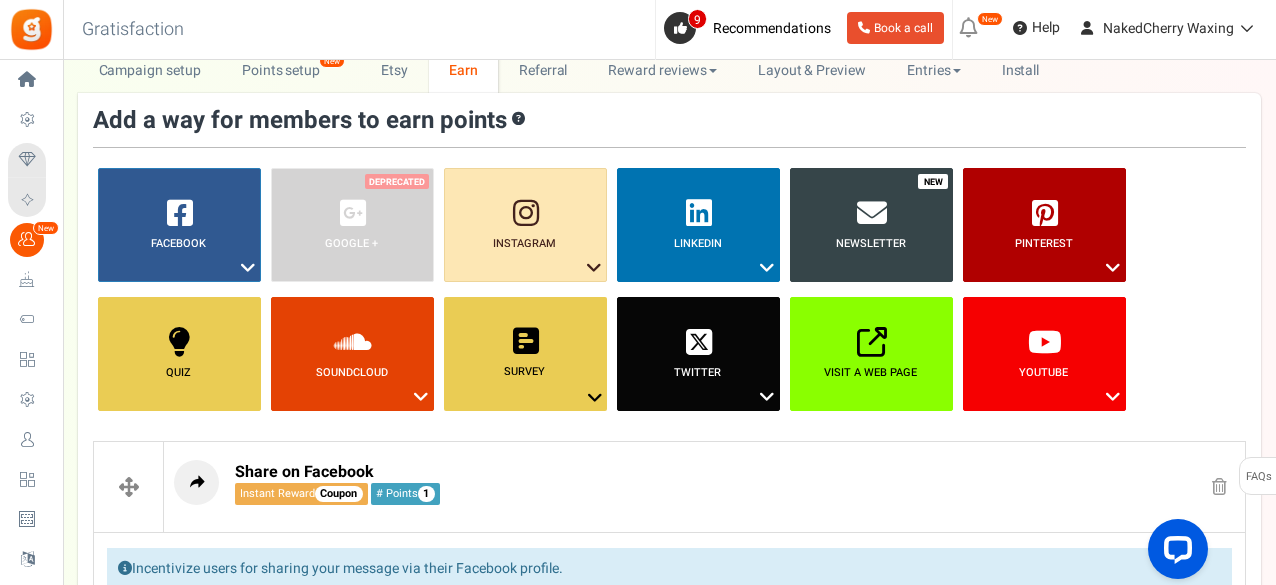 scroll, scrollTop: 266, scrollLeft: 0, axis: vertical 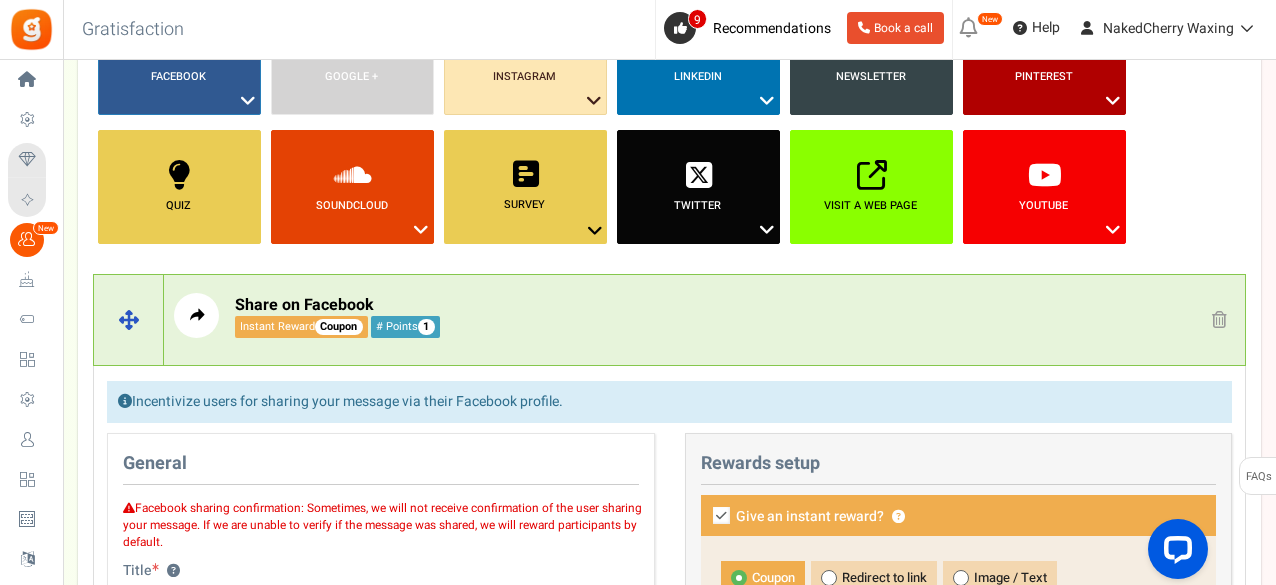 click at bounding box center [1219, 319] 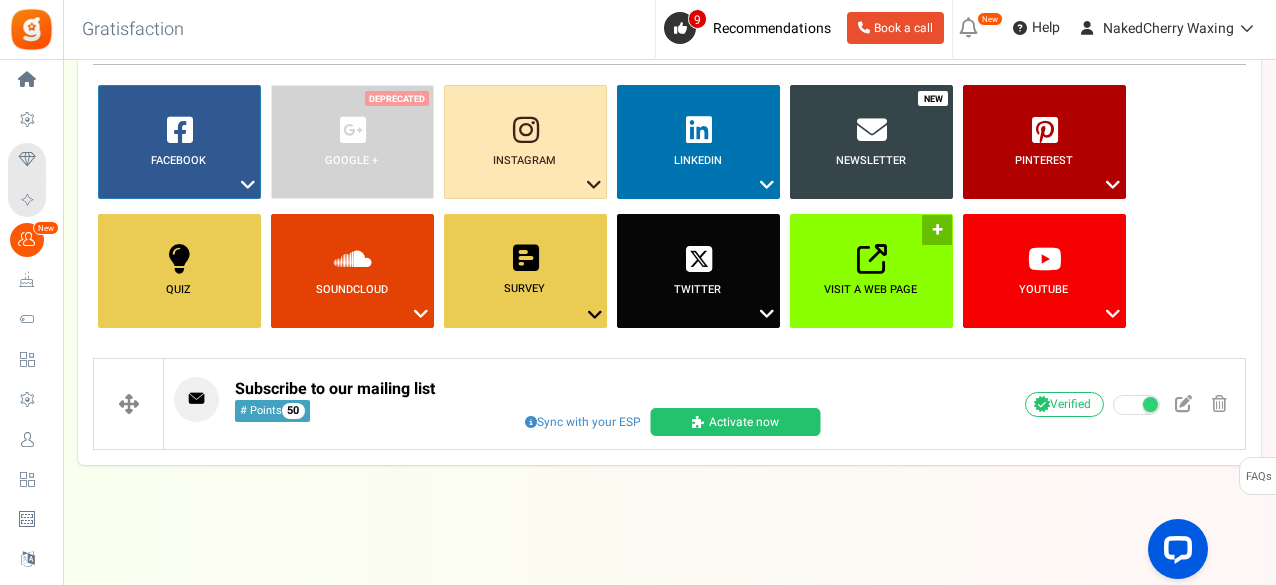 click at bounding box center [872, 259] 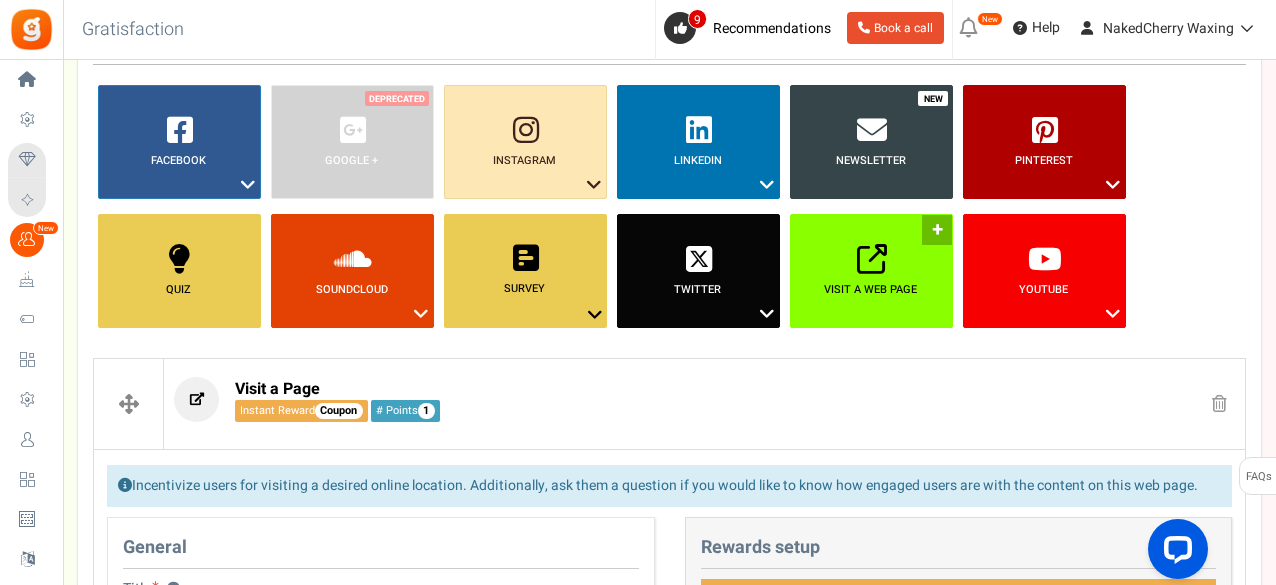 scroll, scrollTop: 508, scrollLeft: 0, axis: vertical 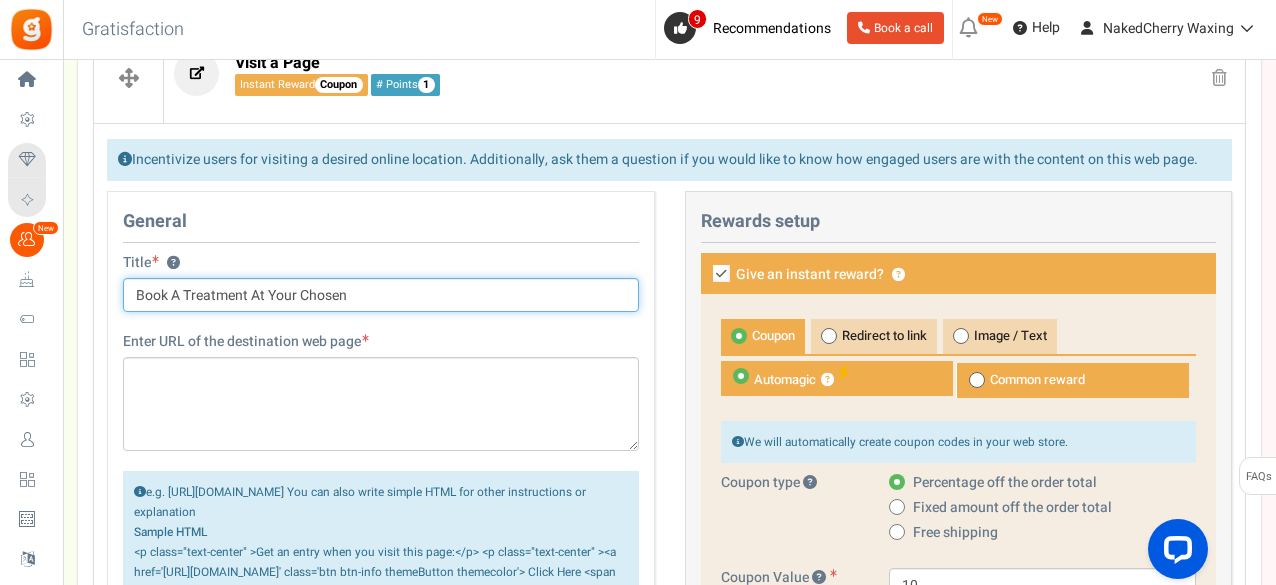 drag, startPoint x: 364, startPoint y: 296, endPoint x: 245, endPoint y: 281, distance: 119.94165 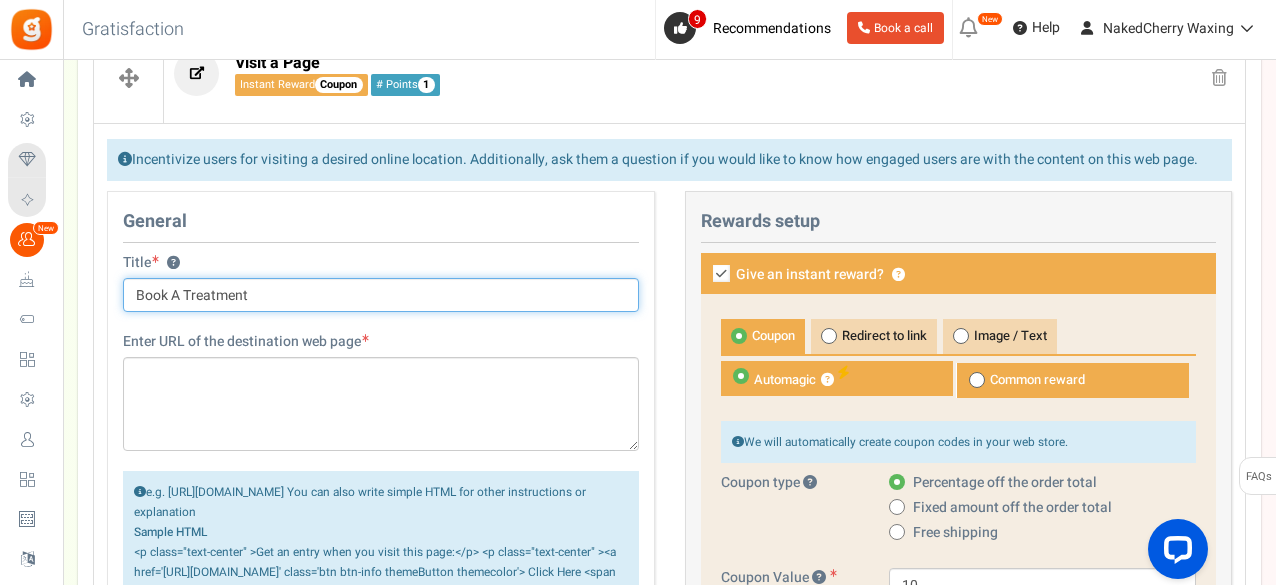 type on "Book A Treatment" 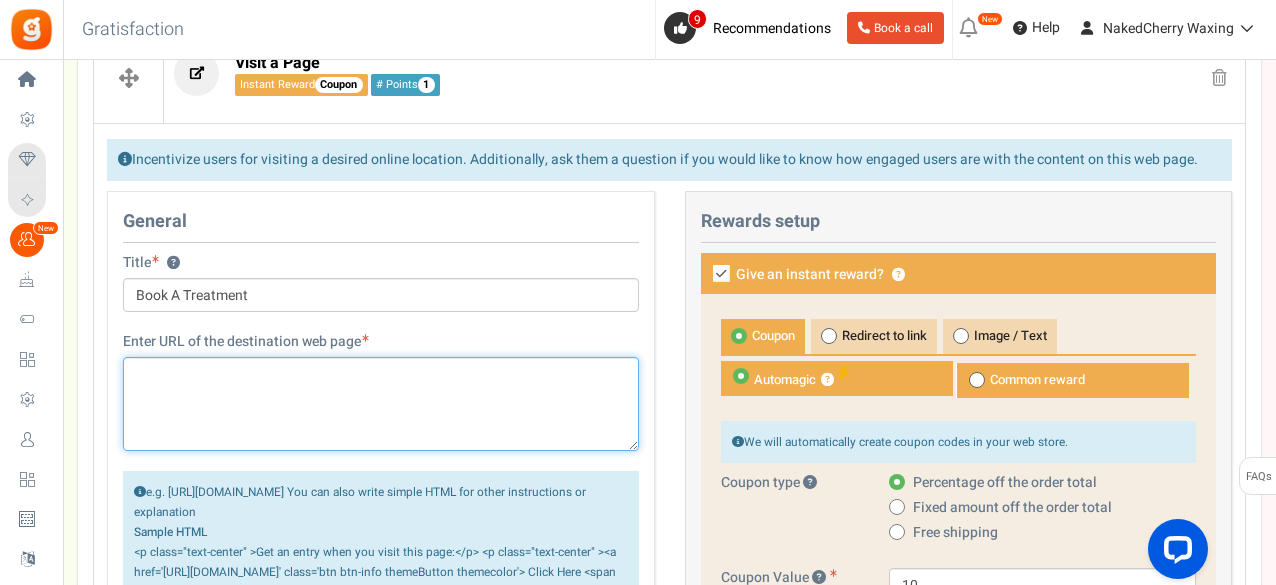 click at bounding box center [381, 404] 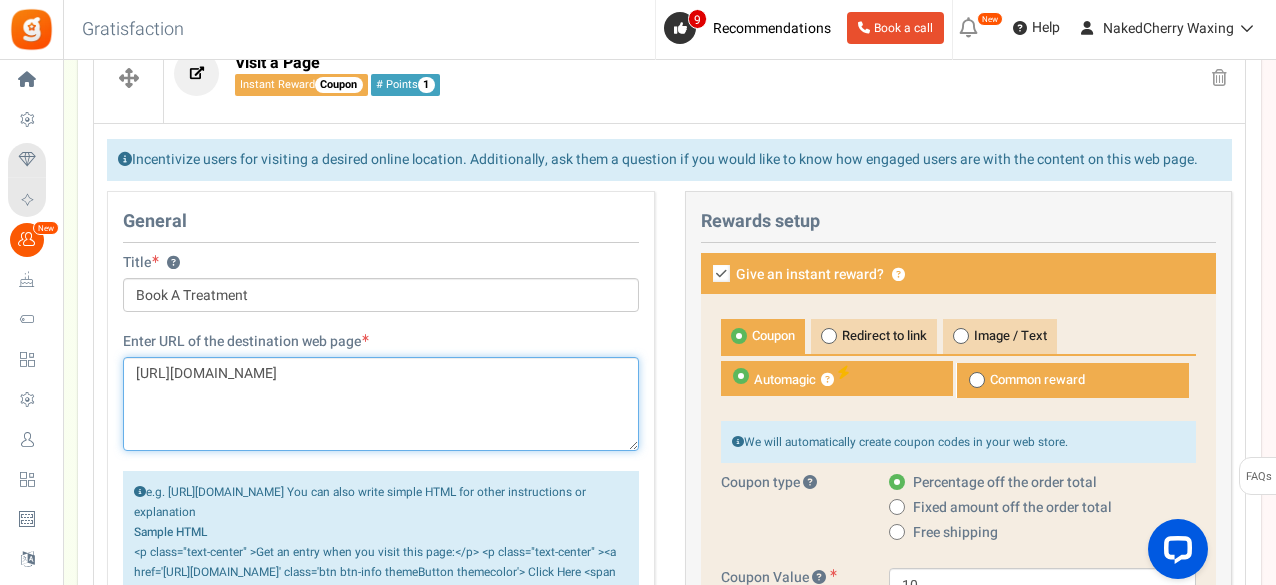 click on "[URL][DOMAIN_NAME]" at bounding box center [381, 404] 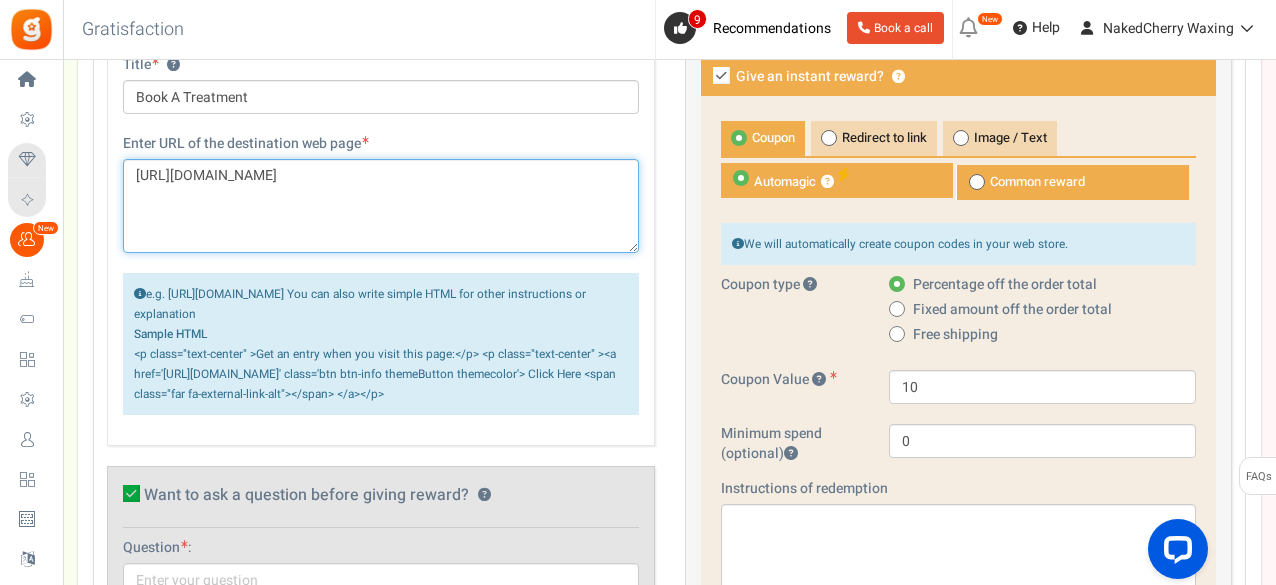 scroll, scrollTop: 708, scrollLeft: 0, axis: vertical 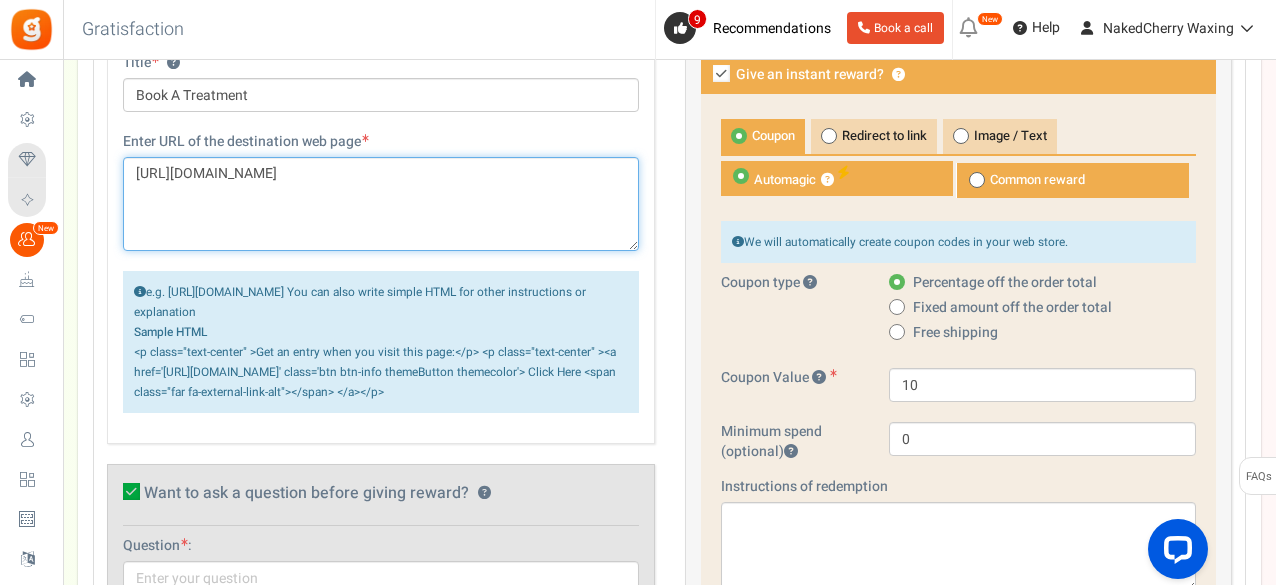 type on "[URL][DOMAIN_NAME]" 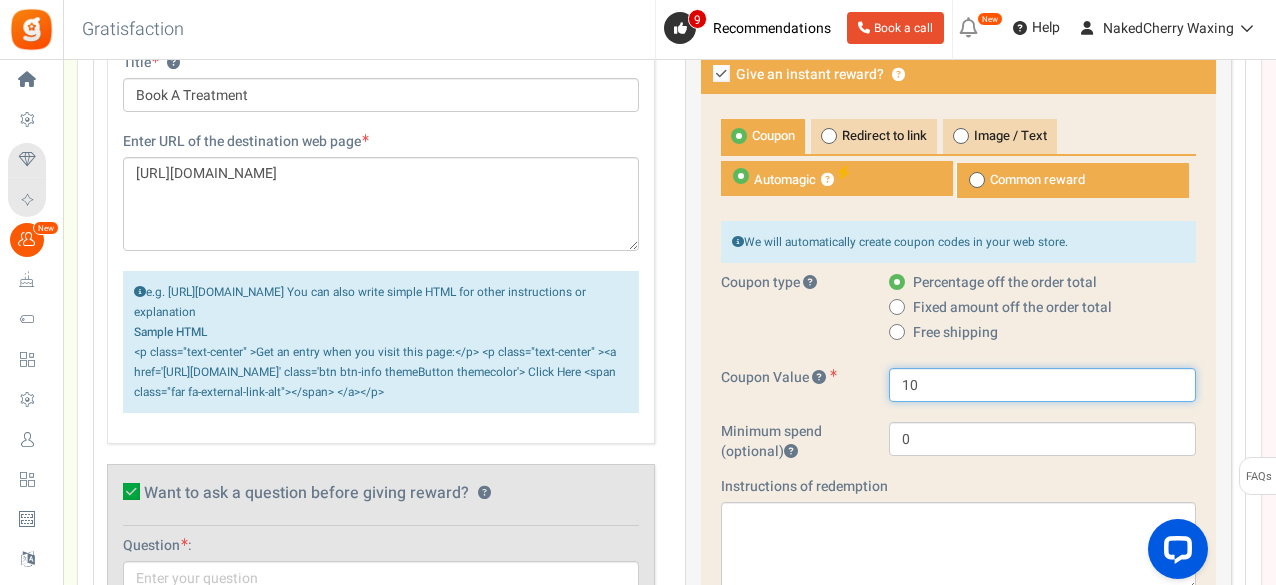click on "10" at bounding box center [1042, 385] 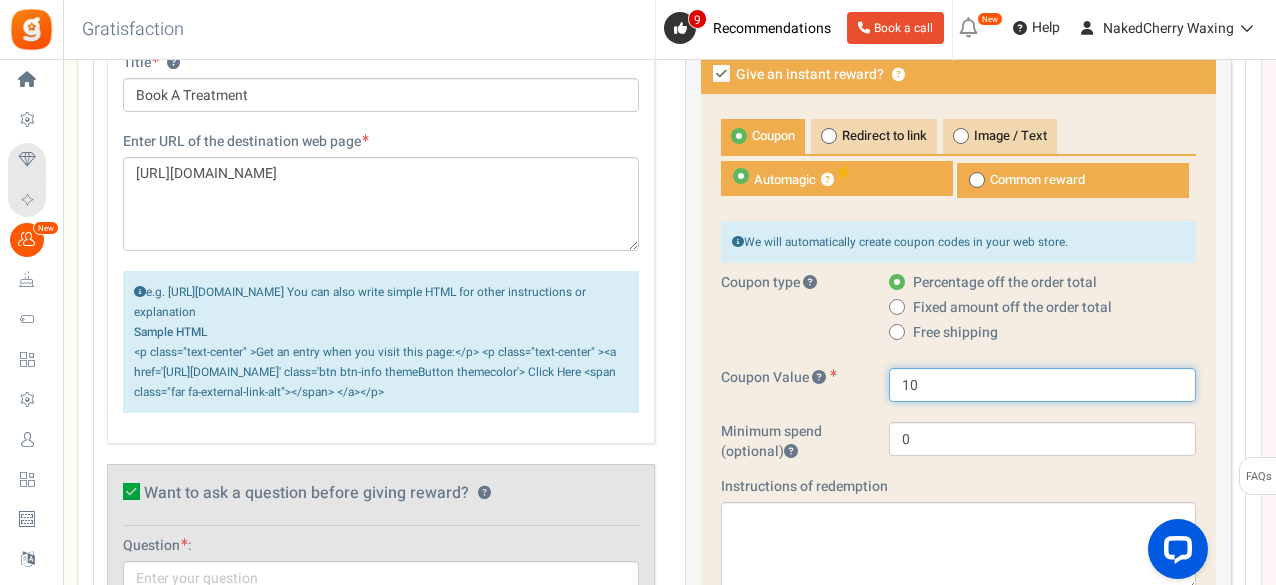 drag, startPoint x: 956, startPoint y: 369, endPoint x: 892, endPoint y: 379, distance: 64.77654 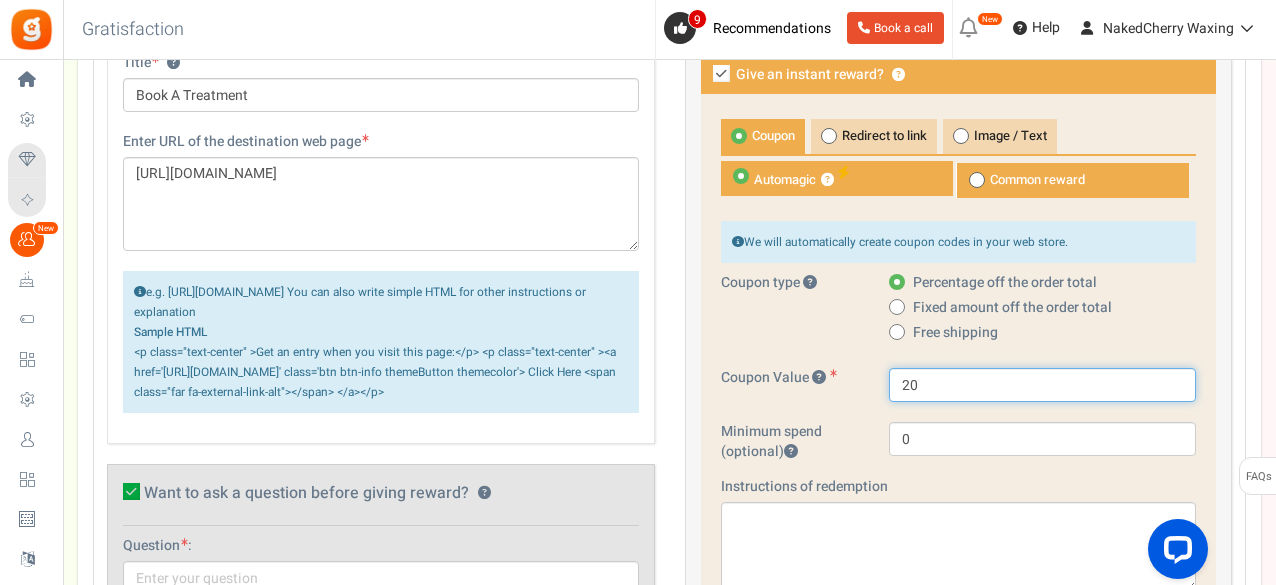 type on "20" 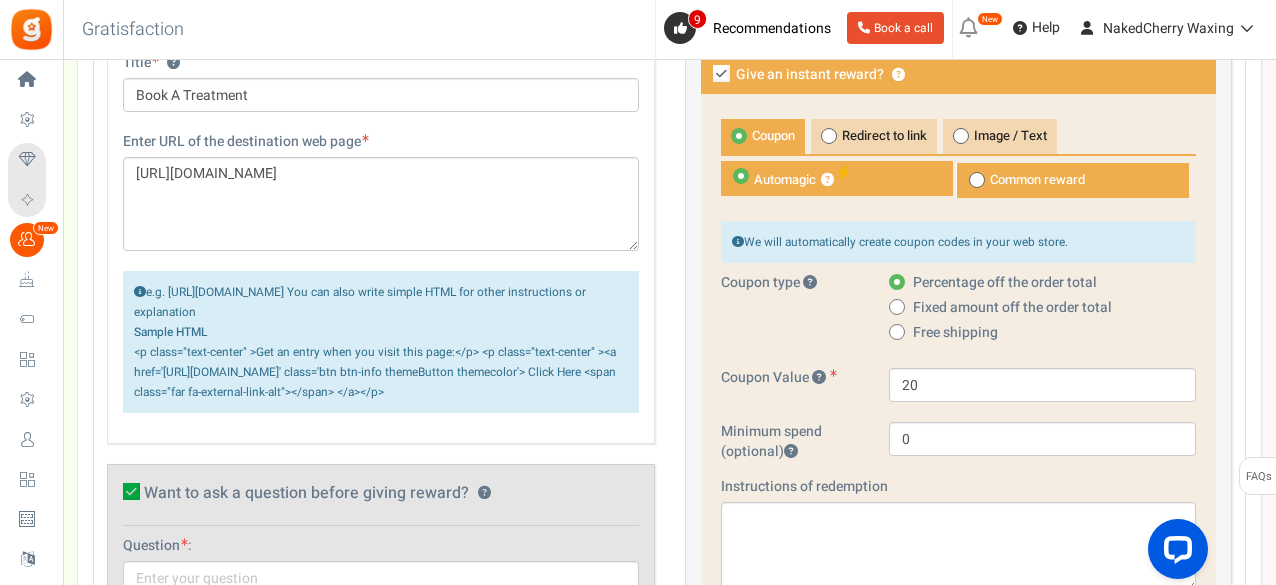 click on "We will automatically create coupon codes in your web store.
Coupon type
Percentage off the order total
Free shipping Coupon Value 0" at bounding box center [959, 339] 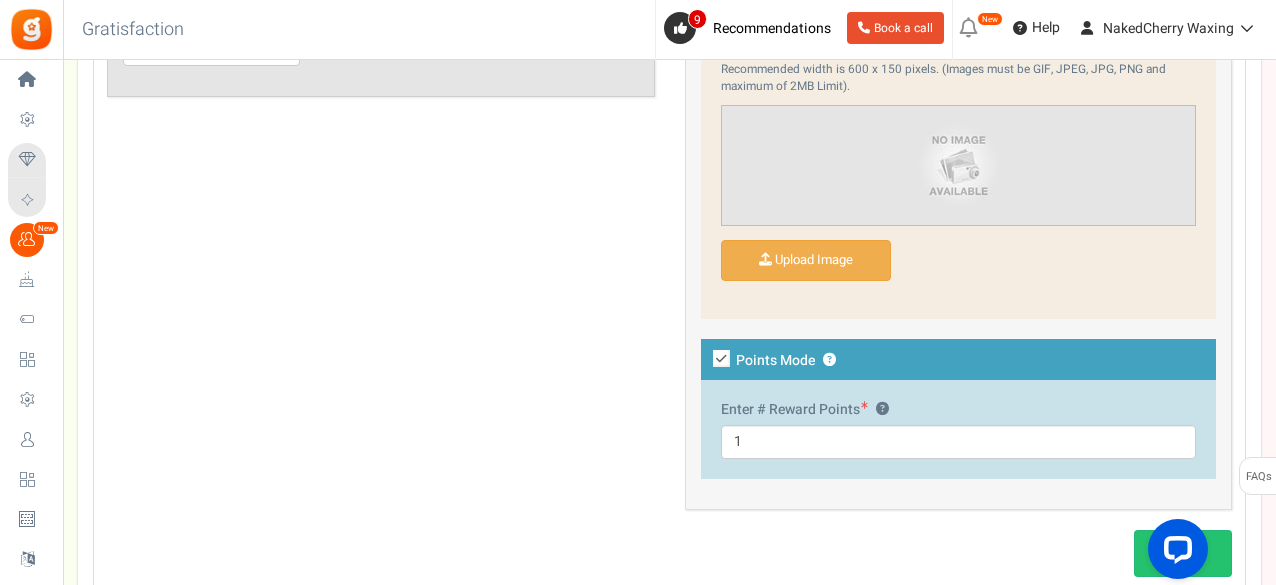 scroll, scrollTop: 1374, scrollLeft: 0, axis: vertical 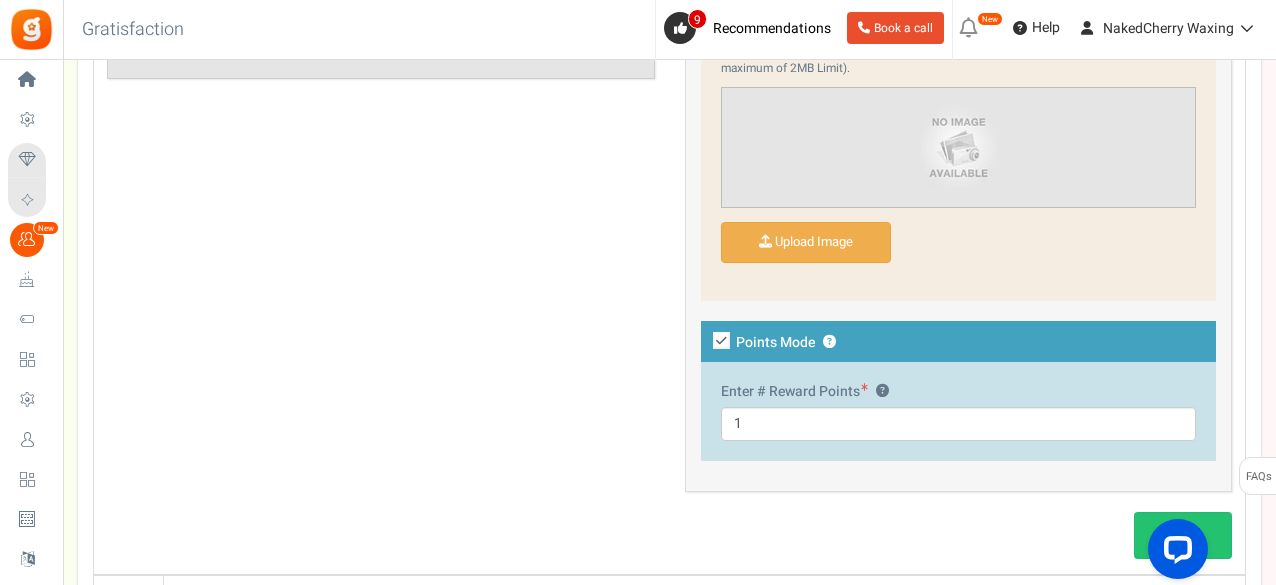 click on "Points Mode
?" at bounding box center (959, 341) 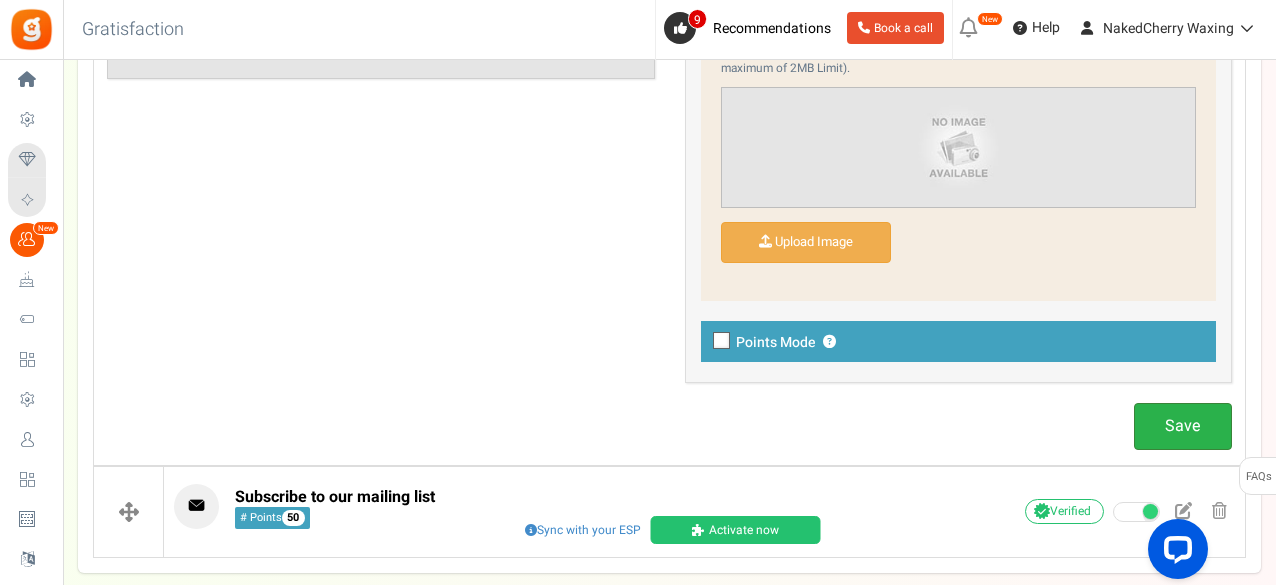 click on "Save" at bounding box center [1183, 426] 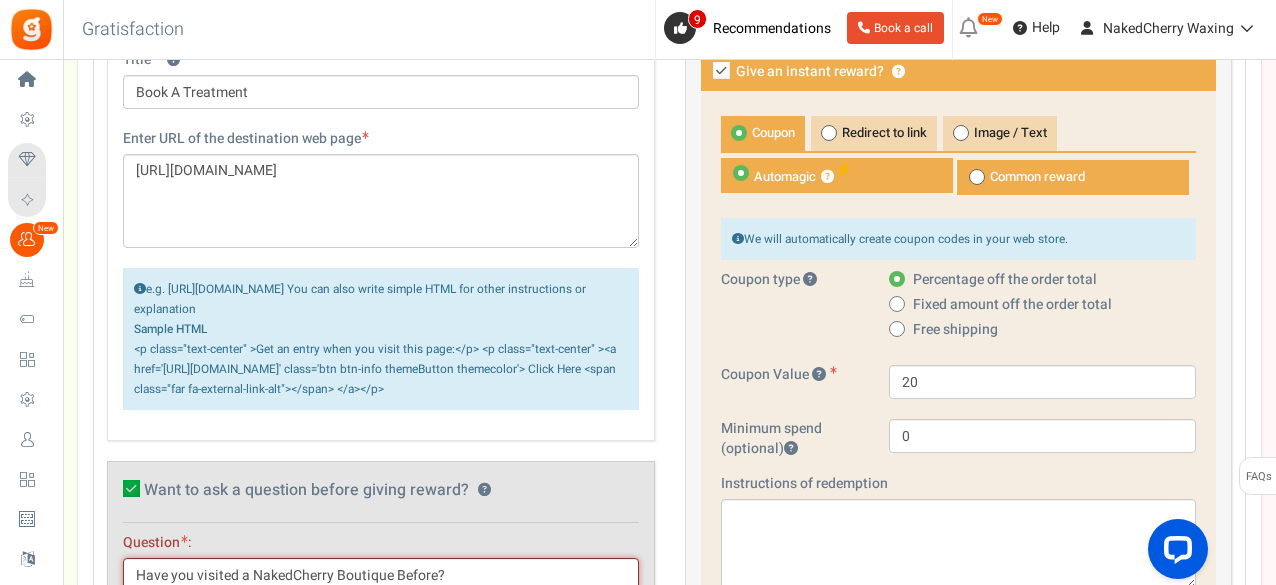 scroll, scrollTop: 522, scrollLeft: 0, axis: vertical 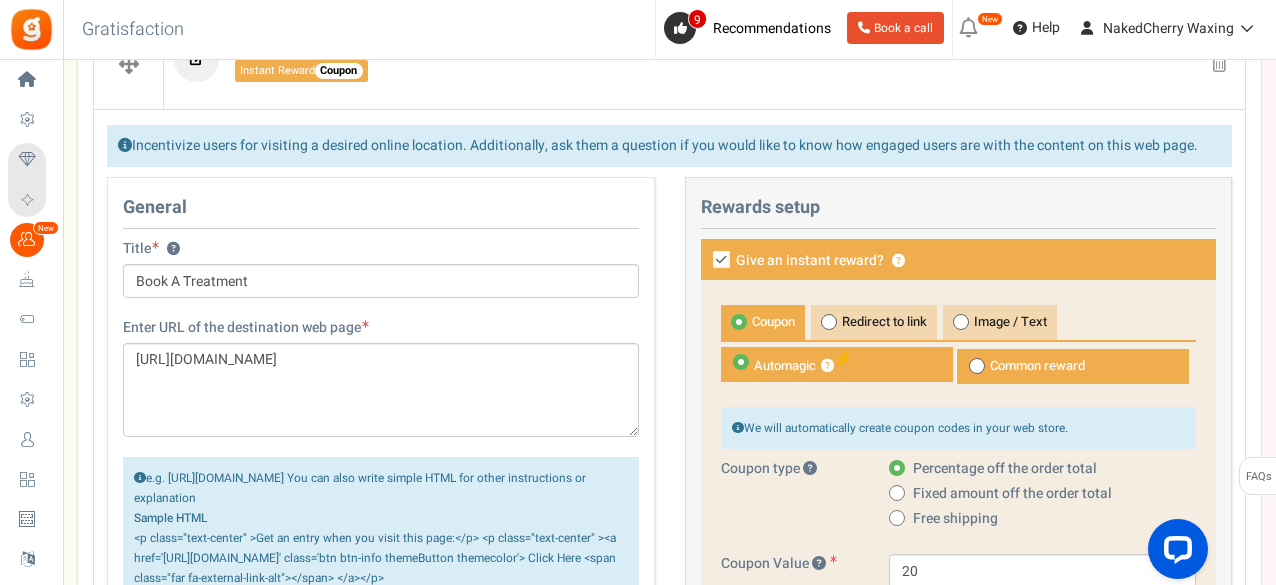 type on "Have you visited a NakedCherry Boutique Before?" 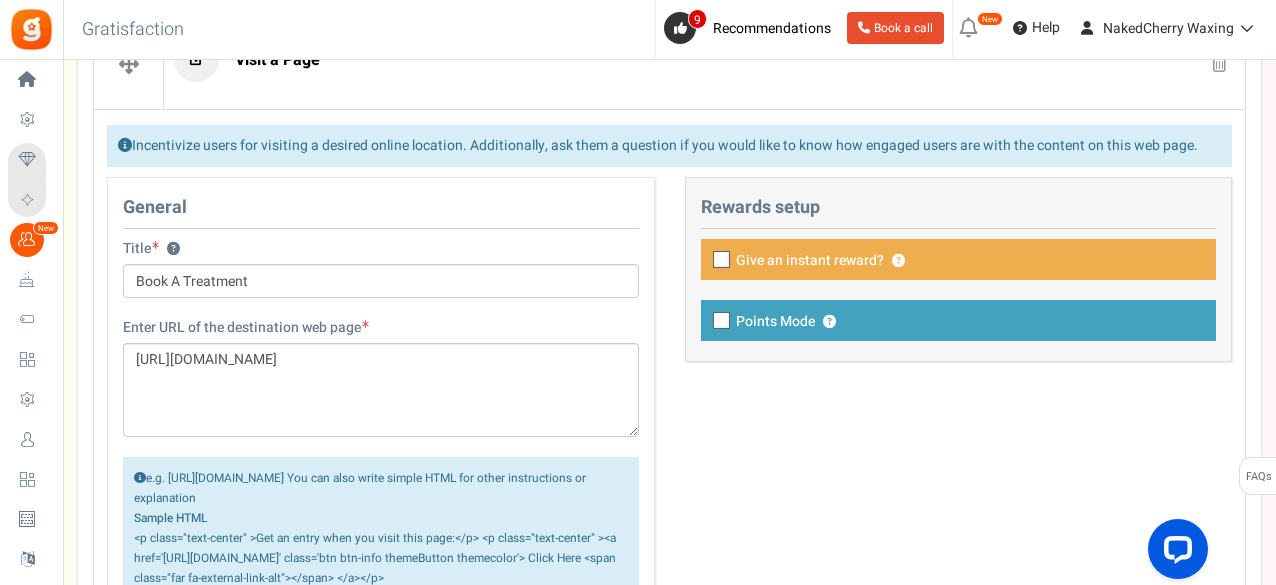click at bounding box center [721, 259] 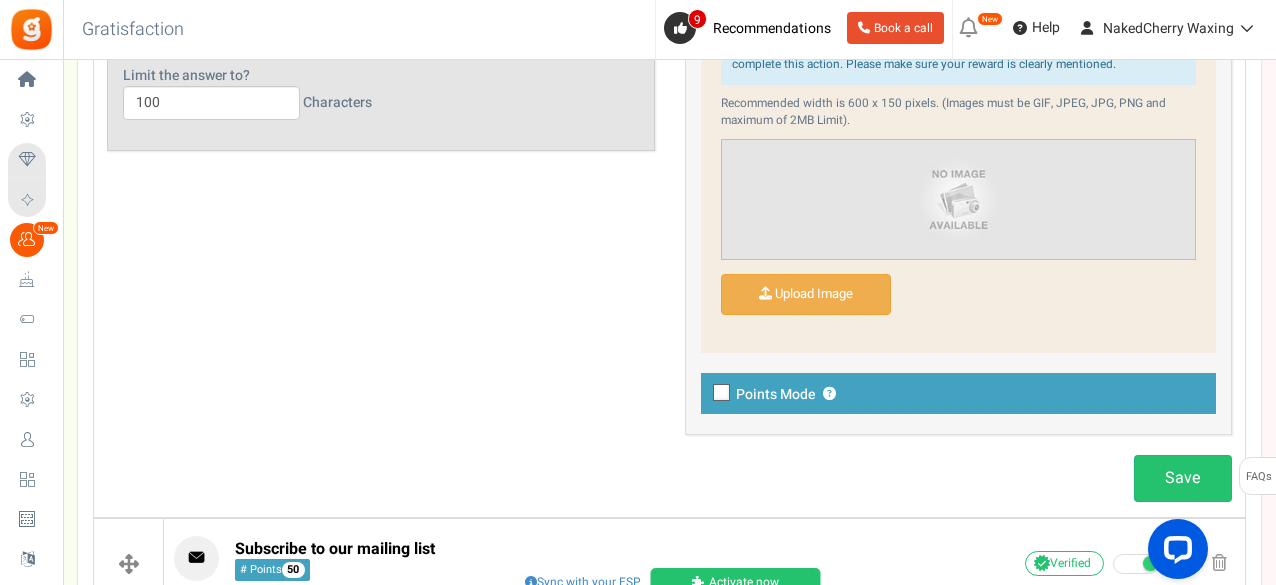 scroll, scrollTop: 1455, scrollLeft: 0, axis: vertical 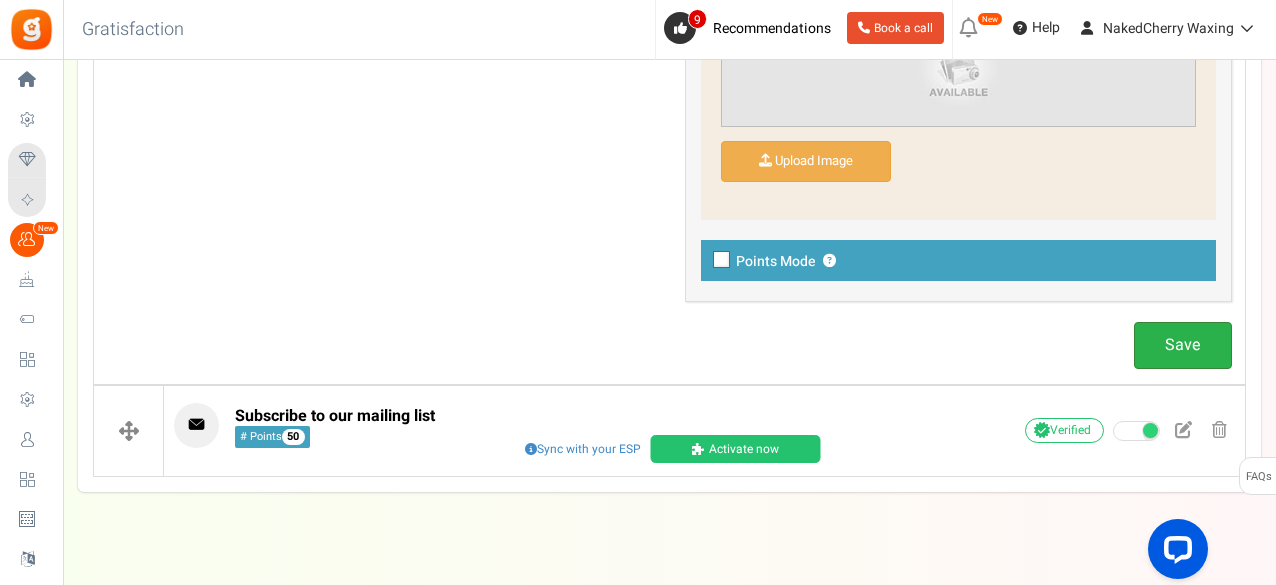 click on "Save" at bounding box center (1183, 345) 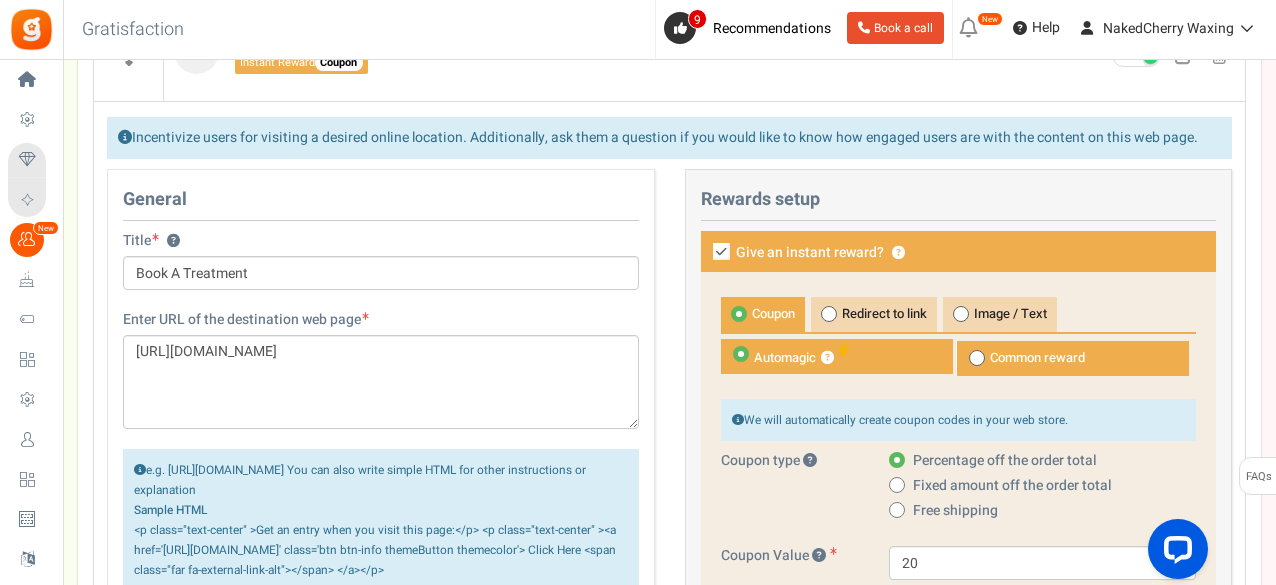 scroll, scrollTop: 455, scrollLeft: 0, axis: vertical 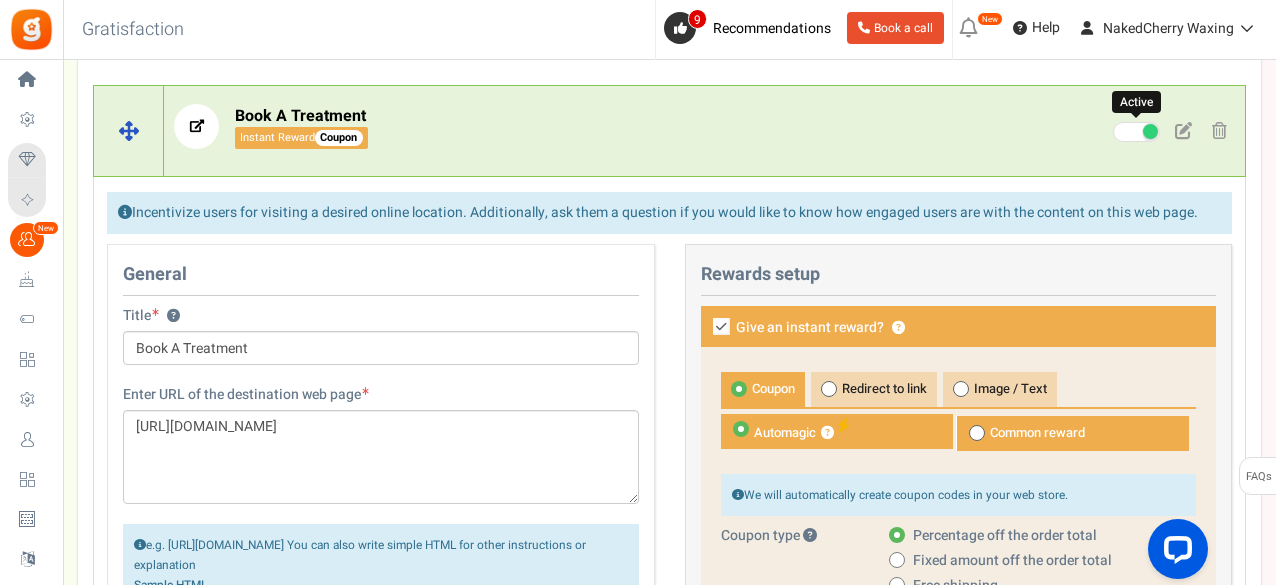 click at bounding box center [1136, 132] 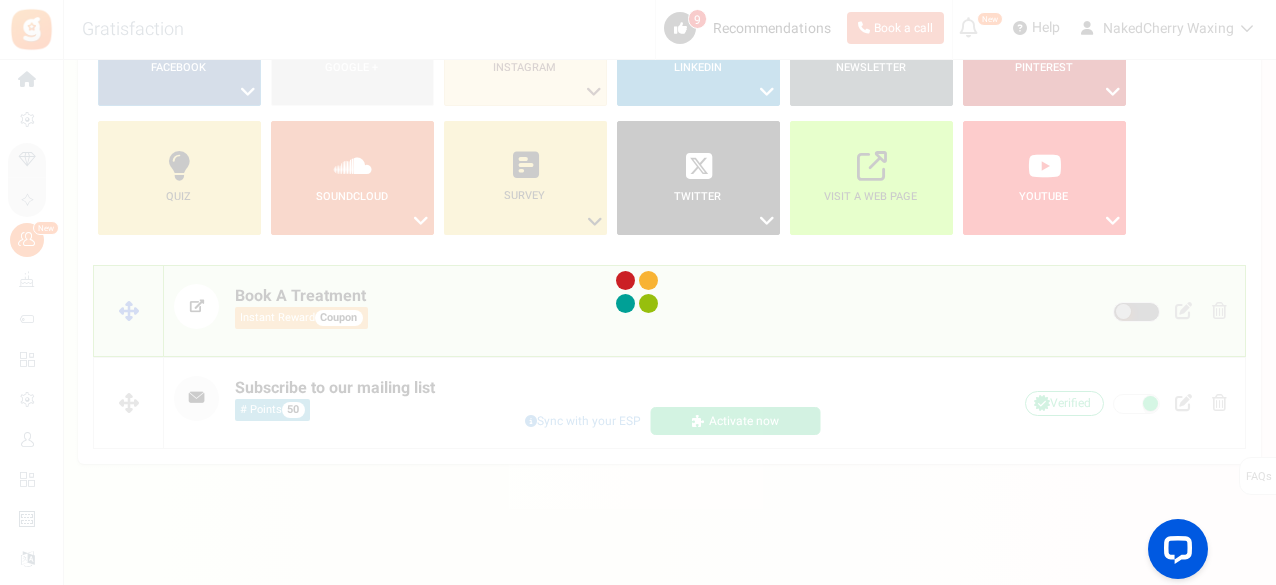 scroll, scrollTop: 273, scrollLeft: 0, axis: vertical 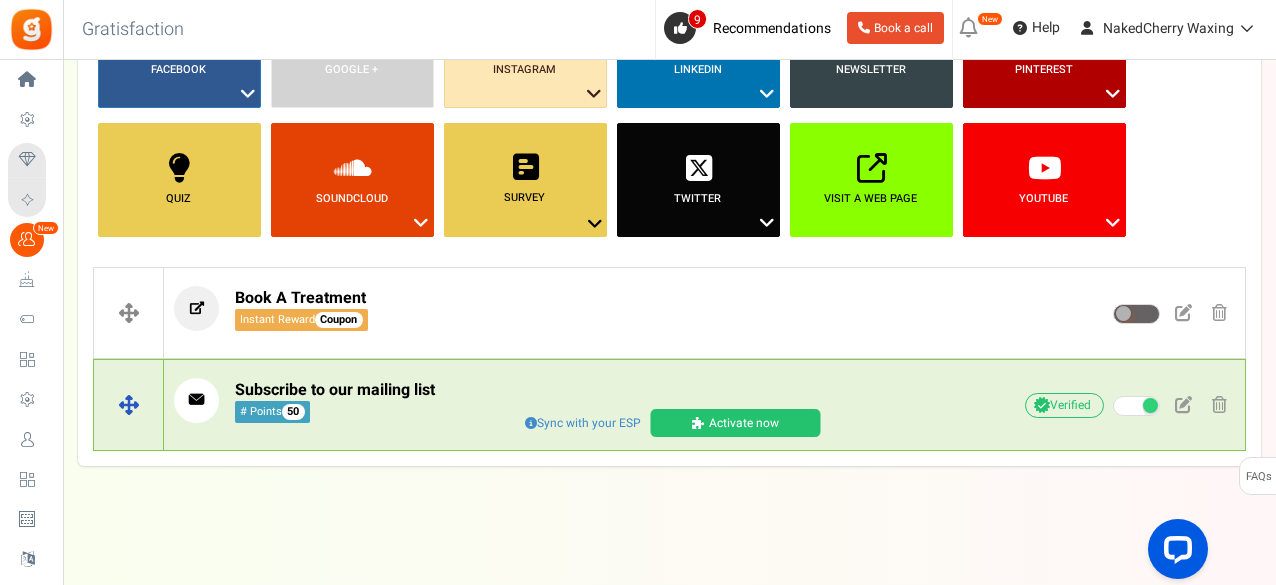 click on "Subscribe to our mailing list
# Points  50" at bounding box center (335, 401) 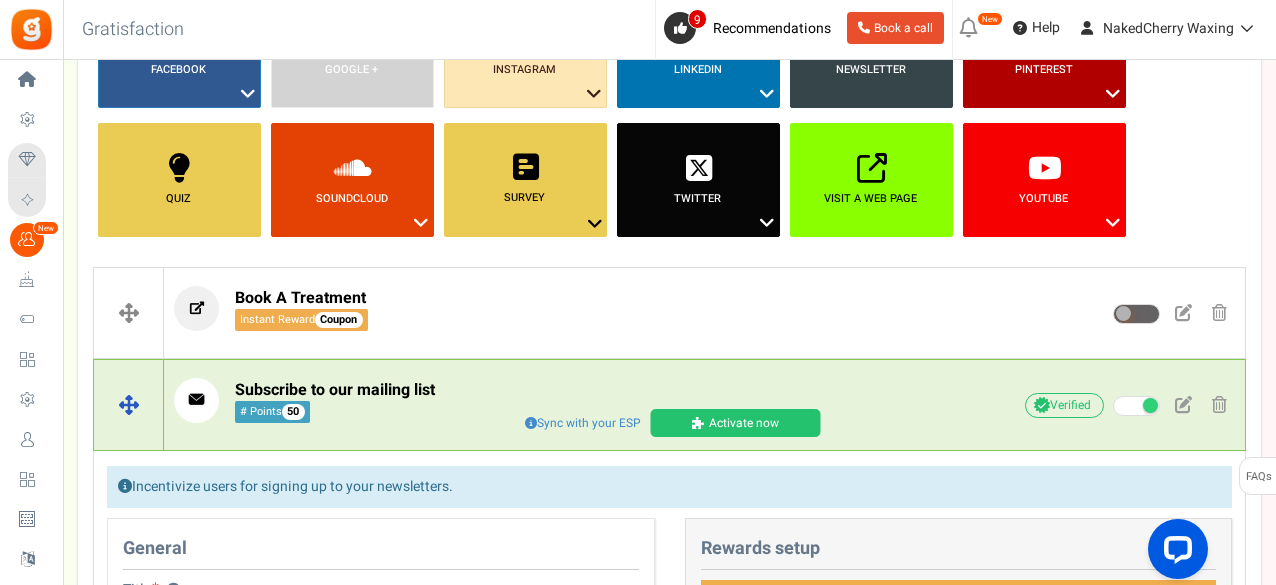 scroll, scrollTop: 599, scrollLeft: 0, axis: vertical 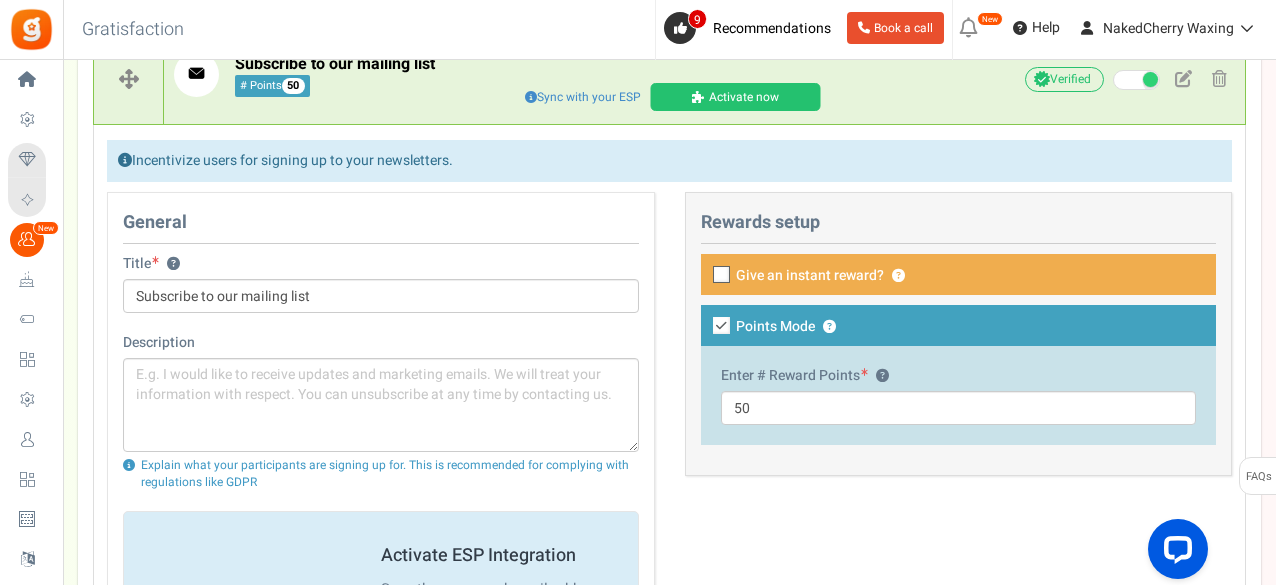click at bounding box center [721, 325] 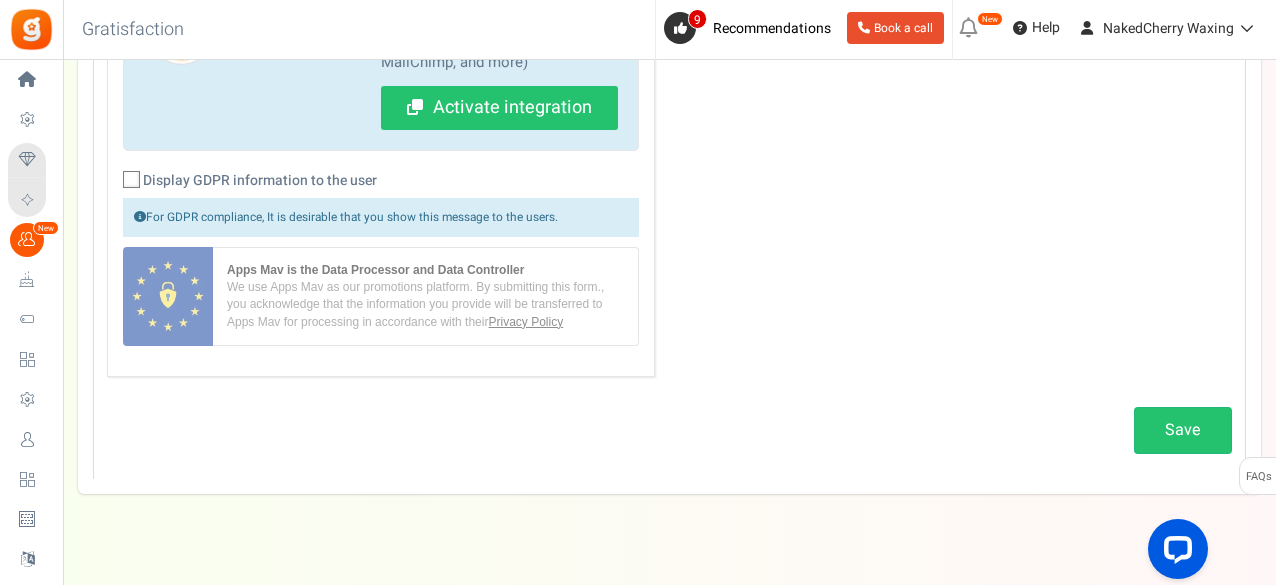 scroll, scrollTop: 1220, scrollLeft: 0, axis: vertical 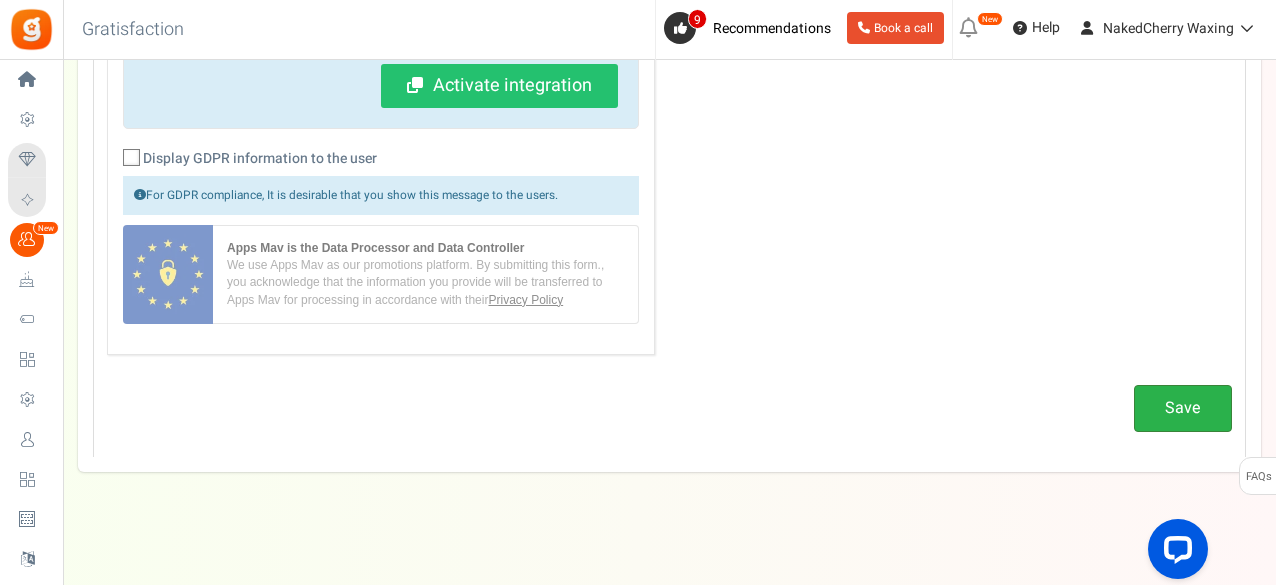 click on "Save" at bounding box center [1183, 408] 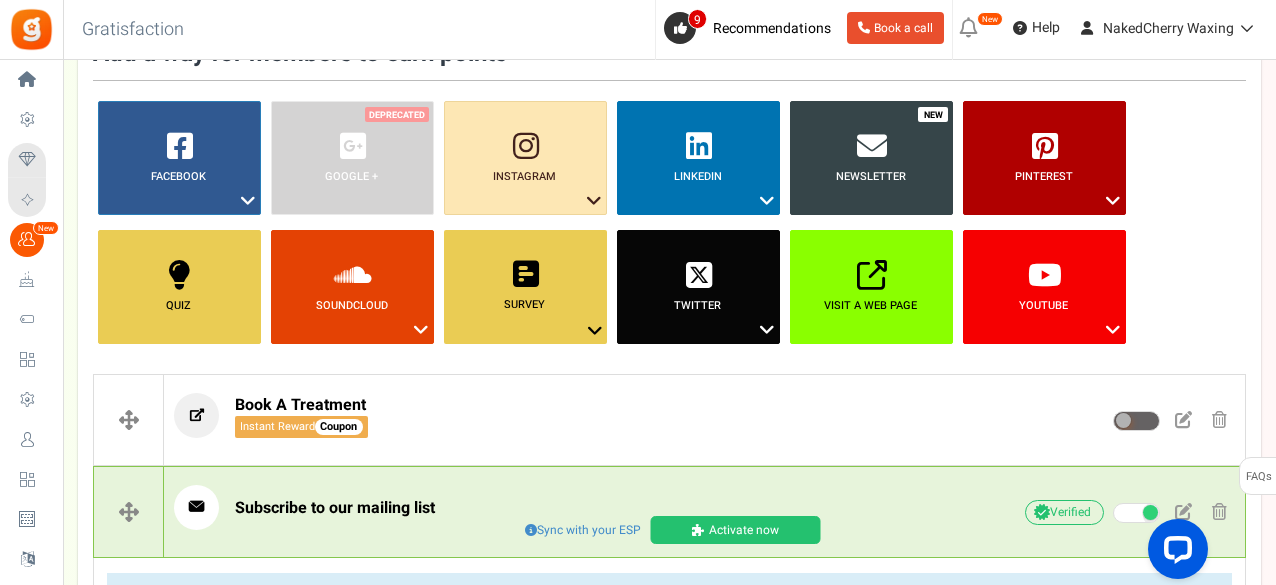 scroll, scrollTop: 0, scrollLeft: 0, axis: both 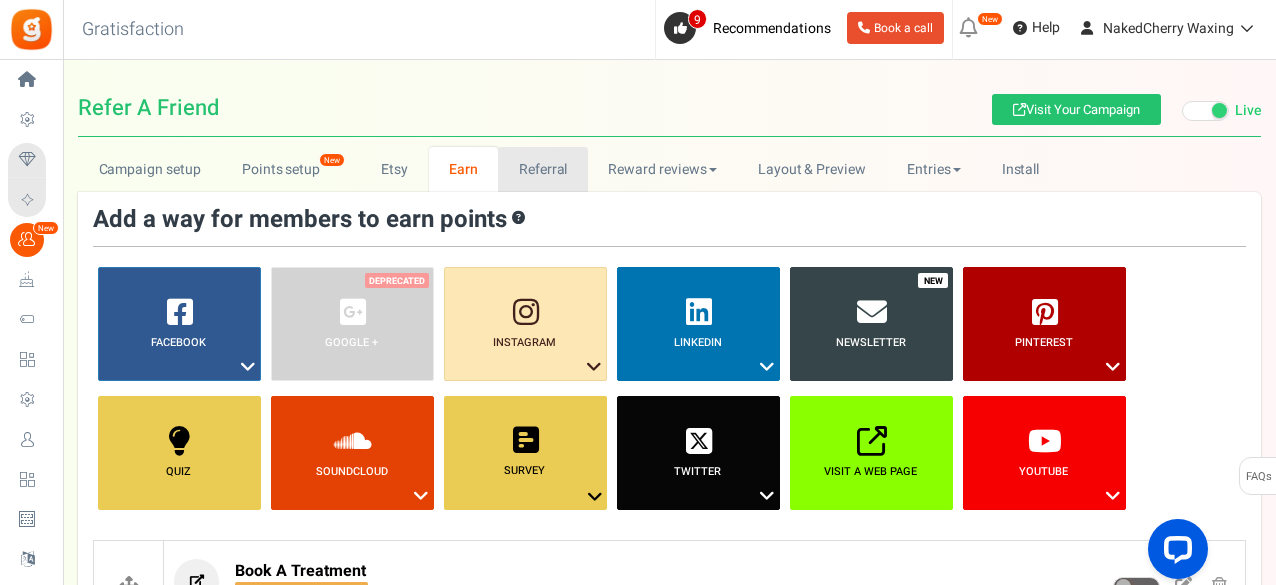 click on "Referral" at bounding box center [543, 169] 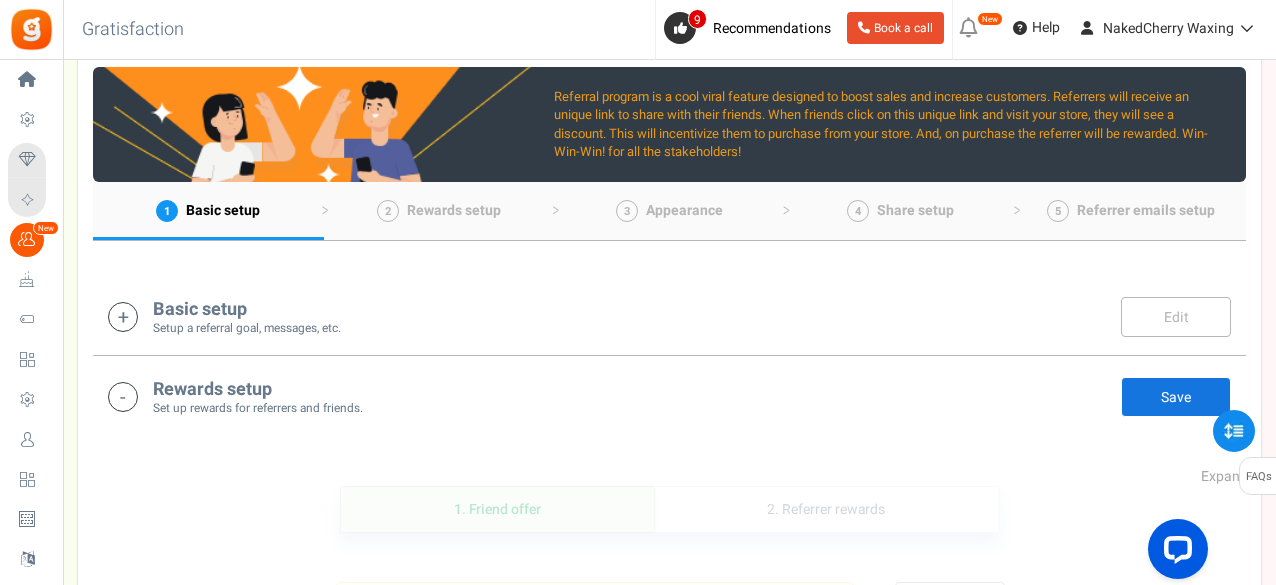 click on "Basic setup" at bounding box center (247, 310) 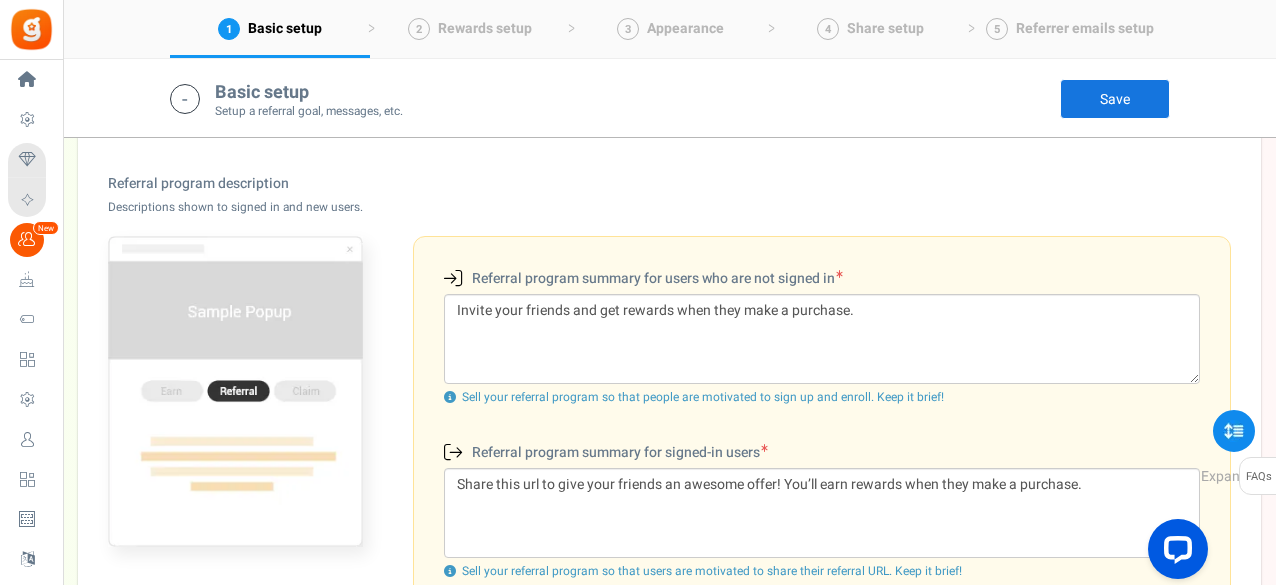 scroll, scrollTop: 551, scrollLeft: 0, axis: vertical 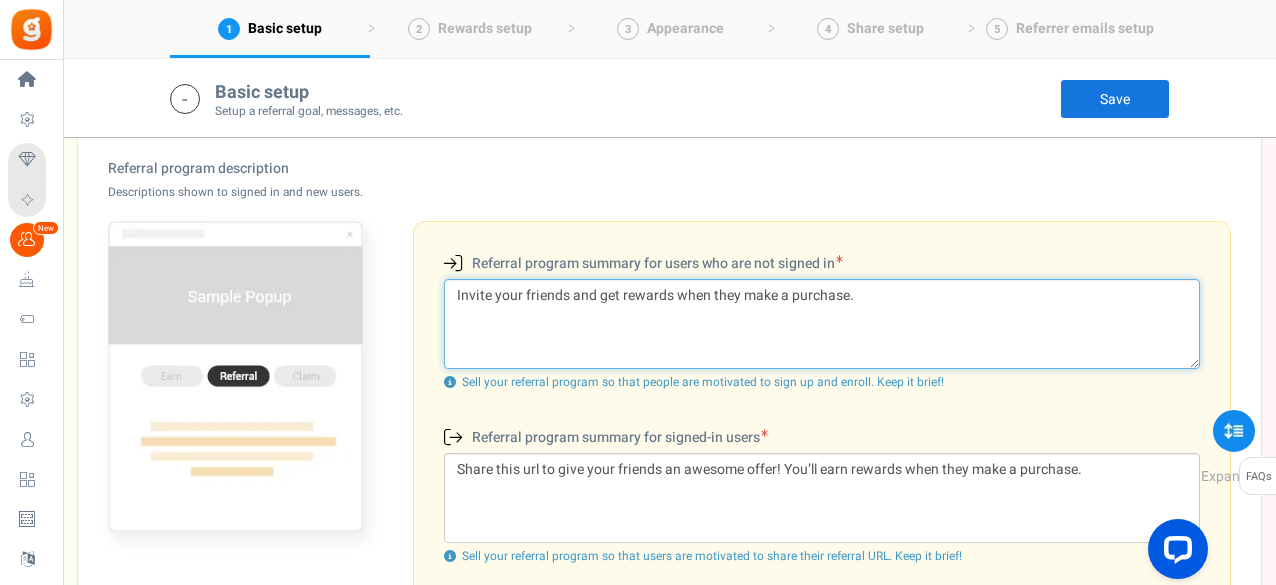 drag, startPoint x: 847, startPoint y: 289, endPoint x: 744, endPoint y: 289, distance: 103 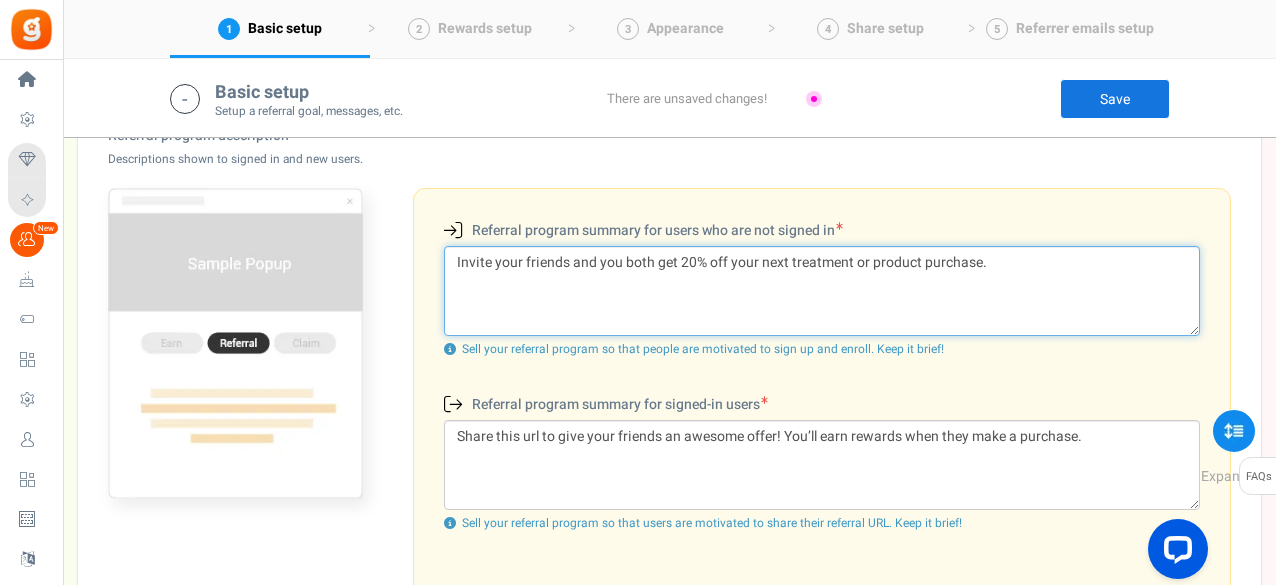 scroll, scrollTop: 618, scrollLeft: 0, axis: vertical 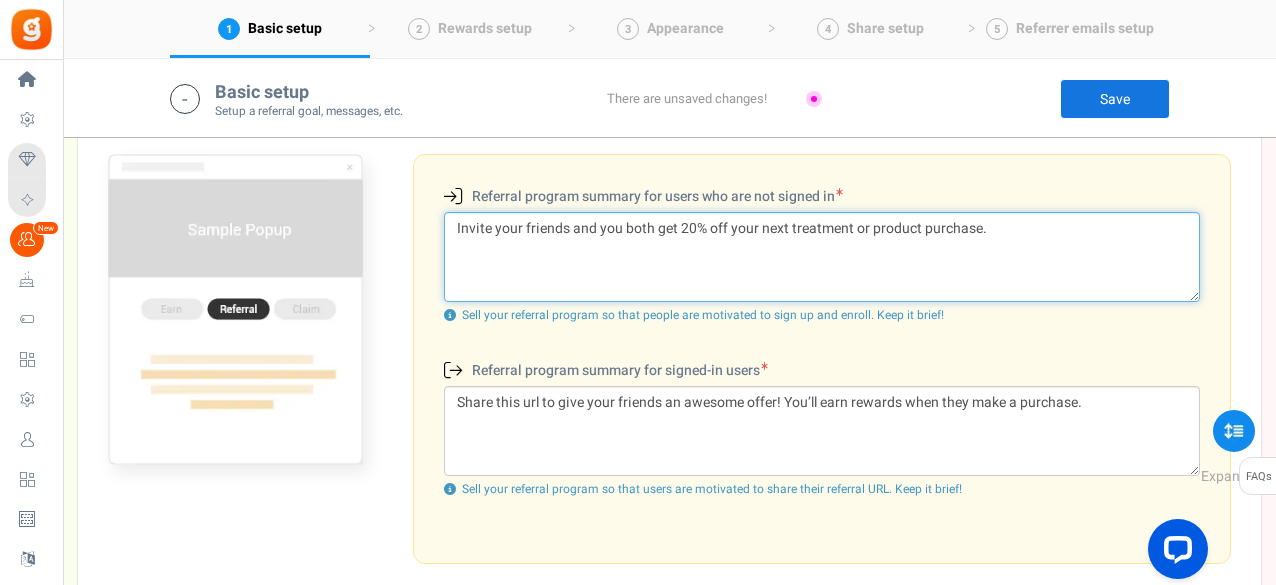 type on "Invite your friends and you both get 20% off your next treatment or product purchase." 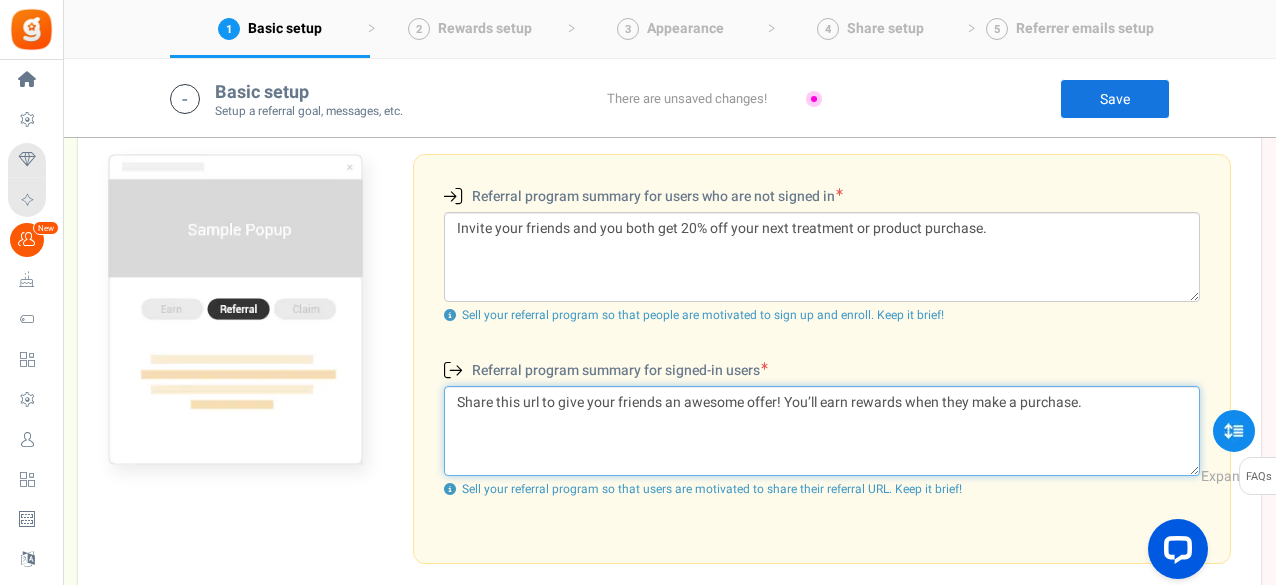 click on "Share this url to give your friends an awesome offer! You’ll earn rewards when they make a purchase." at bounding box center [822, 431] 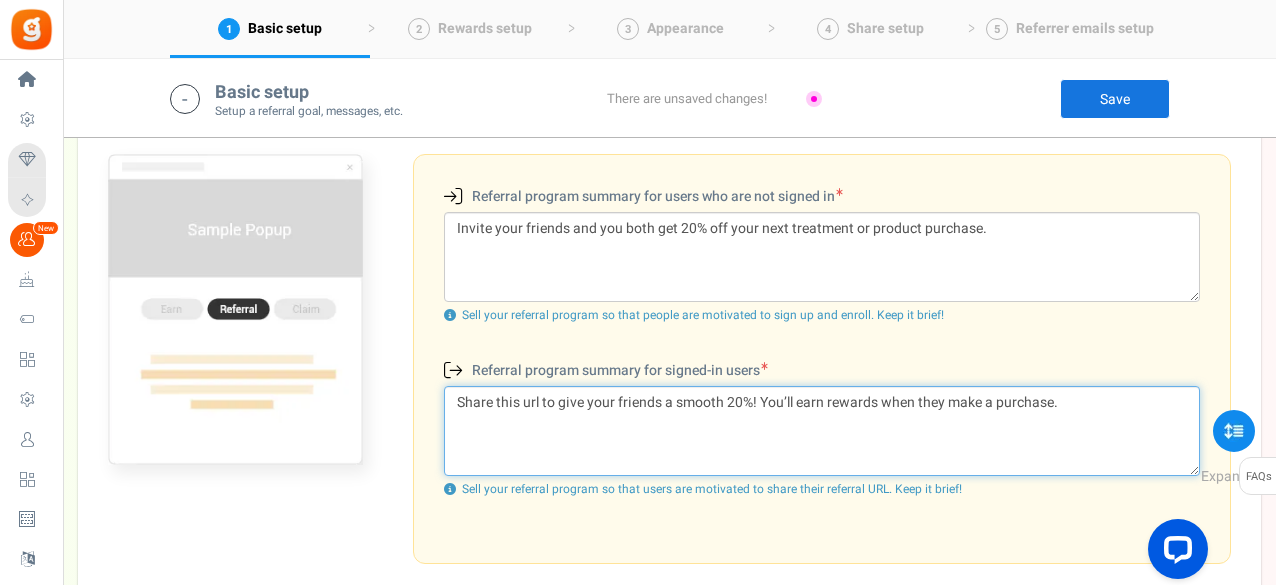 drag, startPoint x: 1035, startPoint y: 402, endPoint x: 762, endPoint y: 397, distance: 273.04578 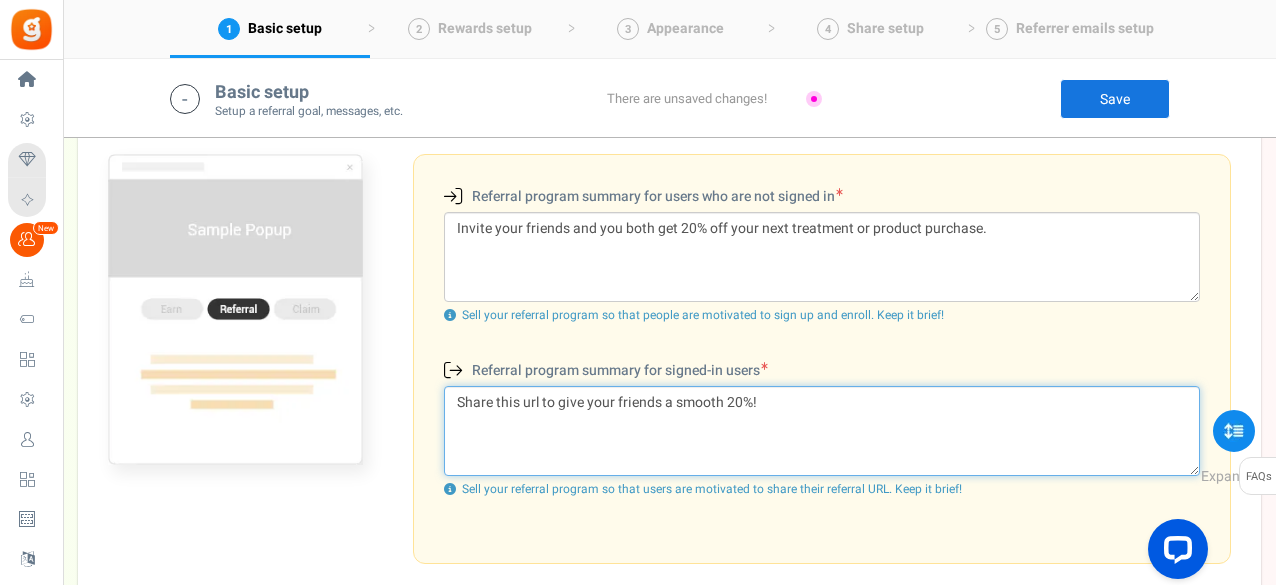 scroll, scrollTop: 818, scrollLeft: 0, axis: vertical 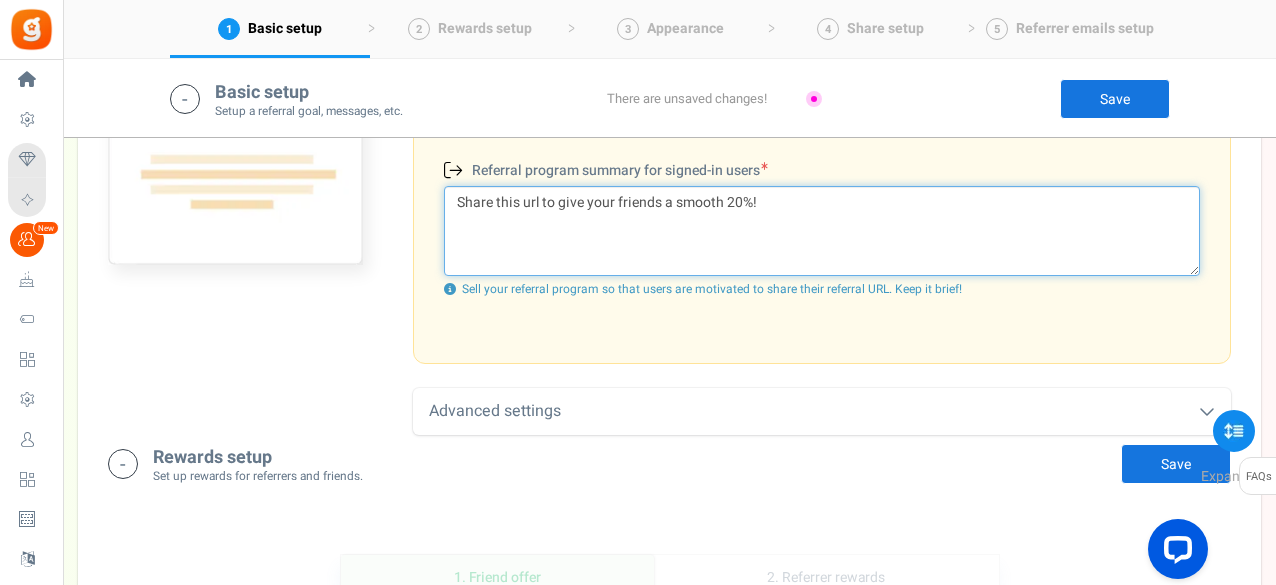 type on "Share this url to give your friends a smooth 20%!" 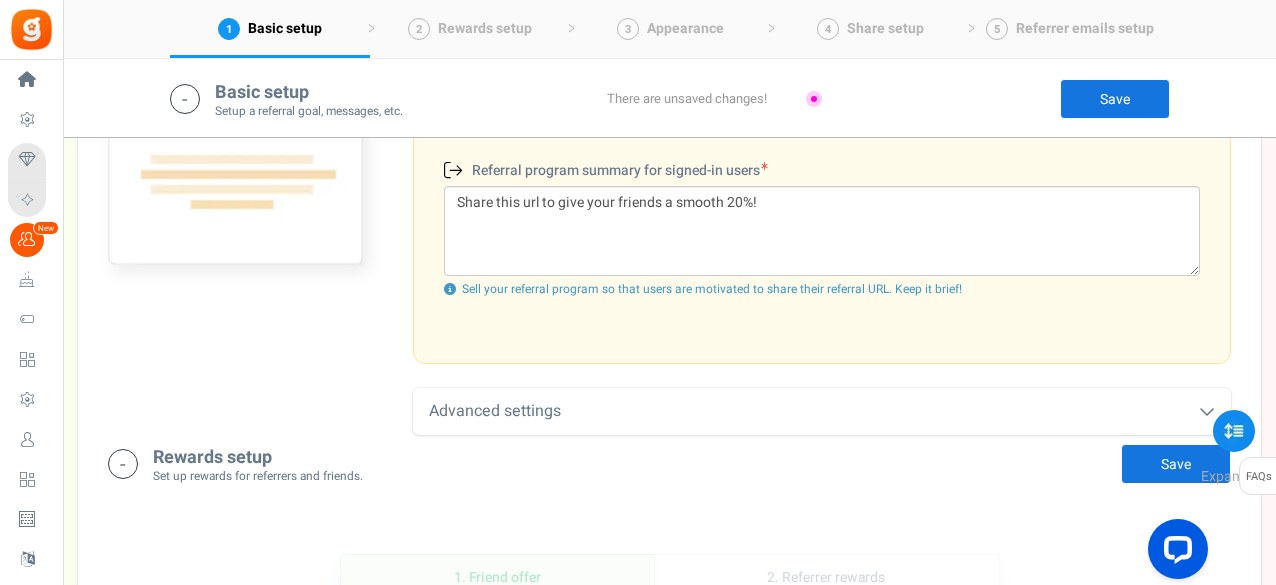 click on "Save" at bounding box center [1115, 99] 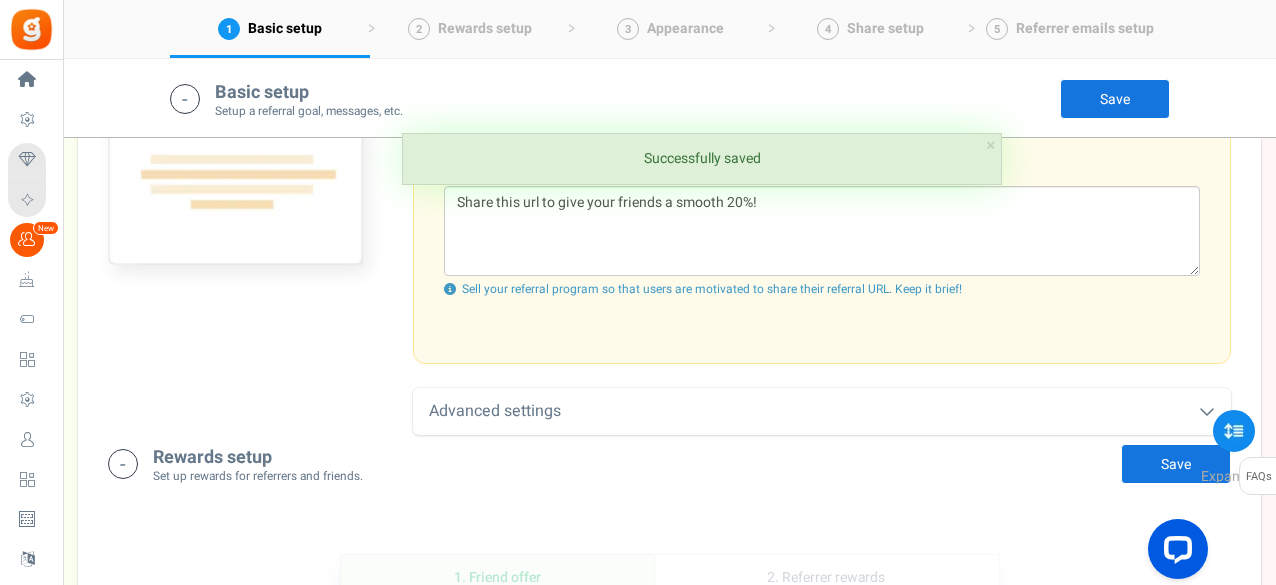 click on "Advanced settings" at bounding box center [822, 411] 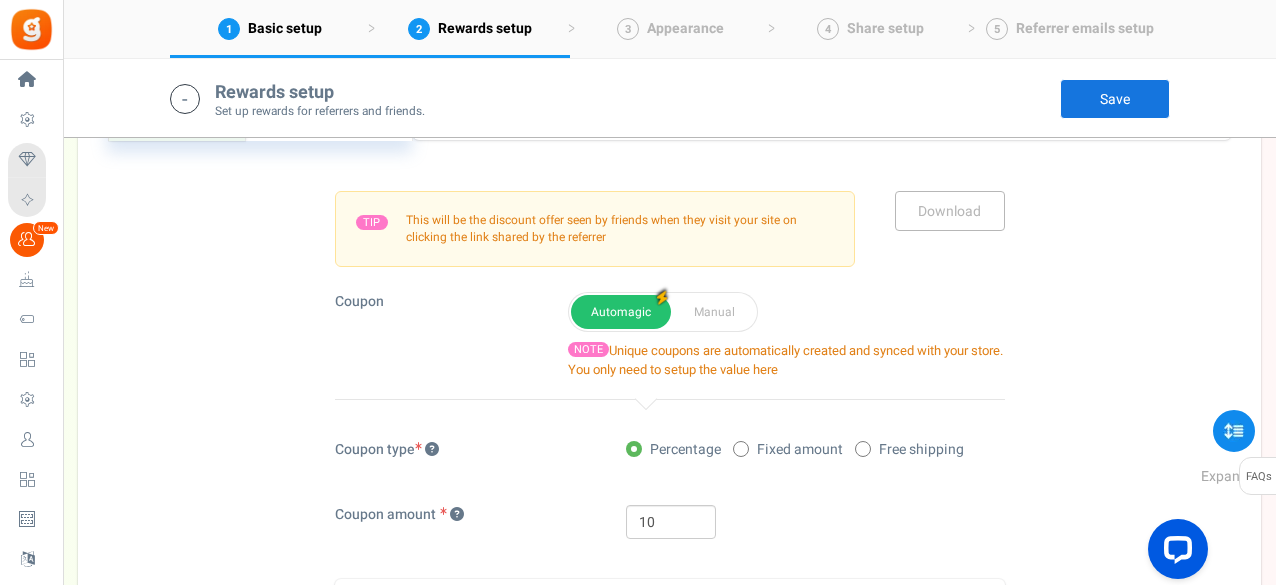 scroll, scrollTop: 1284, scrollLeft: 0, axis: vertical 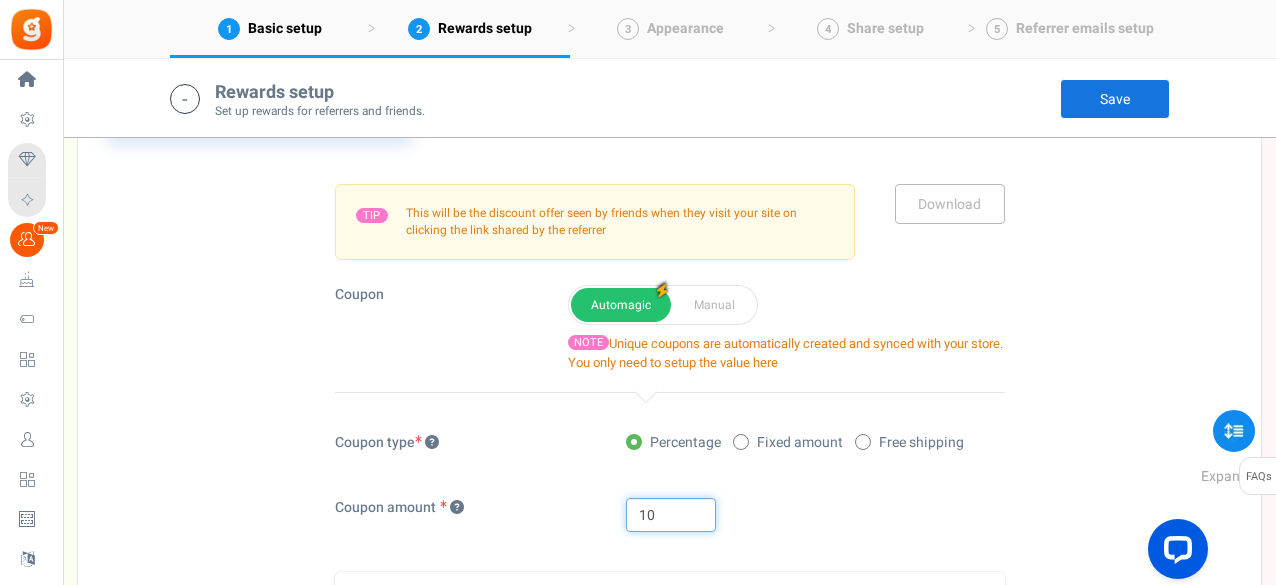 click on "10" at bounding box center (671, 515) 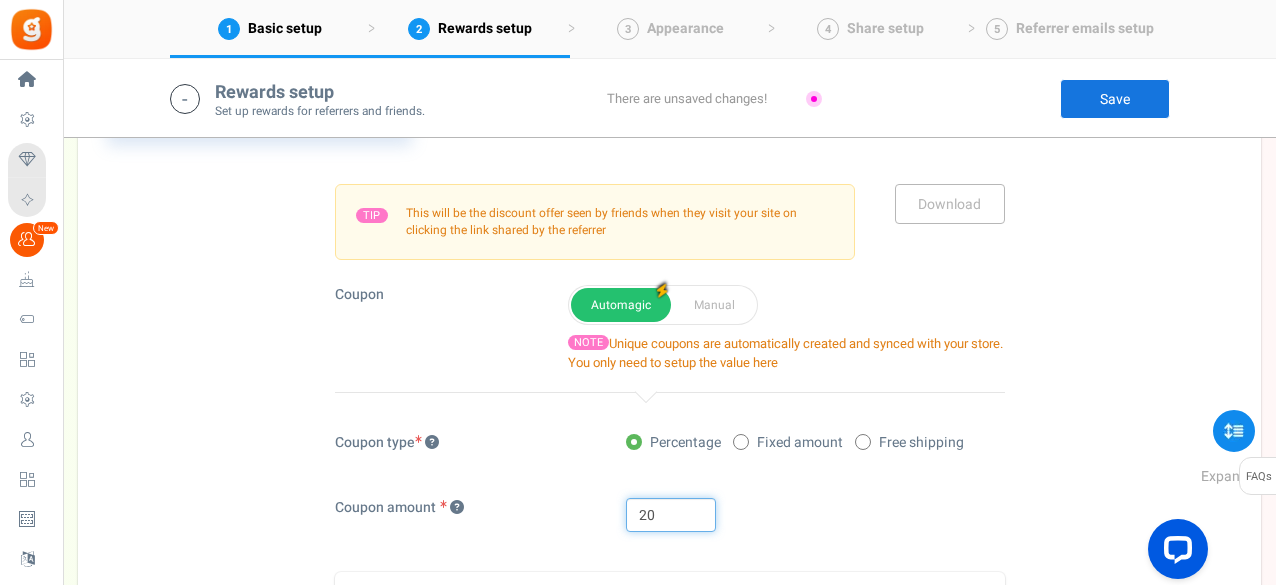 type on "20" 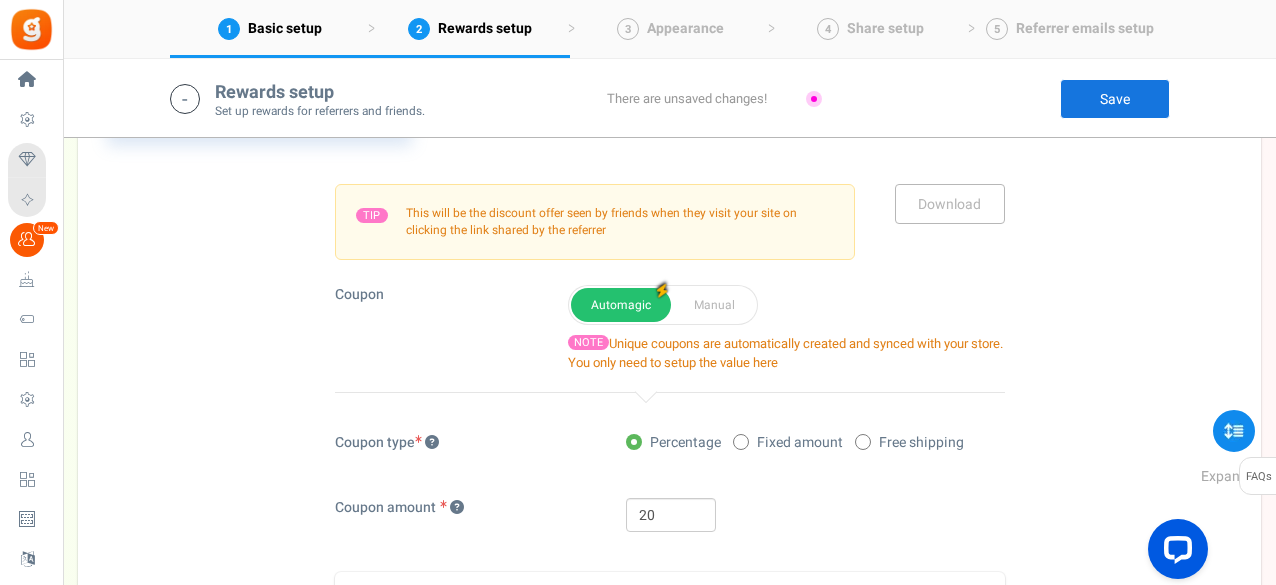 click on "20" at bounding box center [815, 515] 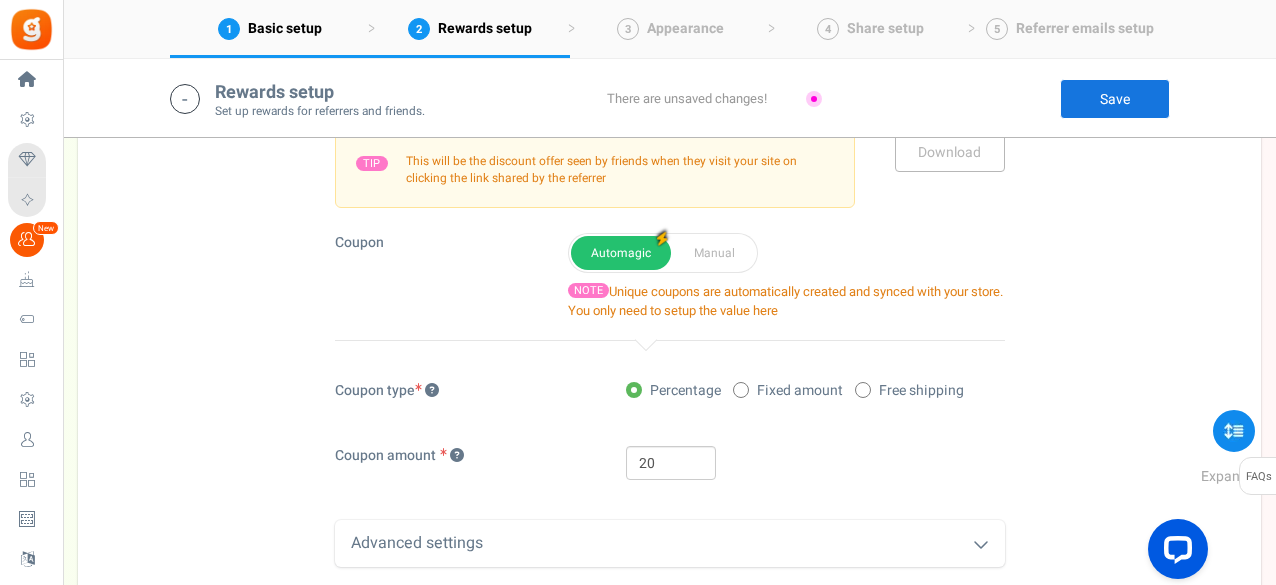 scroll, scrollTop: 1418, scrollLeft: 0, axis: vertical 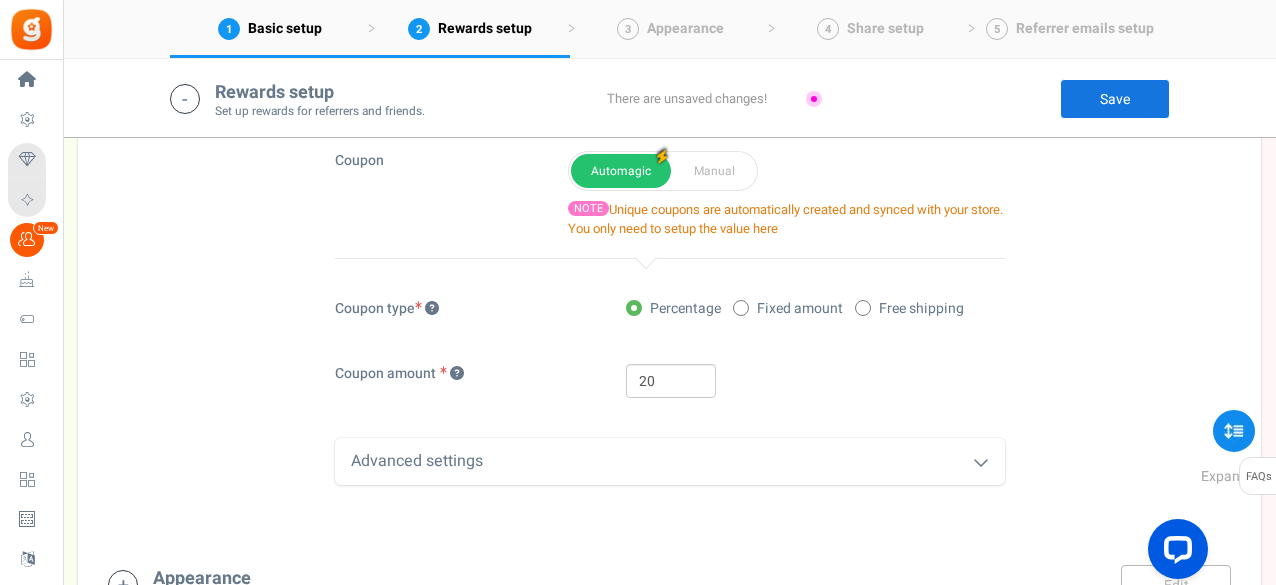 click on "Save" at bounding box center (1115, 99) 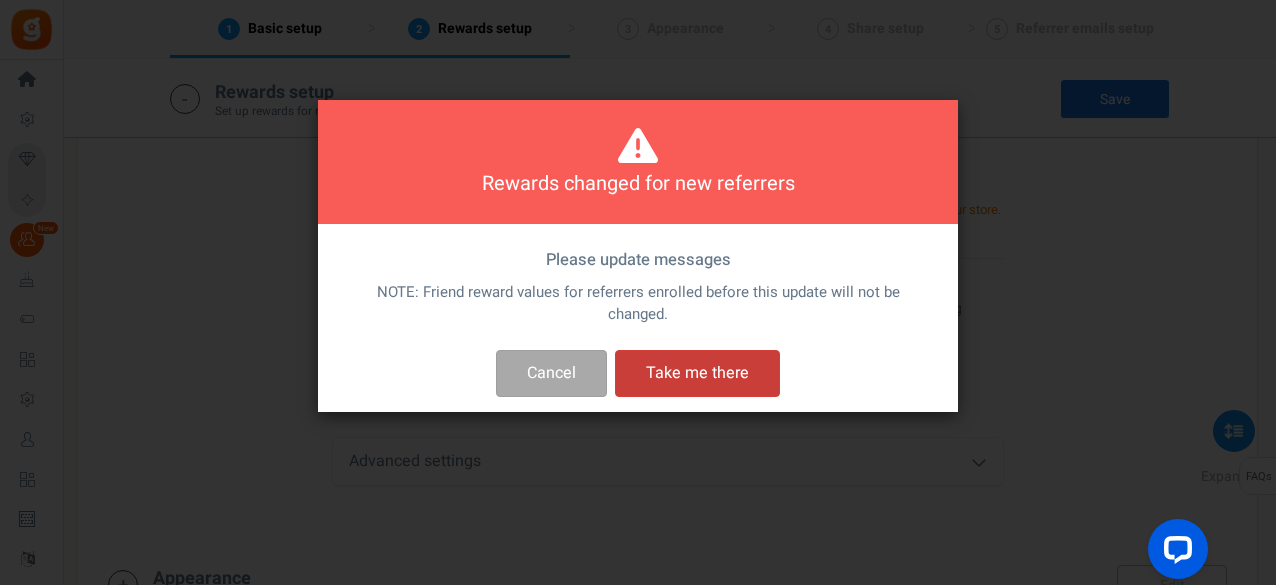 click on "Take me there" at bounding box center (697, 373) 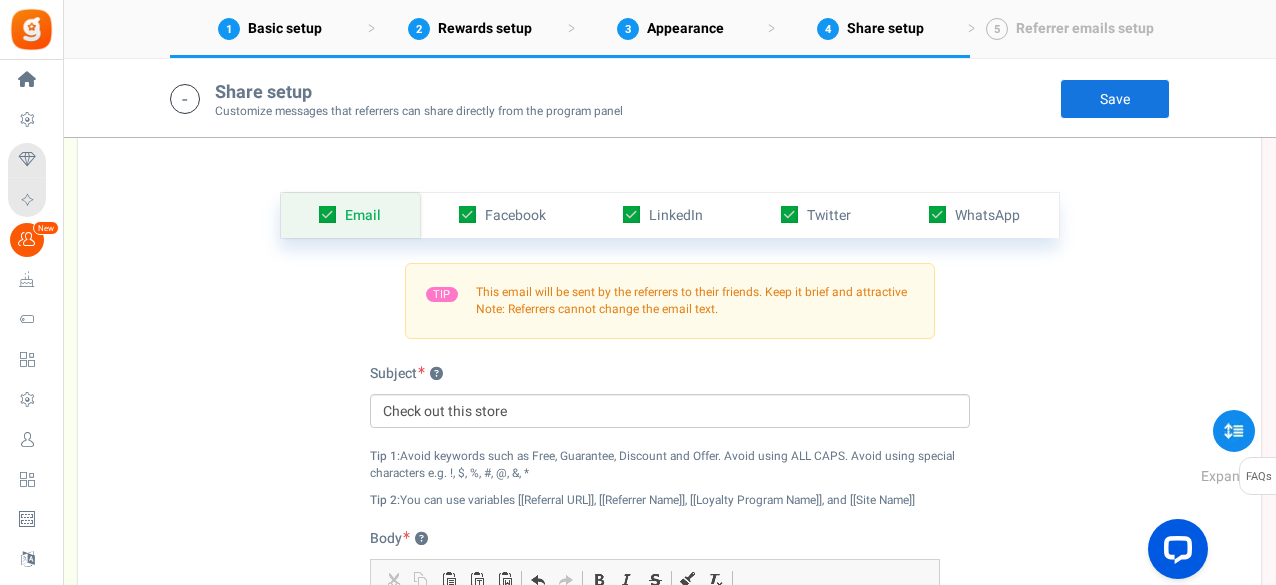 scroll, scrollTop: 1982, scrollLeft: 0, axis: vertical 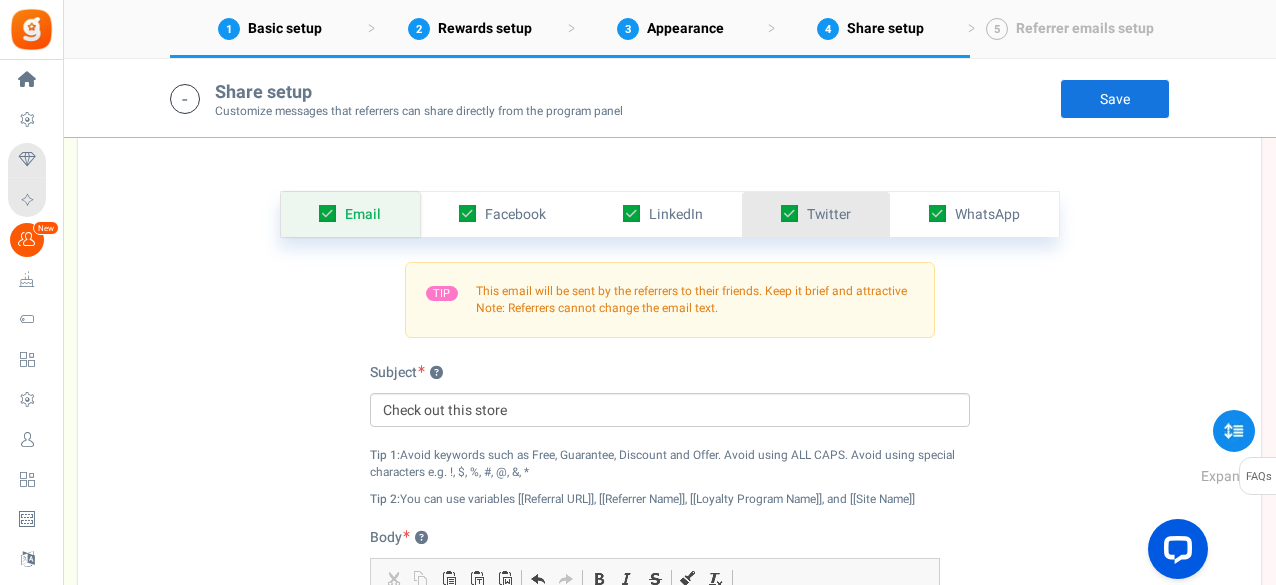 click at bounding box center (789, 213) 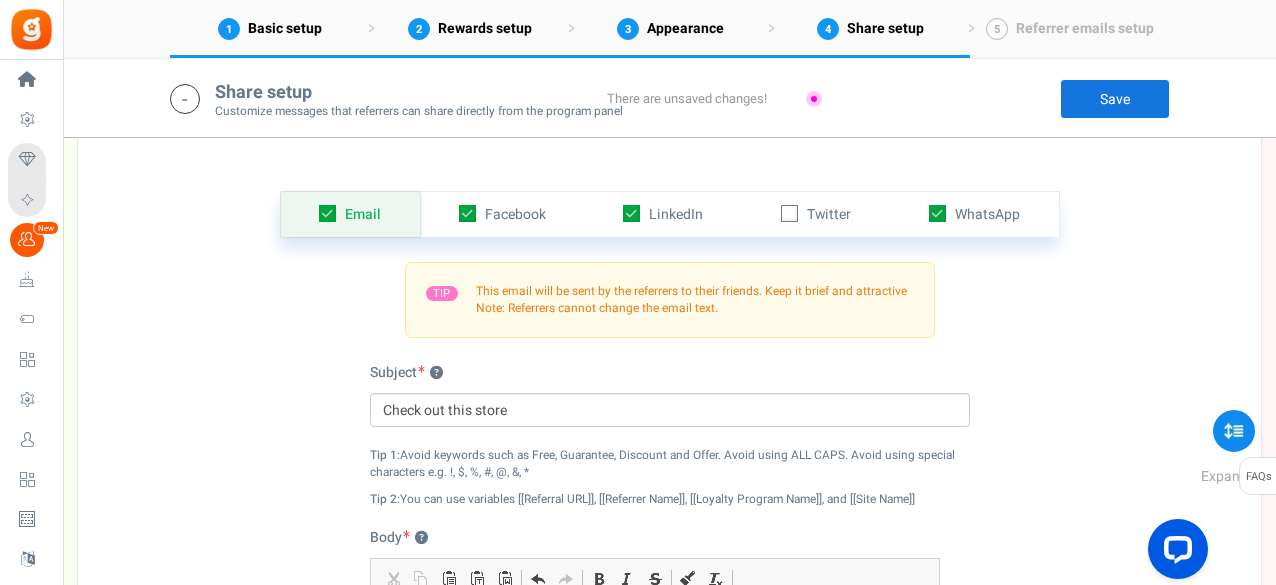 click on "Save" at bounding box center [1115, 99] 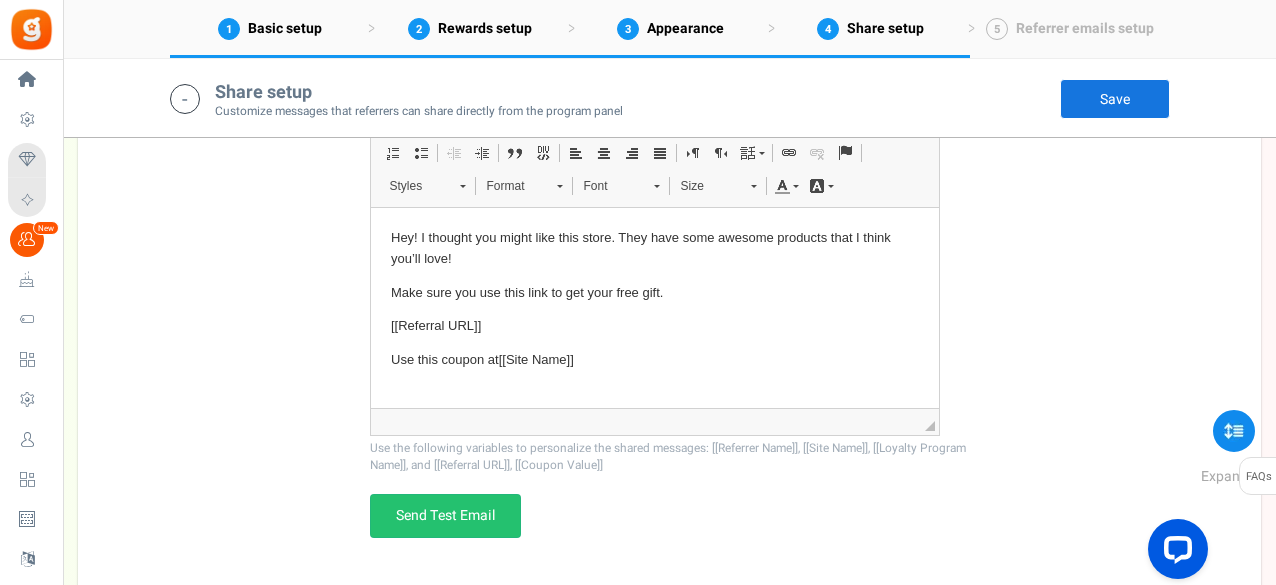 scroll, scrollTop: 2448, scrollLeft: 0, axis: vertical 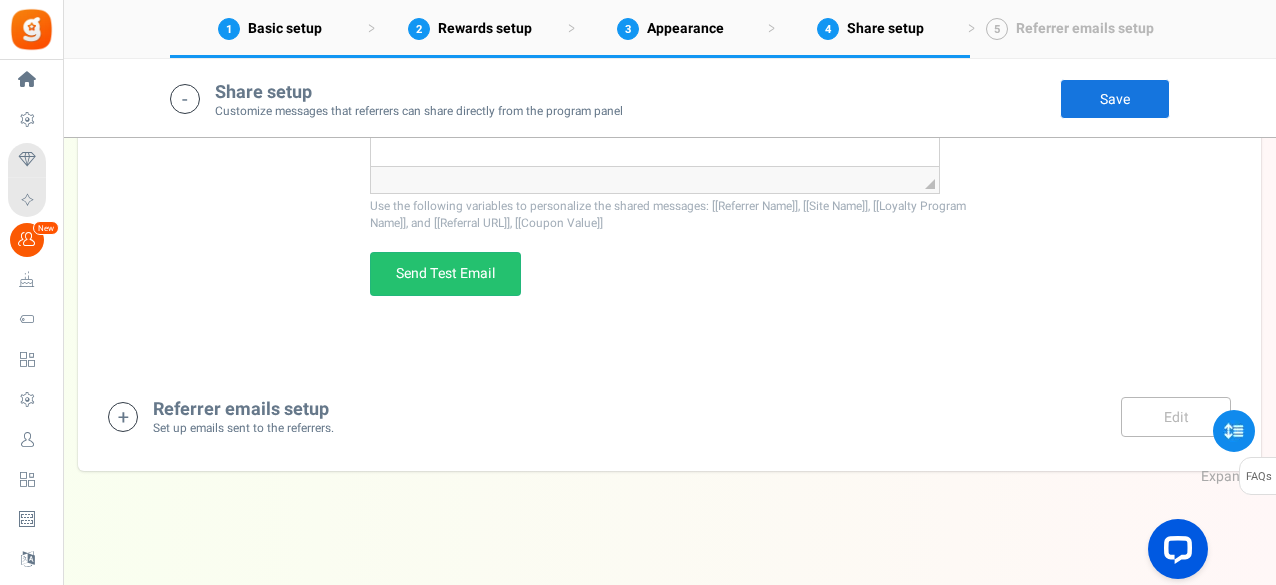 click on "Referrer emails setup
Set up emails sent to the referrers.
Edit
Save
Save" at bounding box center (669, 416) 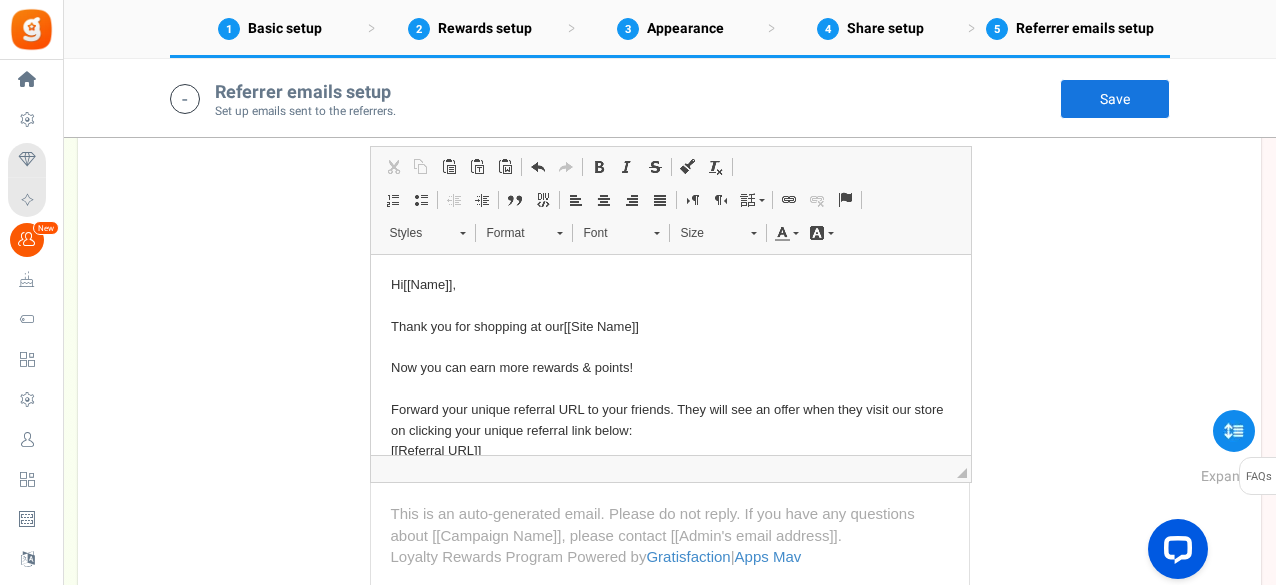 scroll, scrollTop: 3328, scrollLeft: 0, axis: vertical 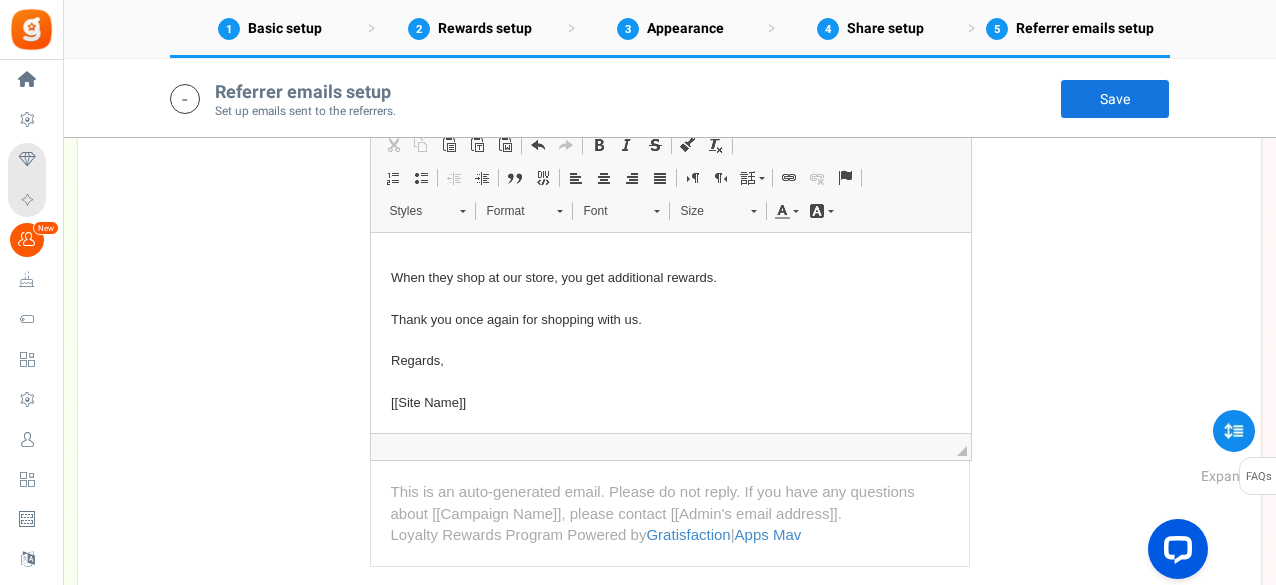 click on "Save" at bounding box center (1115, 99) 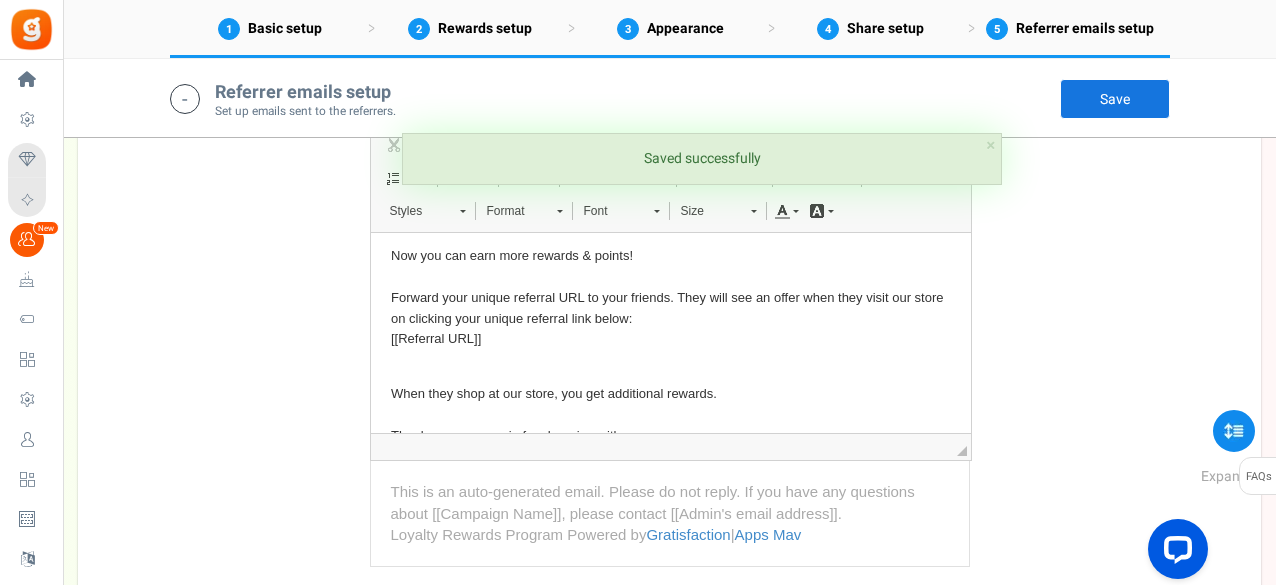 scroll, scrollTop: 0, scrollLeft: 0, axis: both 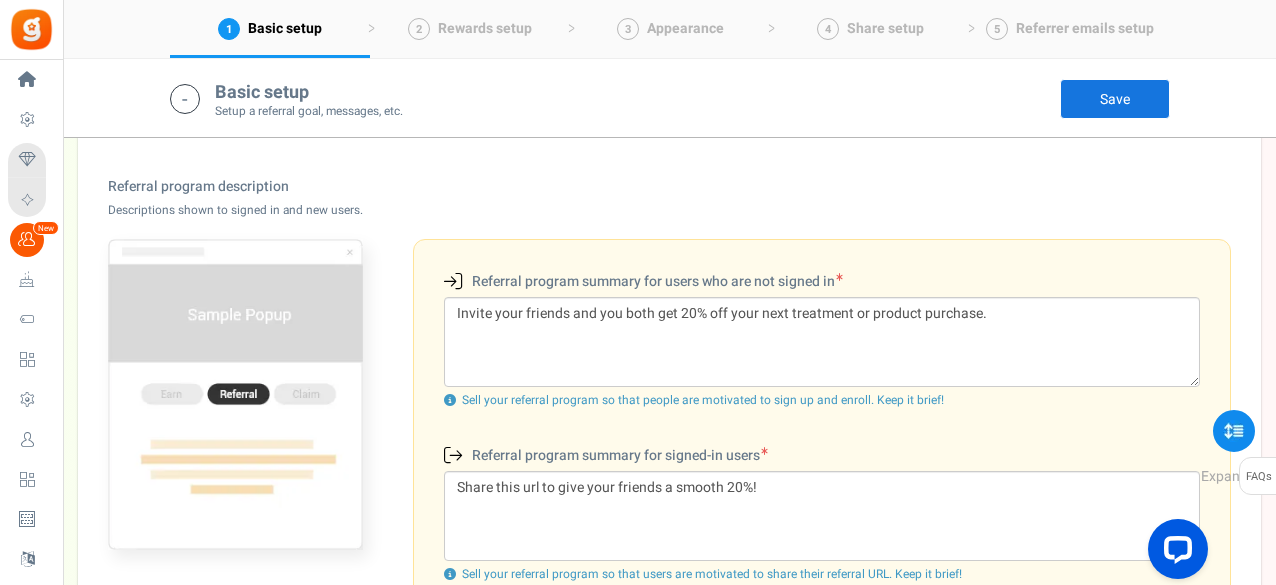 click at bounding box center [235, 395] 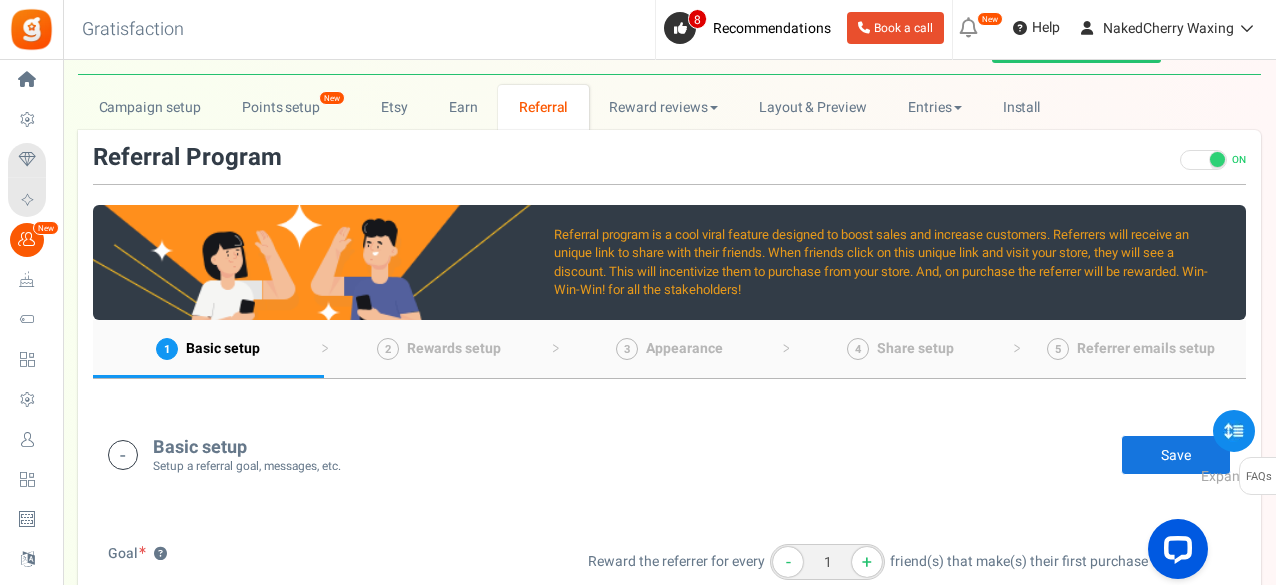 scroll, scrollTop: 0, scrollLeft: 0, axis: both 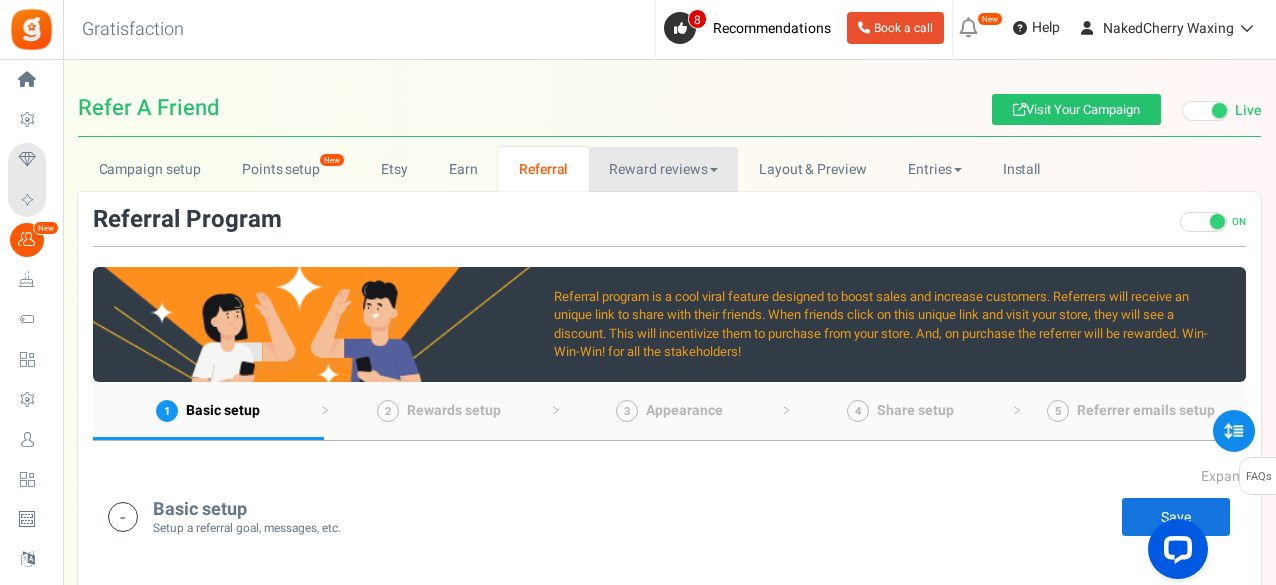 click on "Reward reviews" at bounding box center (663, 169) 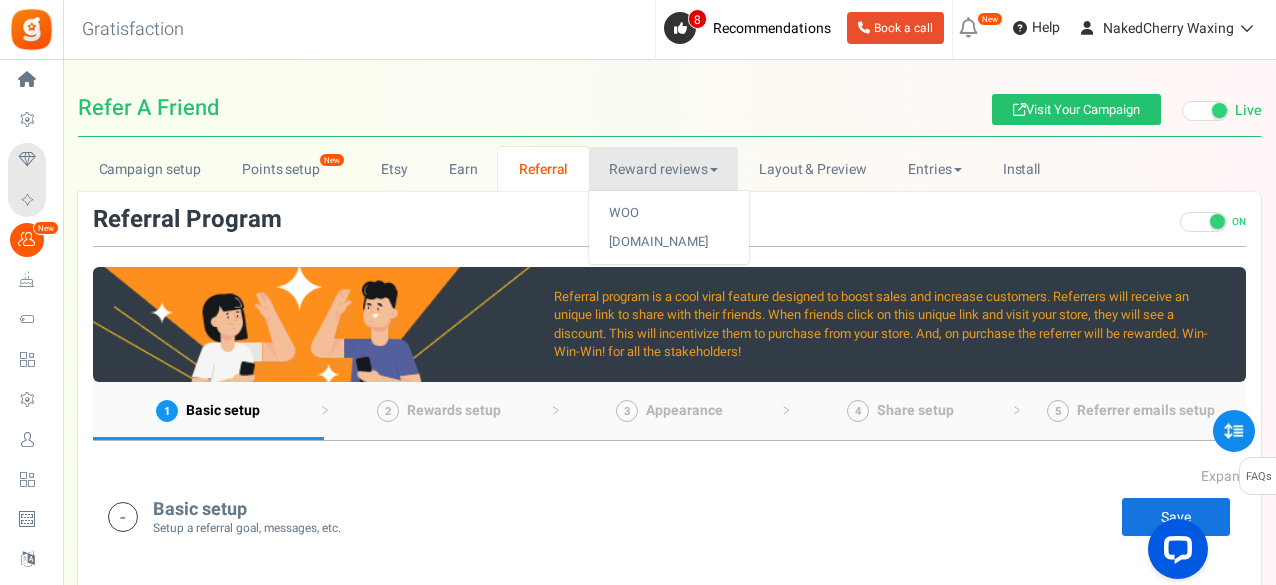 click on "Reward reviews" at bounding box center (663, 169) 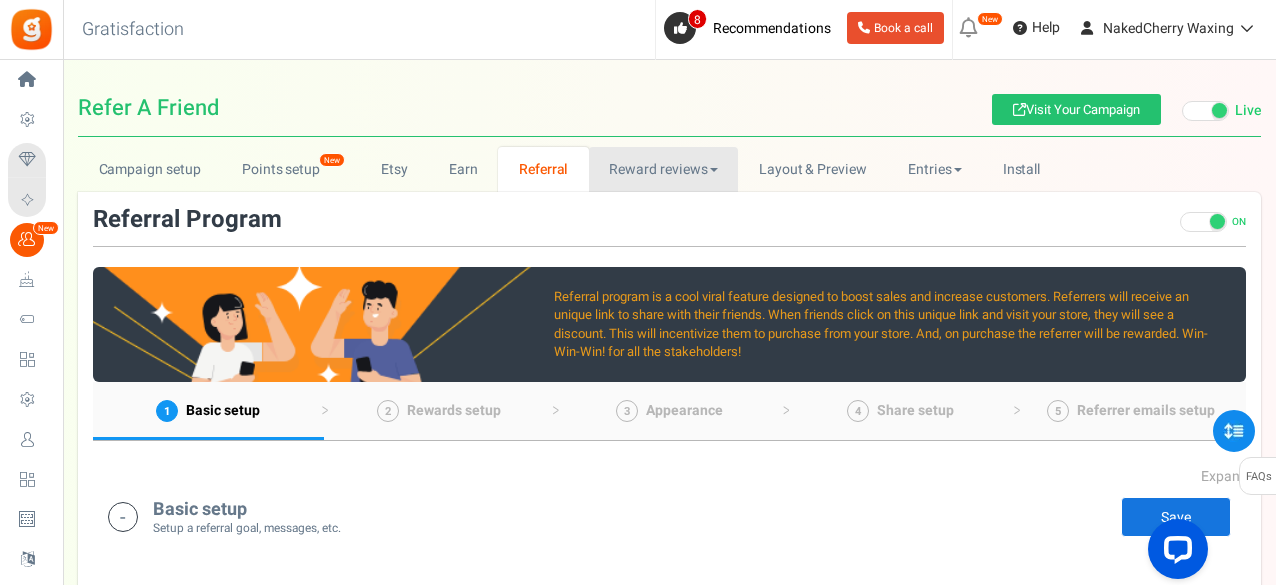 click on "Reward reviews" at bounding box center (663, 169) 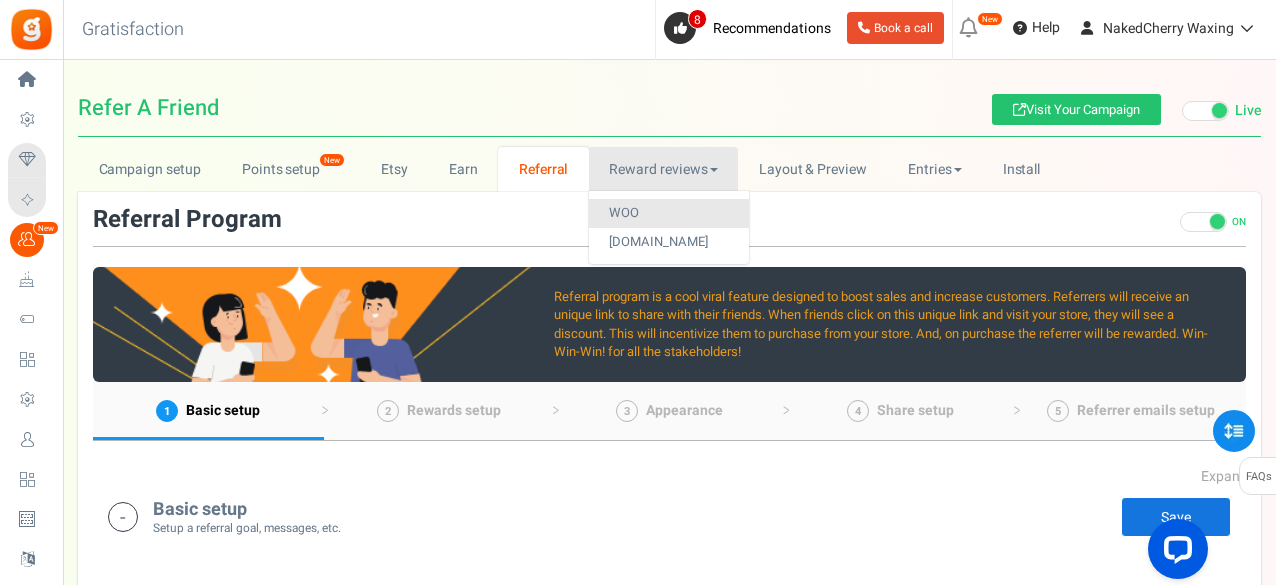 click on "WOO" at bounding box center (669, 213) 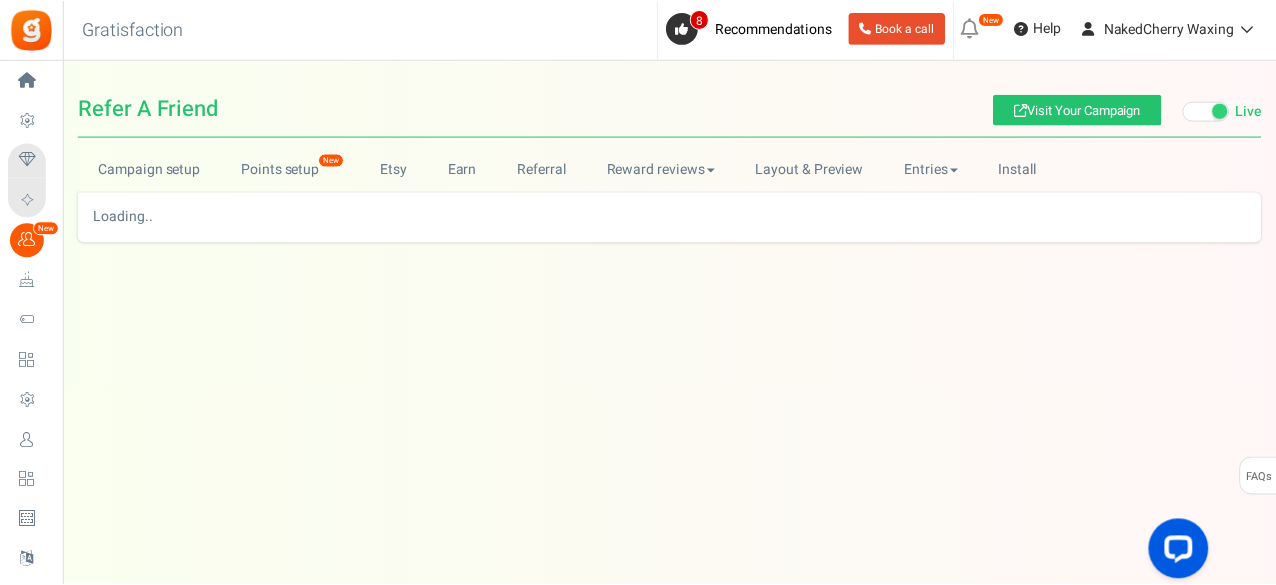 scroll, scrollTop: 0, scrollLeft: 0, axis: both 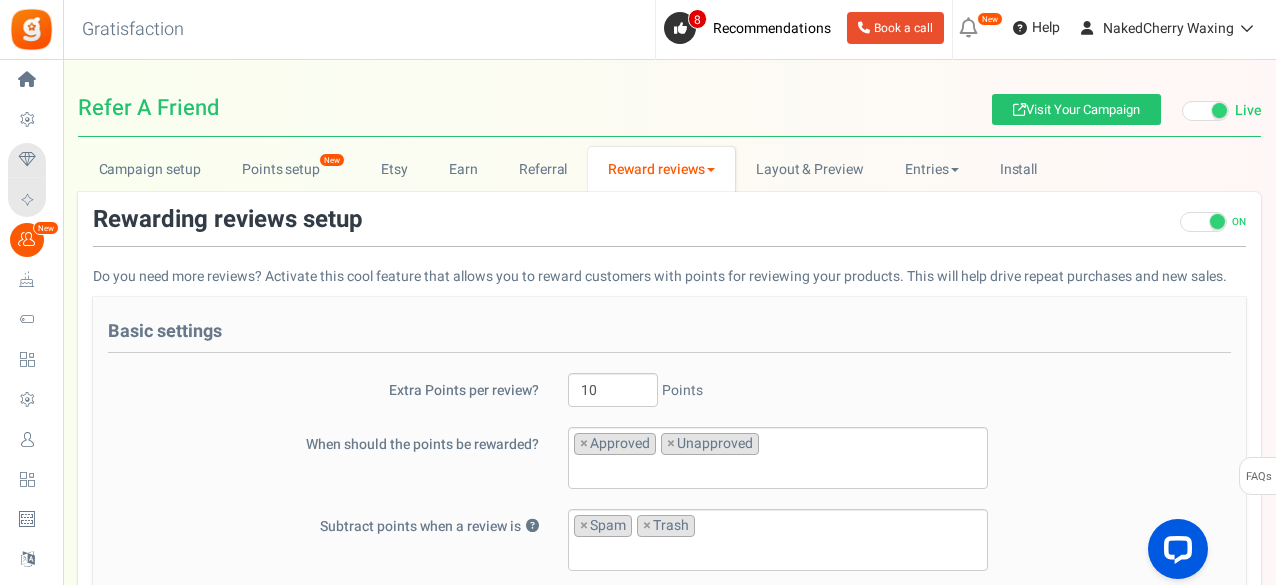 click at bounding box center (1203, 222) 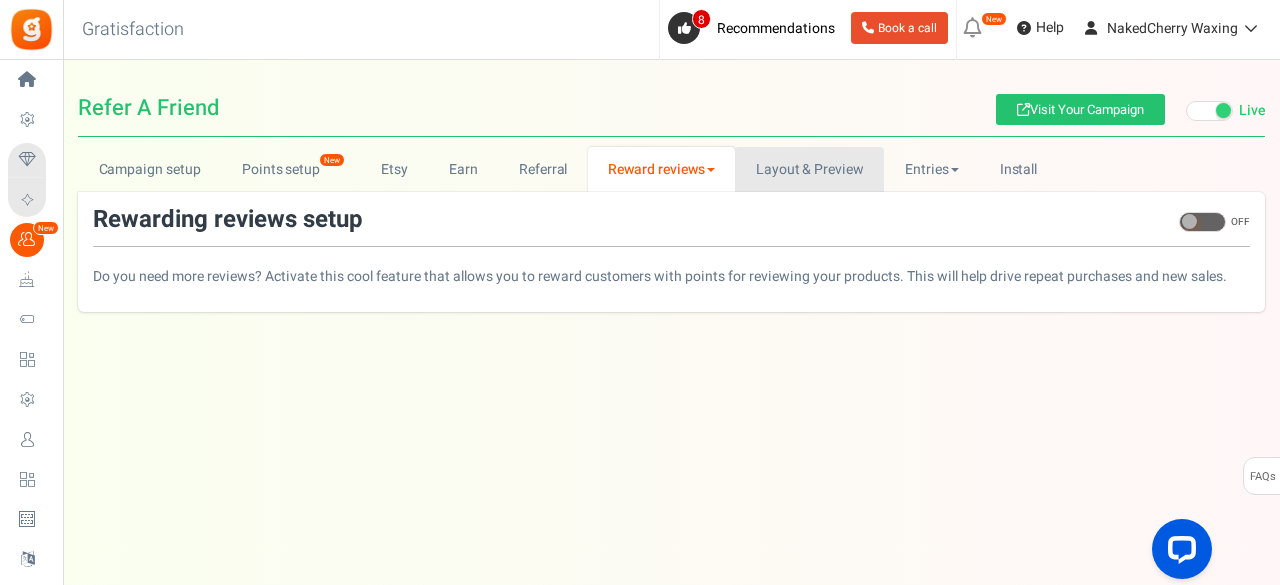 click on "Layout & Preview" at bounding box center (809, 169) 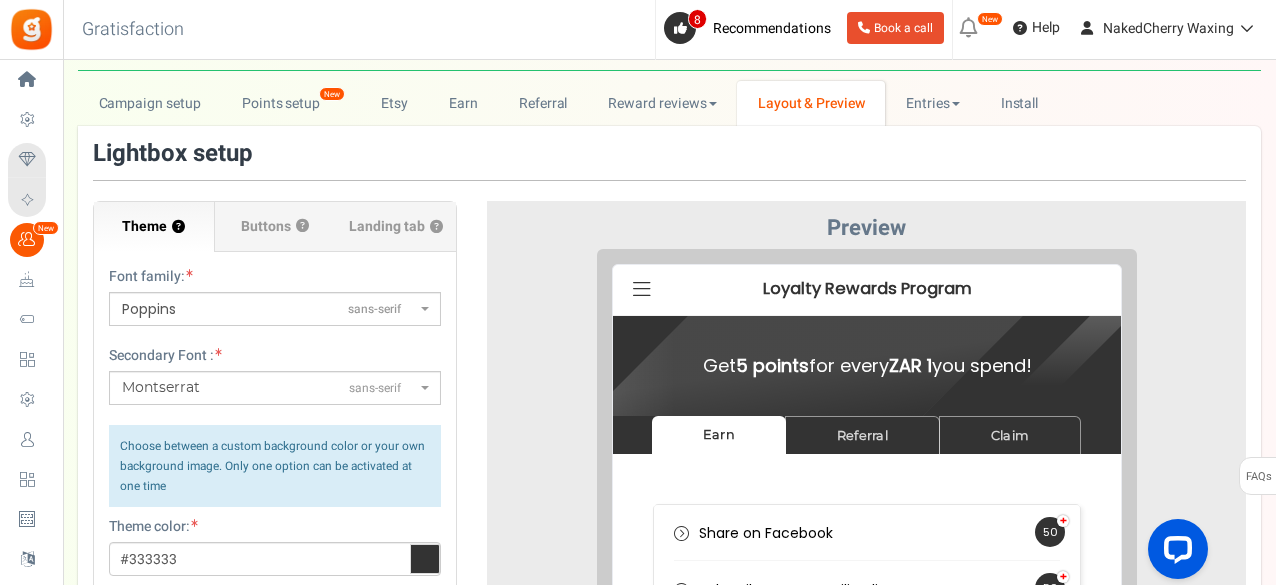 scroll, scrollTop: 133, scrollLeft: 0, axis: vertical 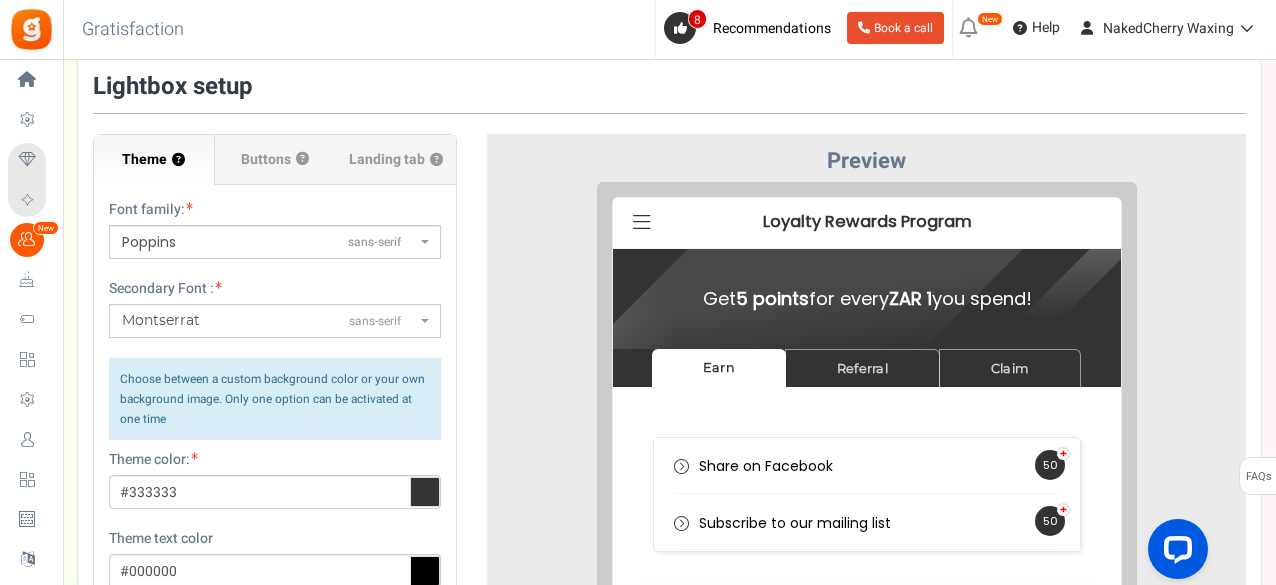 click on "Montserrat sans-serif" at bounding box center (269, 321) 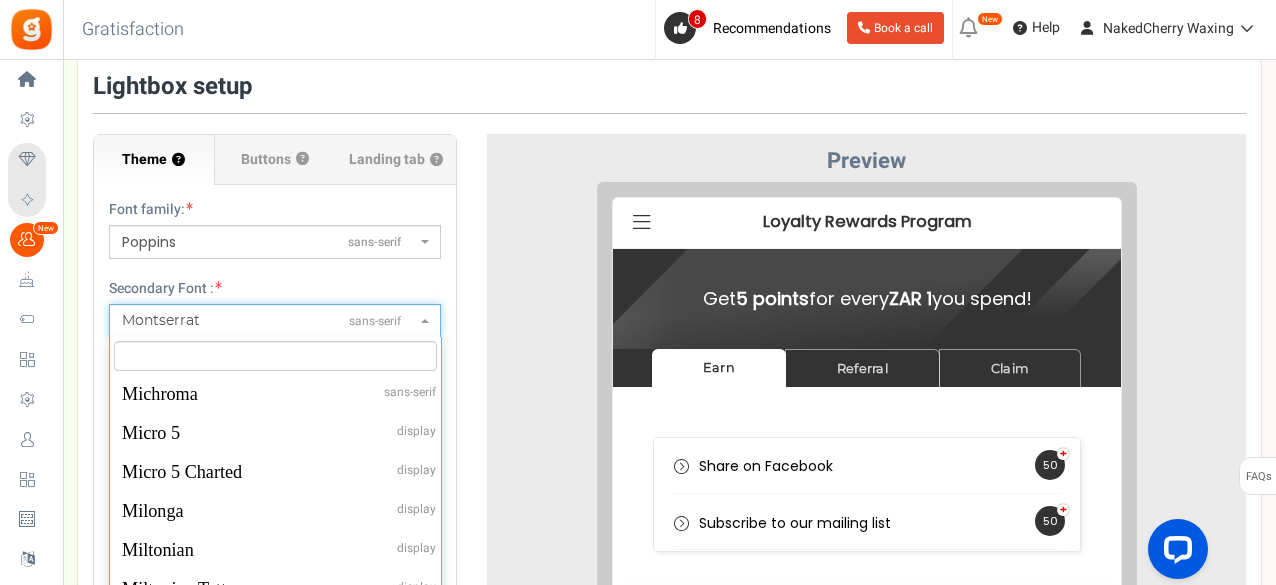 scroll, scrollTop: 35750, scrollLeft: 0, axis: vertical 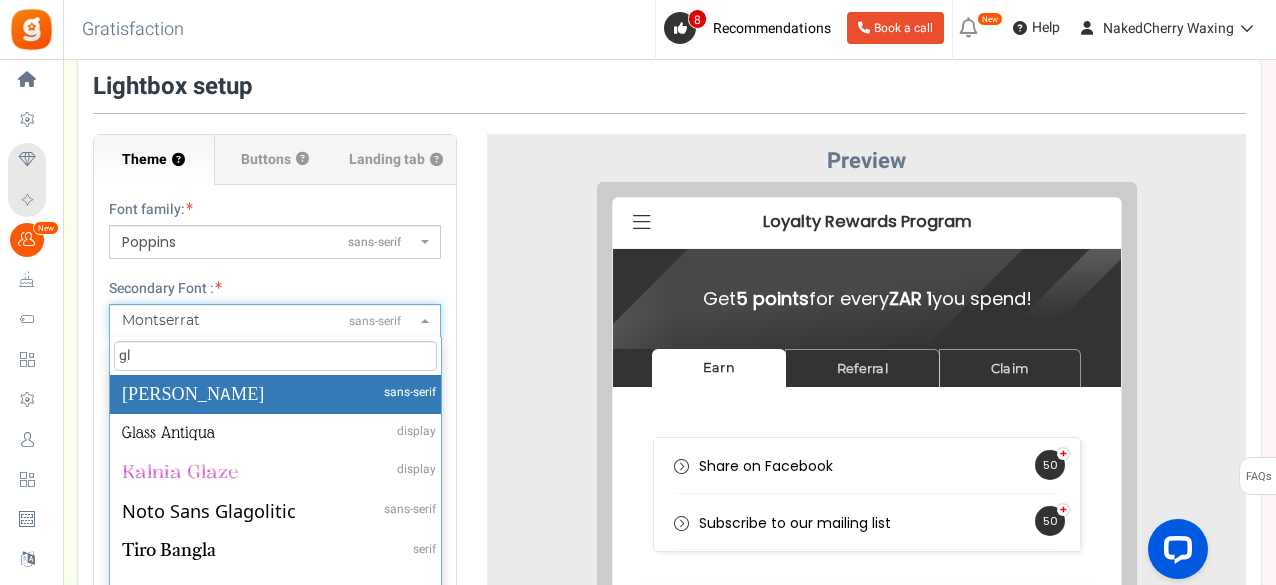type on "g" 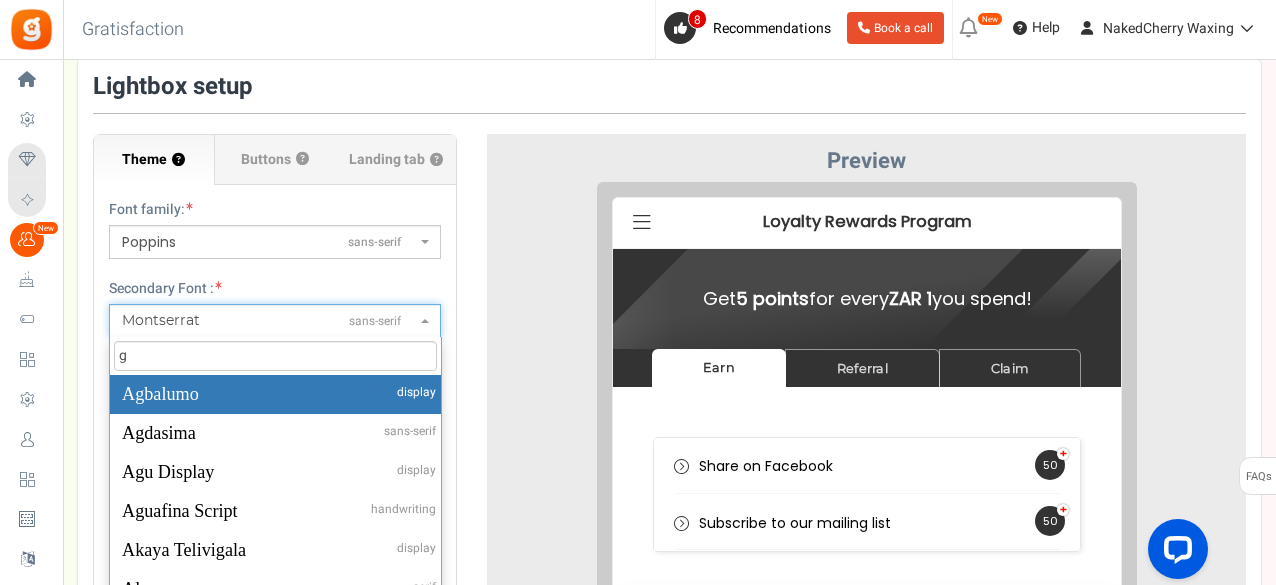 type 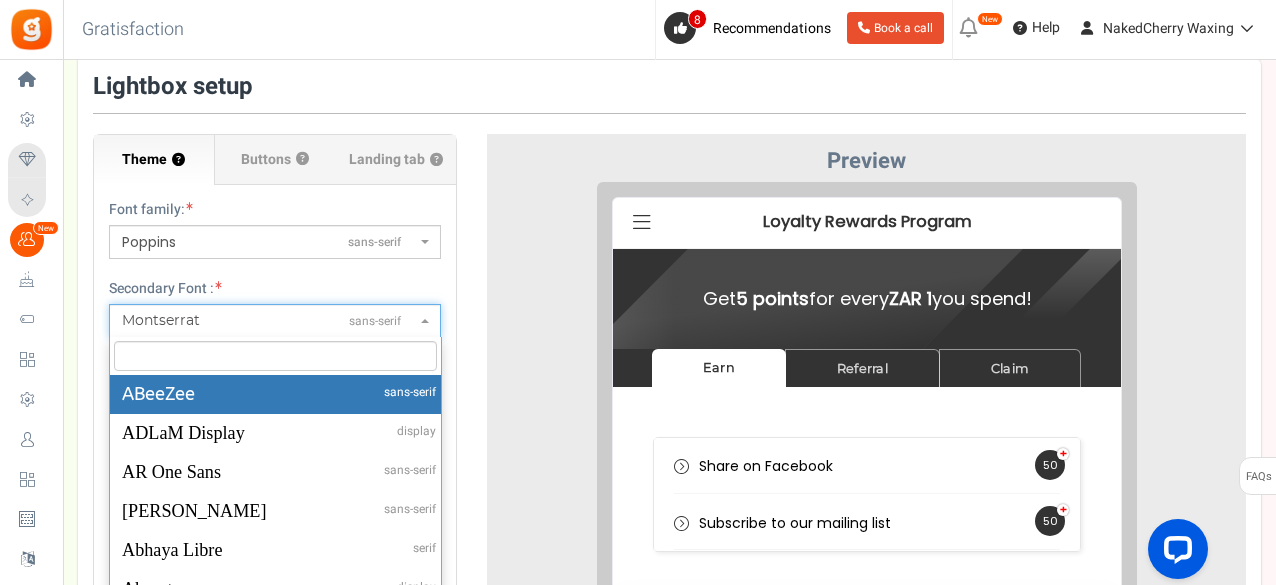 click on "Poppins sans-serif" at bounding box center [269, 242] 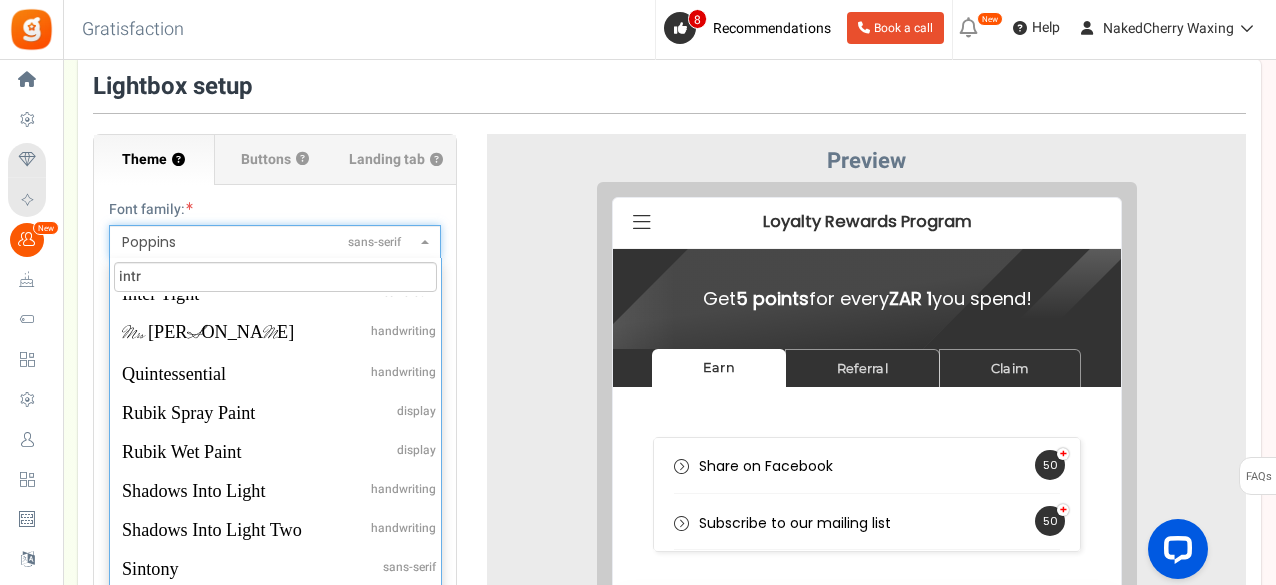 scroll, scrollTop: 0, scrollLeft: 0, axis: both 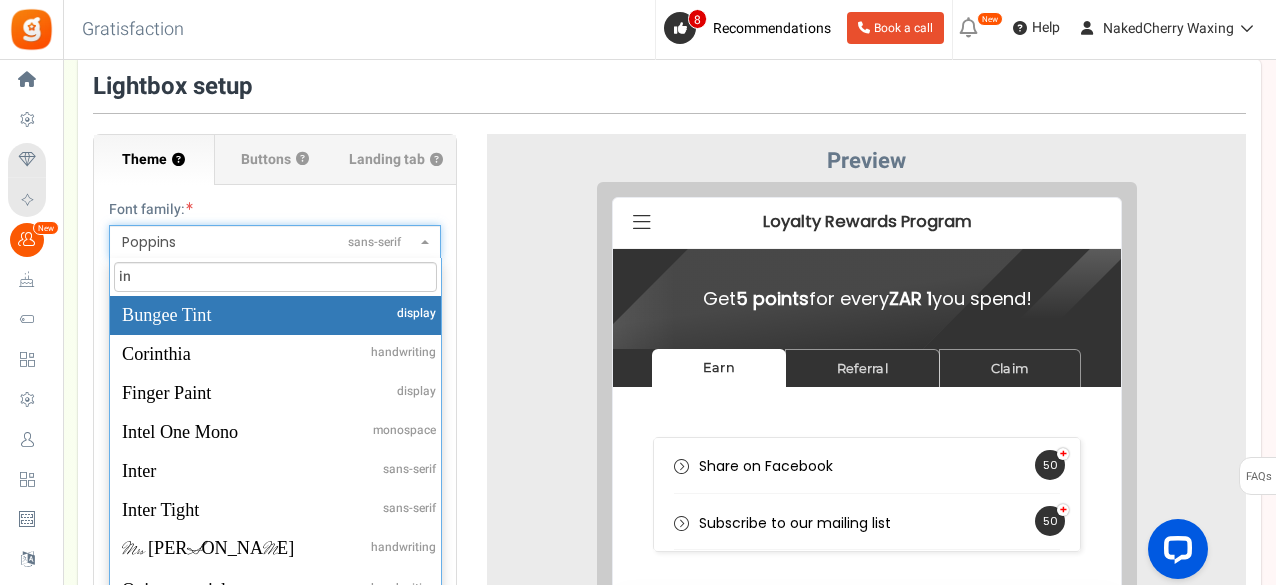 type on "i" 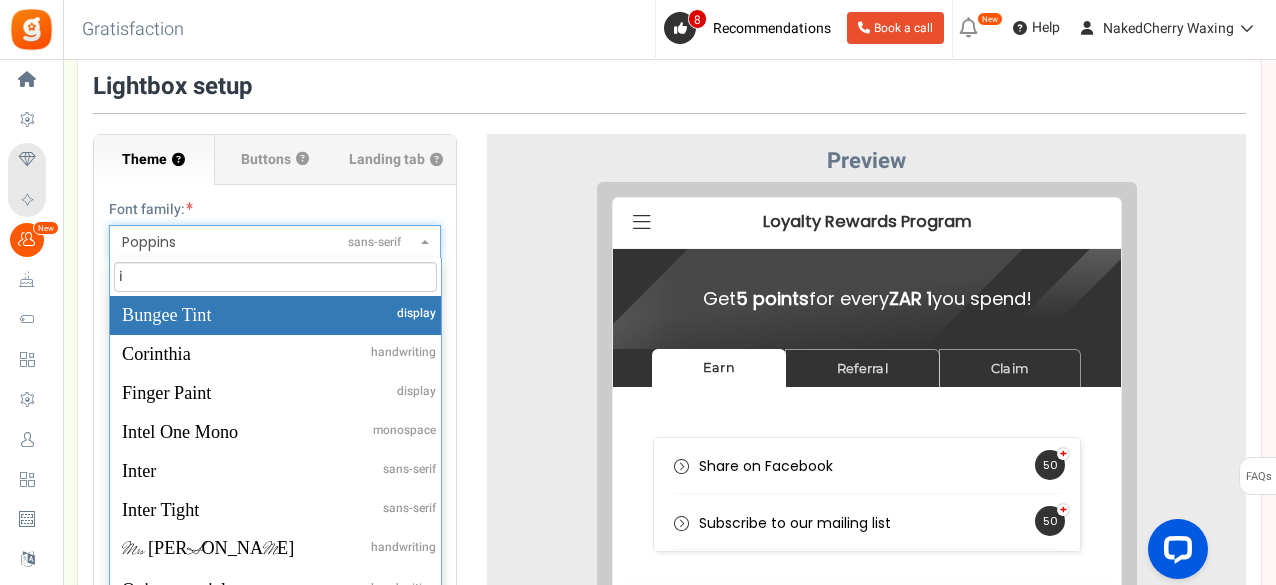 type 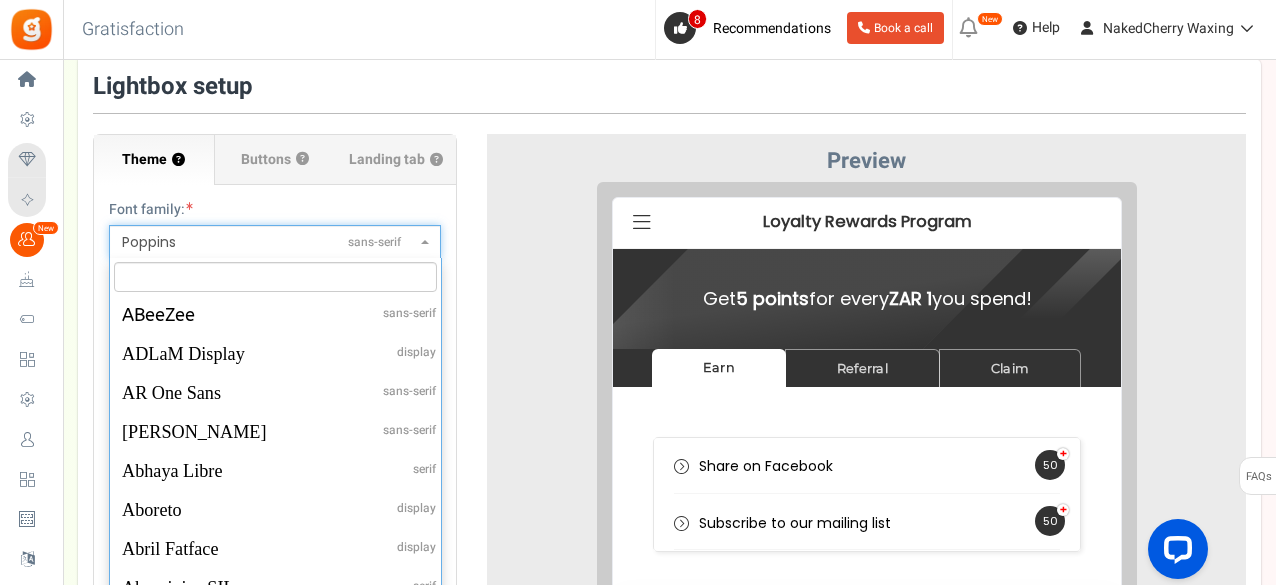 click on "Preview" at bounding box center [866, 529] 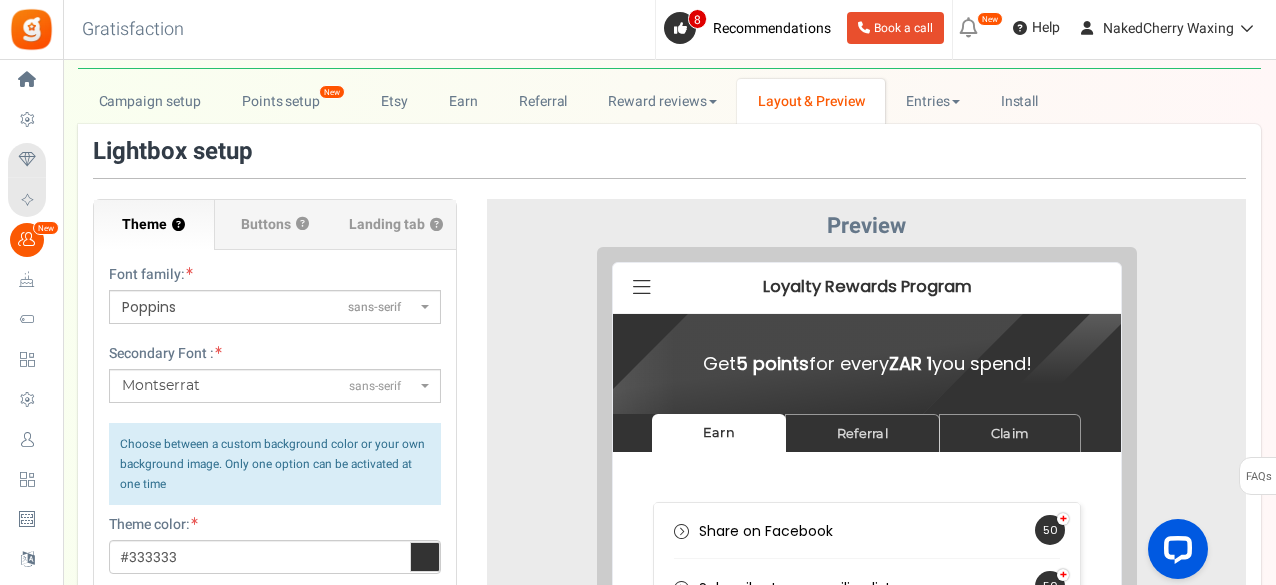 scroll, scrollTop: 66, scrollLeft: 0, axis: vertical 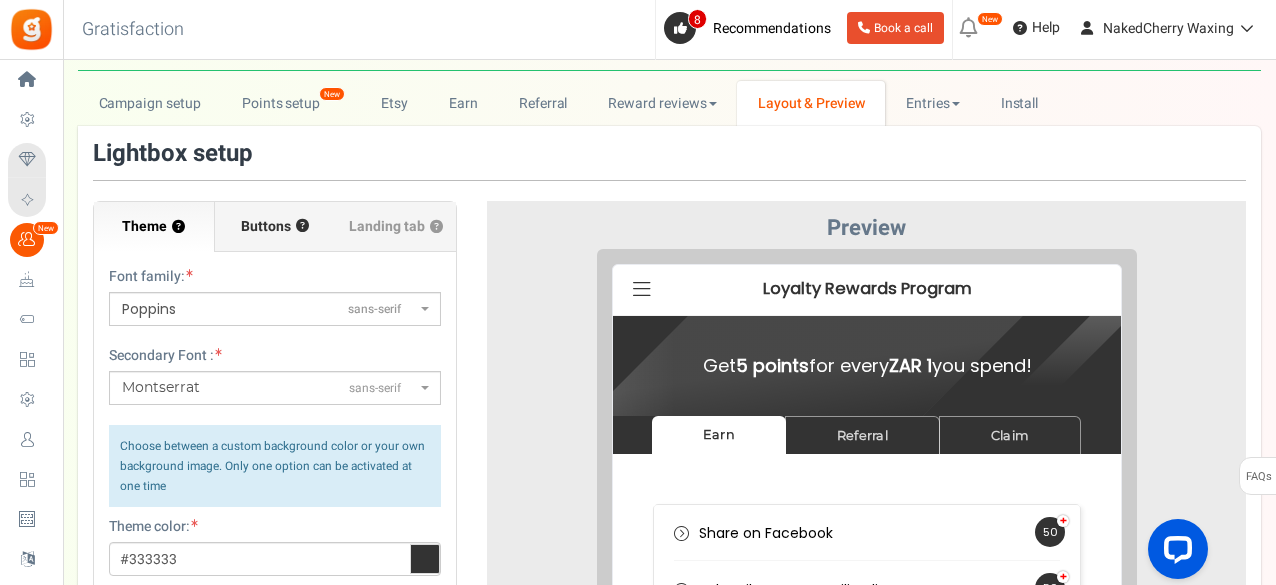 click on "Buttons" at bounding box center [266, 227] 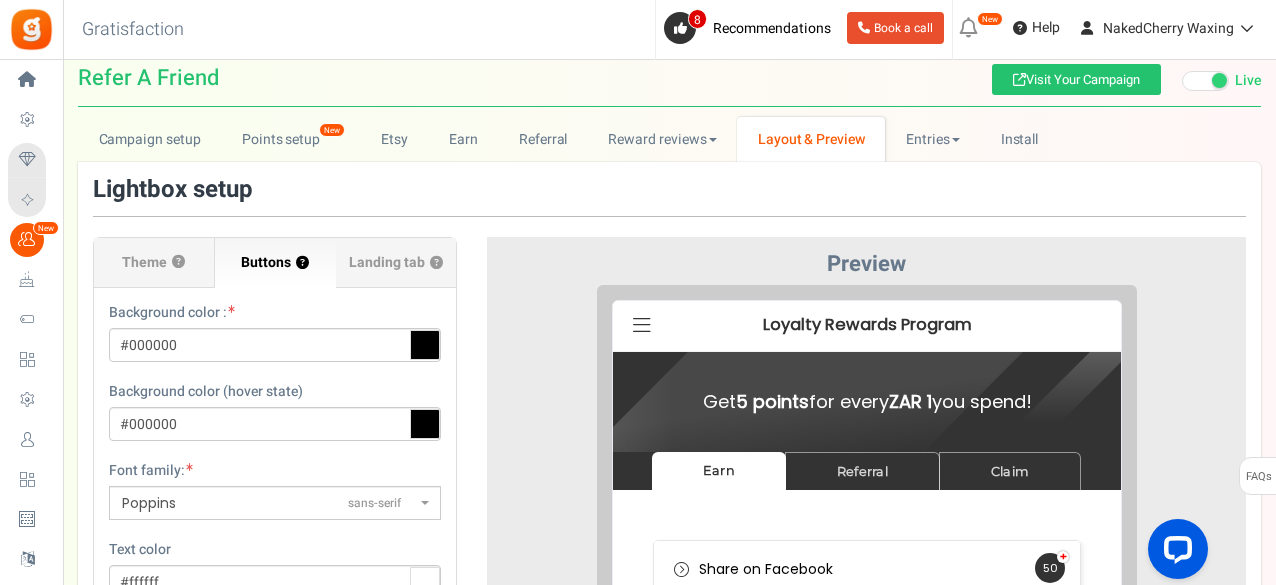 scroll, scrollTop: 0, scrollLeft: 0, axis: both 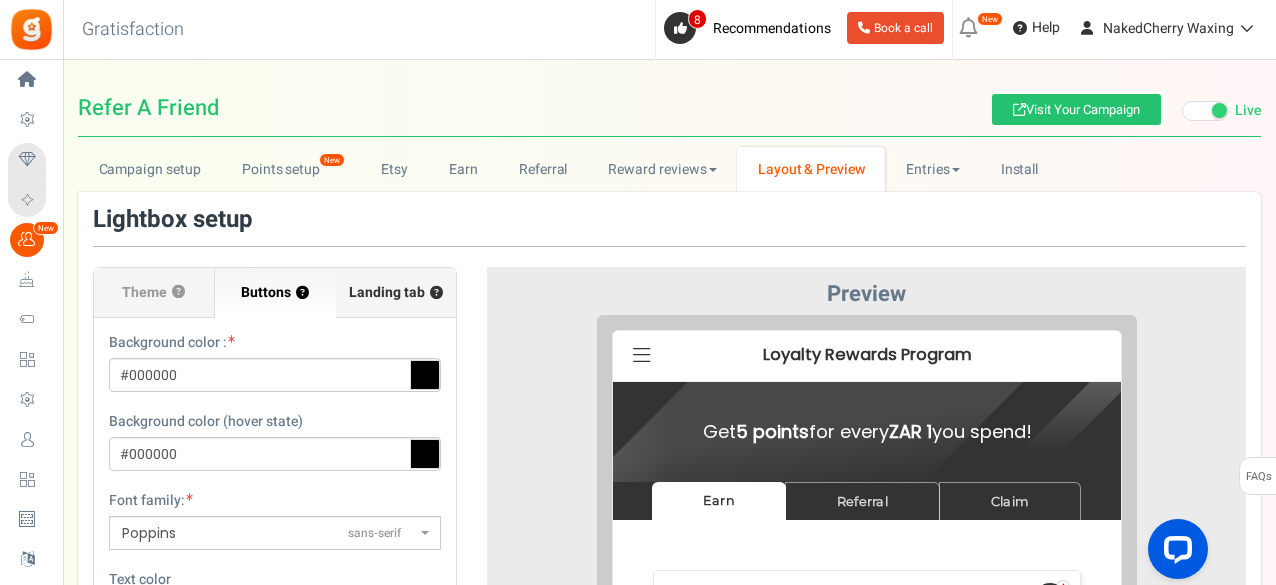 click on "Landing tab  ?" at bounding box center (396, 293) 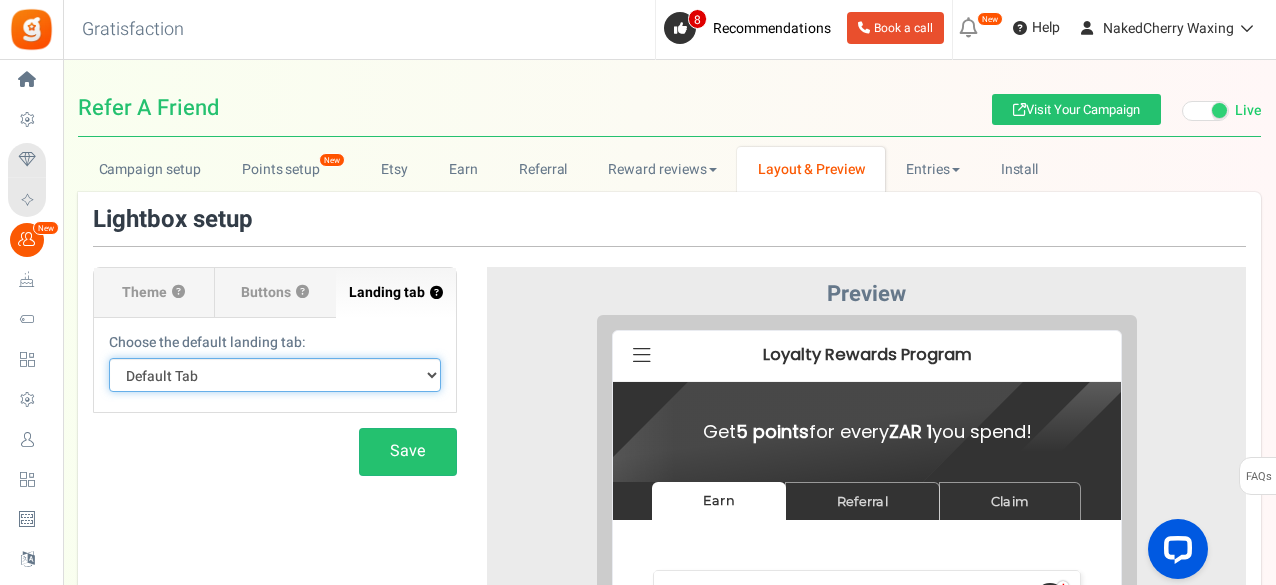 click on "Default Tab
Earn Referral Claim" at bounding box center (275, 375) 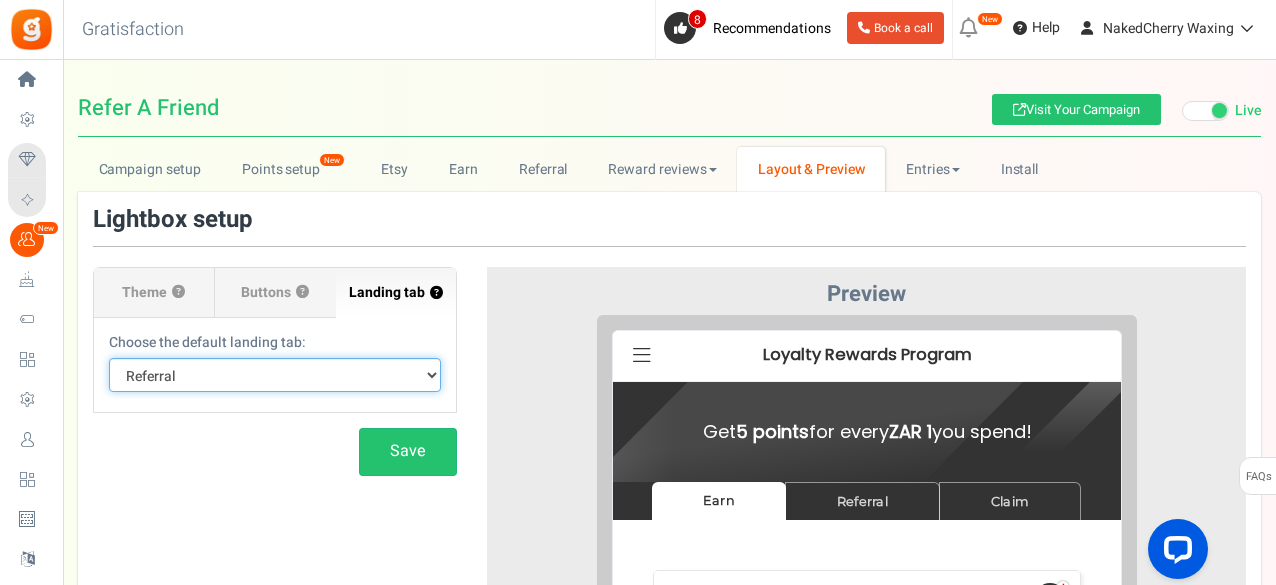 click on "Default Tab
Earn Referral Claim" at bounding box center (275, 375) 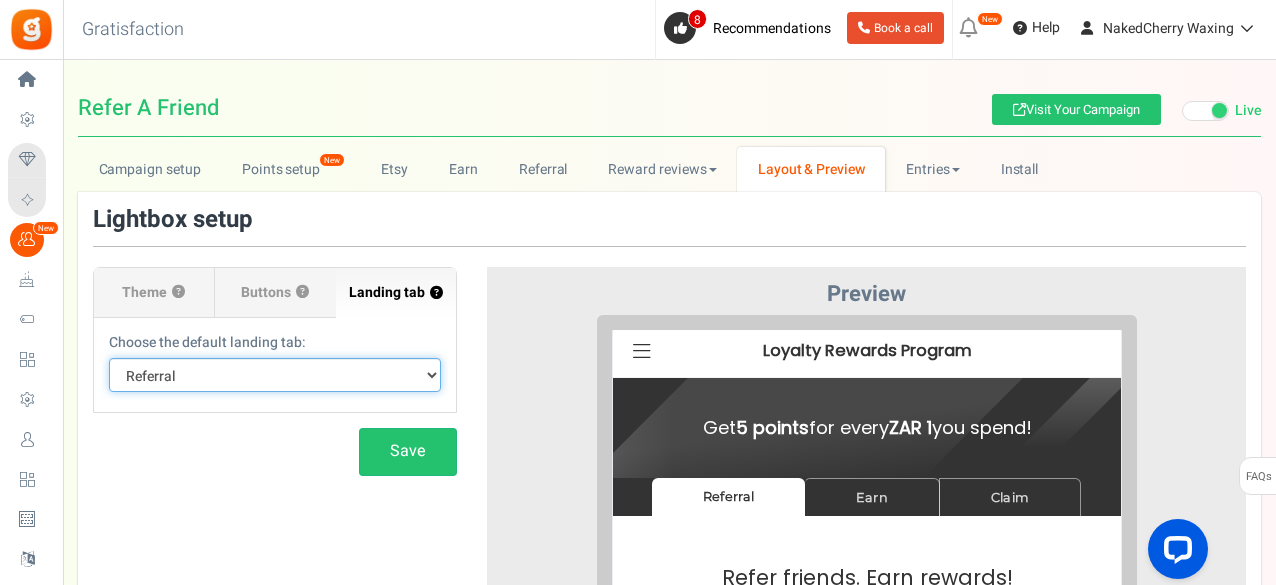 scroll, scrollTop: 6, scrollLeft: 0, axis: vertical 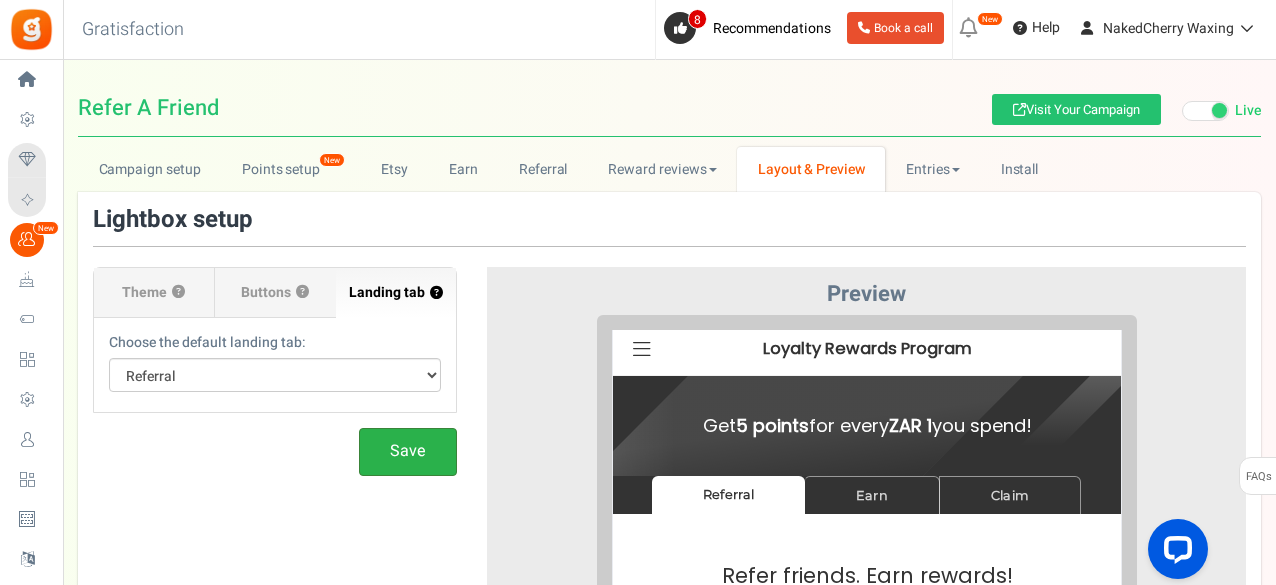 click on "Save" at bounding box center [408, 451] 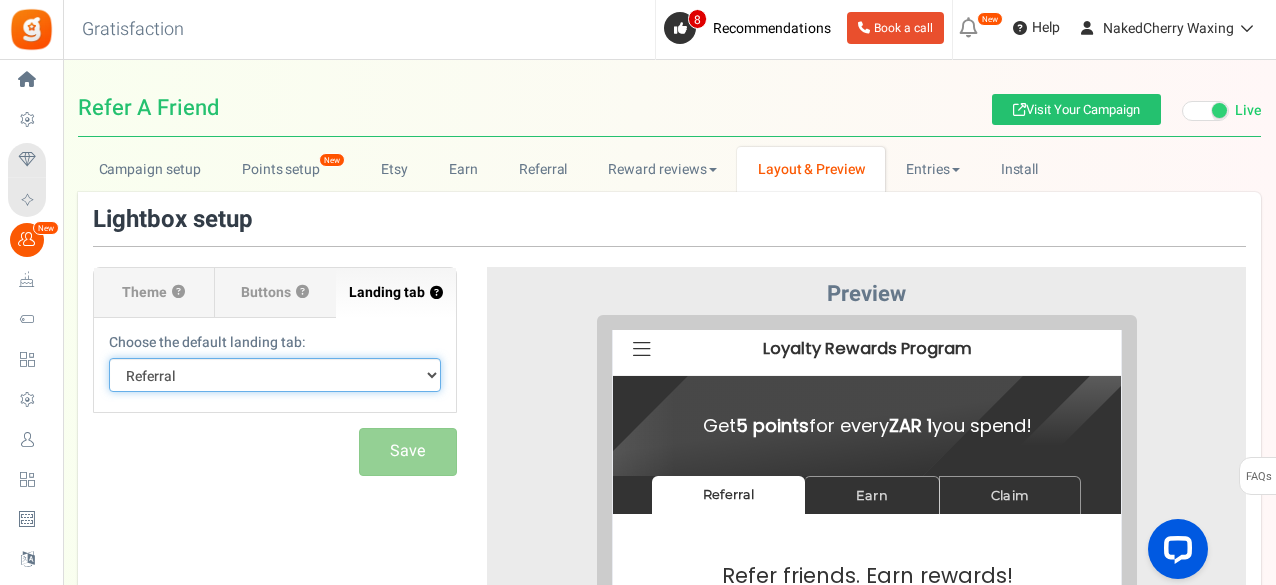 click on "Default Tab
Earn Referral Claim" at bounding box center [275, 375] 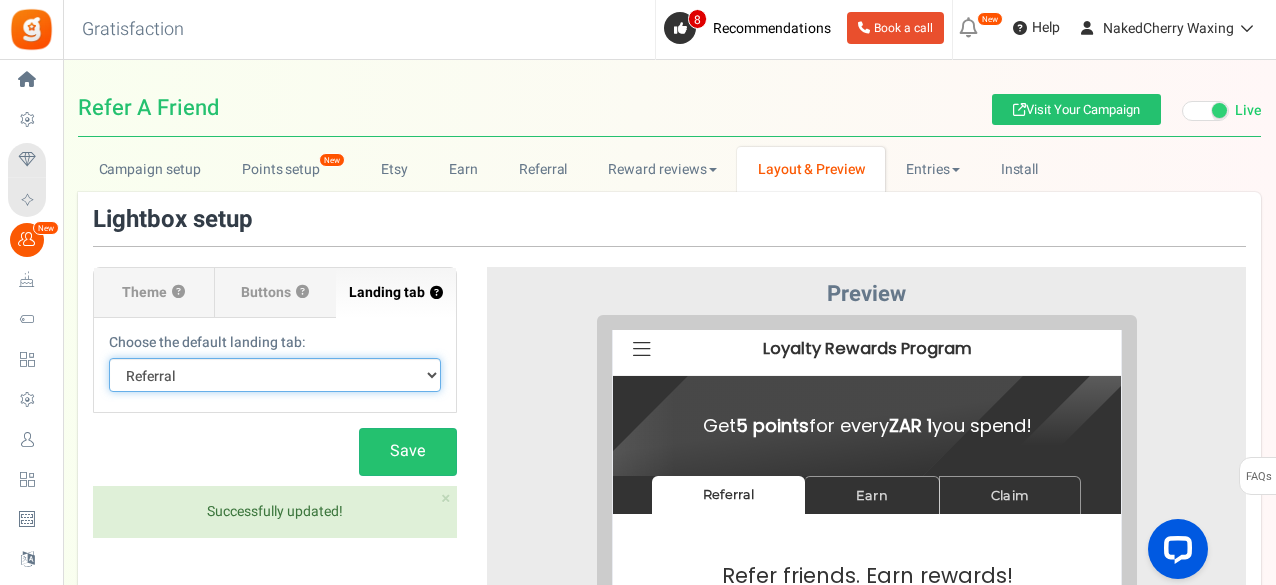 click on "Default Tab
Earn Referral Claim" at bounding box center [275, 375] 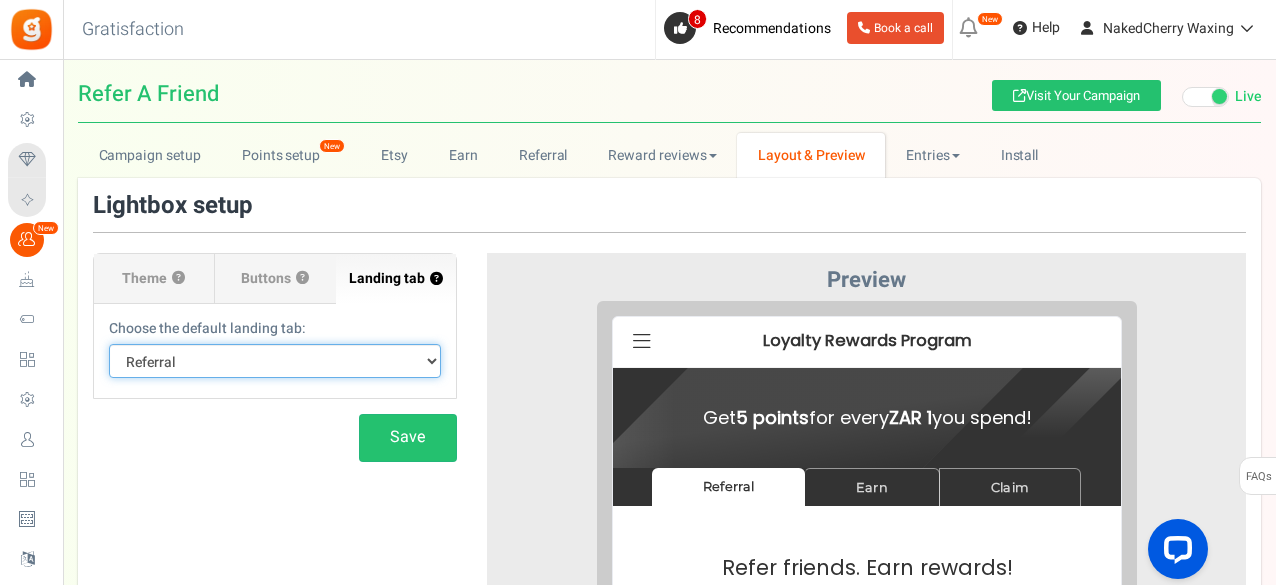 scroll, scrollTop: 0, scrollLeft: 0, axis: both 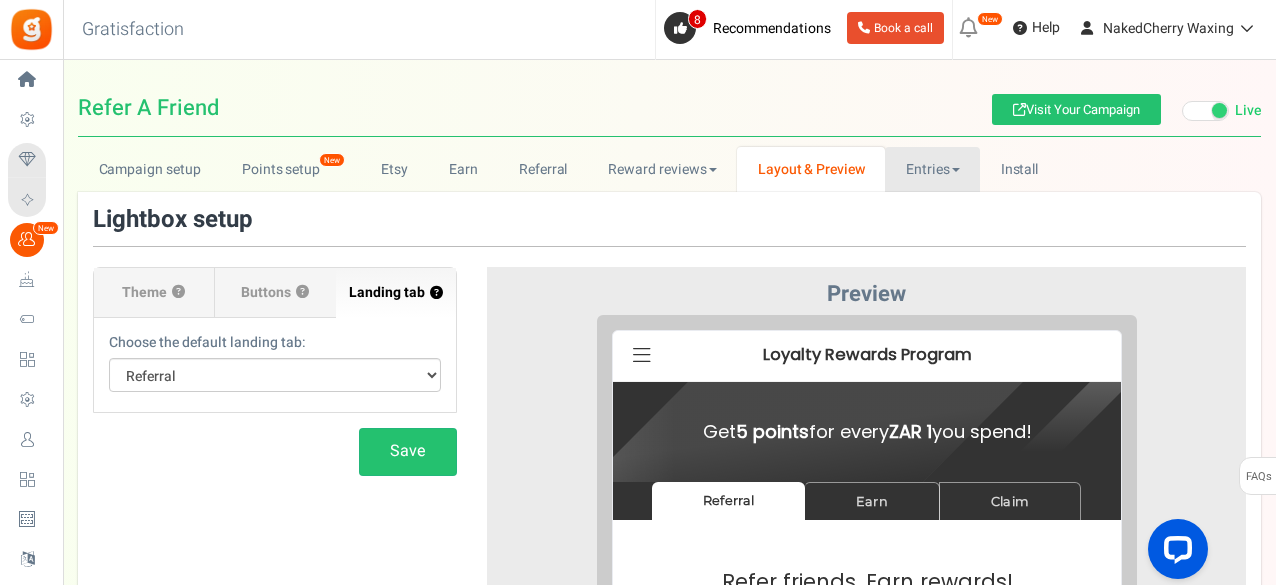 click on "Entries" at bounding box center (932, 169) 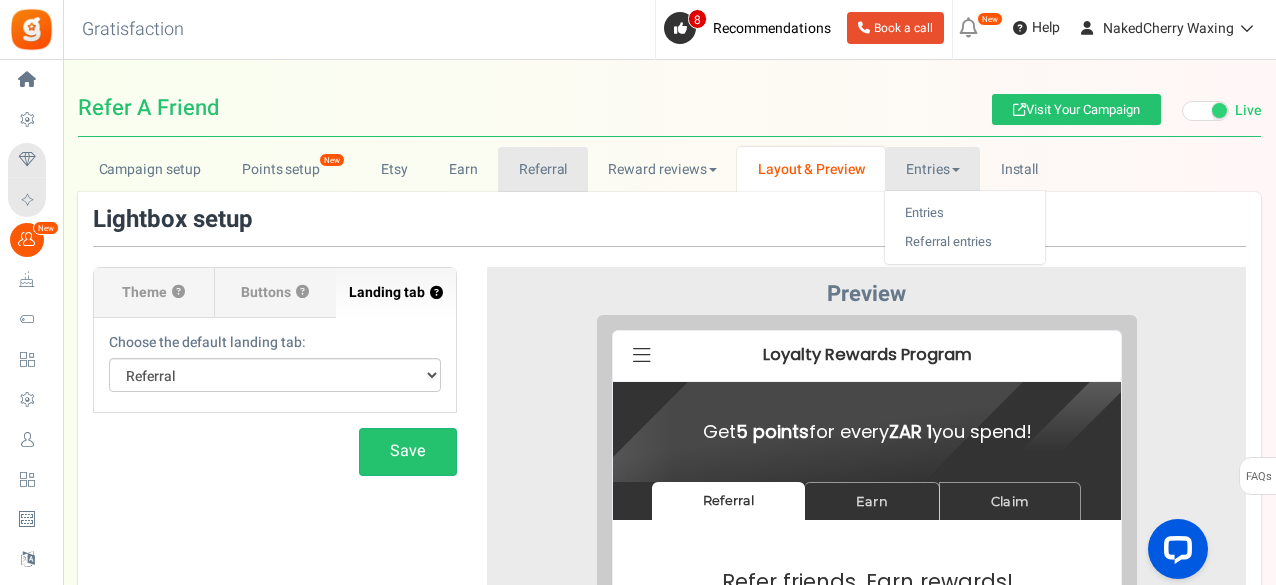 click on "Referral" at bounding box center (543, 169) 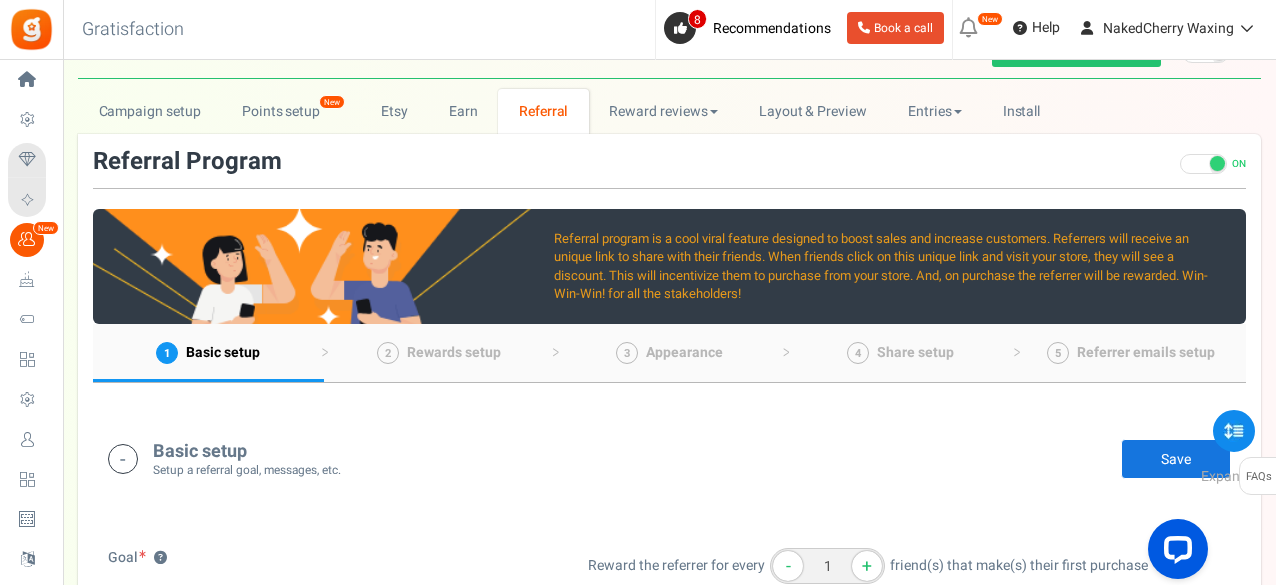 scroll, scrollTop: 0, scrollLeft: 0, axis: both 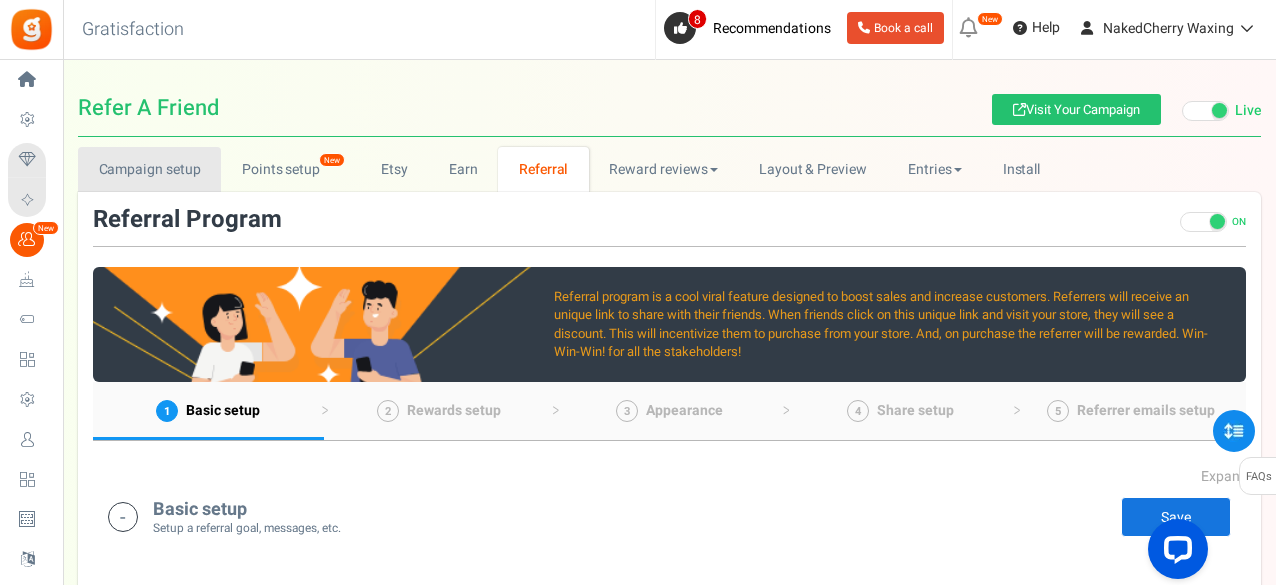 click on "Campaign setup" at bounding box center [149, 169] 